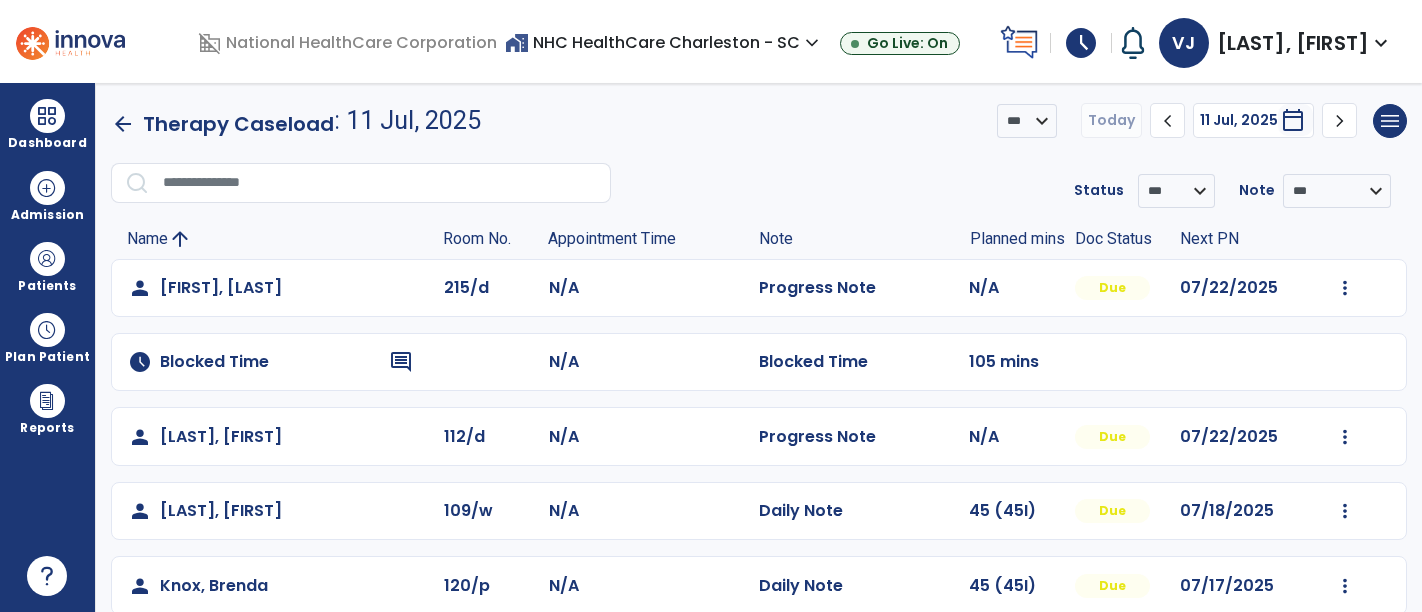 scroll, scrollTop: 0, scrollLeft: 0, axis: both 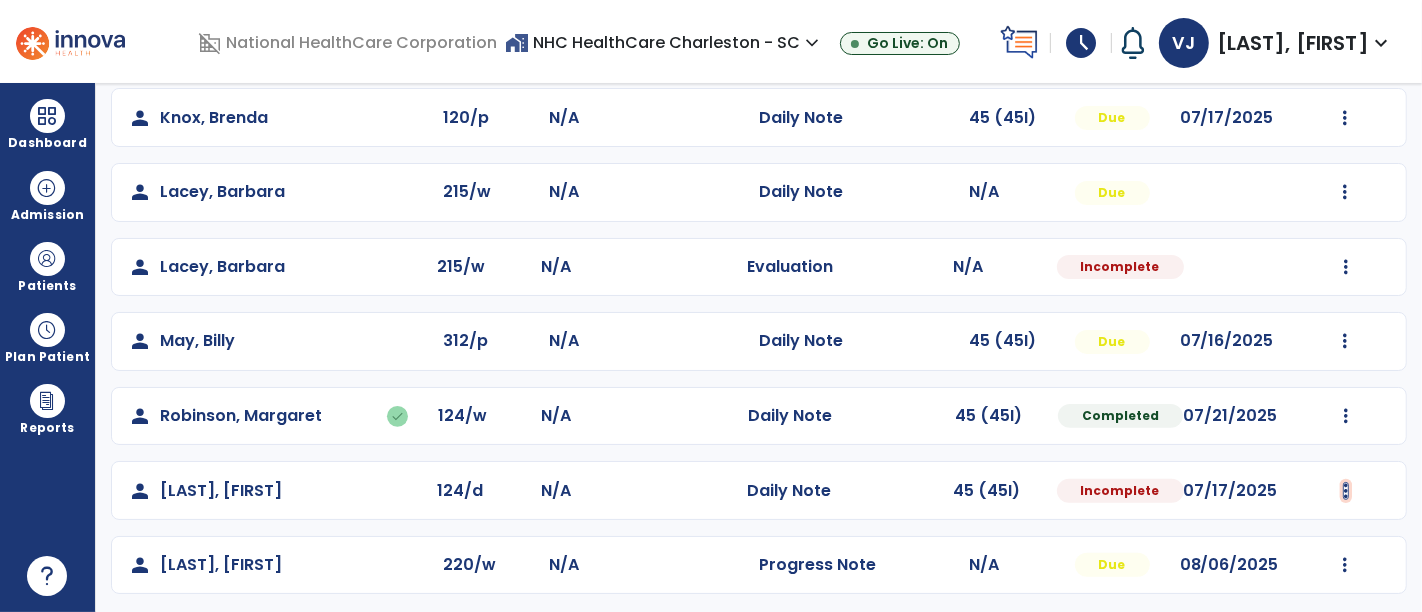 click at bounding box center [1345, -180] 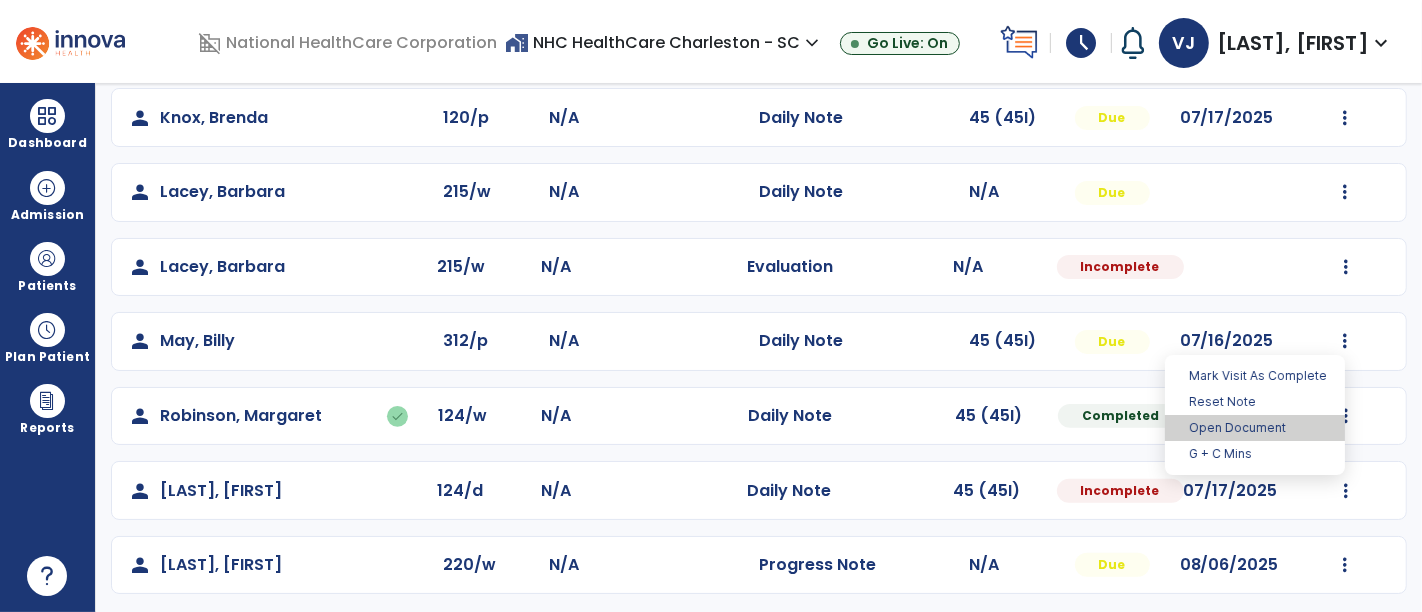 click on "Open Document" at bounding box center [1255, 428] 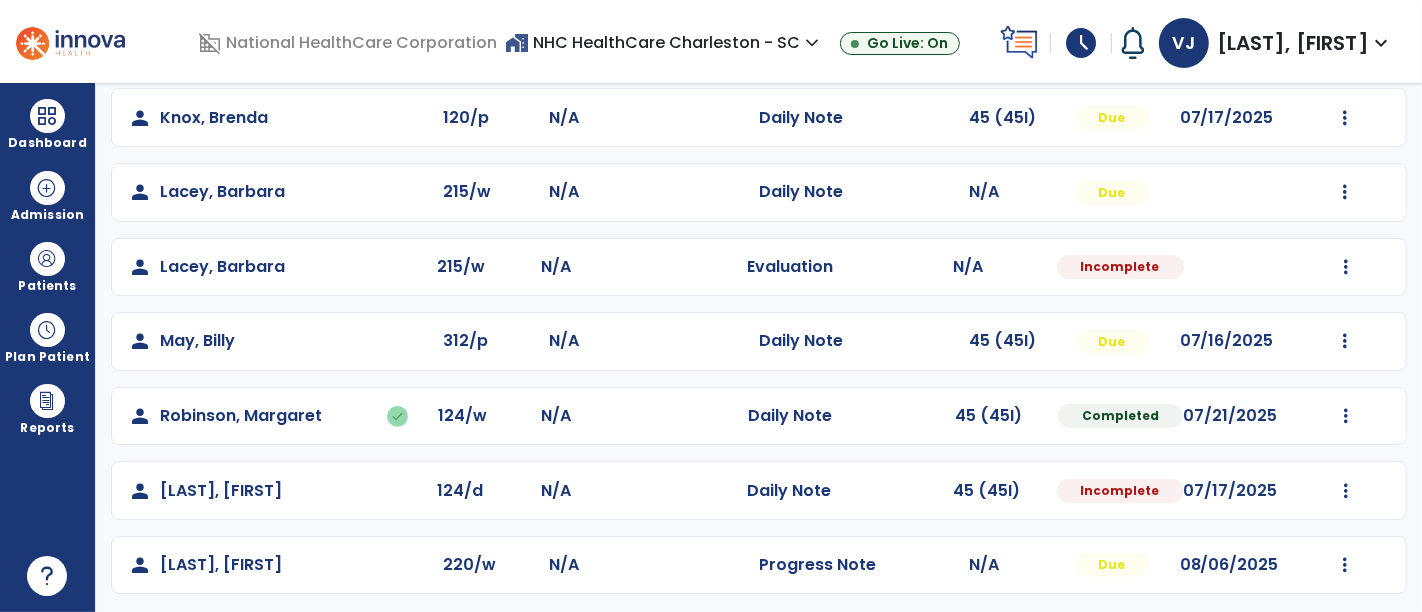 select on "*" 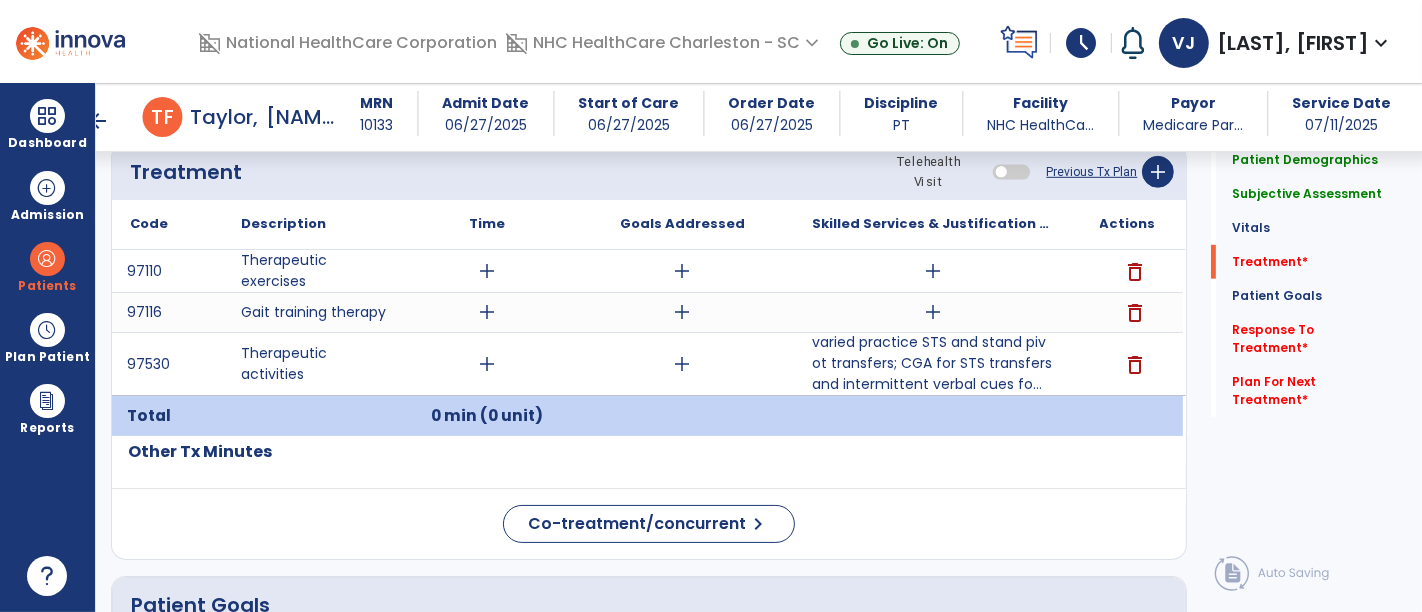 scroll, scrollTop: 1111, scrollLeft: 0, axis: vertical 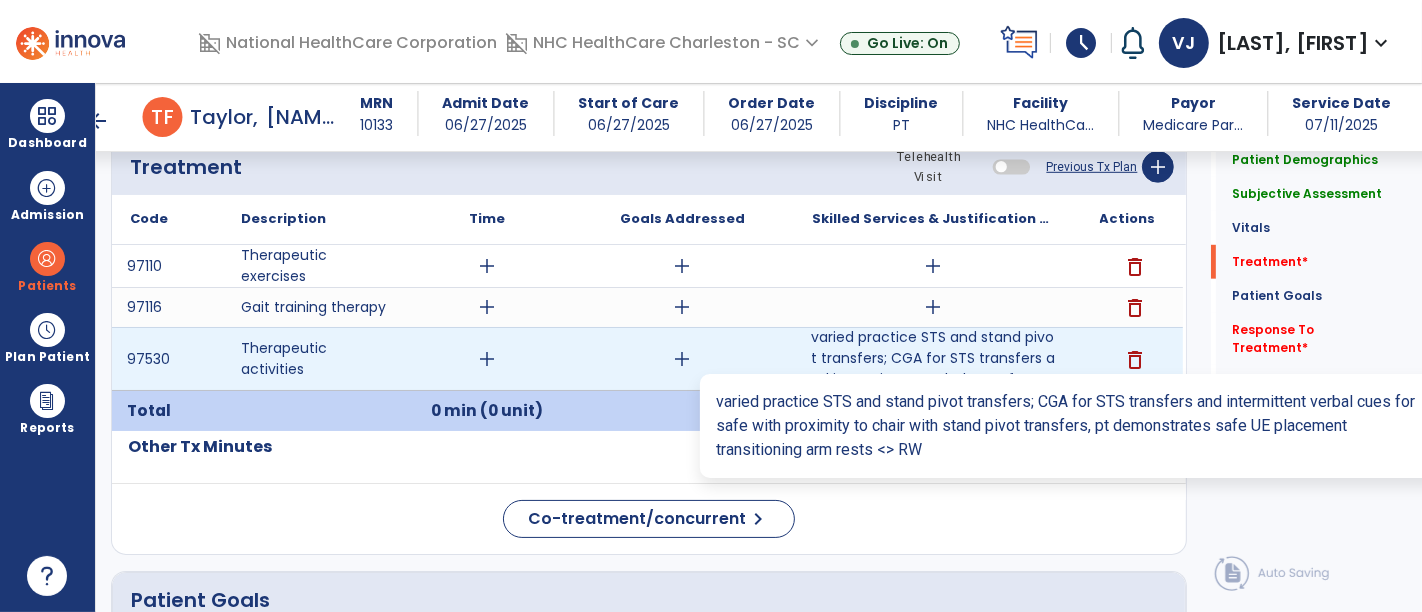 click on "varied practice STS and stand pivot transfers; CGA for STS transfers and intermittent verbal cues fo..." at bounding box center (933, 358) 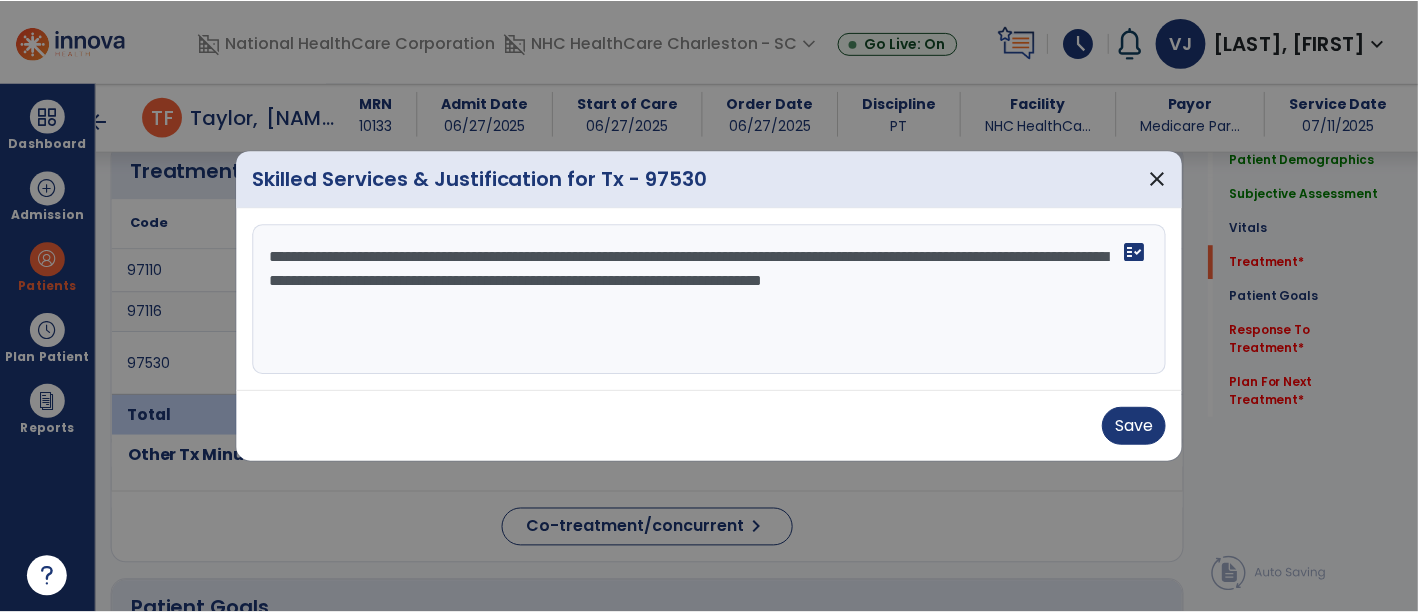 scroll, scrollTop: 1111, scrollLeft: 0, axis: vertical 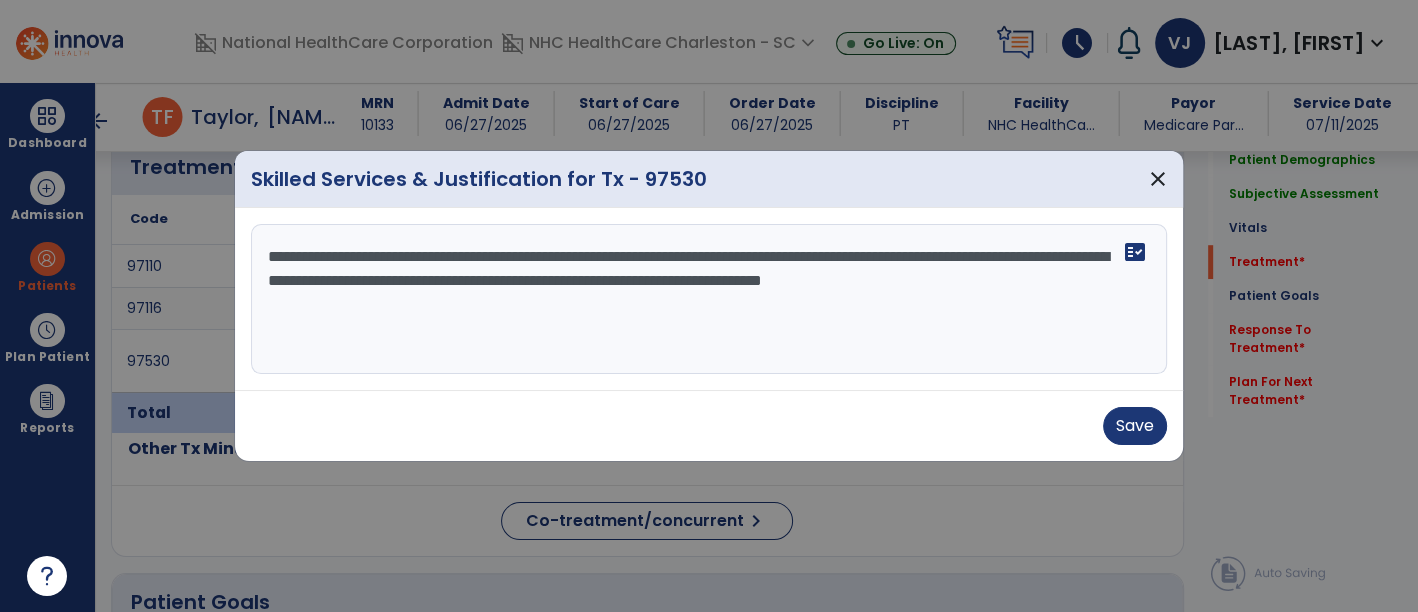click on "**********" at bounding box center (709, 299) 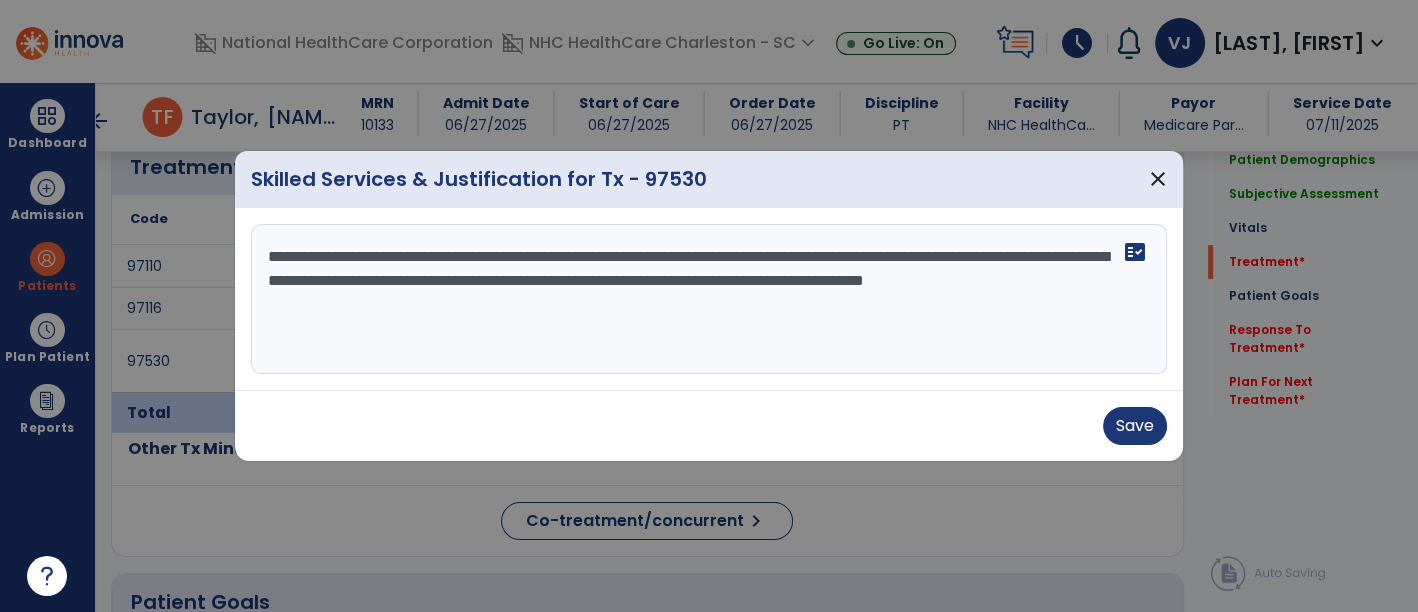 click on "**********" at bounding box center (709, 299) 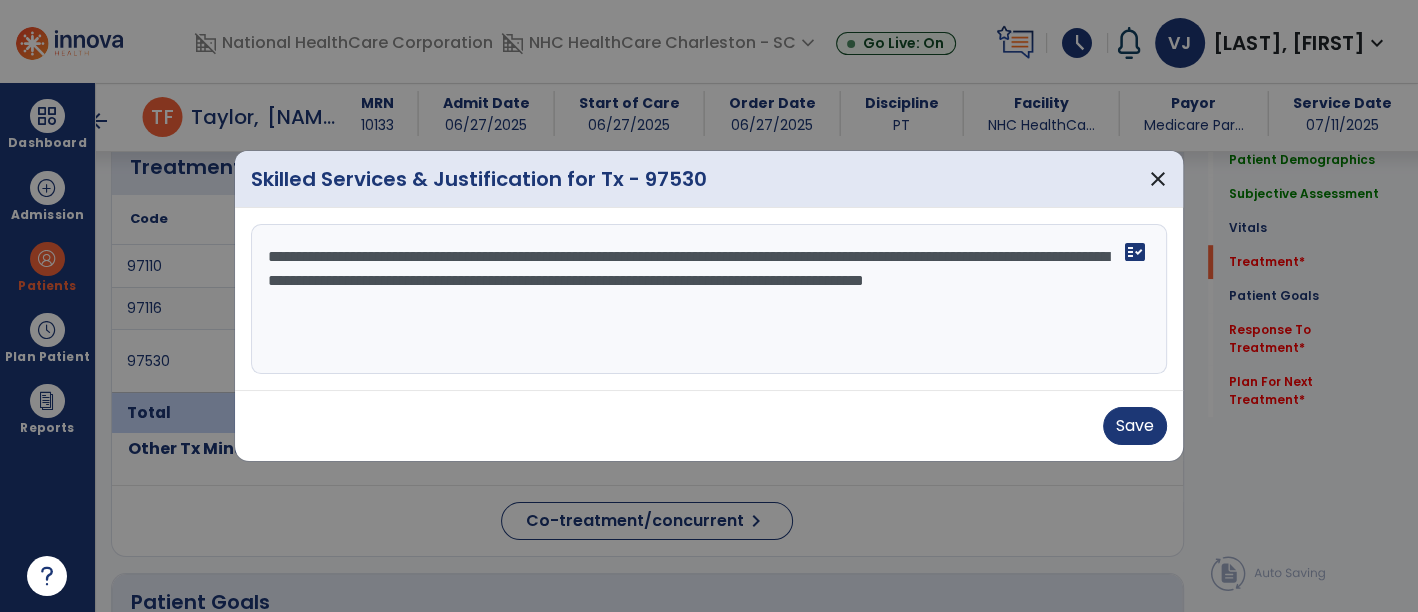 click on "**********" at bounding box center (709, 299) 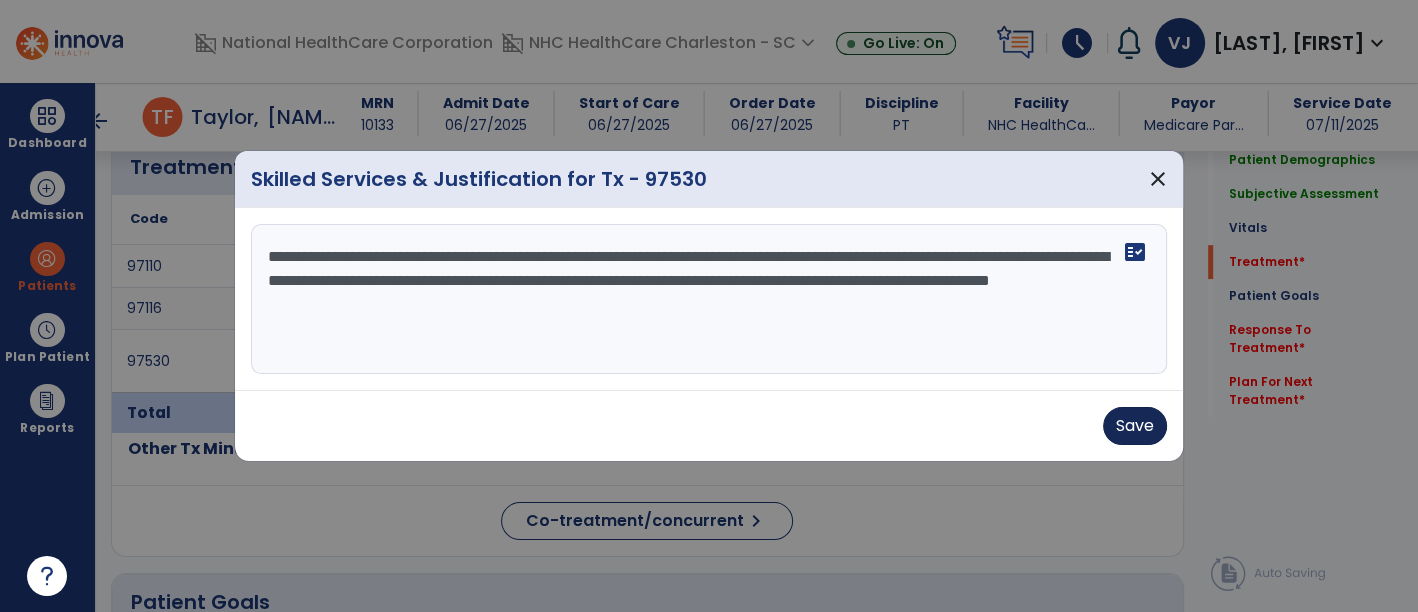 type on "**********" 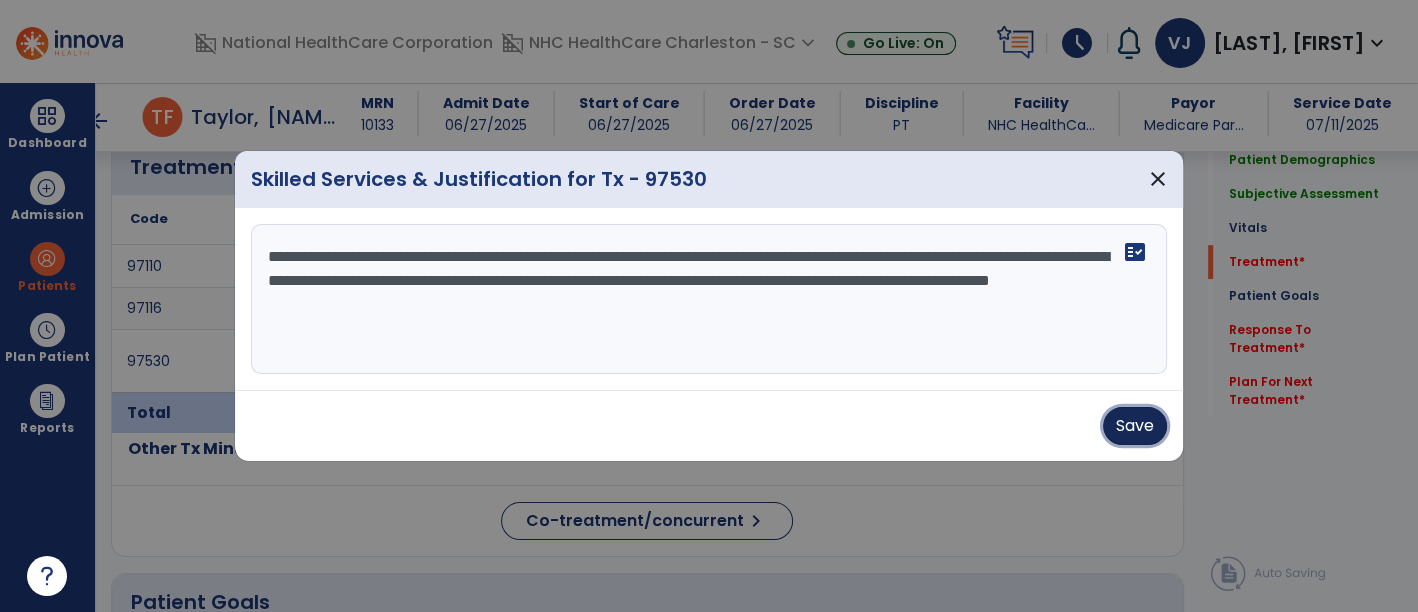 click on "Save" at bounding box center [1135, 426] 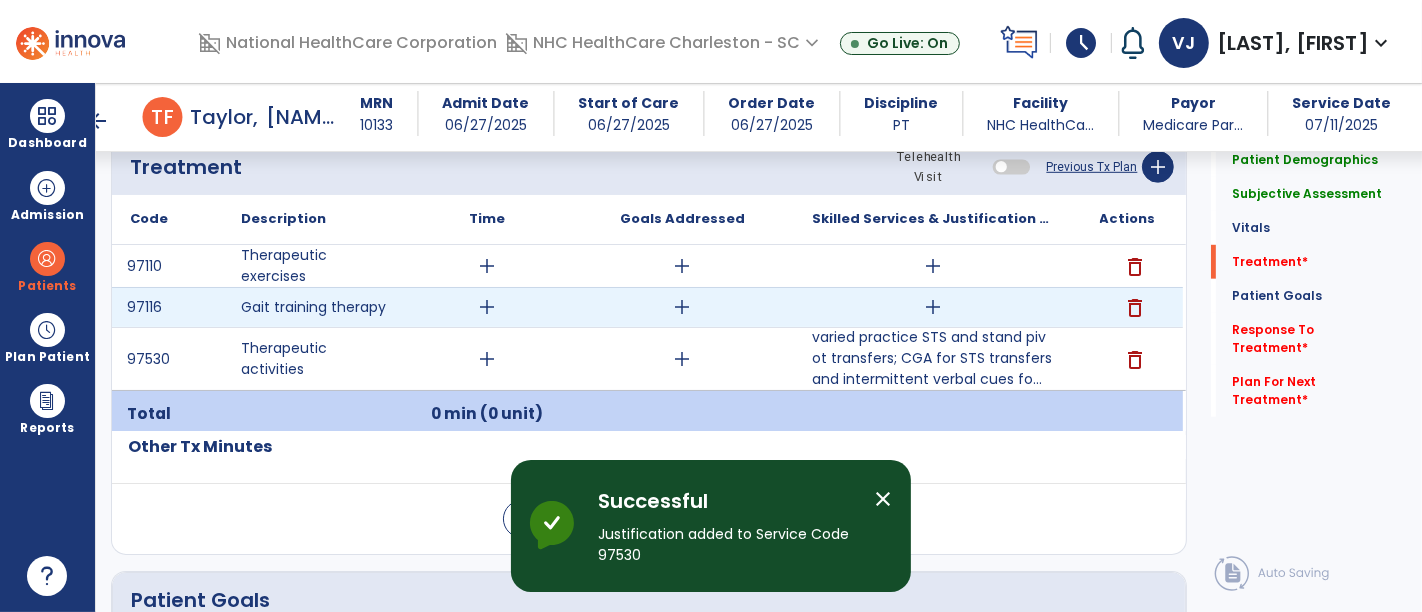 click on "add" at bounding box center [933, 307] 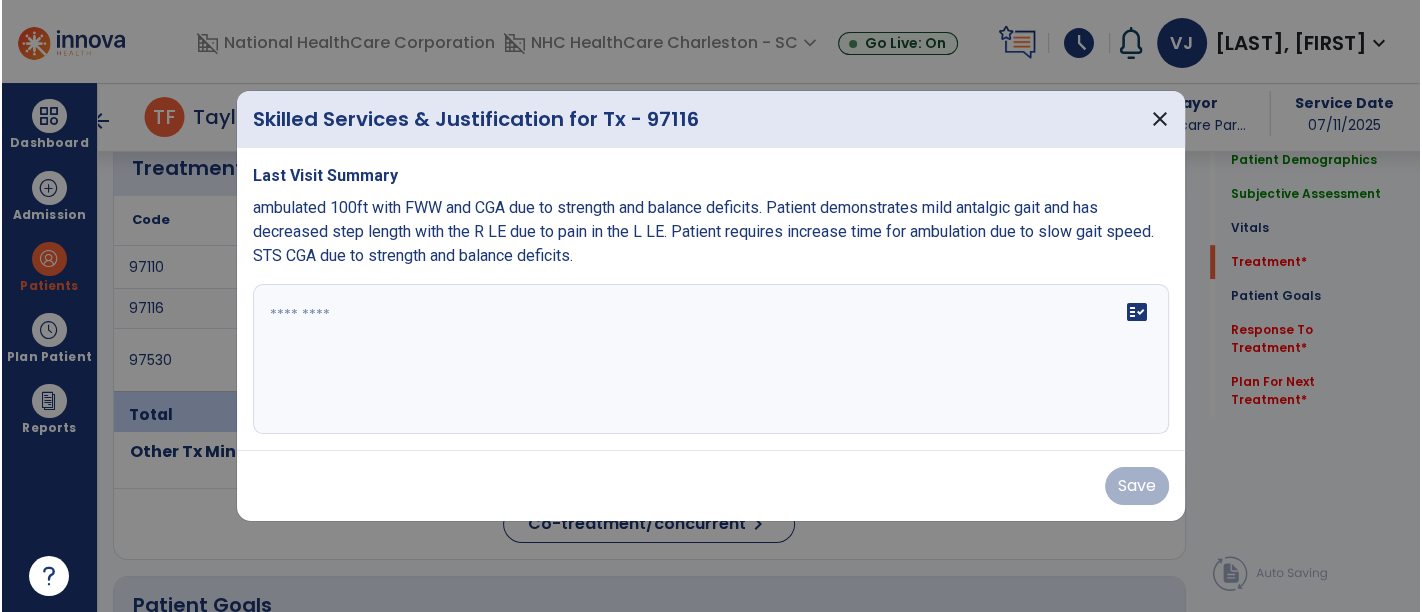 scroll, scrollTop: 1111, scrollLeft: 0, axis: vertical 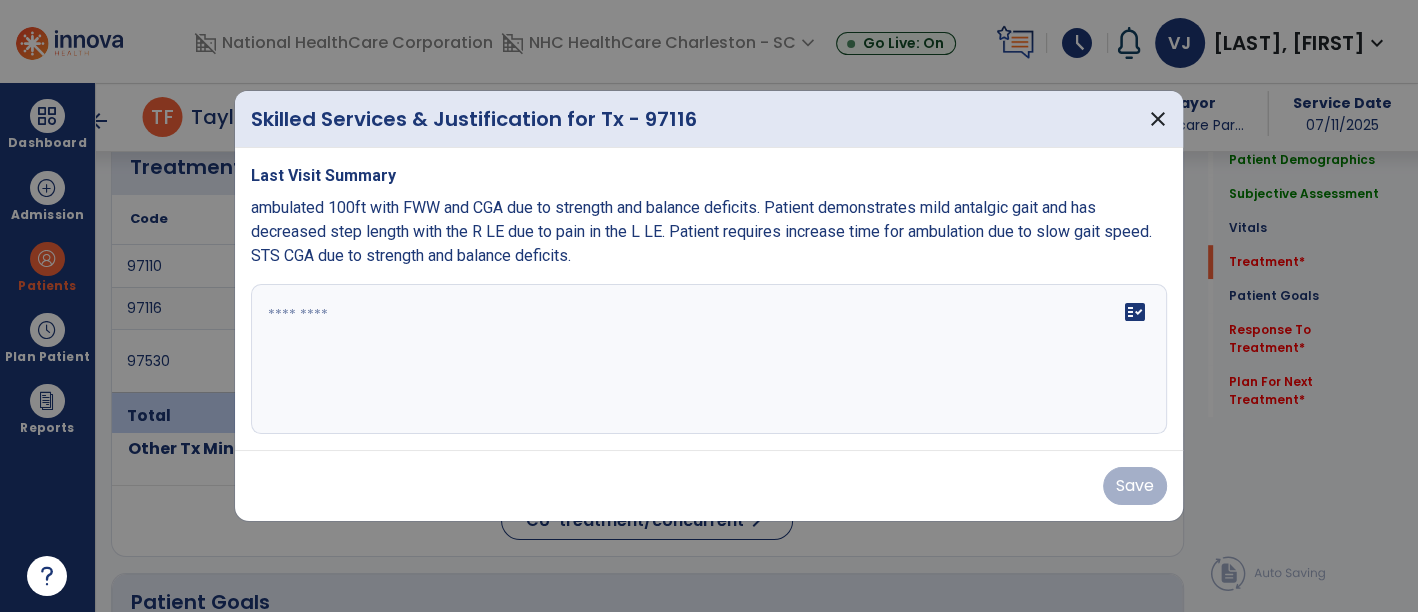 click on "fact_check" at bounding box center (709, 359) 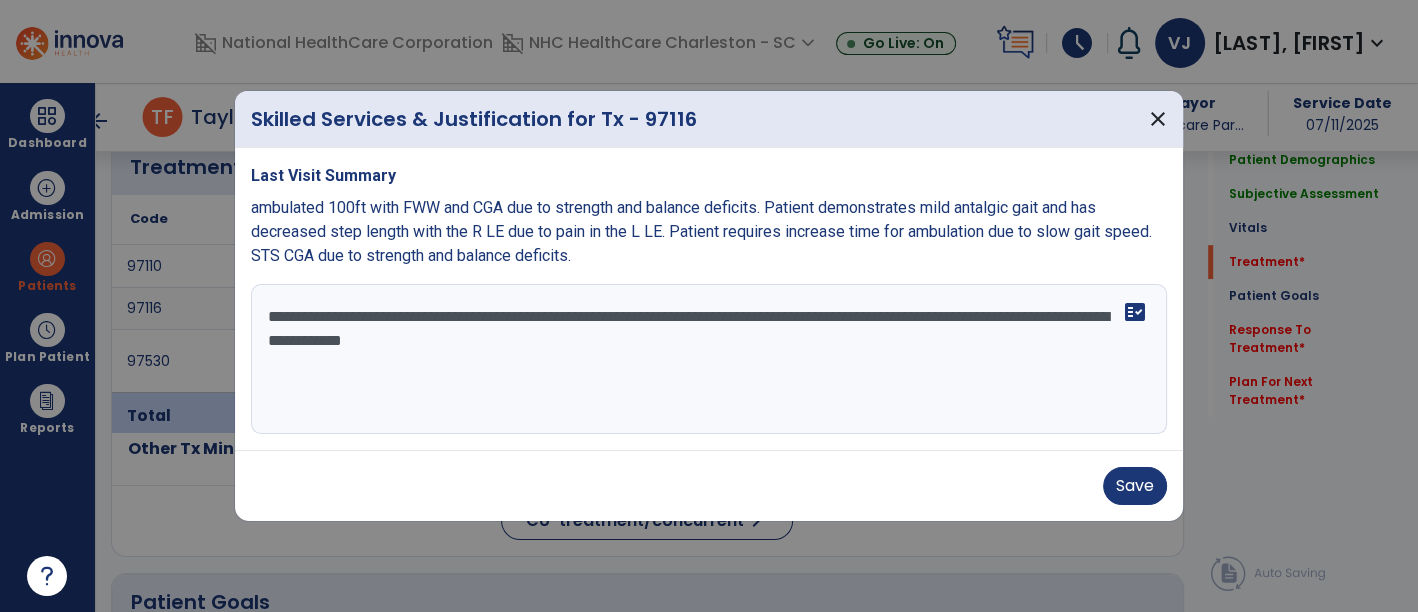 click on "**********" at bounding box center [709, 359] 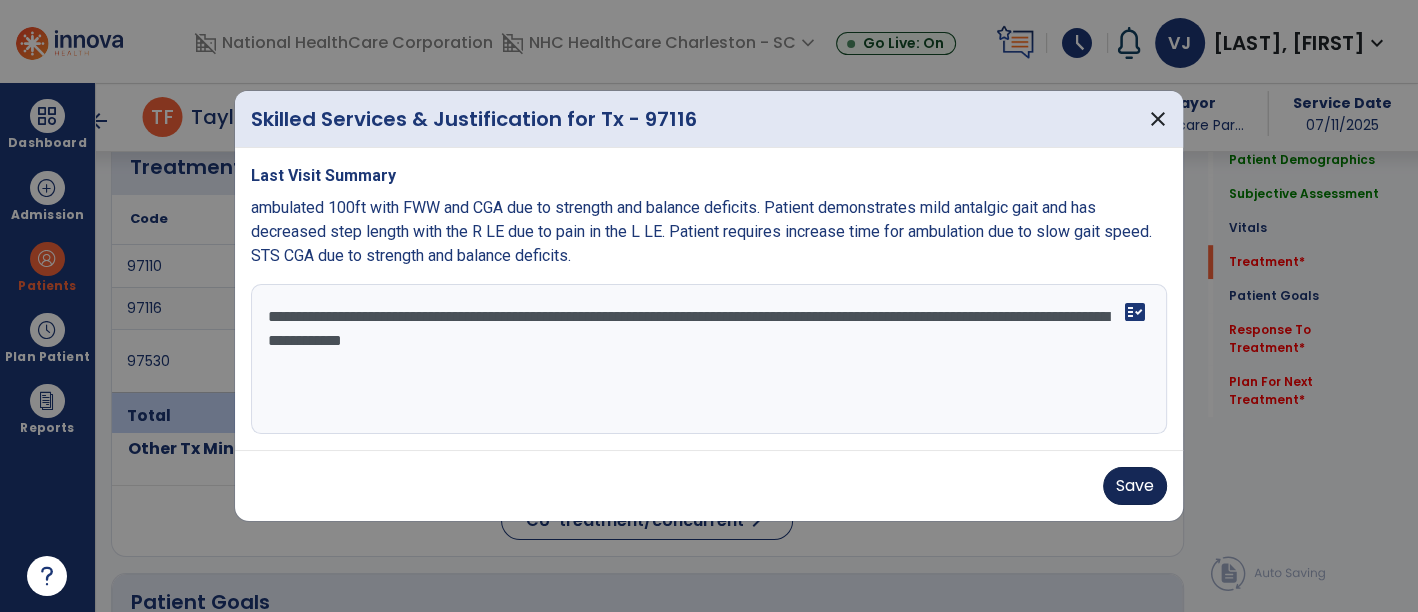 type on "**********" 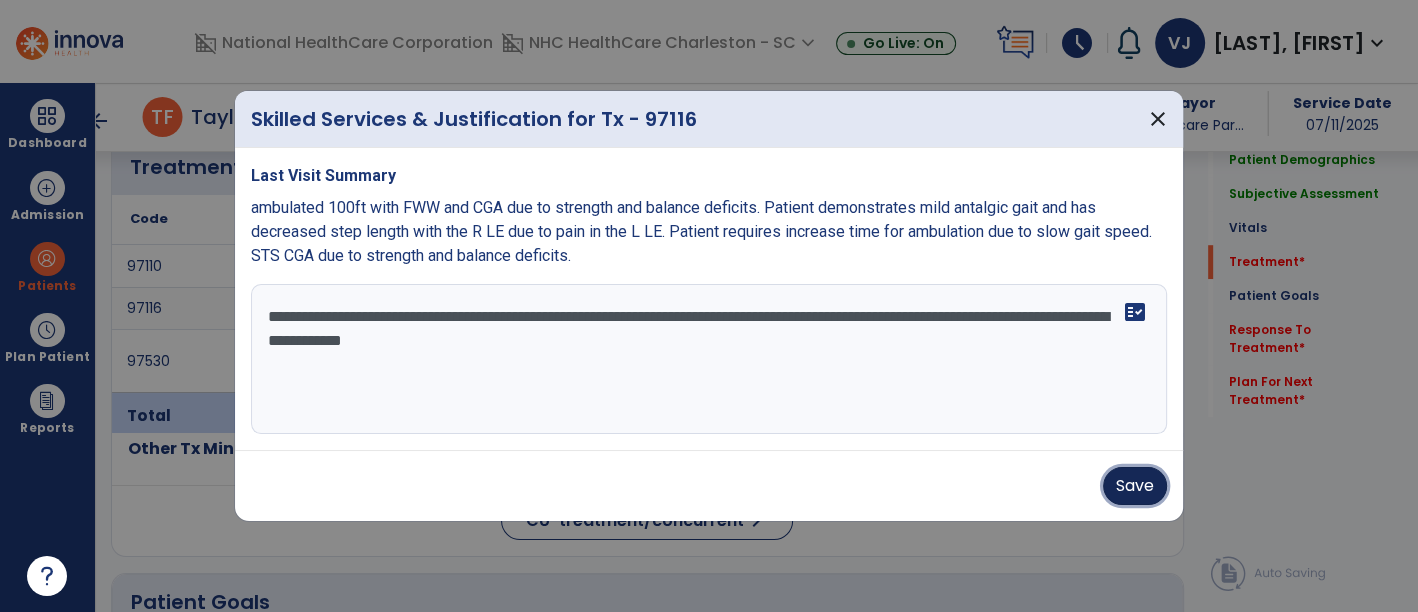 click on "Save" at bounding box center (1135, 486) 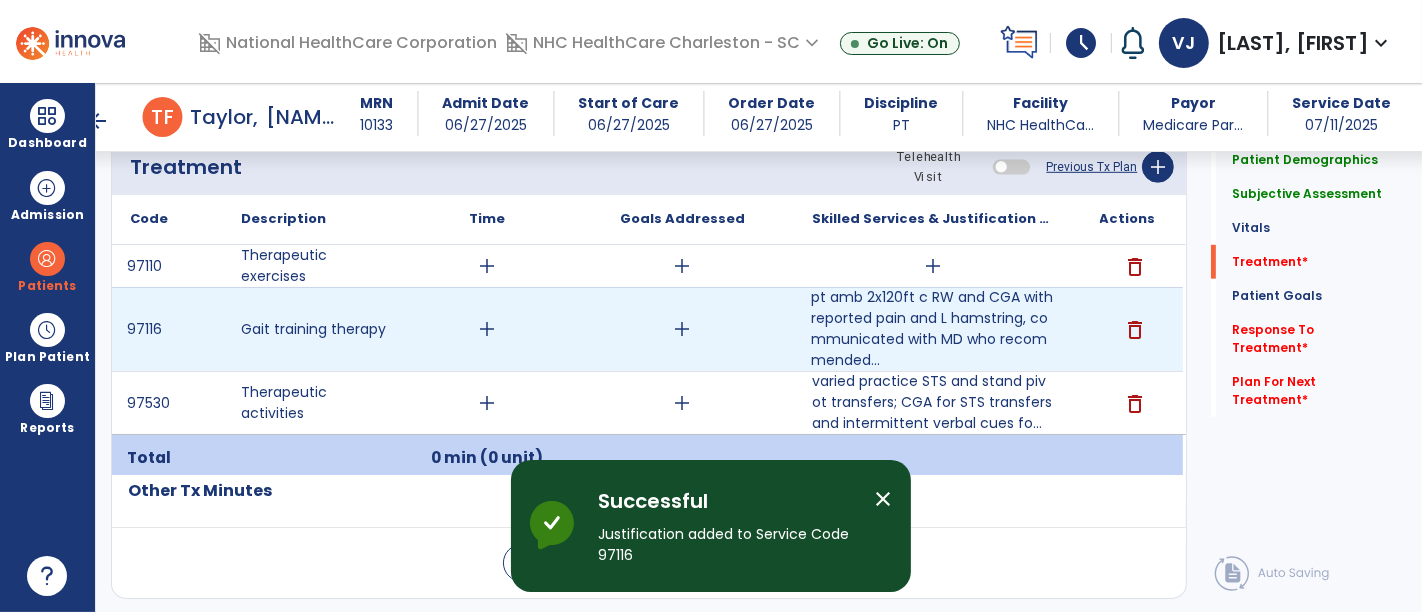 click on "add" at bounding box center (488, 329) 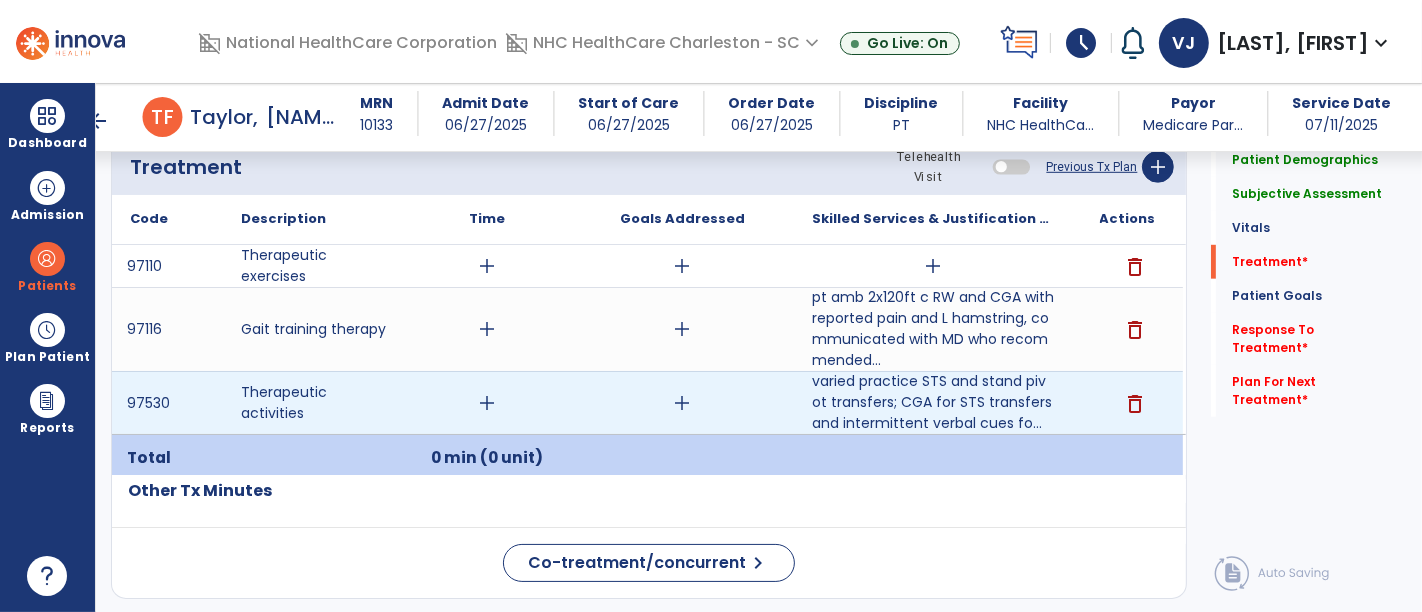 click on "add" at bounding box center (488, 403) 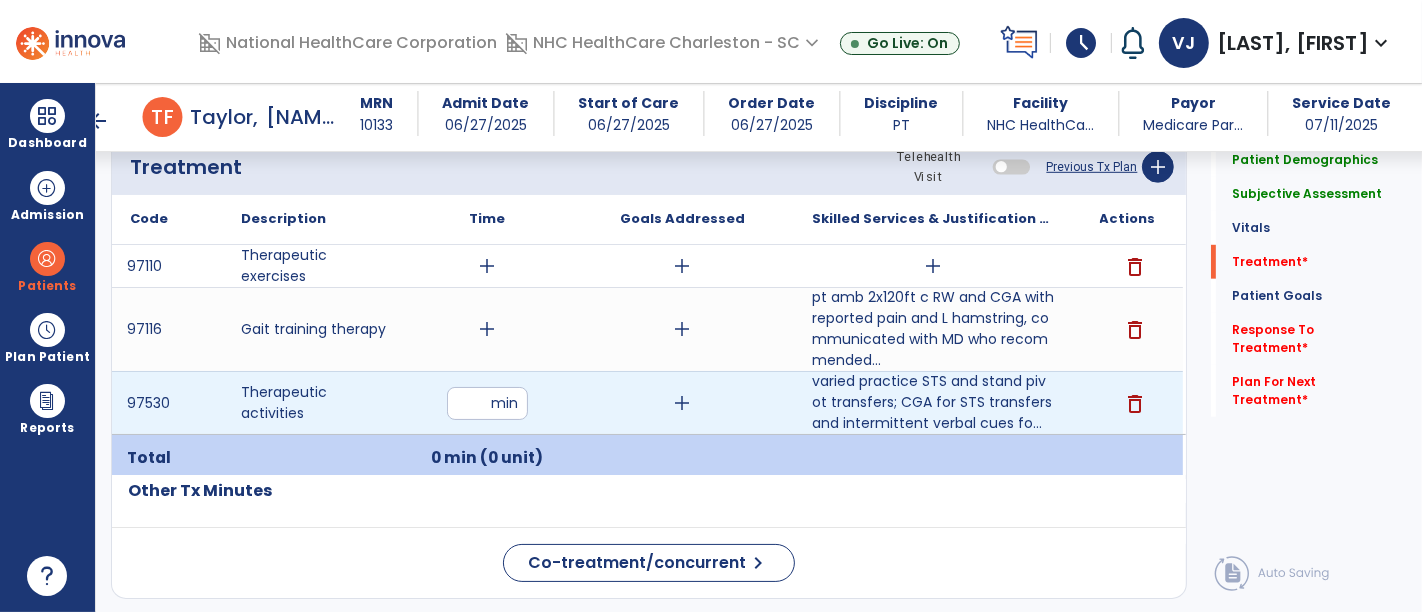 type on "*" 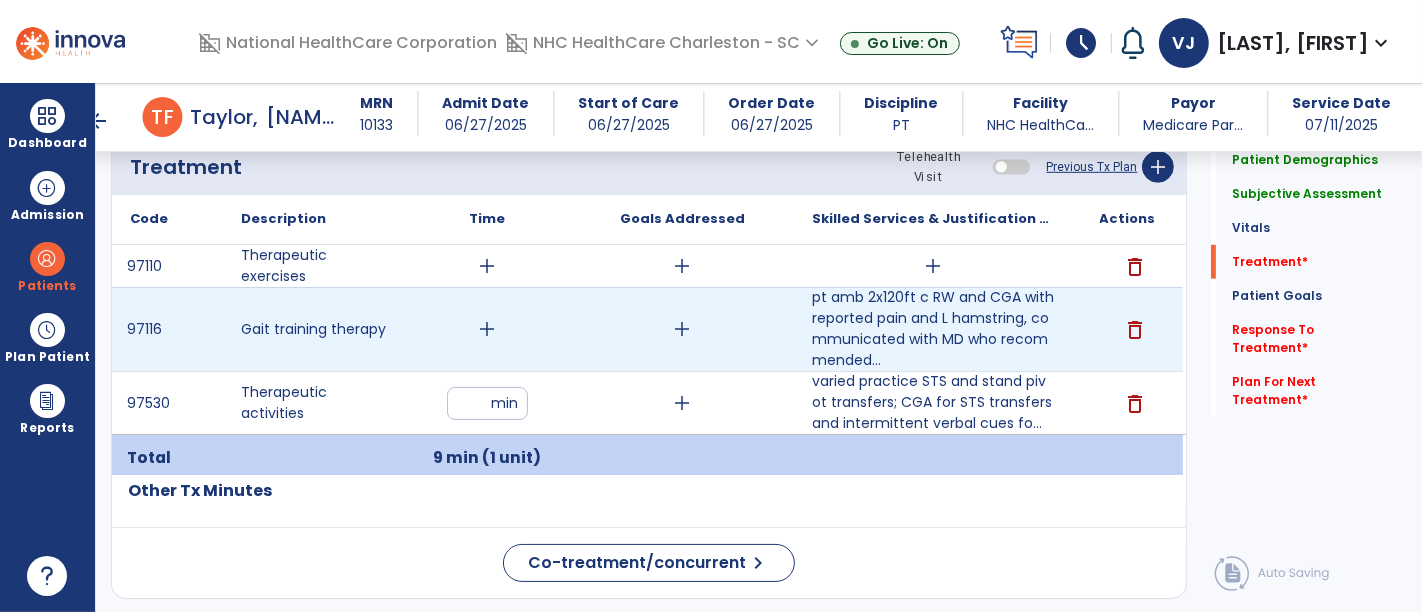 click on "add" at bounding box center [488, 329] 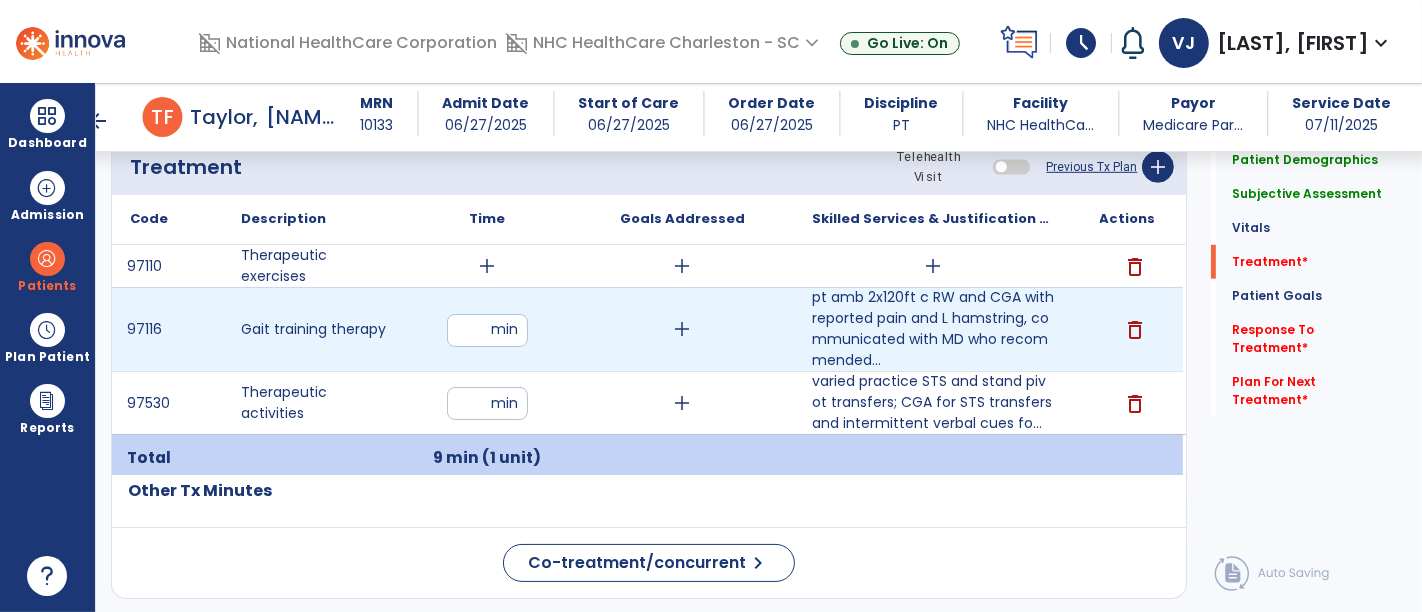 type on "**" 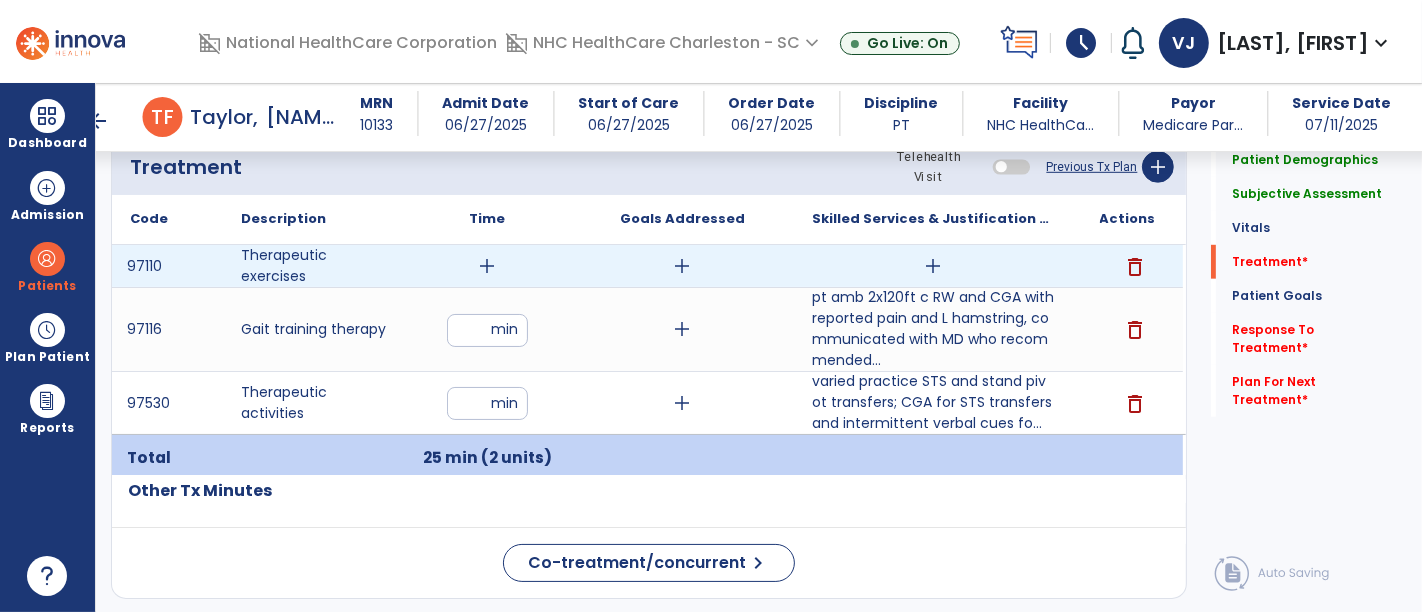 click on "add" at bounding box center [488, 266] 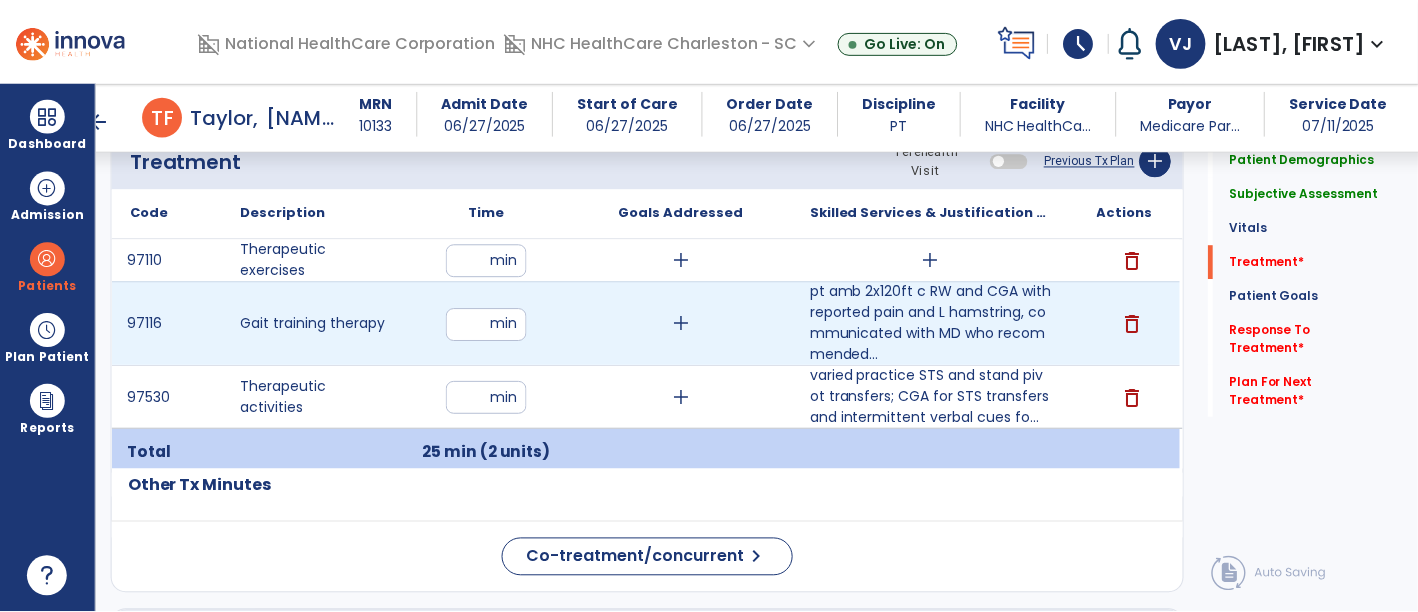 scroll, scrollTop: 1111, scrollLeft: 0, axis: vertical 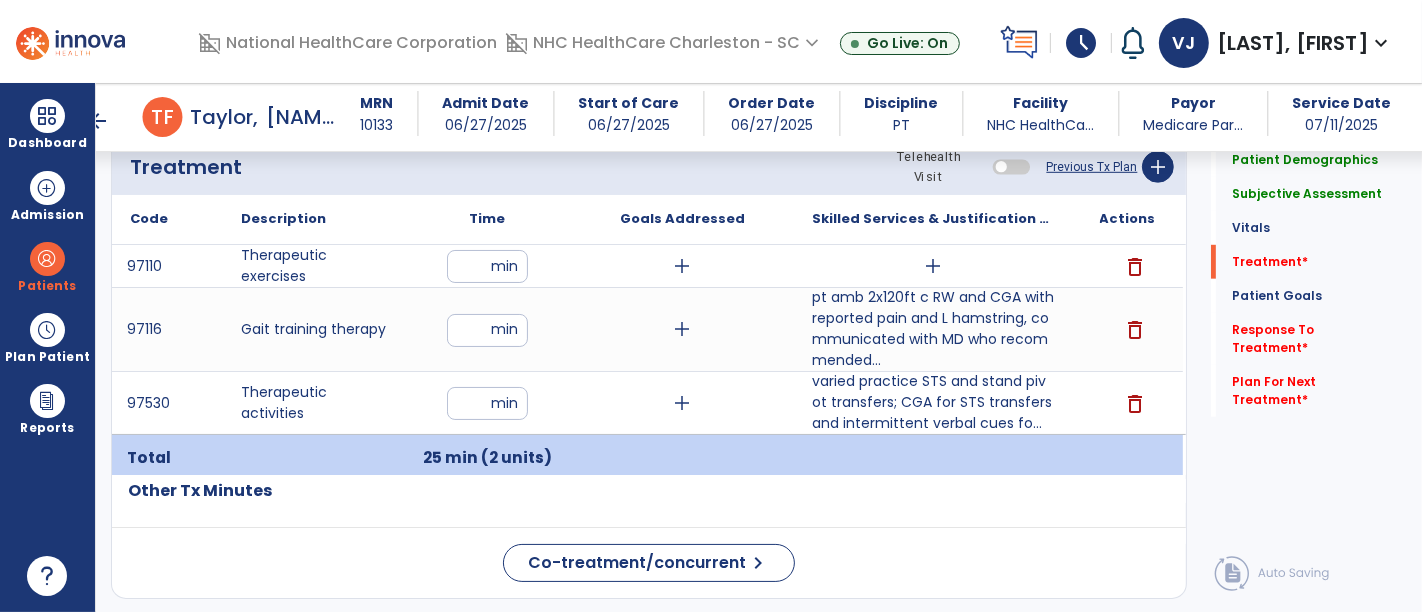 type on "**" 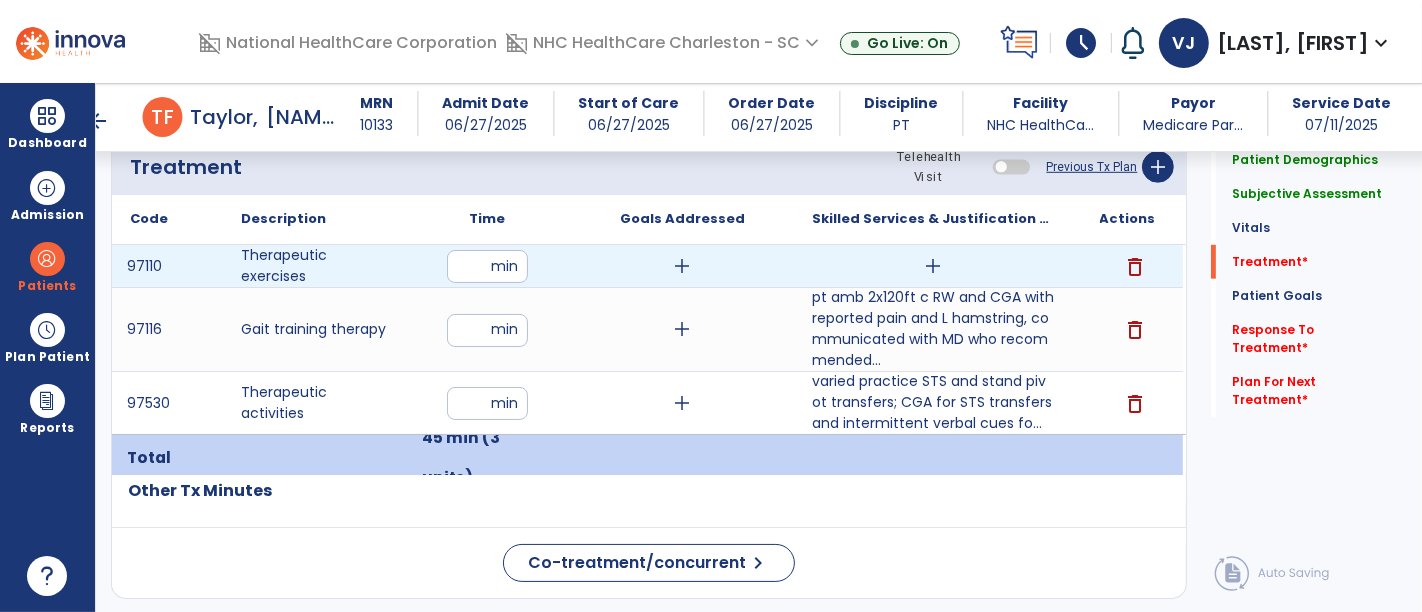 click on "add" at bounding box center (933, 266) 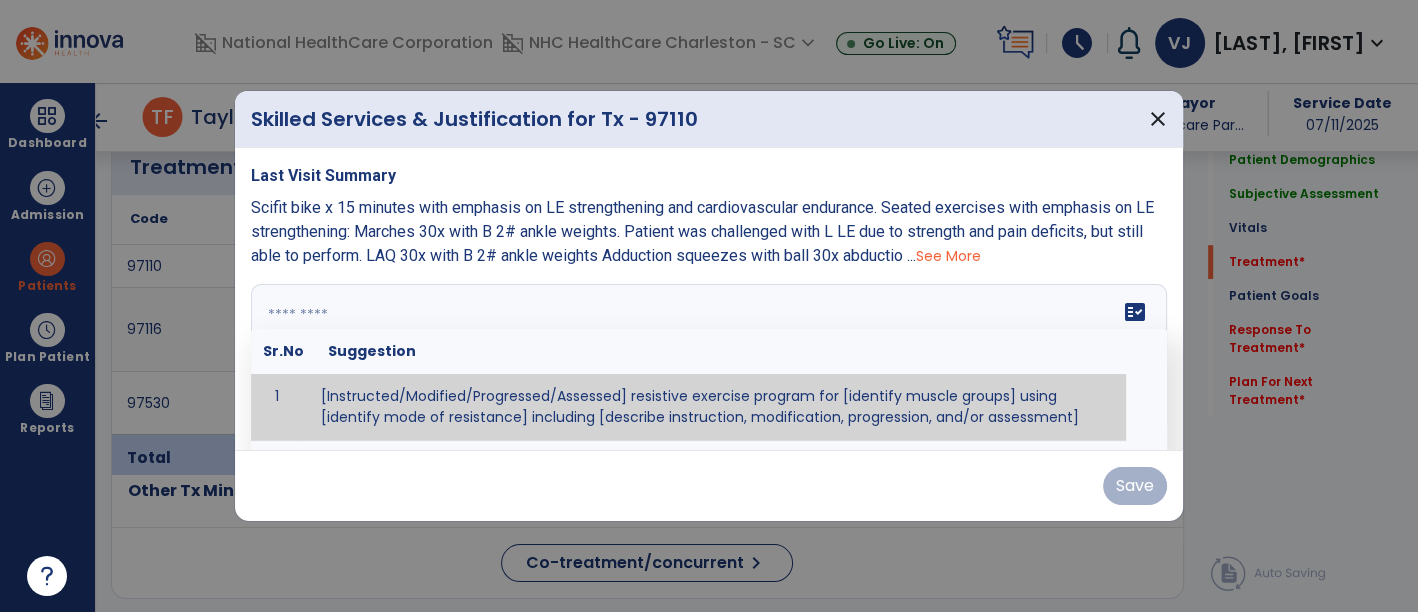 click on "fact_check  Sr.No Suggestion 1 [Instructed/Modified/Progressed/Assessed] resistive exercise program for [identify muscle groups] using [identify mode of resistance] including [describe instruction, modification, progression, and/or assessment] 2 [Instructed/Modified/Progressed/Assessed] aerobic exercise program using [identify equipment/mode] including [describe instruction, modification,progression, and/or assessment] 3 [Instructed/Modified/Progressed/Assessed] [PROM/A/AROM/AROM] program for [identify joint movements] using [contract-relax, over-pressure, inhibitory techniques, other] 4 [Assessed/Tested] aerobic capacity with administration of [aerobic capacity test]" at bounding box center [709, 359] 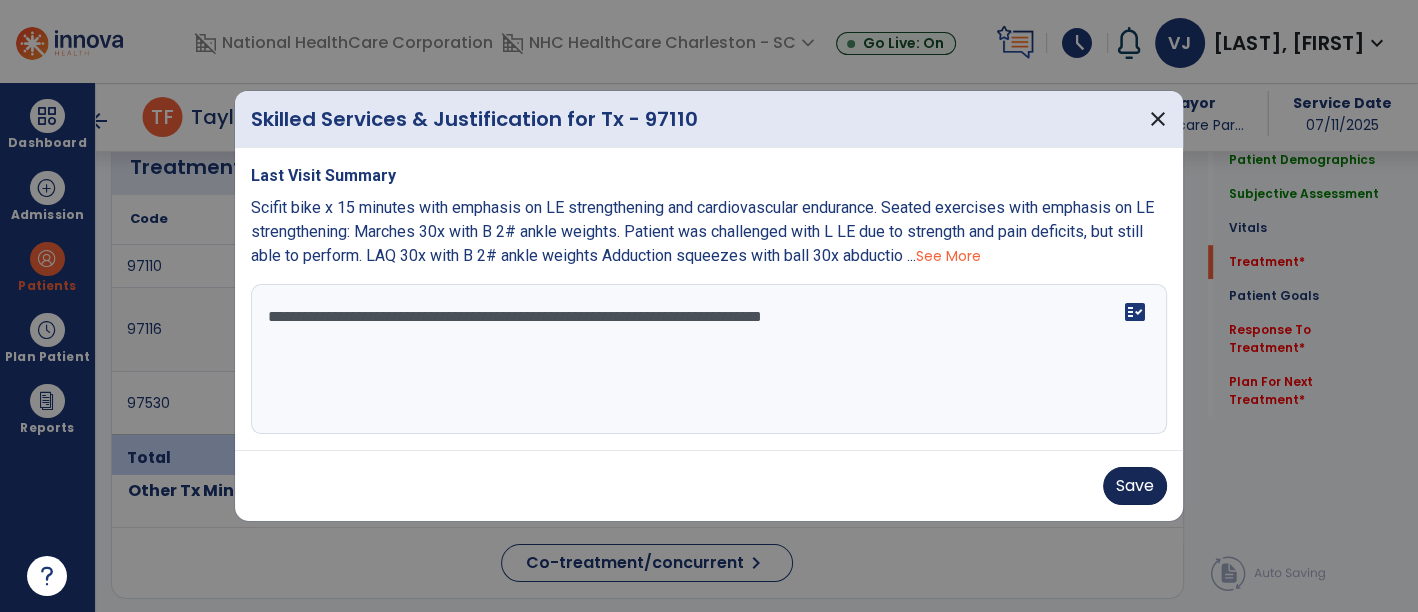 type on "**********" 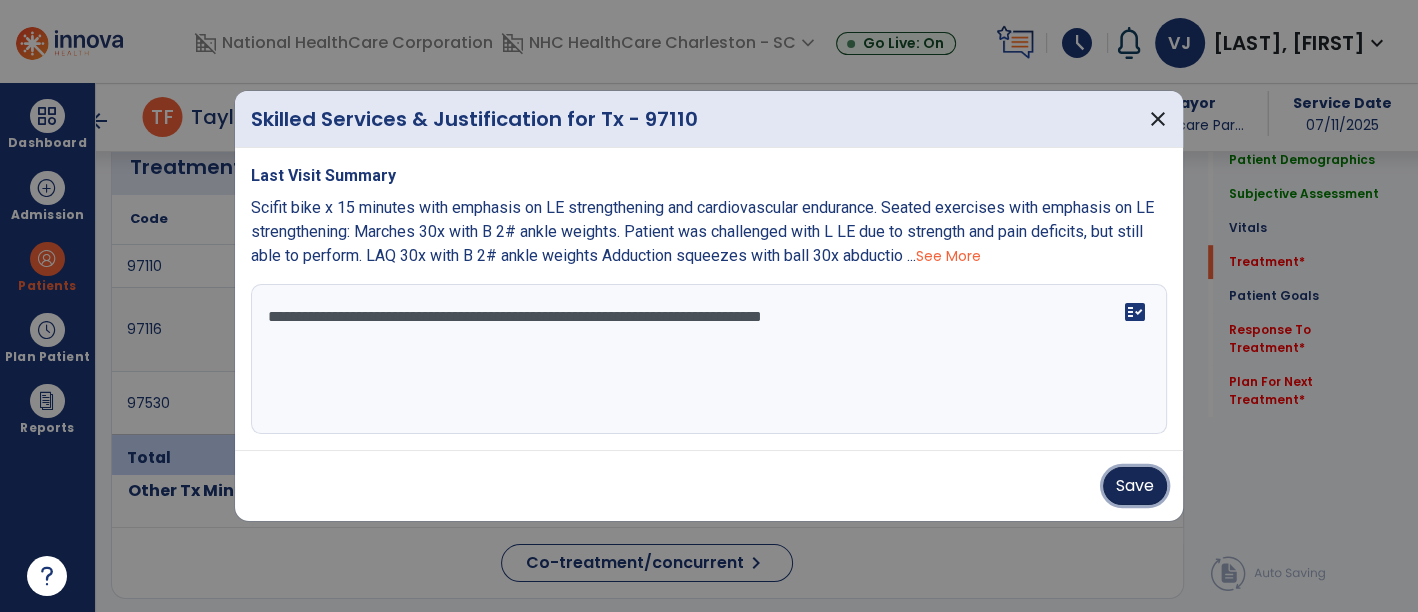 click on "Save" at bounding box center (1135, 486) 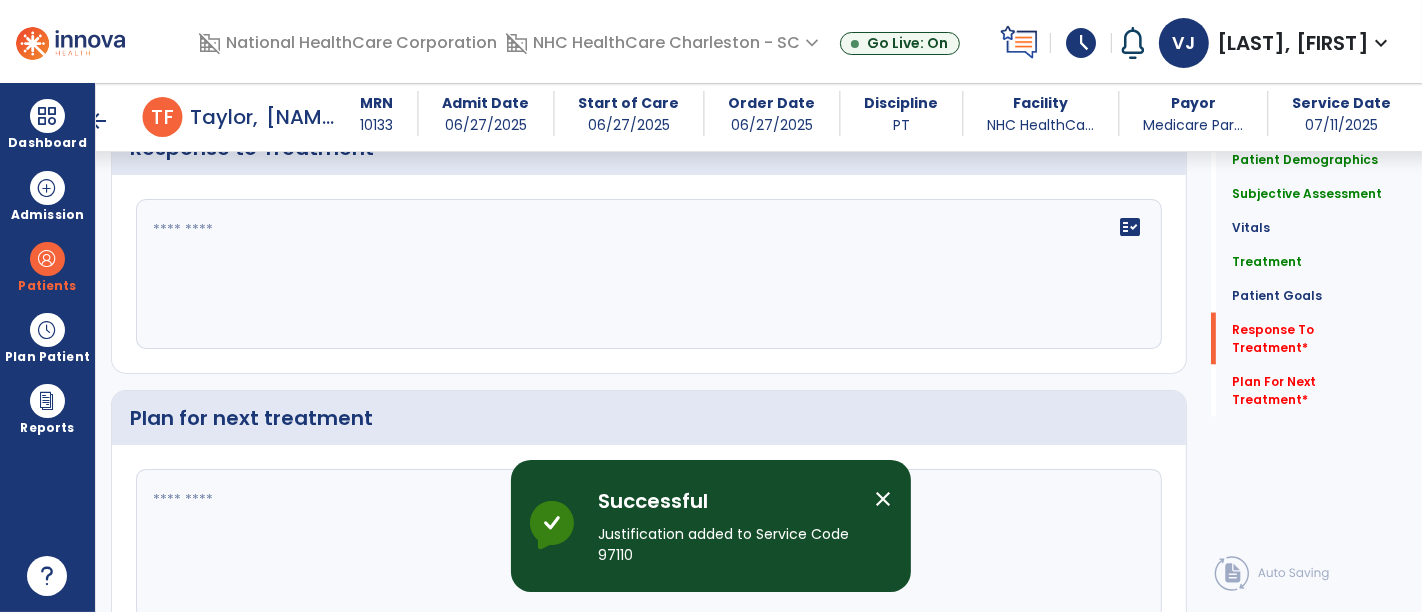 scroll, scrollTop: 2518, scrollLeft: 0, axis: vertical 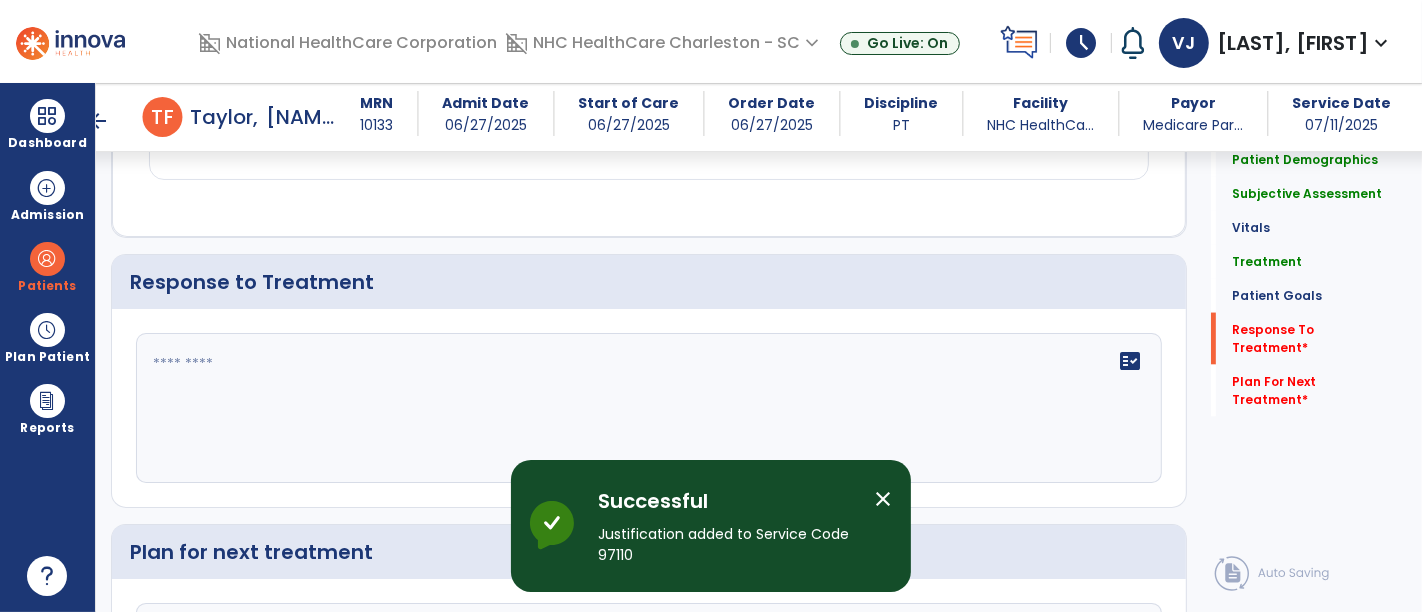 click 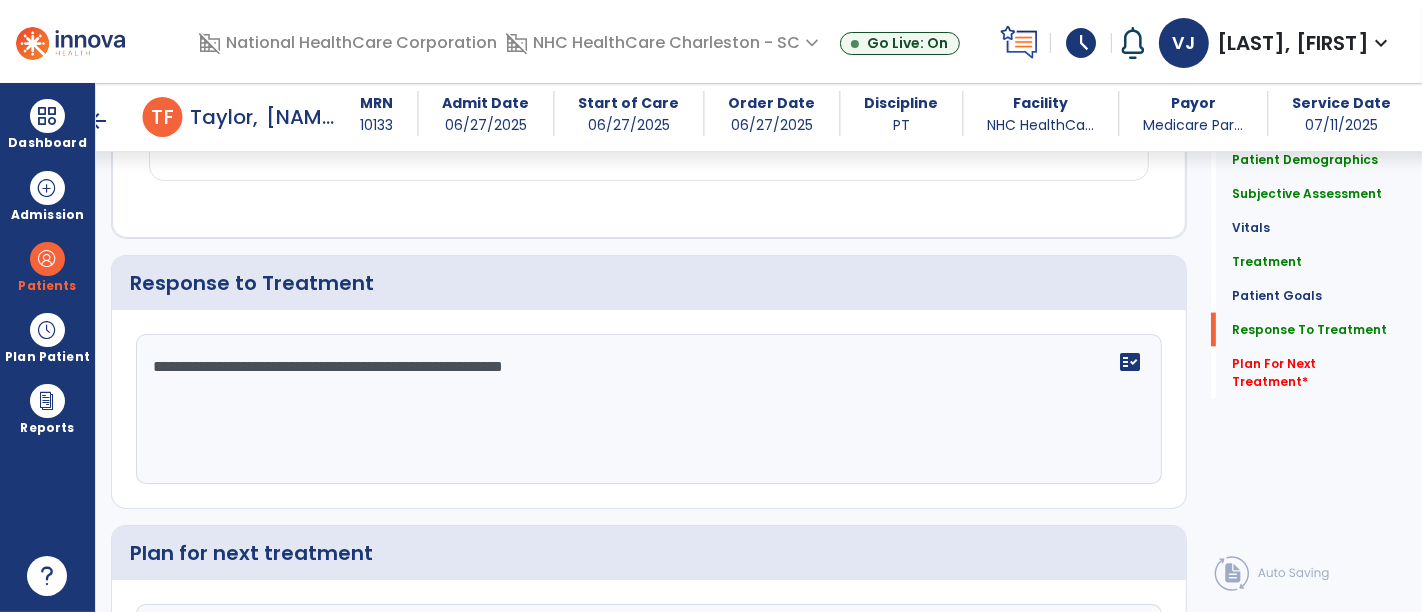 scroll, scrollTop: 2740, scrollLeft: 0, axis: vertical 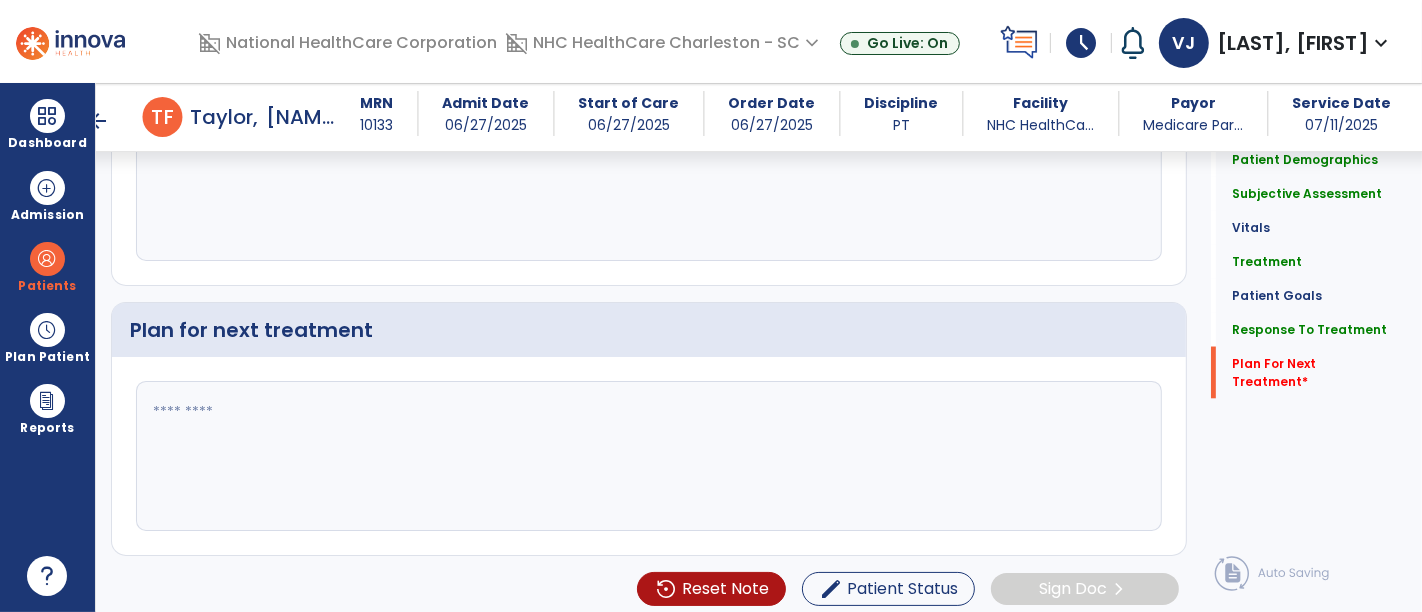 type on "**********" 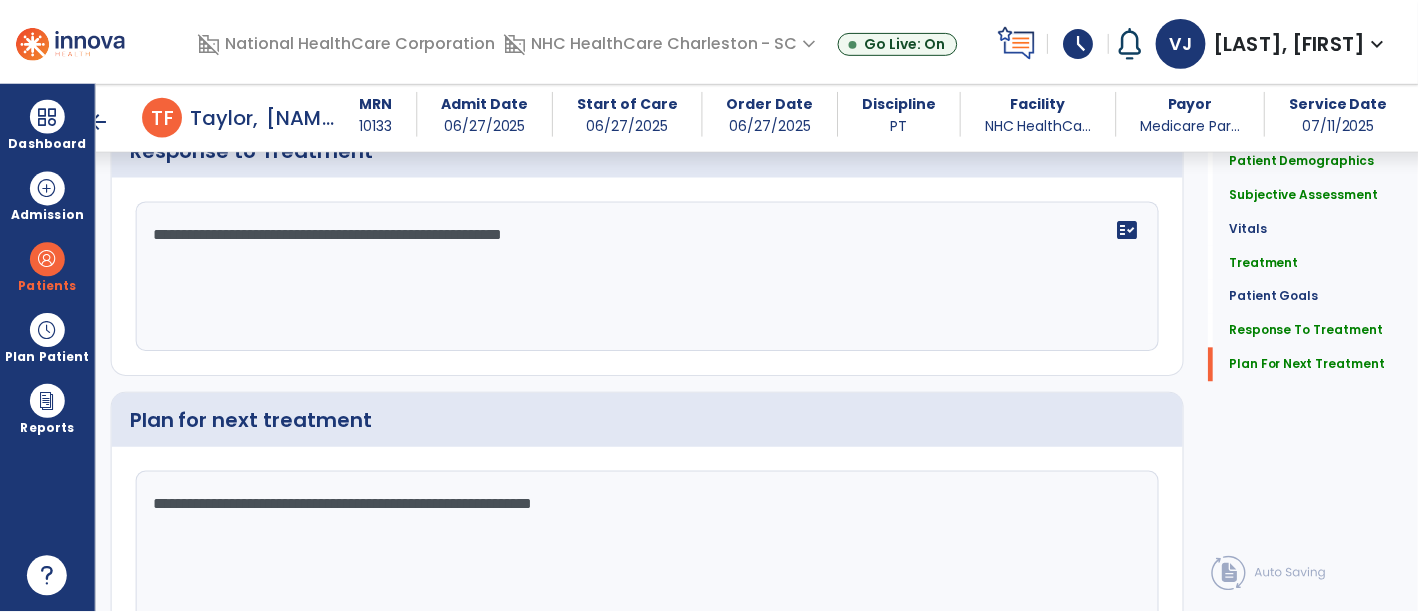 scroll, scrollTop: 2740, scrollLeft: 0, axis: vertical 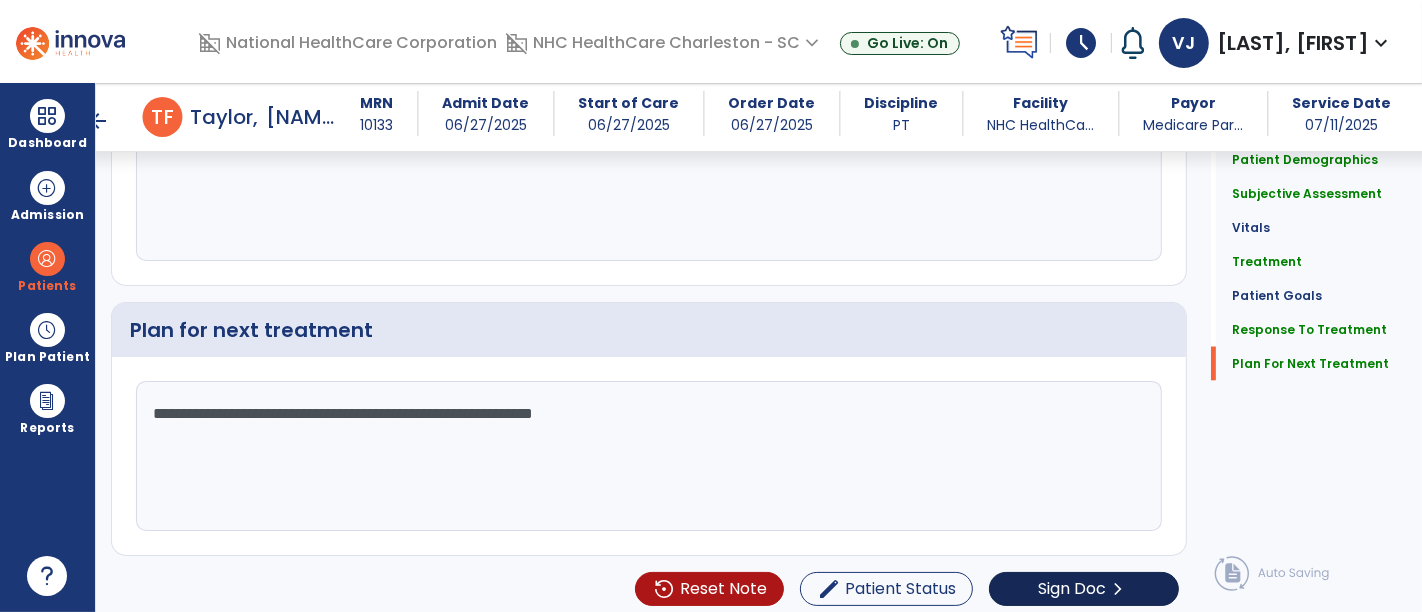 type on "**********" 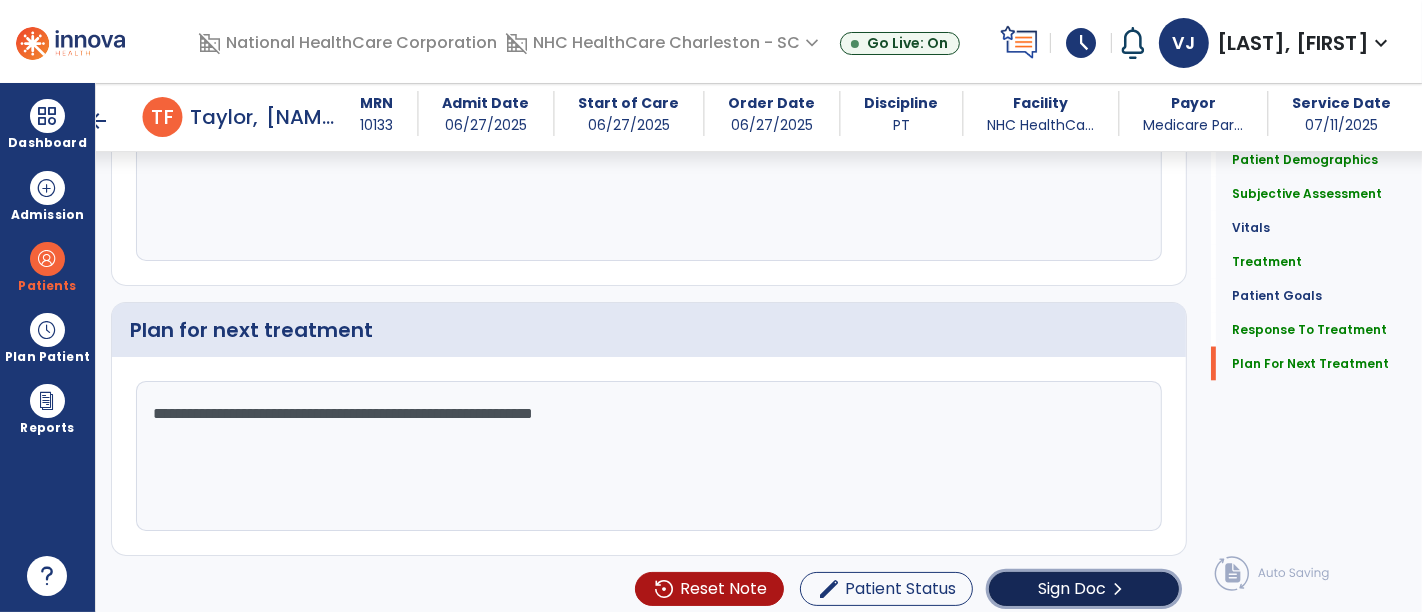 click on "Sign Doc" 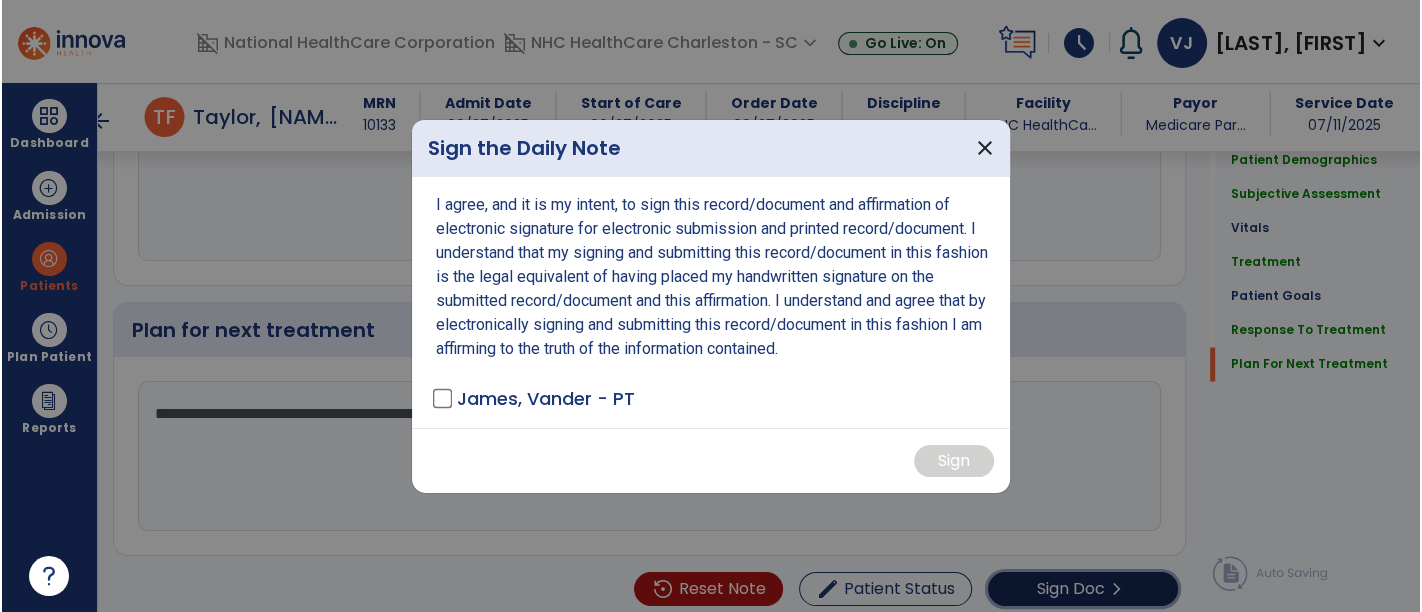 scroll, scrollTop: 2740, scrollLeft: 0, axis: vertical 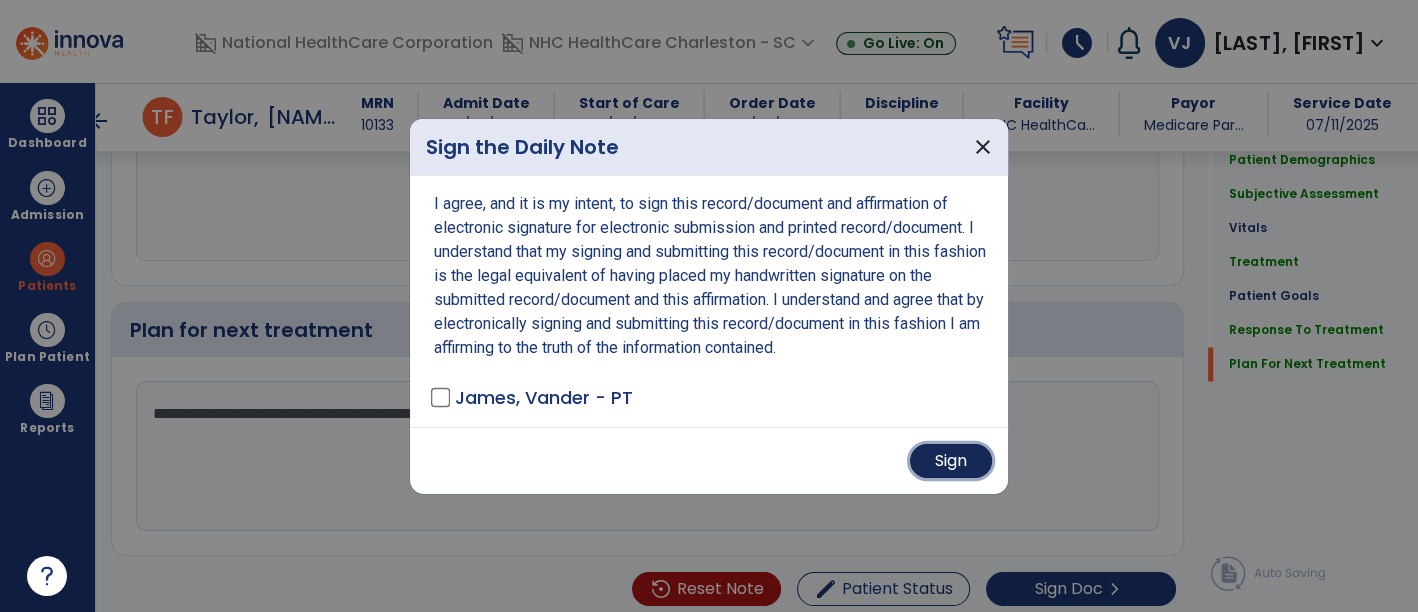 click on "Sign" at bounding box center (951, 461) 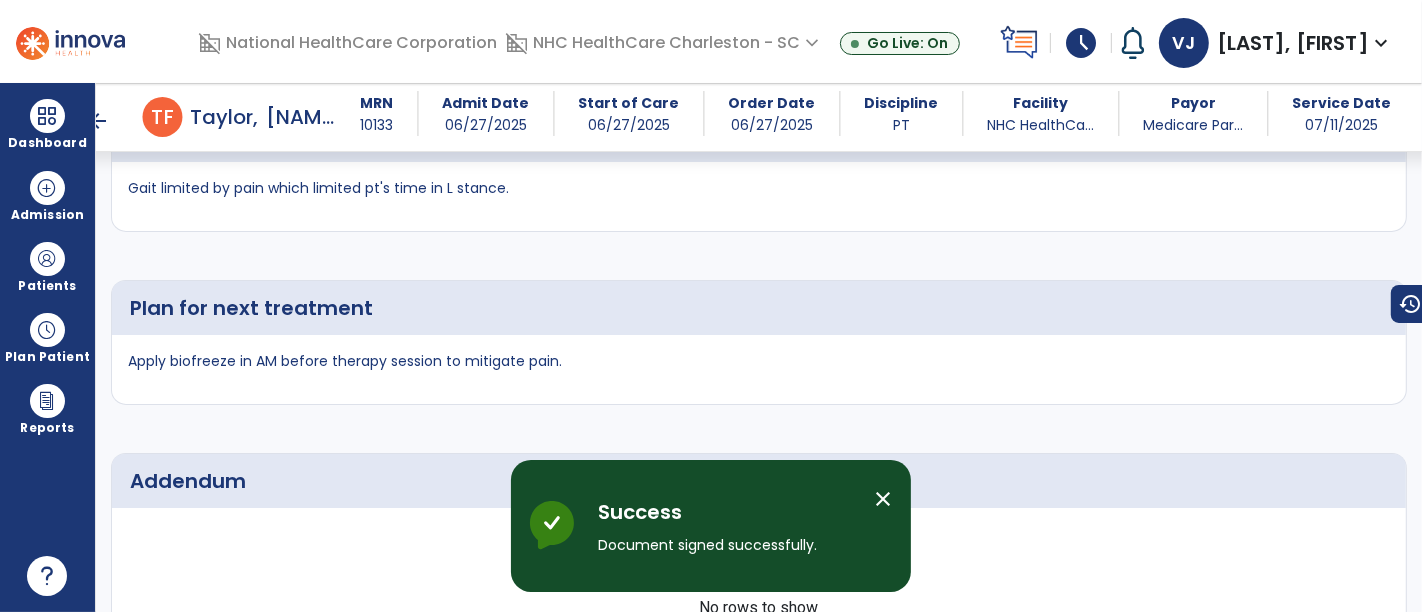 scroll, scrollTop: 3847, scrollLeft: 0, axis: vertical 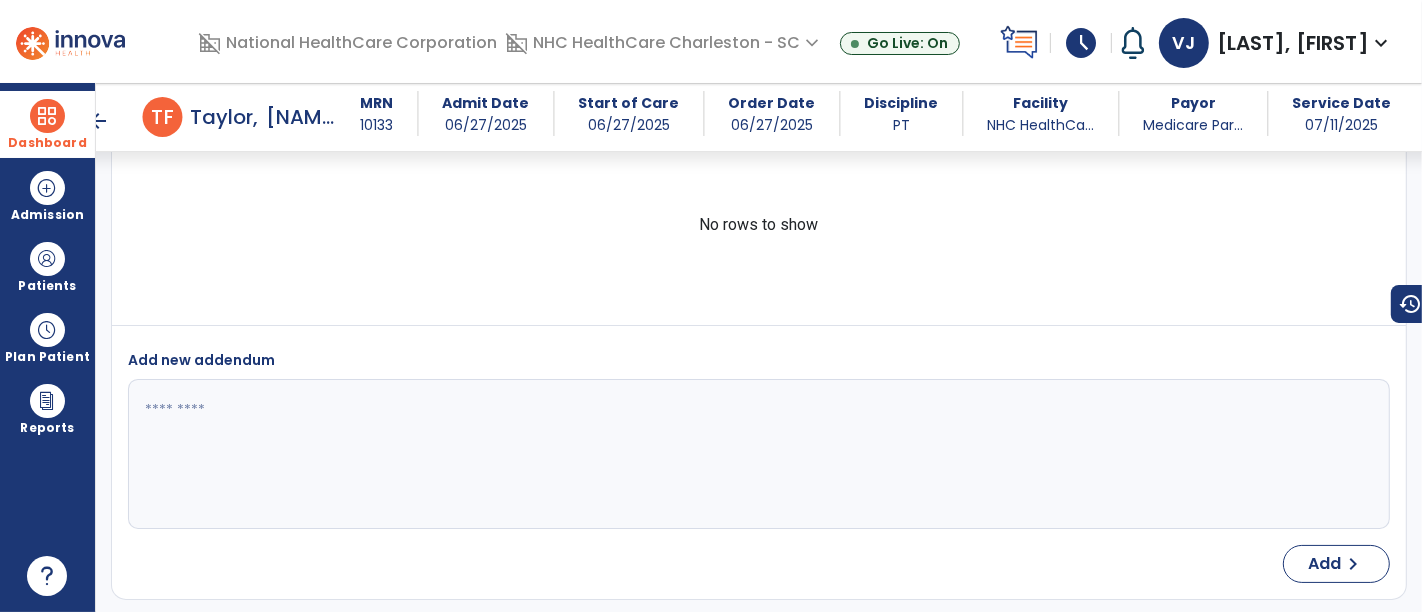 click on "Dashboard" at bounding box center (47, 124) 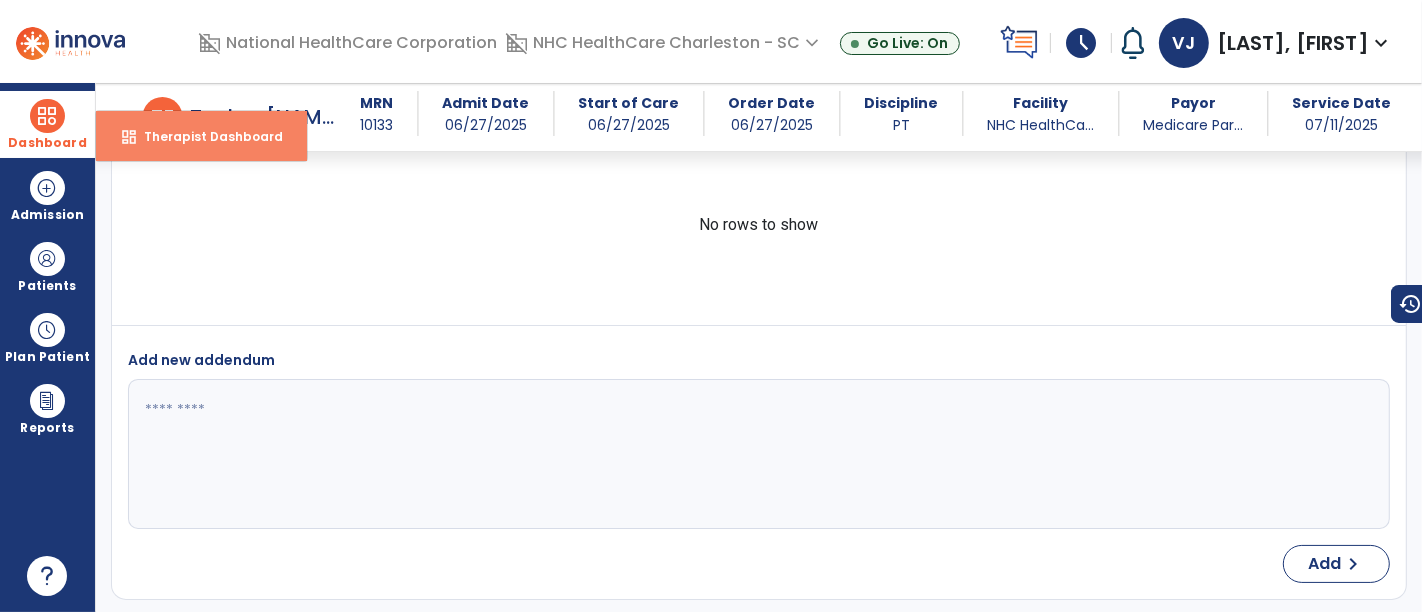 click on "Therapist Dashboard" at bounding box center [205, 136] 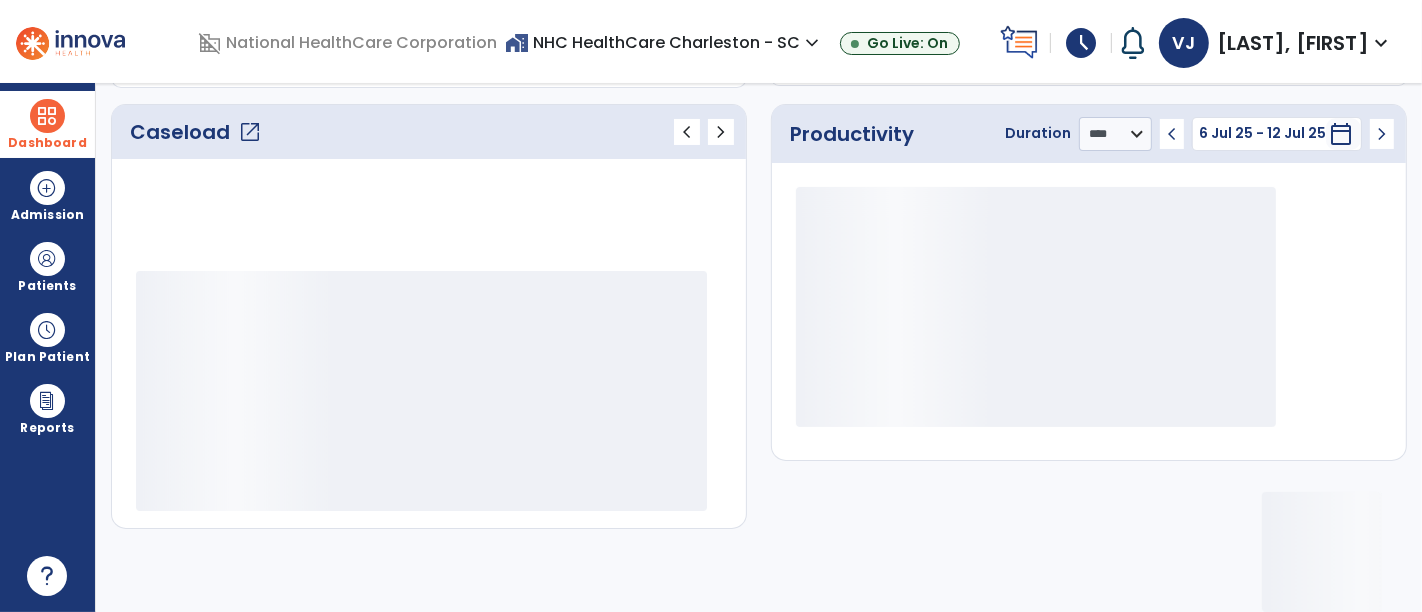 scroll, scrollTop: 261, scrollLeft: 0, axis: vertical 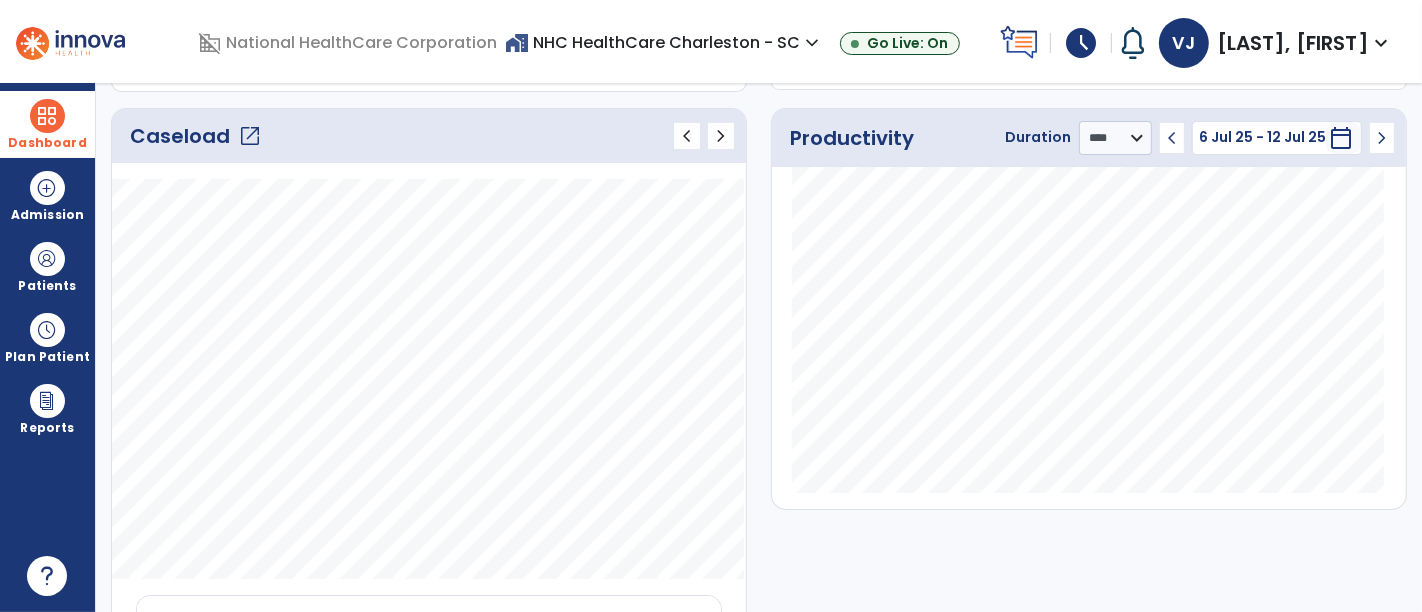click on "open_in_new" 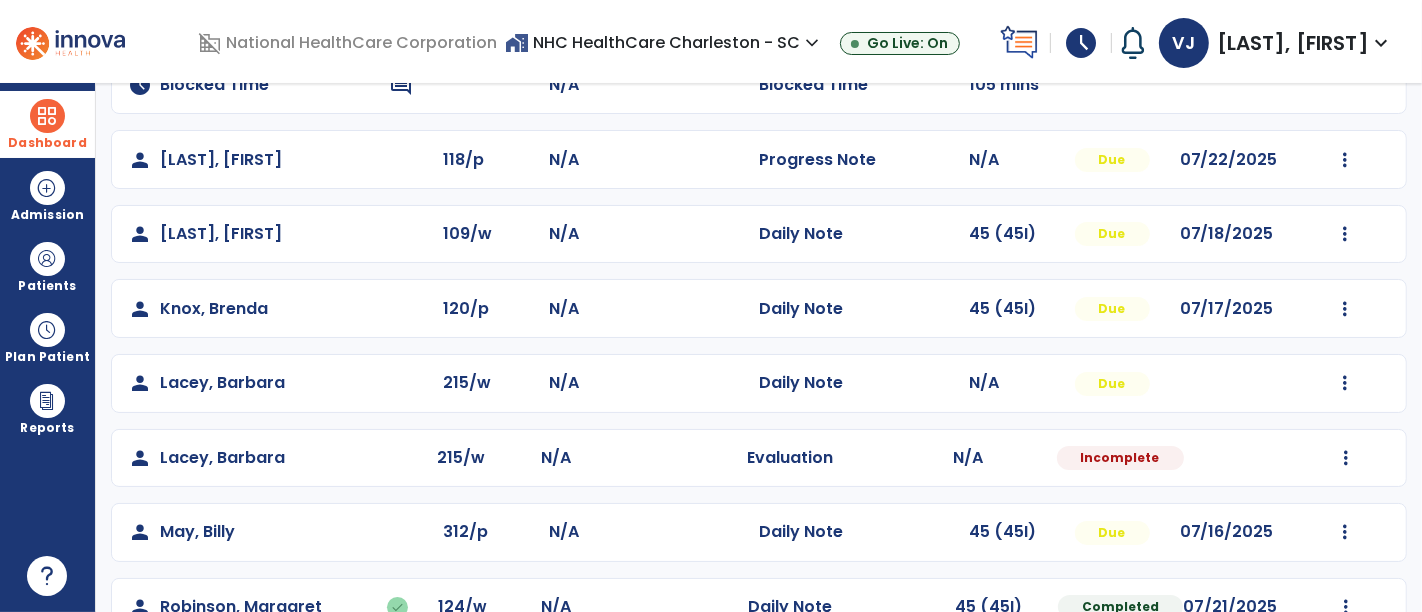 scroll, scrollTop: 245, scrollLeft: 0, axis: vertical 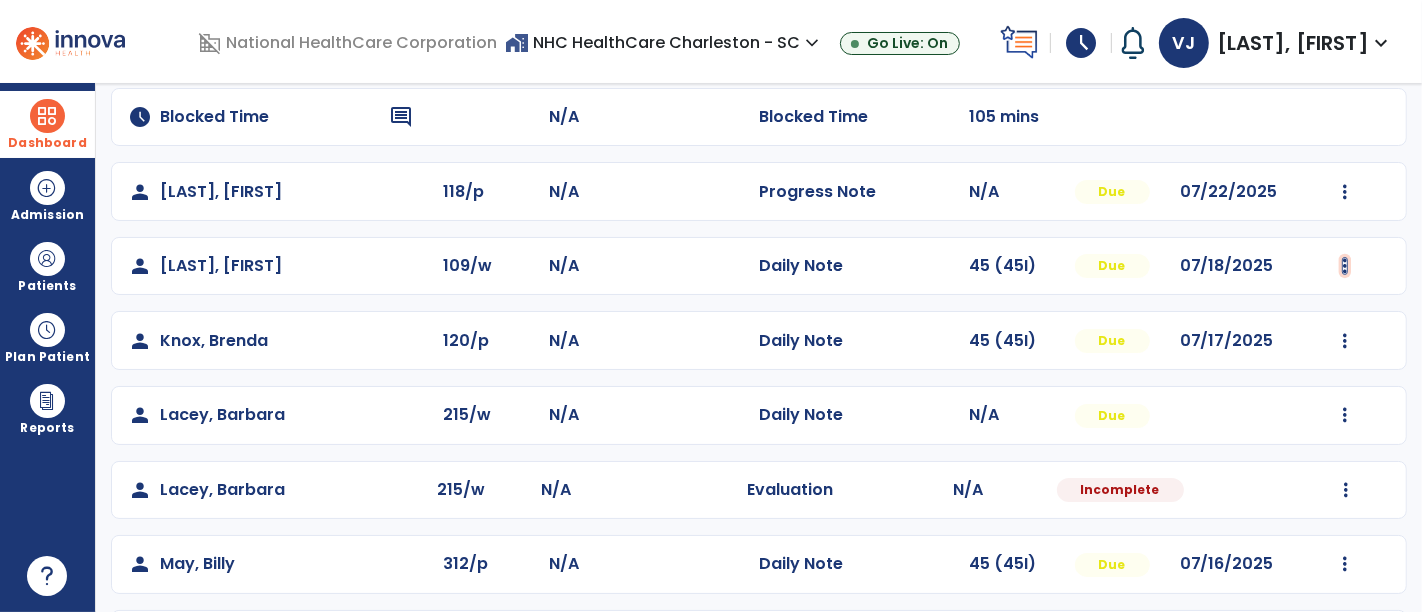 click at bounding box center [1345, 43] 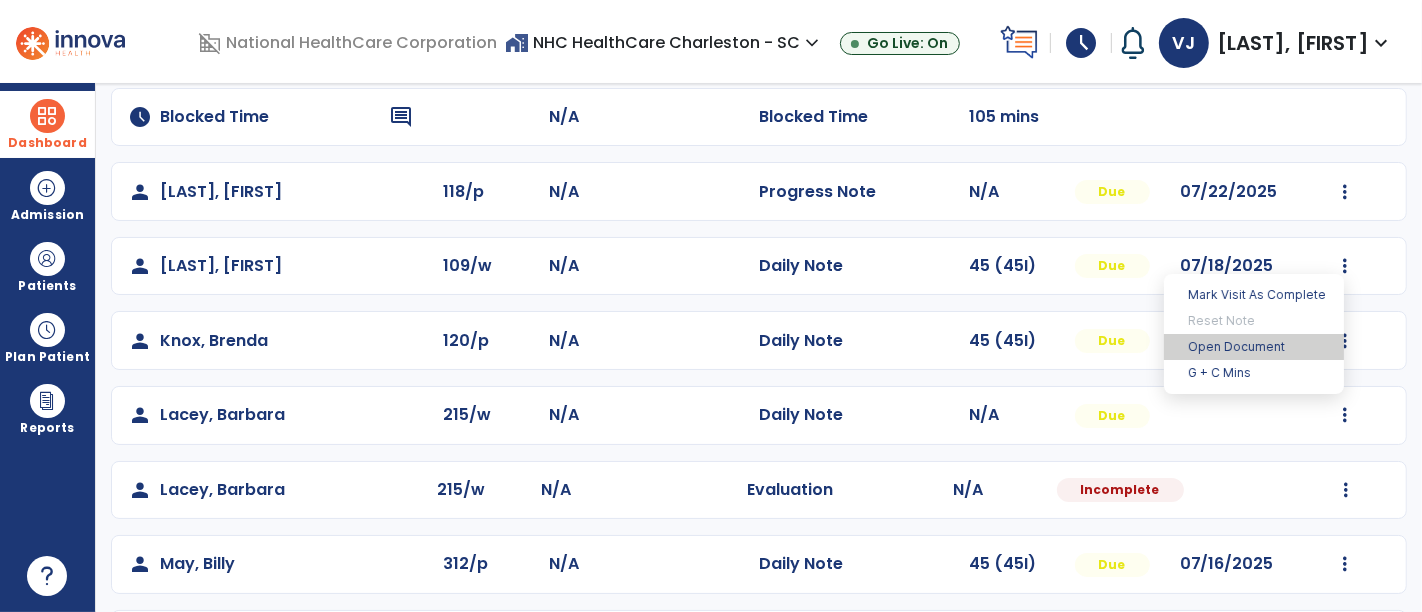 click on "Open Document" at bounding box center (1254, 347) 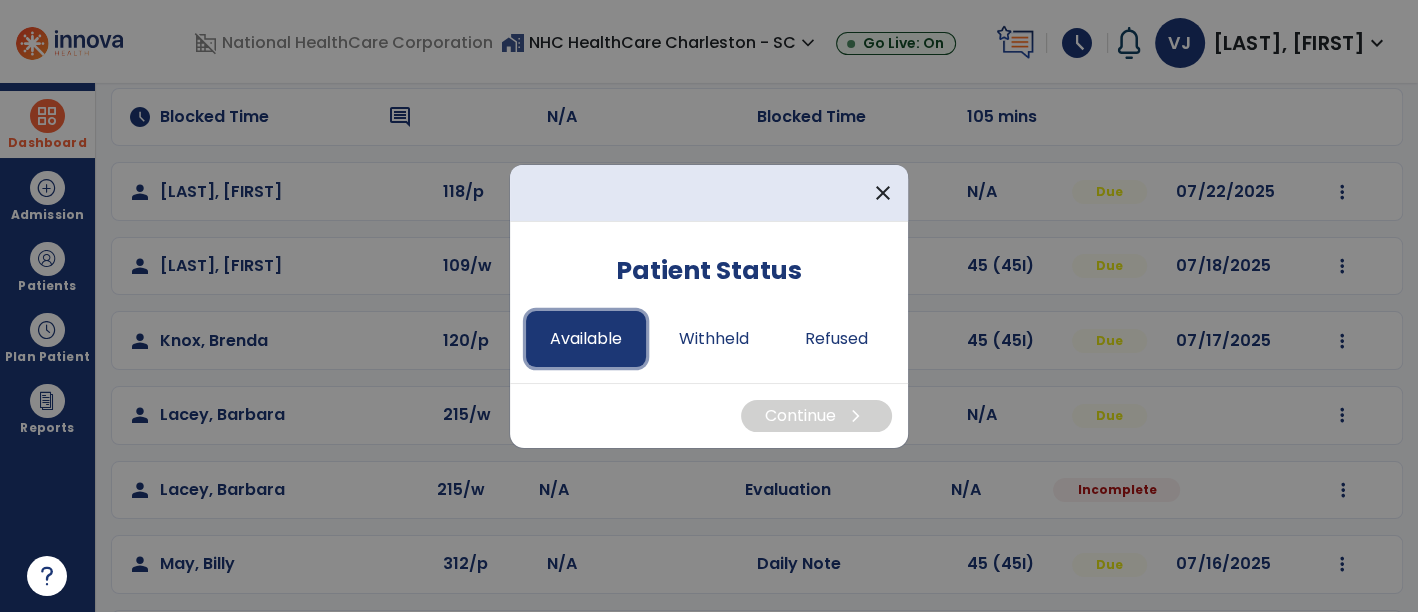 click on "Available" at bounding box center (586, 339) 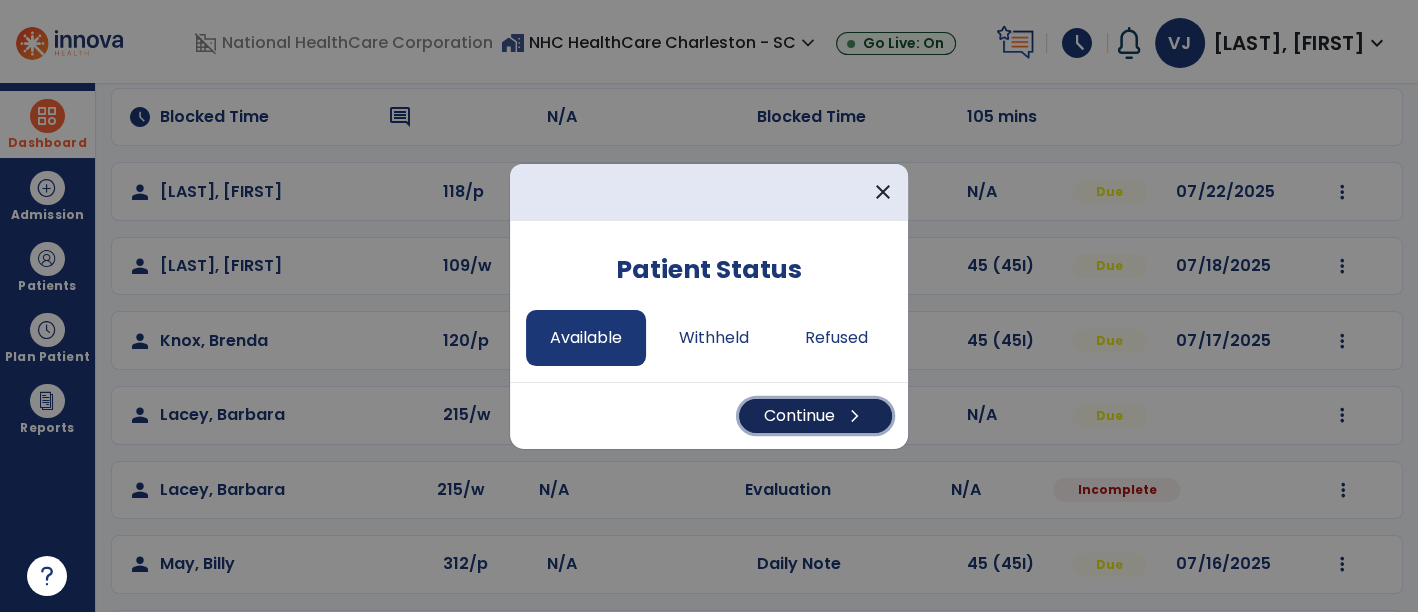 click on "Continue   chevron_right" at bounding box center (815, 416) 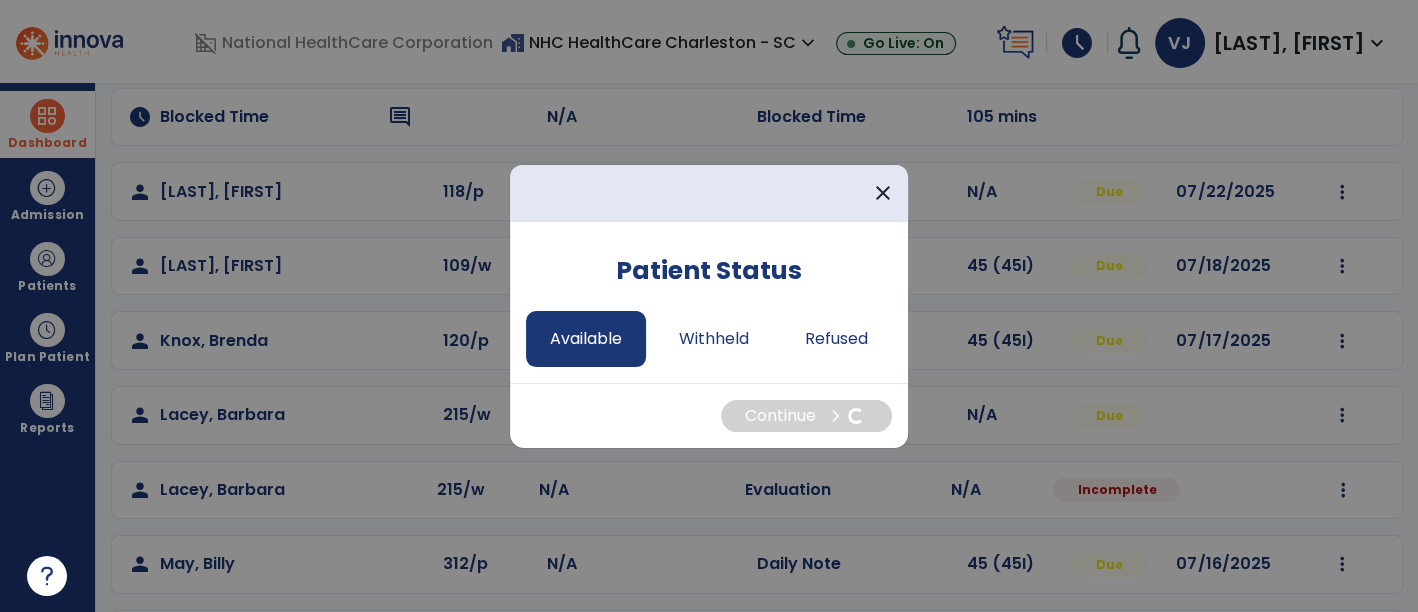 select on "*" 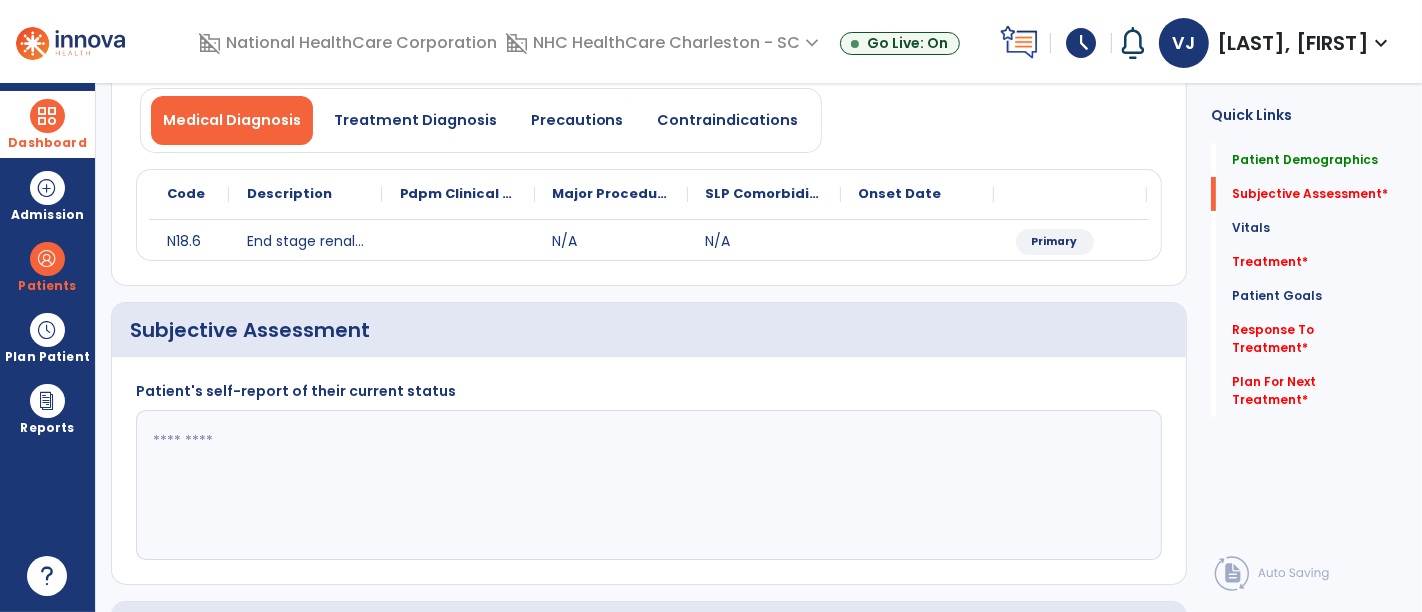 click 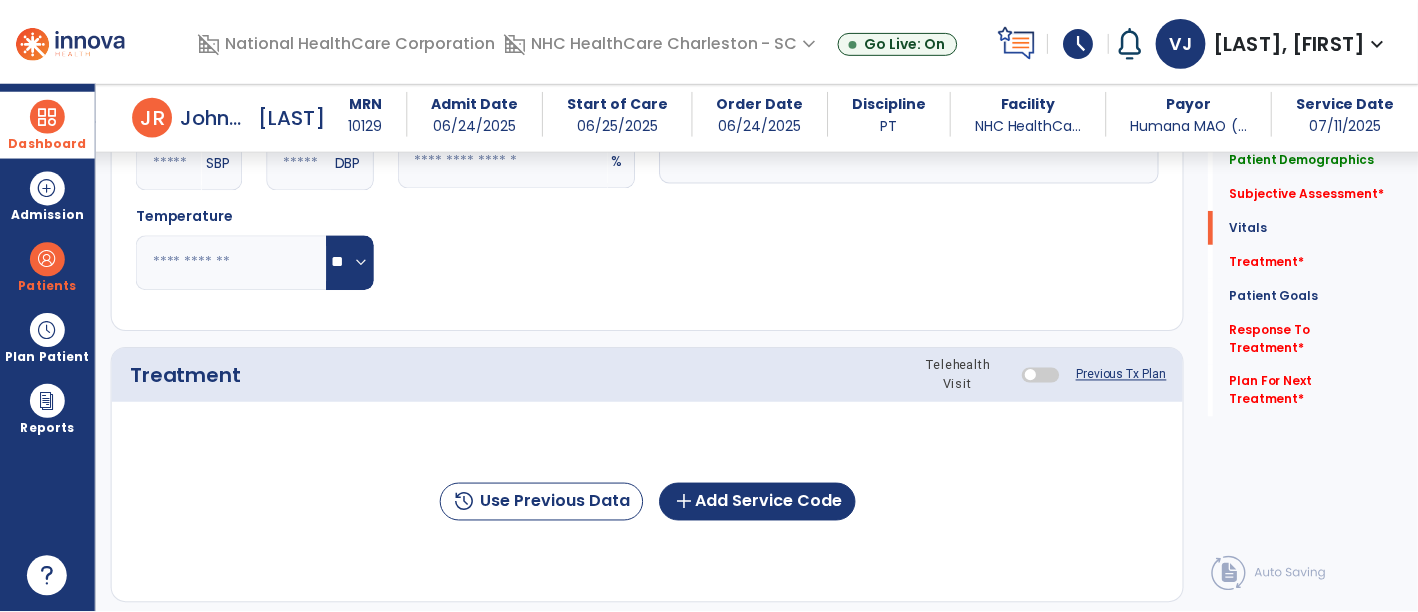 scroll, scrollTop: 912, scrollLeft: 0, axis: vertical 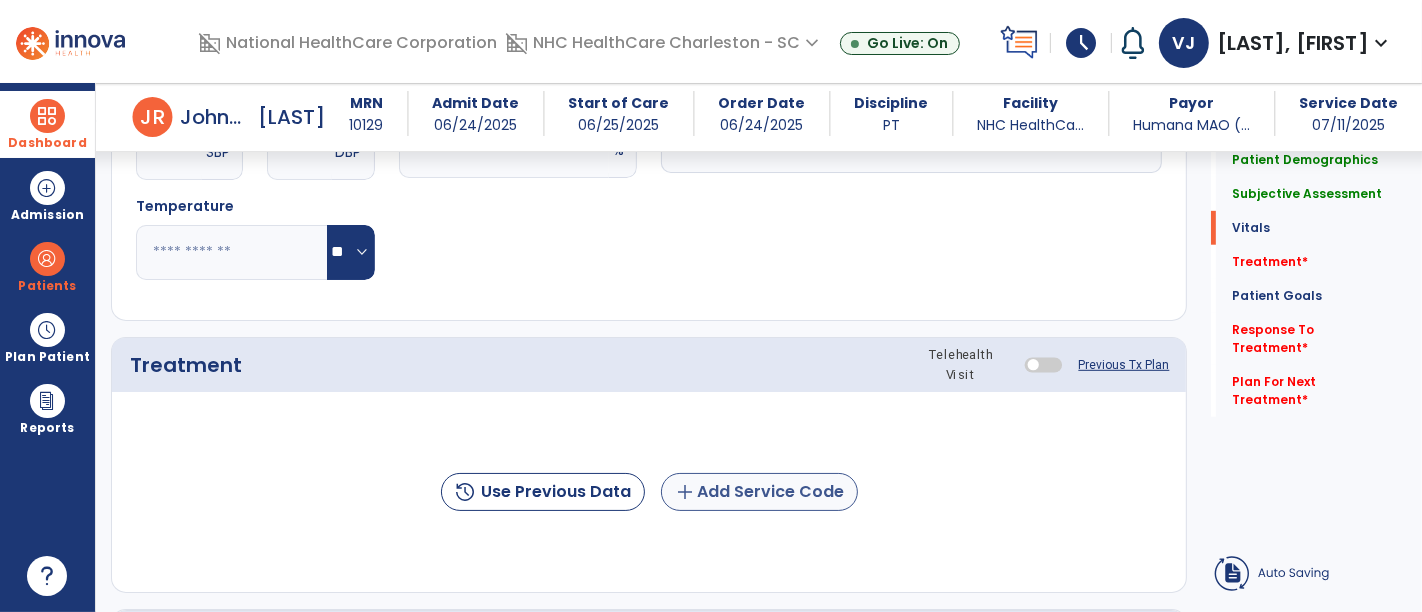 type on "**********" 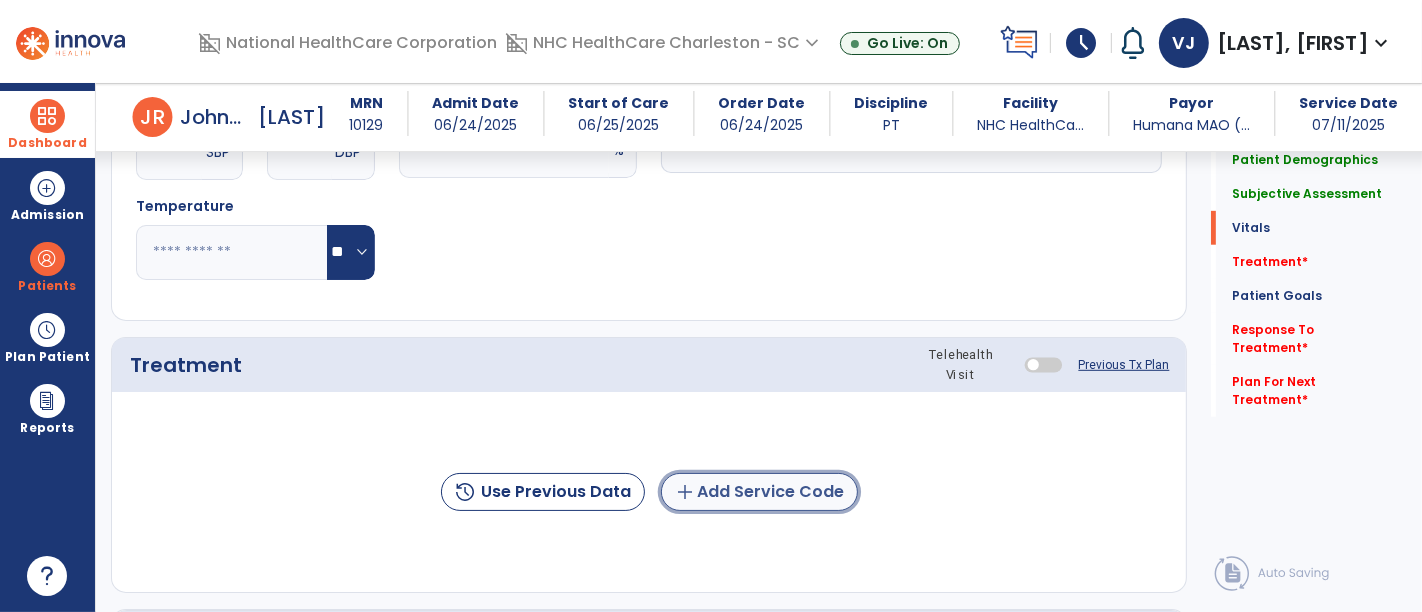 click on "add  Add Service Code" 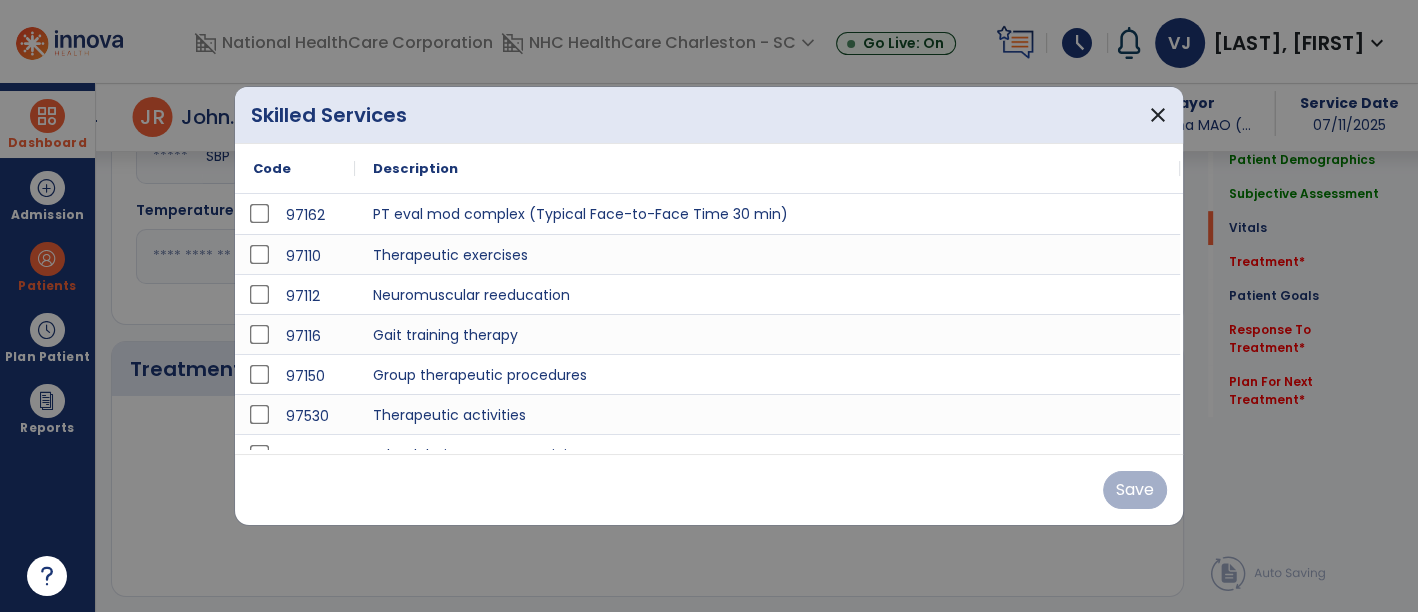 scroll, scrollTop: 912, scrollLeft: 0, axis: vertical 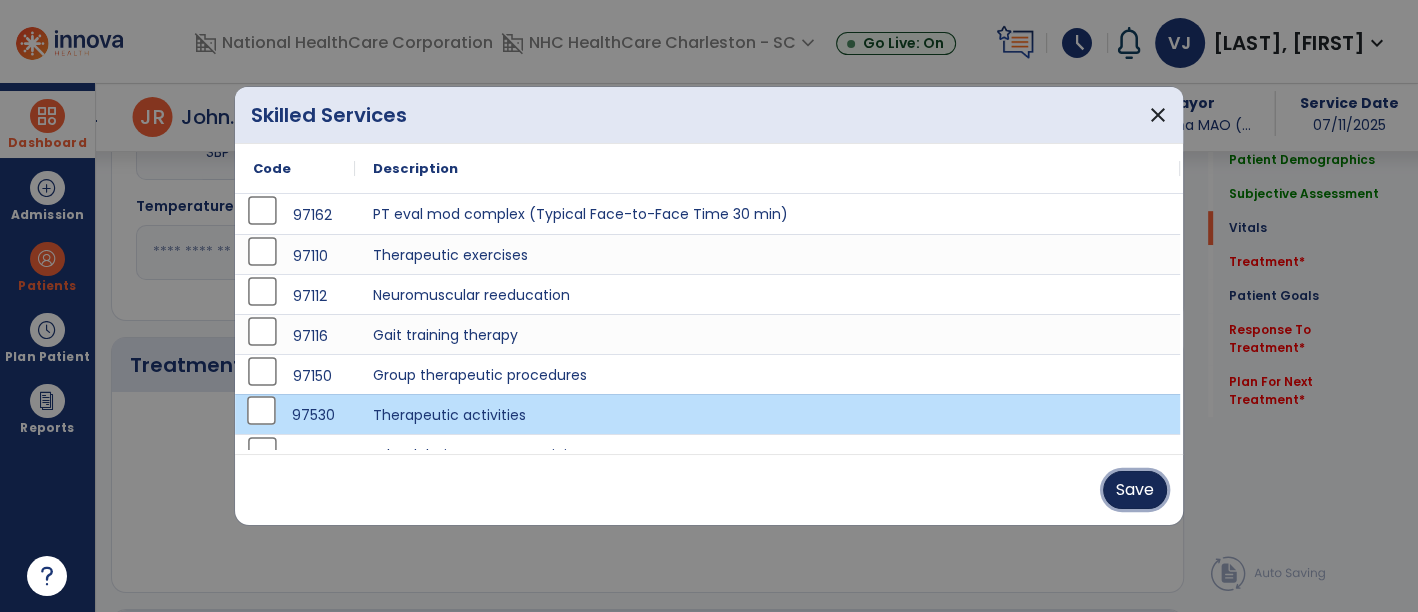click on "Save" at bounding box center [1135, 490] 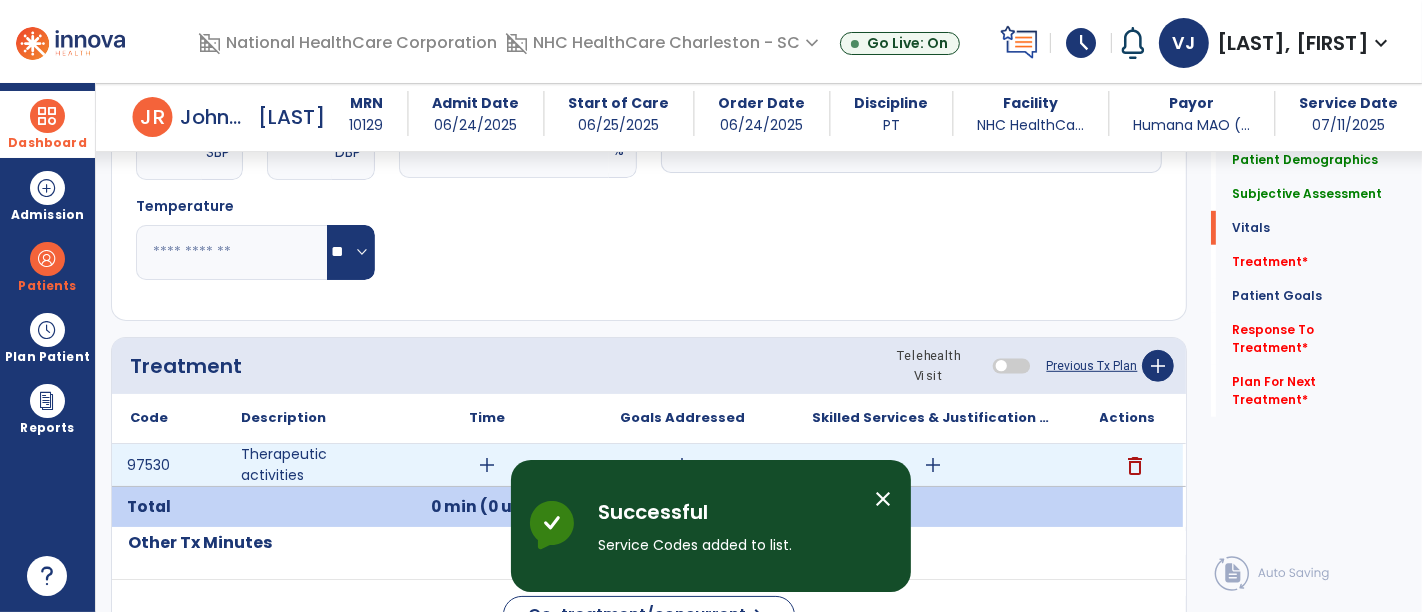 click on "add" at bounding box center (488, 465) 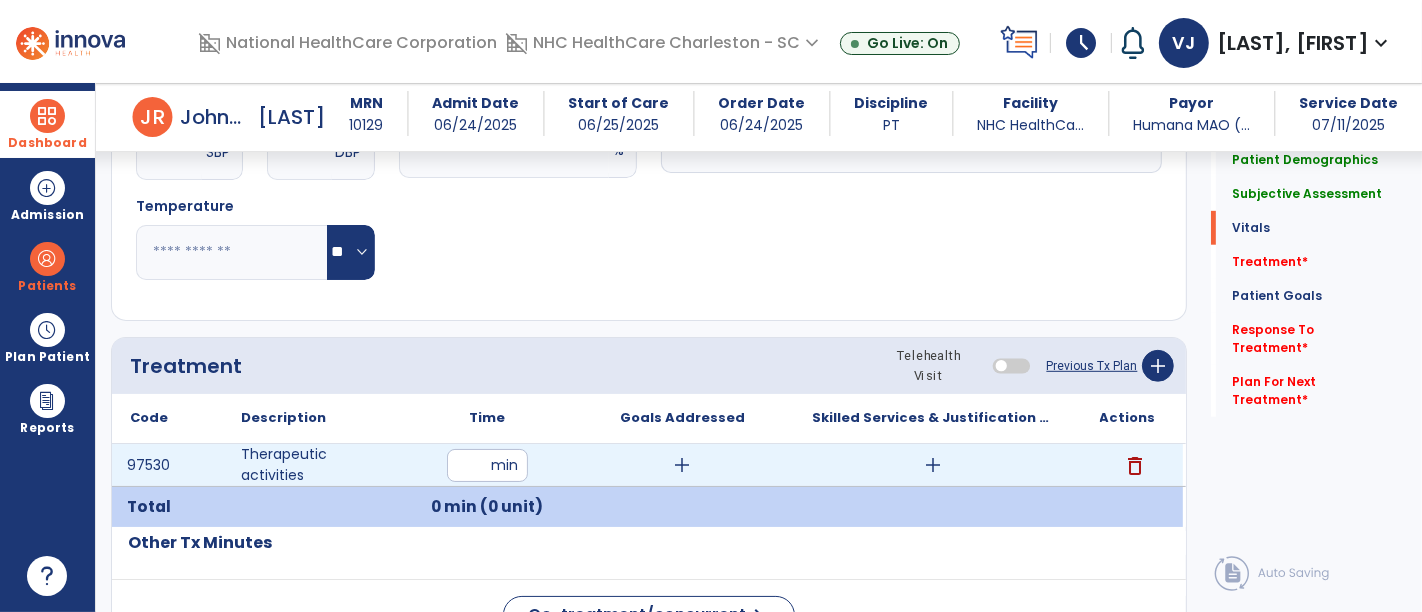 type on "**" 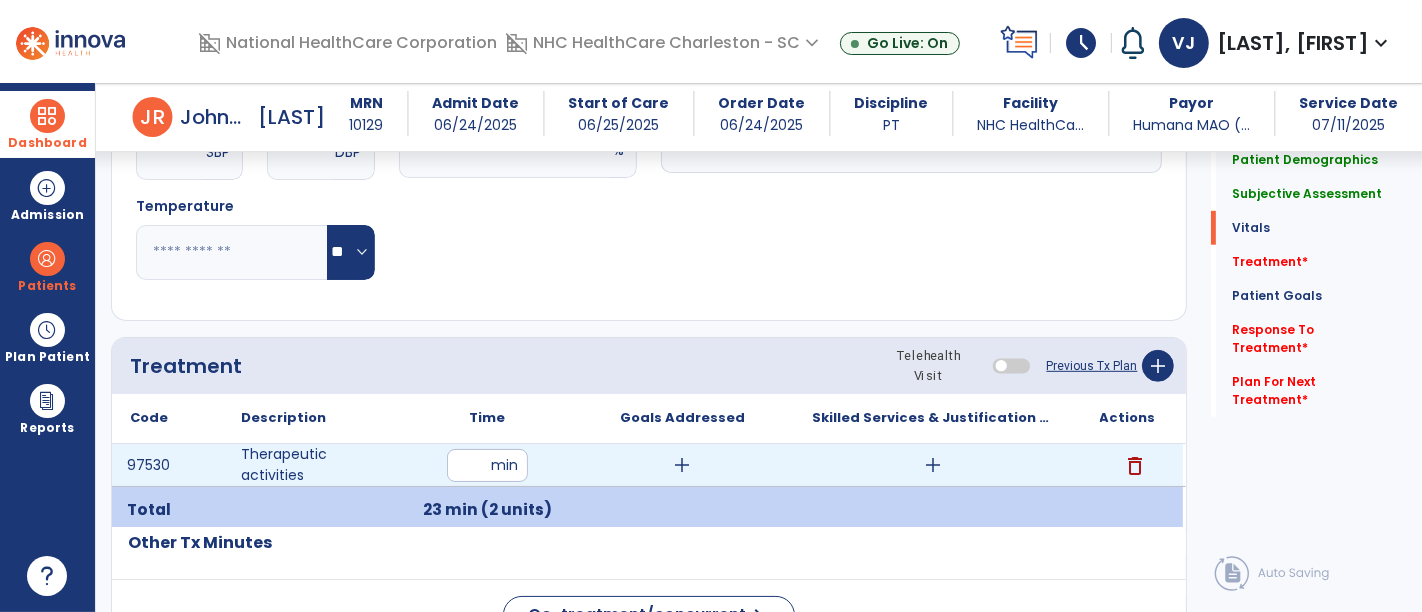 click on "add" at bounding box center [933, 465] 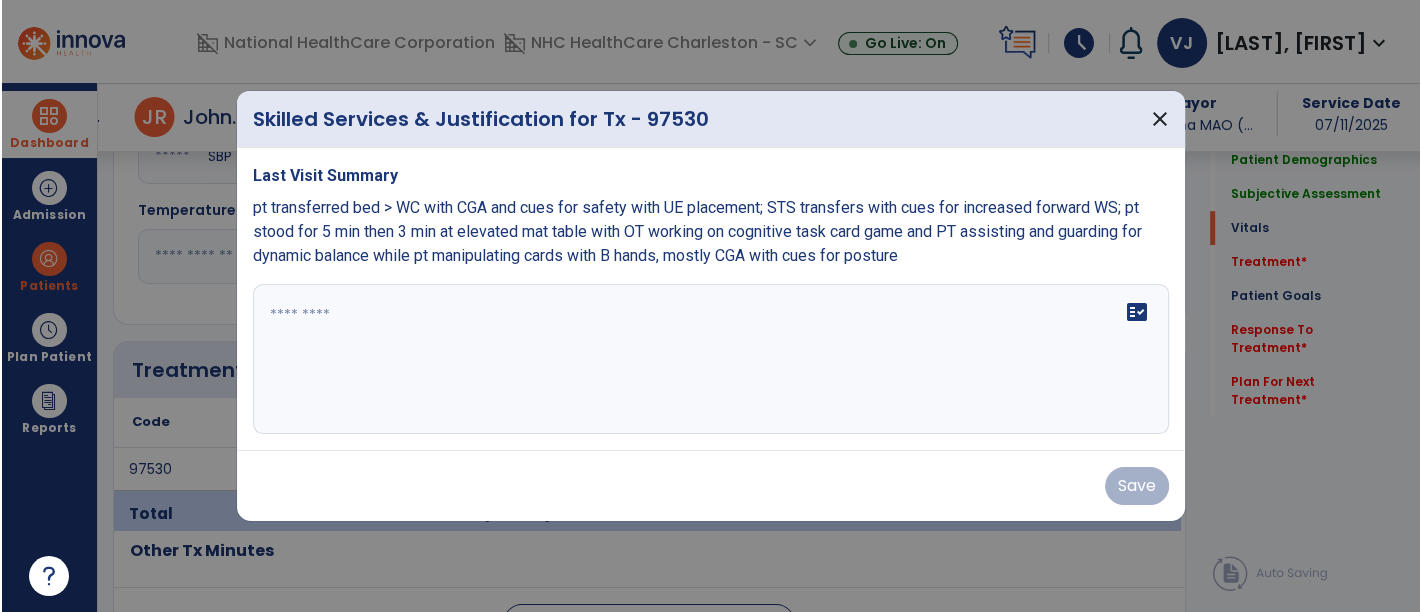 scroll, scrollTop: 912, scrollLeft: 0, axis: vertical 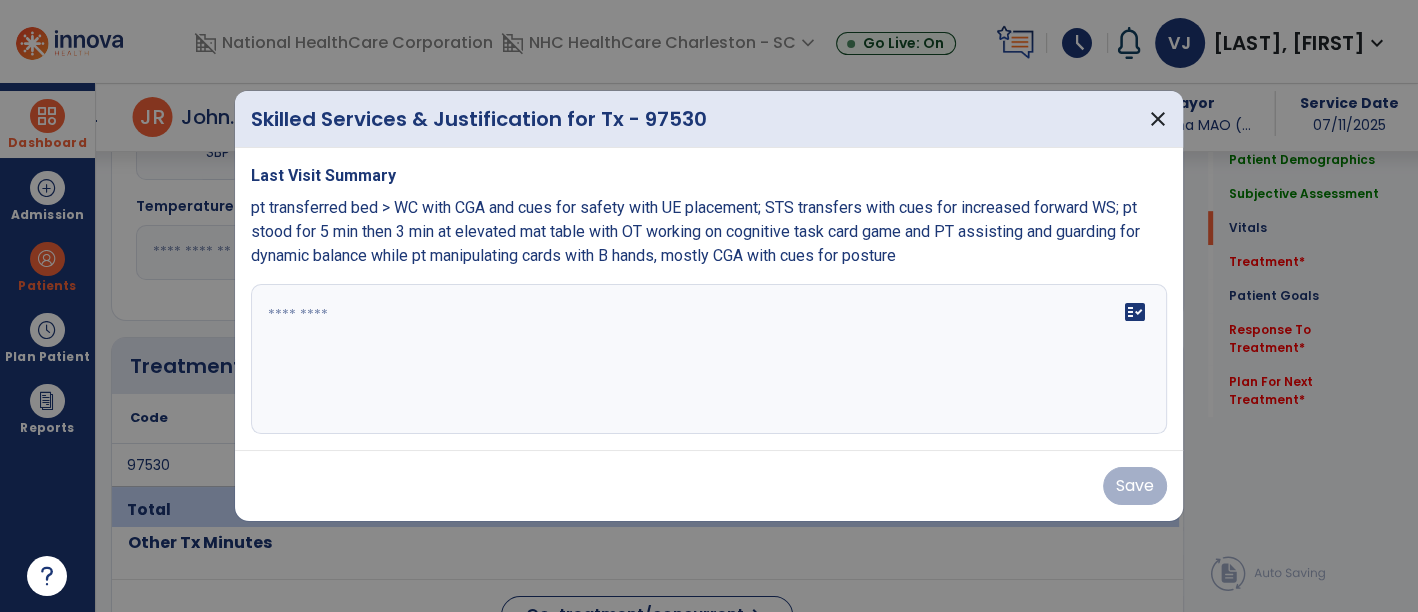 click on "fact_check" at bounding box center [709, 359] 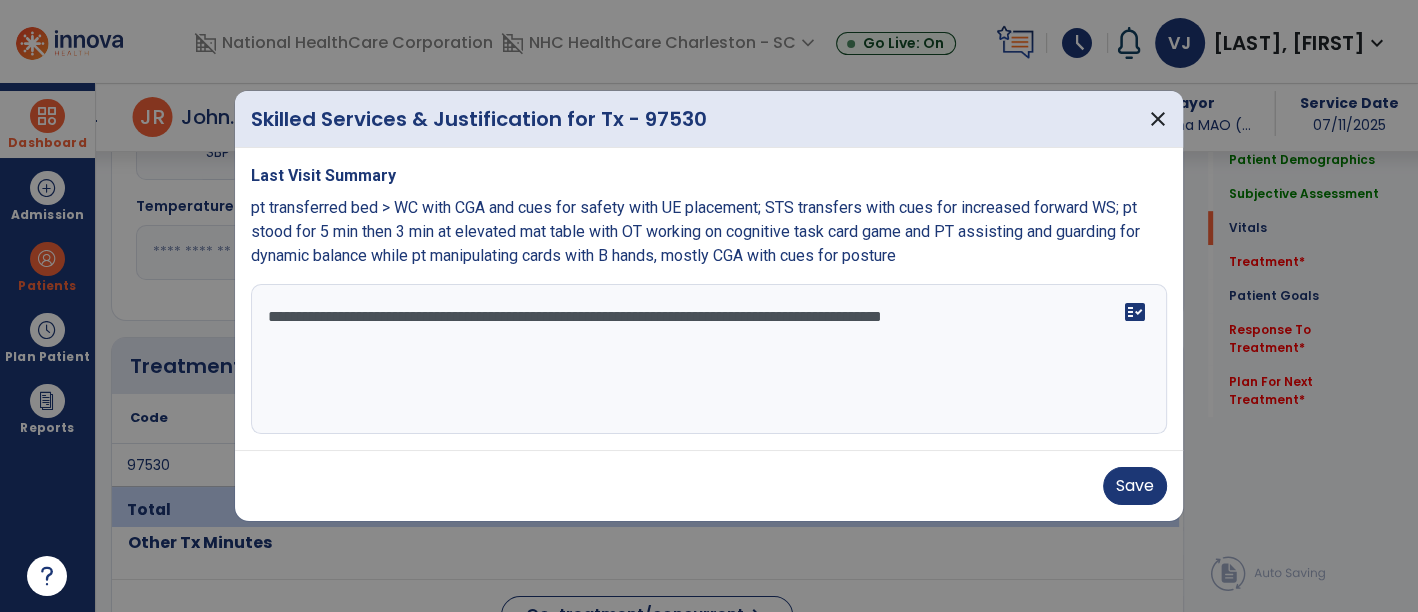 click on "**********" at bounding box center (709, 359) 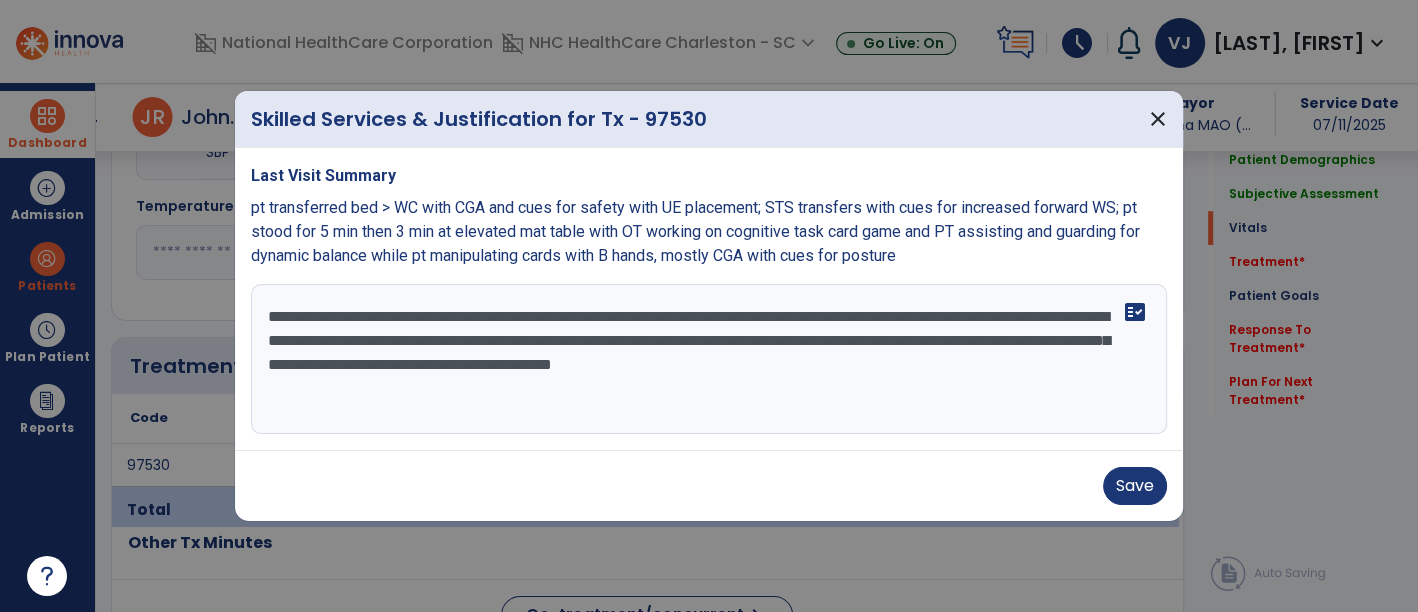 click on "**********" at bounding box center [709, 359] 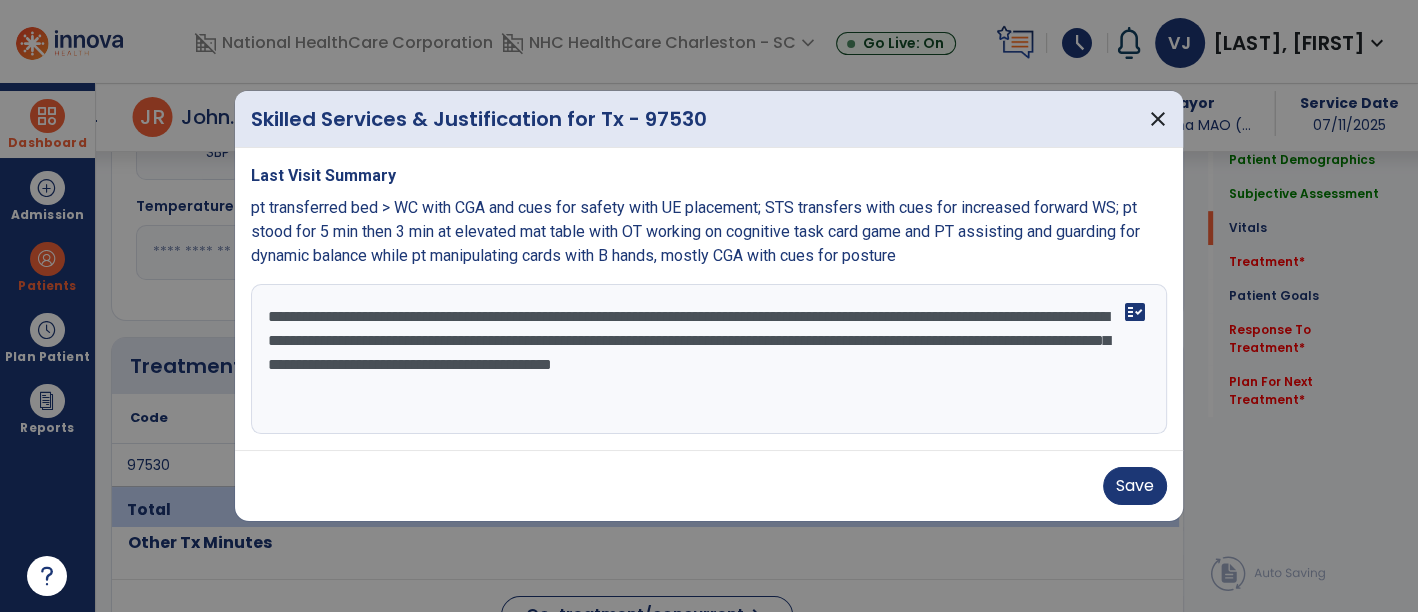 click on "**********" at bounding box center (709, 359) 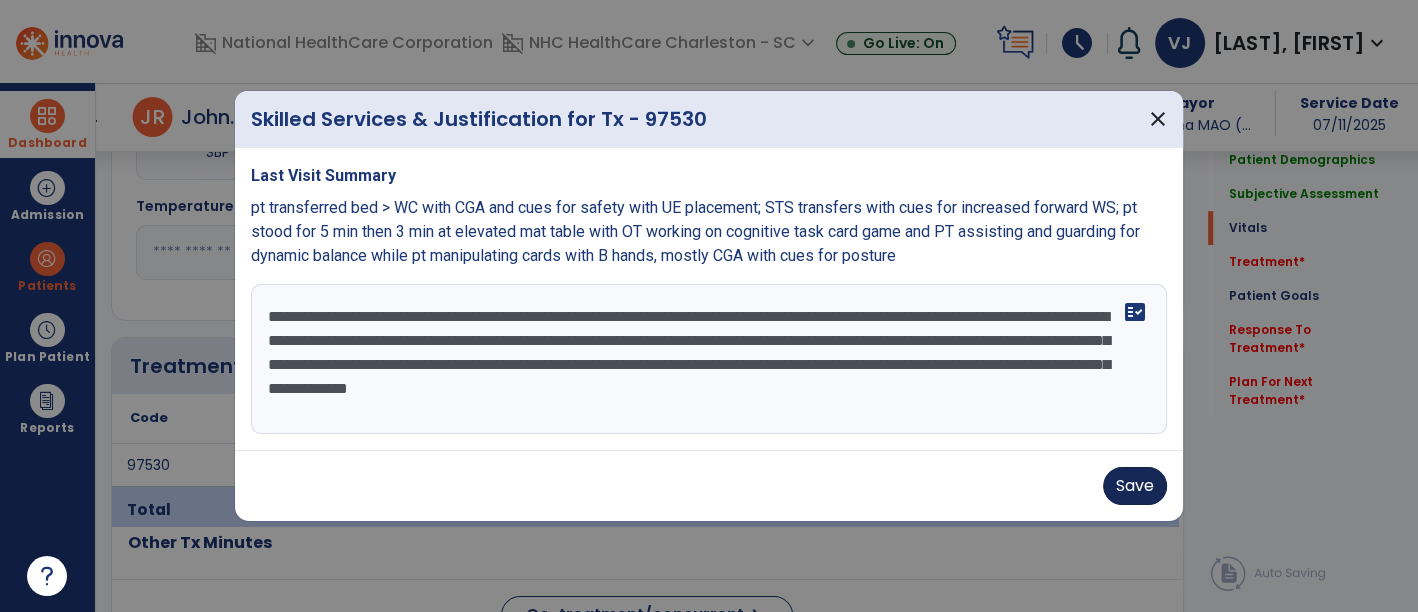 type on "**********" 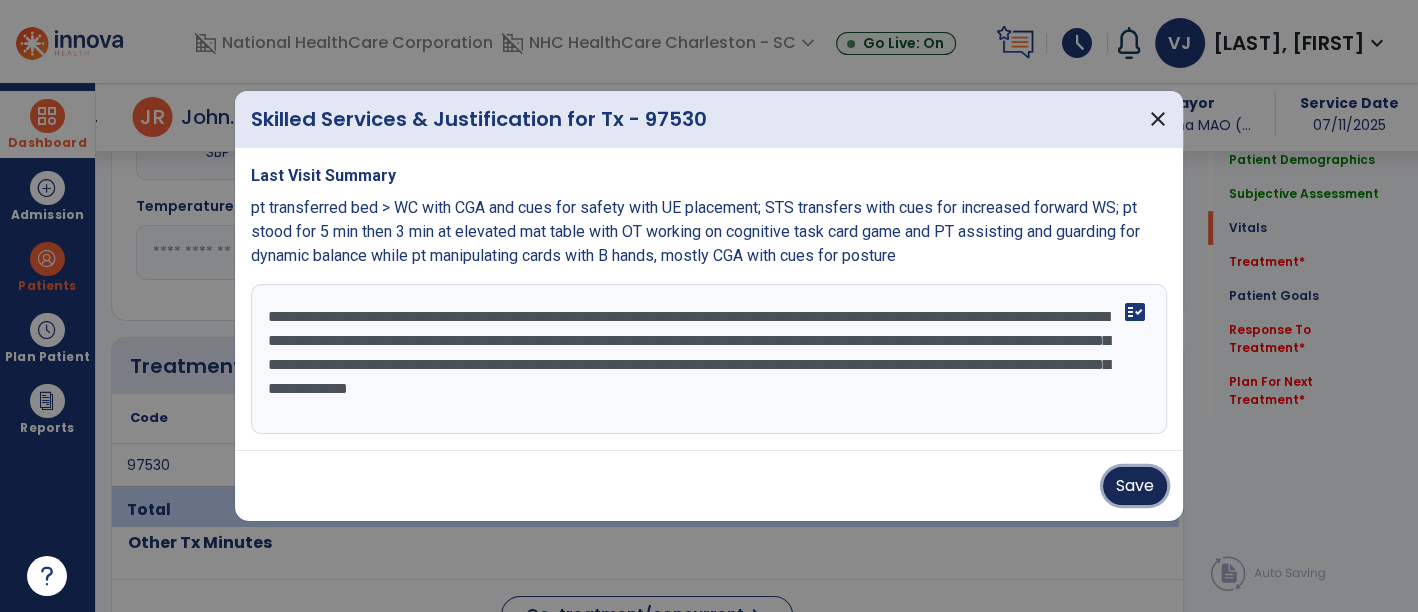 click on "Save" at bounding box center (1135, 486) 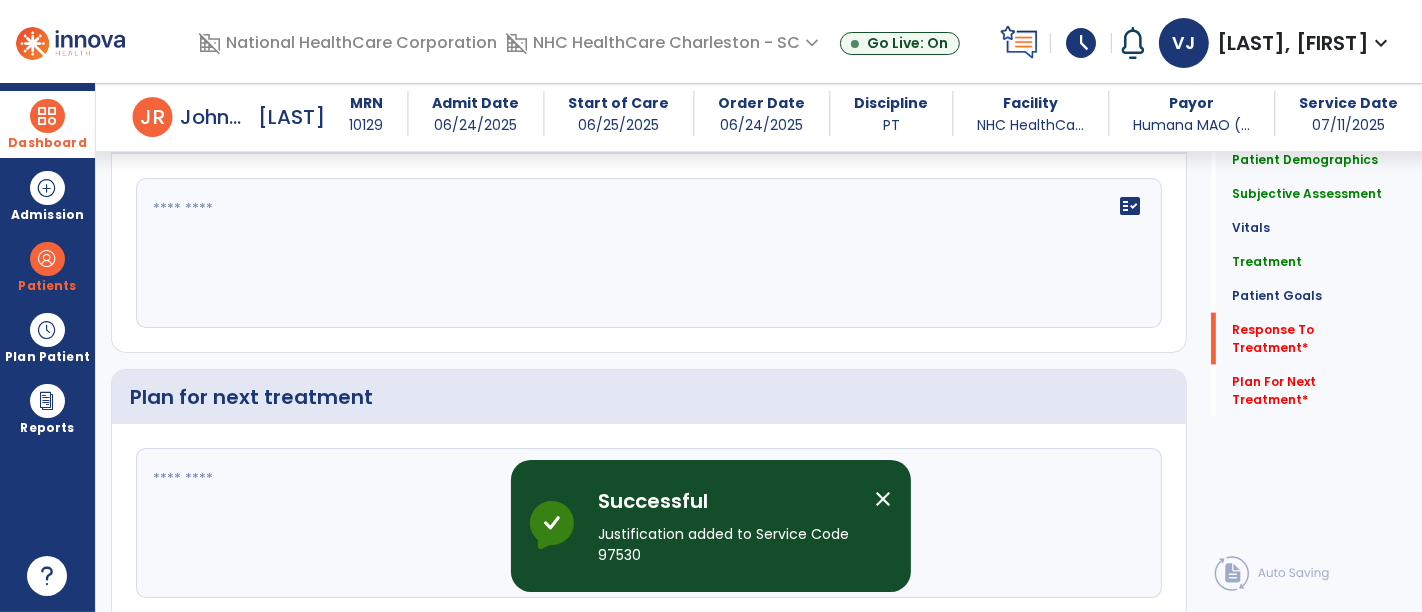 scroll, scrollTop: 2357, scrollLeft: 0, axis: vertical 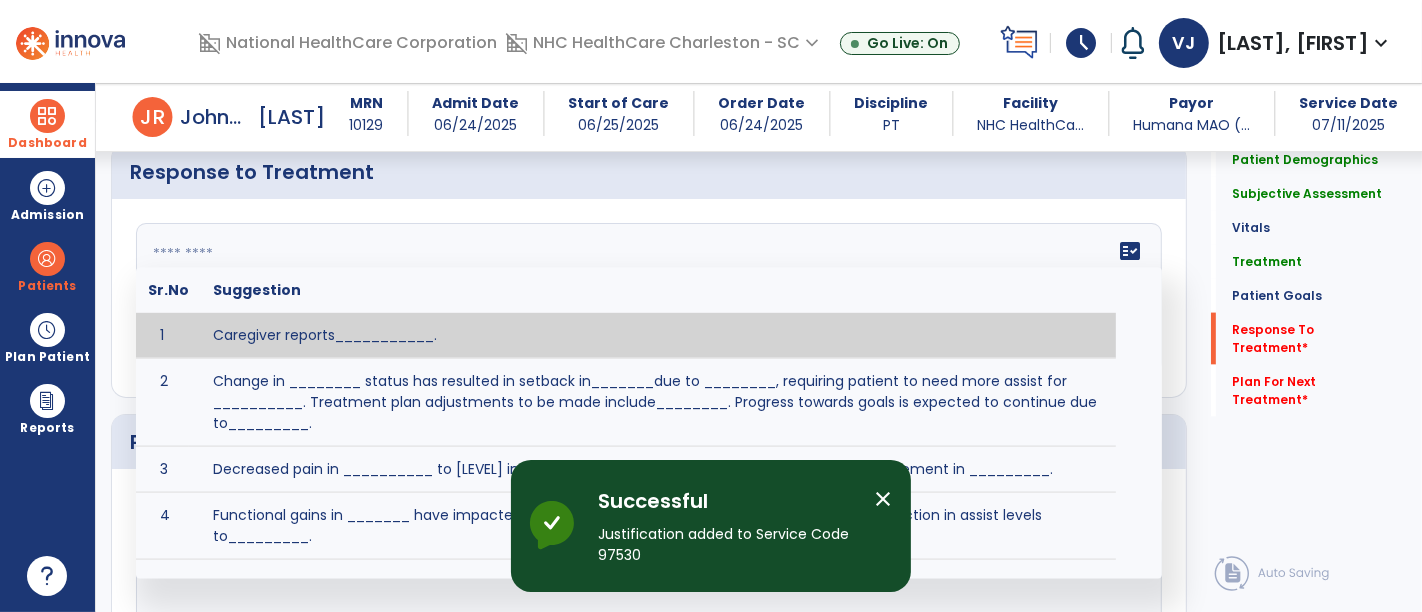 click on "fact_check  Sr.No Suggestion 1 Caregiver reports___________. 2 Change in ________ status has resulted in setback in_______due to ________, requiring patient to need more assist for __________.   Treatment plan adjustments to be made include________.  Progress towards goals is expected to continue due to_________. 3 Decreased pain in __________ to [LEVEL] in response to [MODALITY/TREATMENT] allows for improvement in _________. 4 Functional gains in _______ have impacted the patient's ability to perform_________ with a reduction in assist levels to_________. 5 Functional progress this week has been significant due to__________. 6 Gains in ________ have improved the patient's ability to perform ______with decreased levels of assist to___________. 7 Improvement in ________allows patient to tolerate higher levels of challenges in_________. 8 Pain in [AREA] has decreased to [LEVEL] in response to [TREATMENT/MODALITY], allowing fore ease in completing__________. 9 10 11 12 13 14 15 16 17 18 19 20 21" 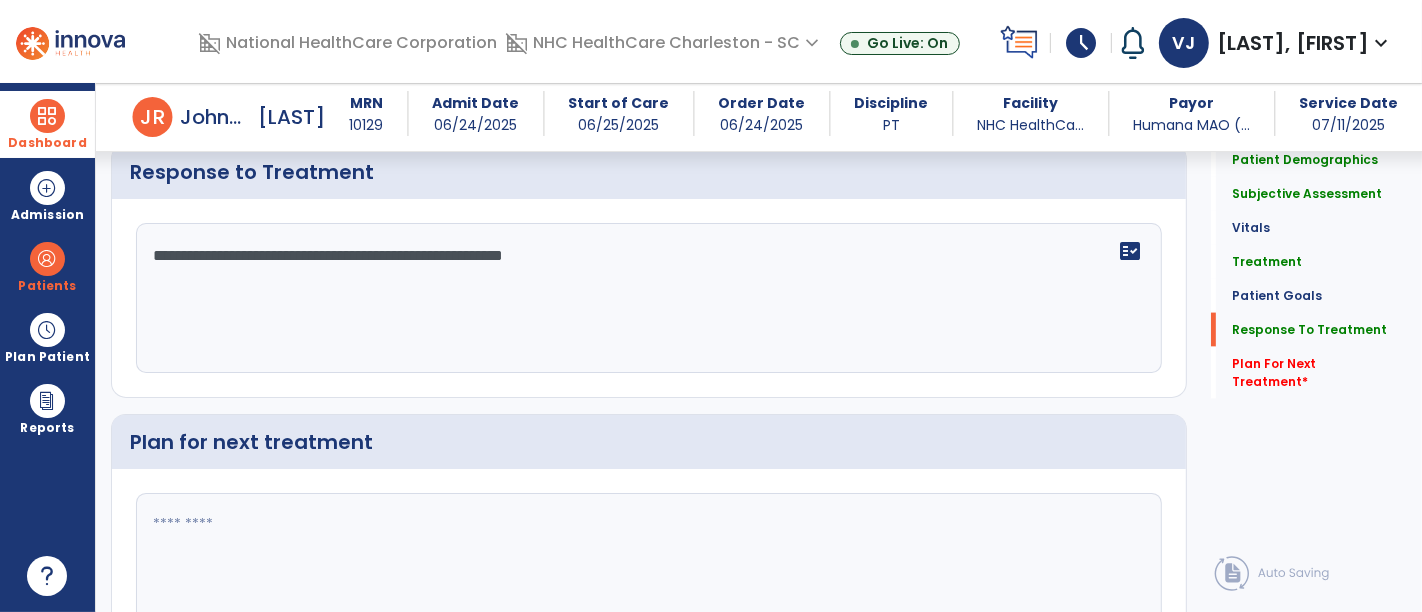scroll, scrollTop: 2357, scrollLeft: 0, axis: vertical 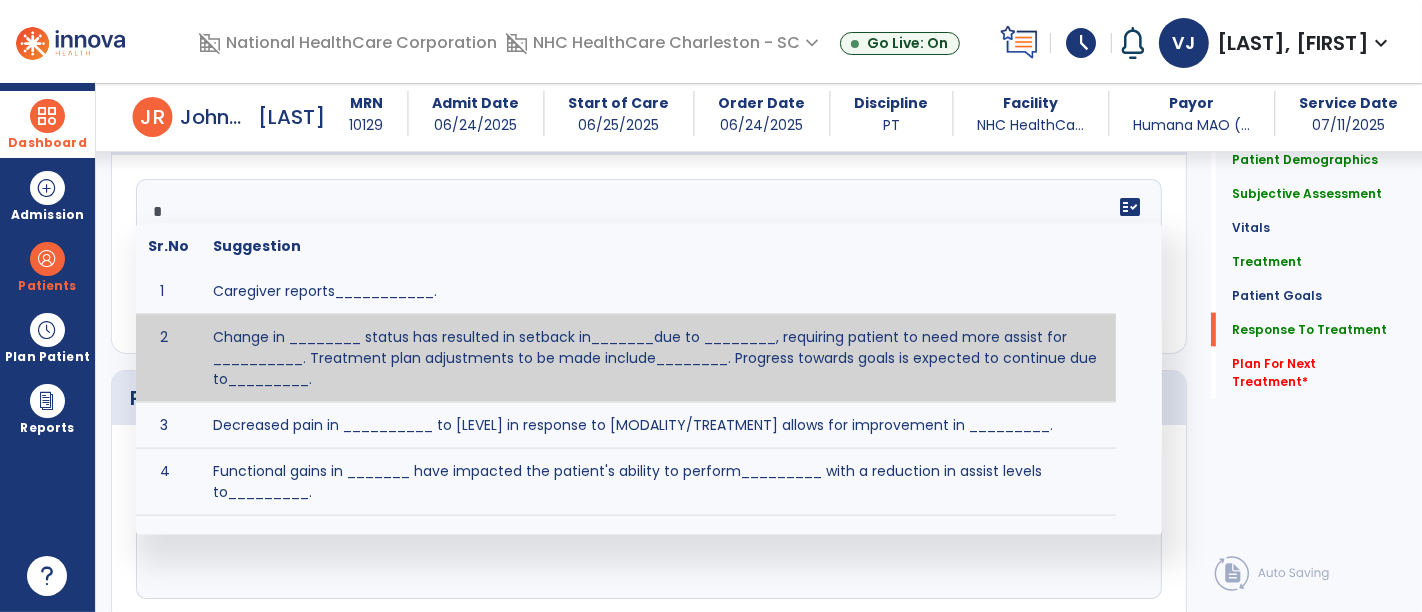 click on "*" 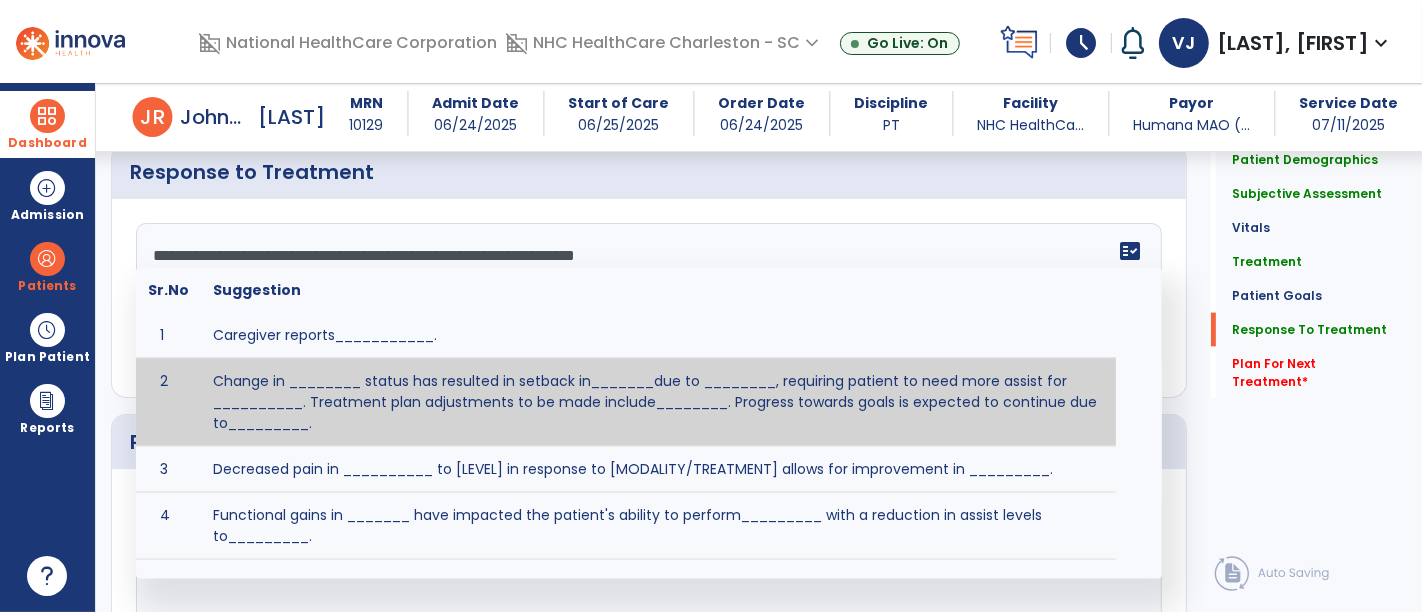 click on "**********" 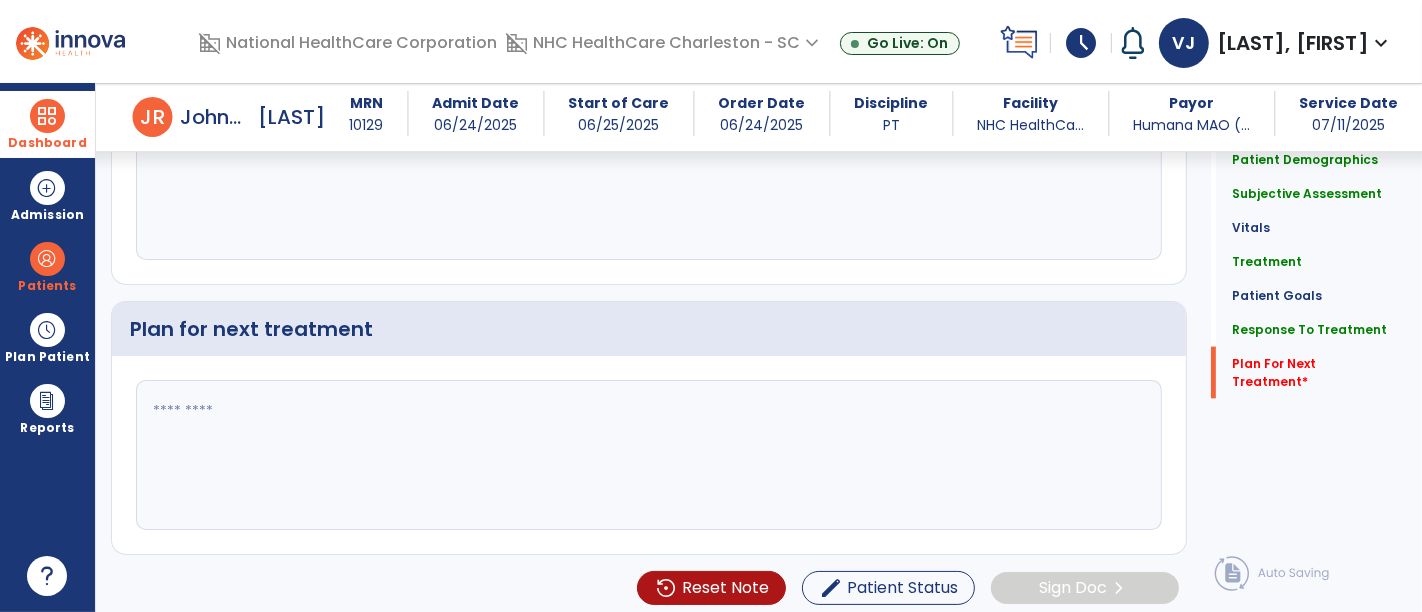 type on "**********" 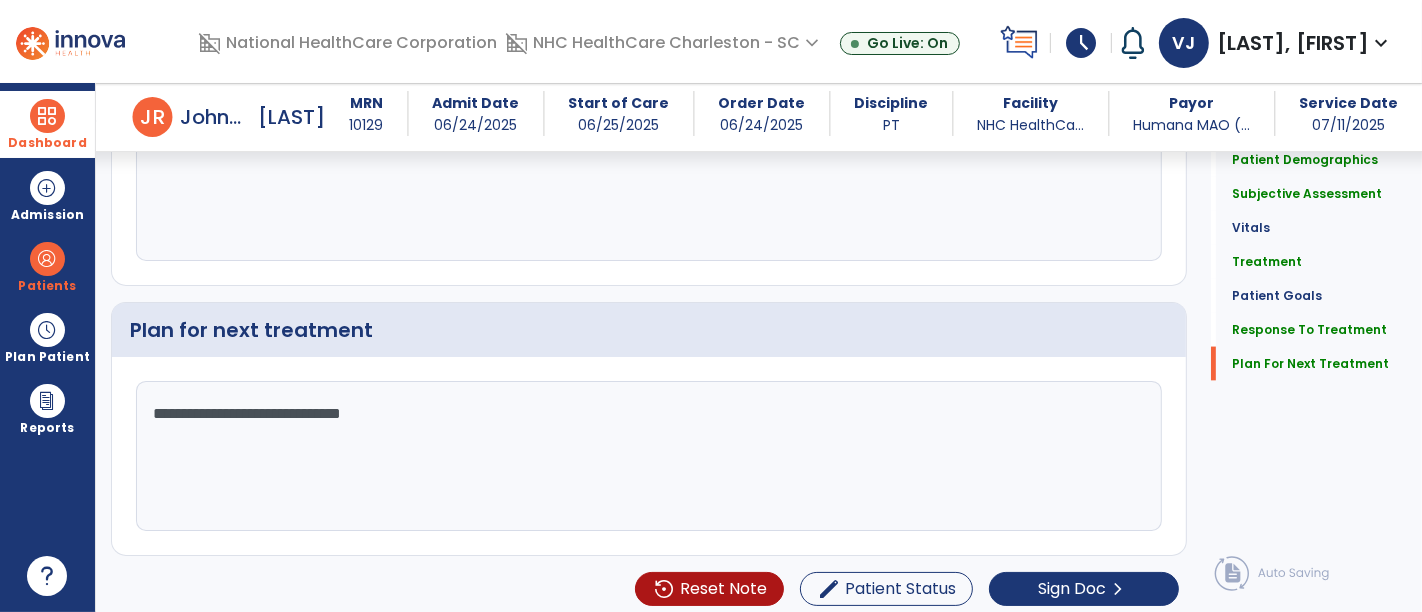scroll, scrollTop: 2470, scrollLeft: 0, axis: vertical 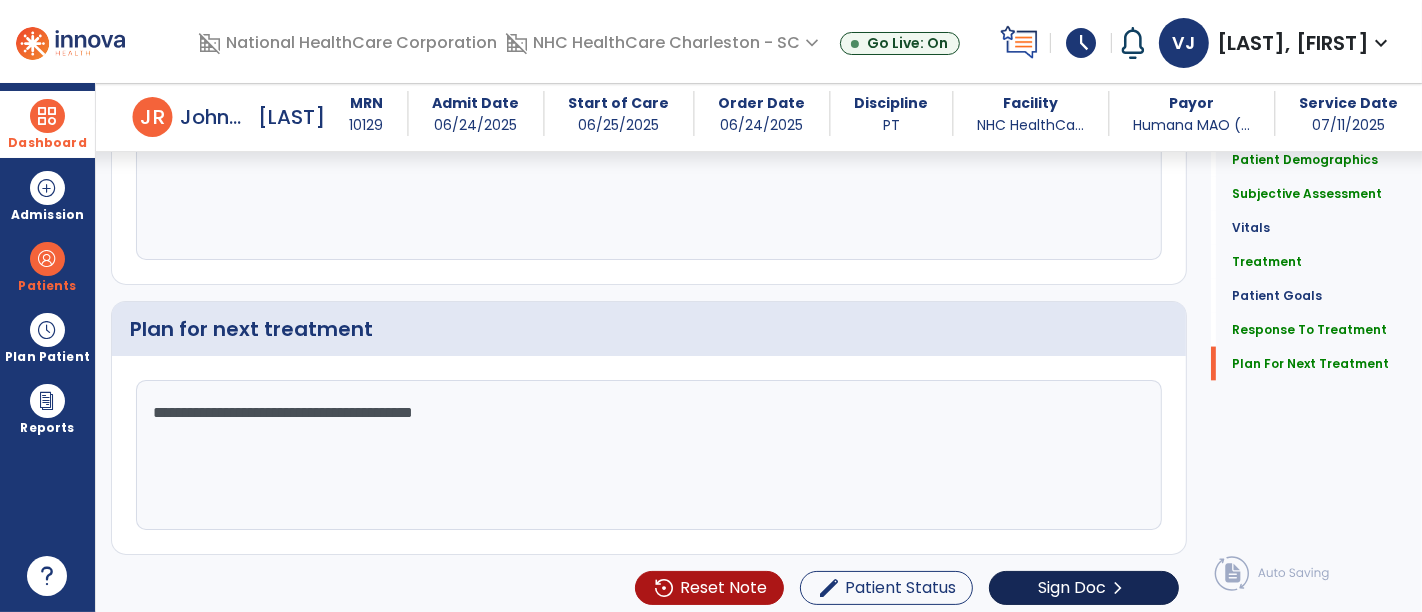 type on "**********" 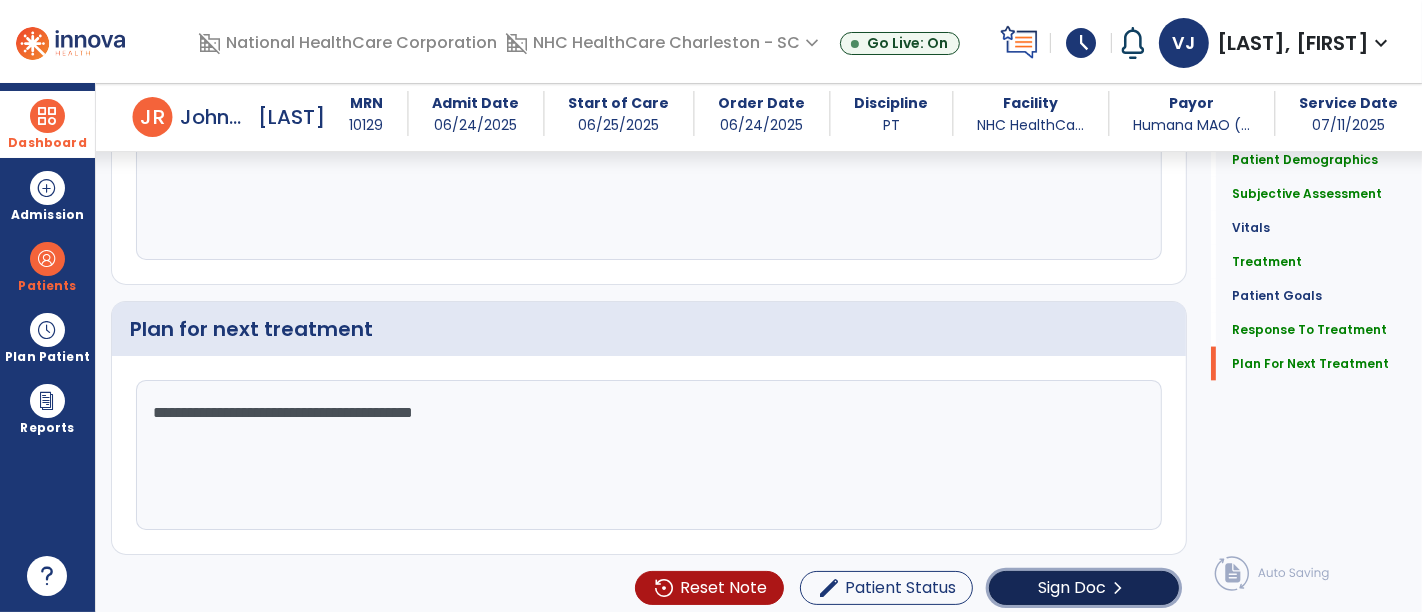 click on "Sign Doc" 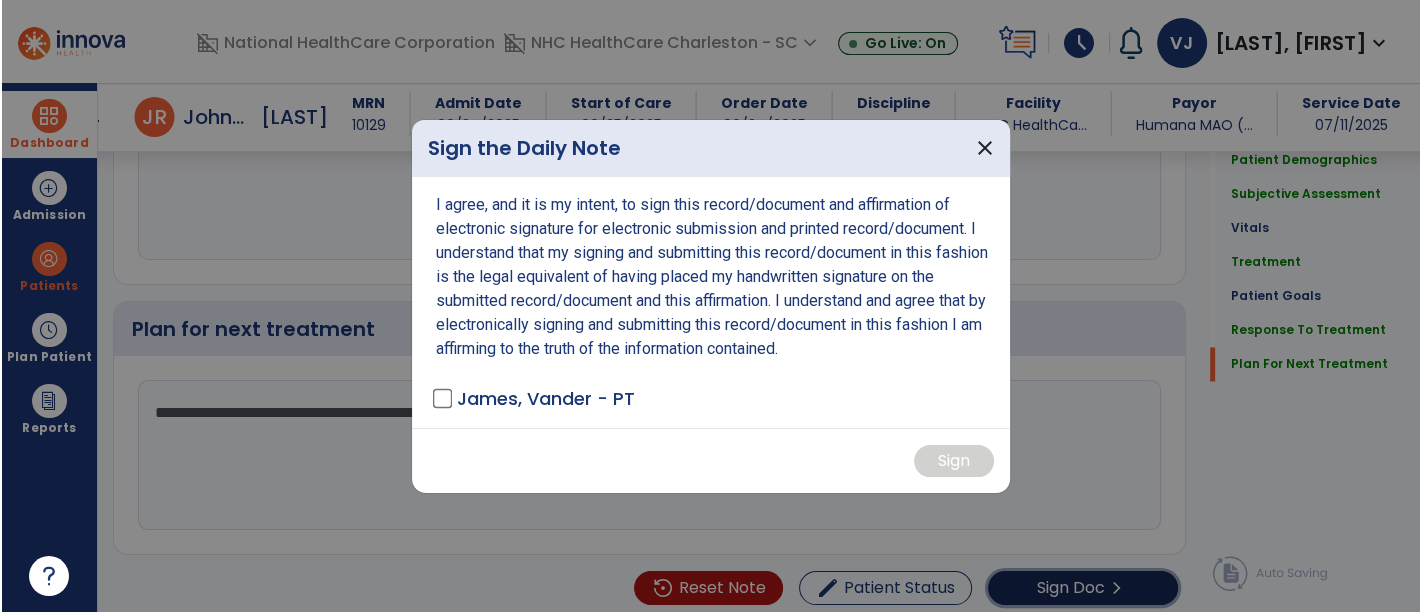 scroll, scrollTop: 2470, scrollLeft: 0, axis: vertical 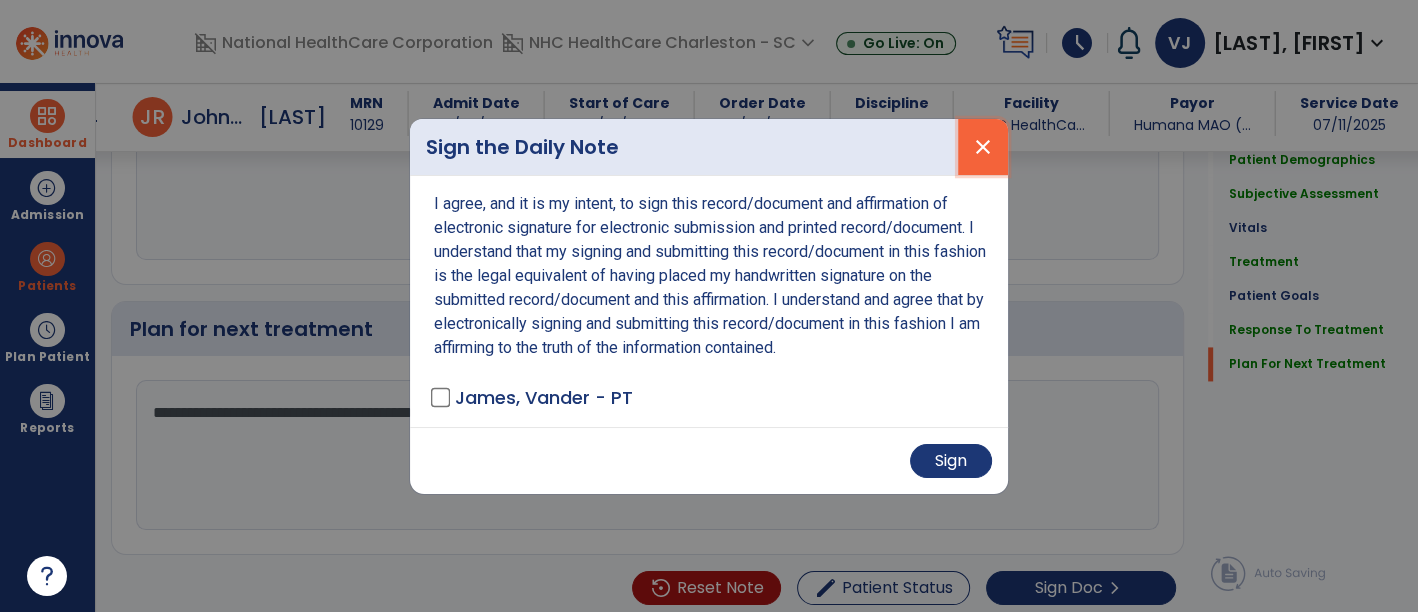 click on "close" at bounding box center [983, 147] 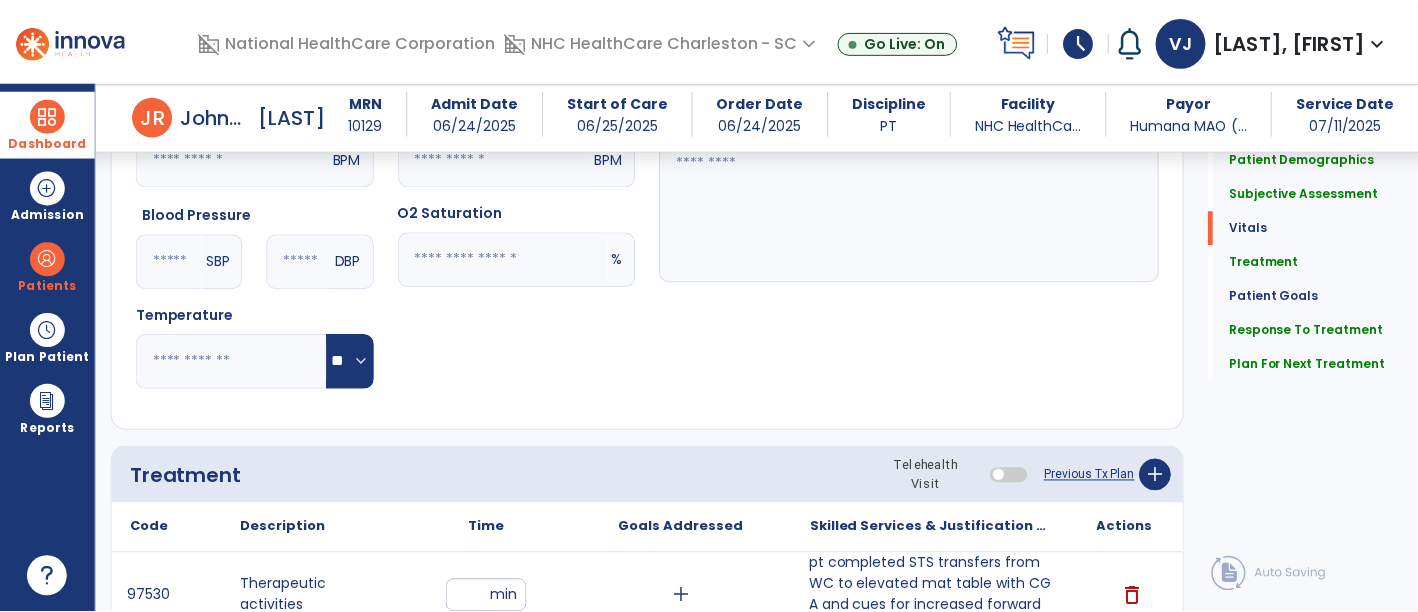 scroll, scrollTop: 1137, scrollLeft: 0, axis: vertical 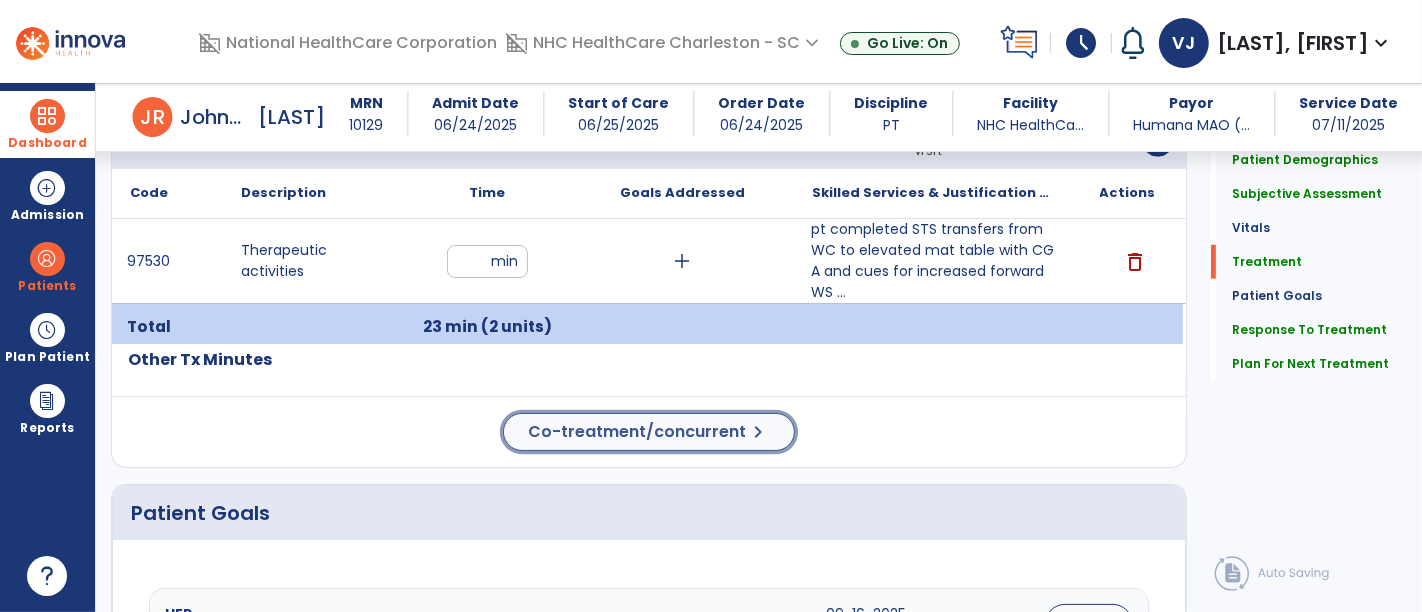 click on "Co-treatment/concurrent" 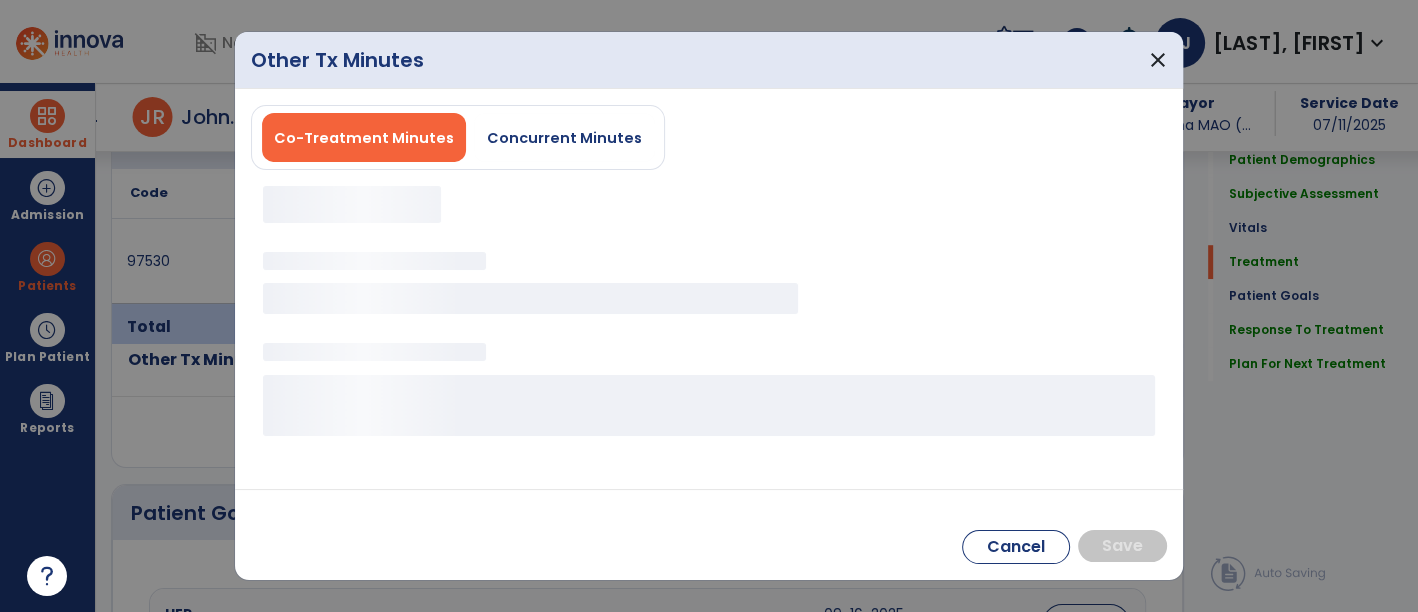 scroll, scrollTop: 1137, scrollLeft: 0, axis: vertical 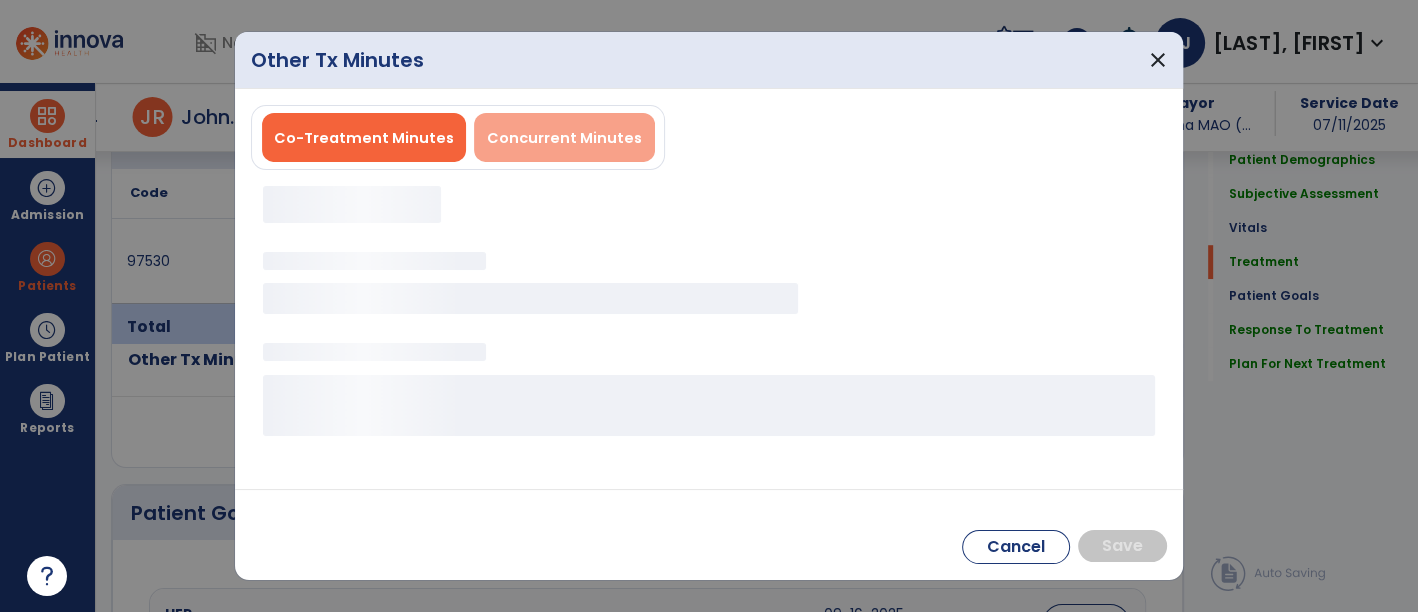 click on "Concurrent Minutes" at bounding box center [564, 138] 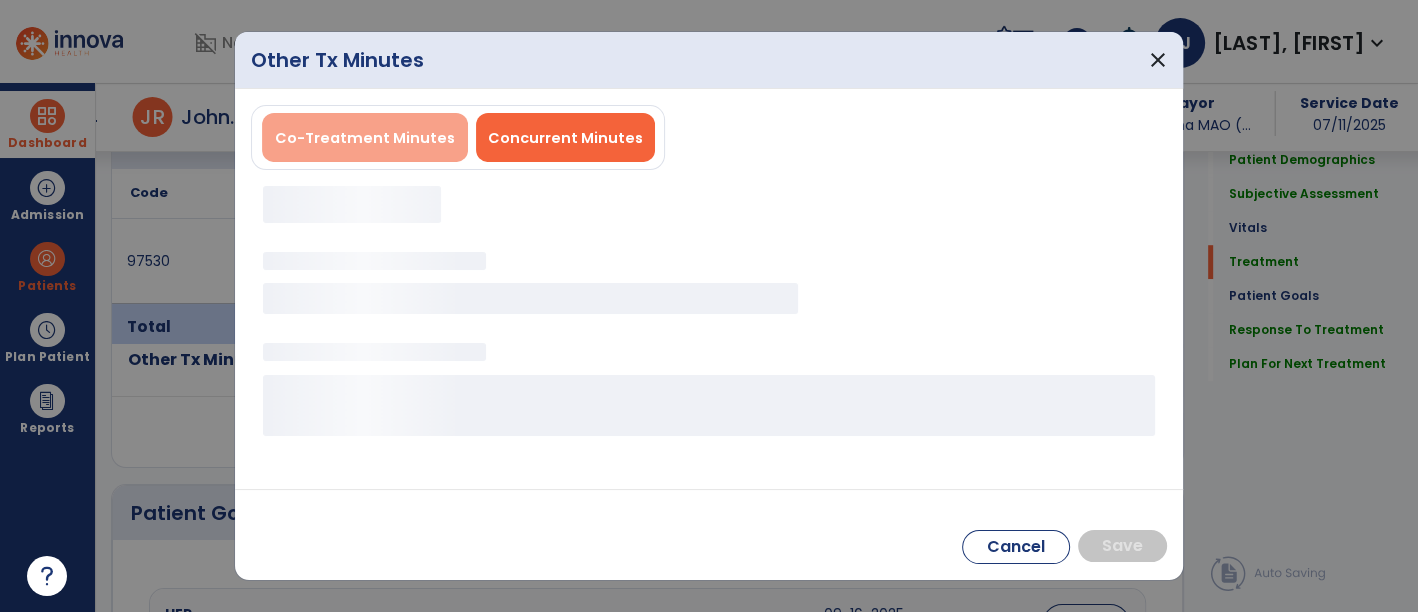 click on "Co-Treatment Minutes" at bounding box center [365, 138] 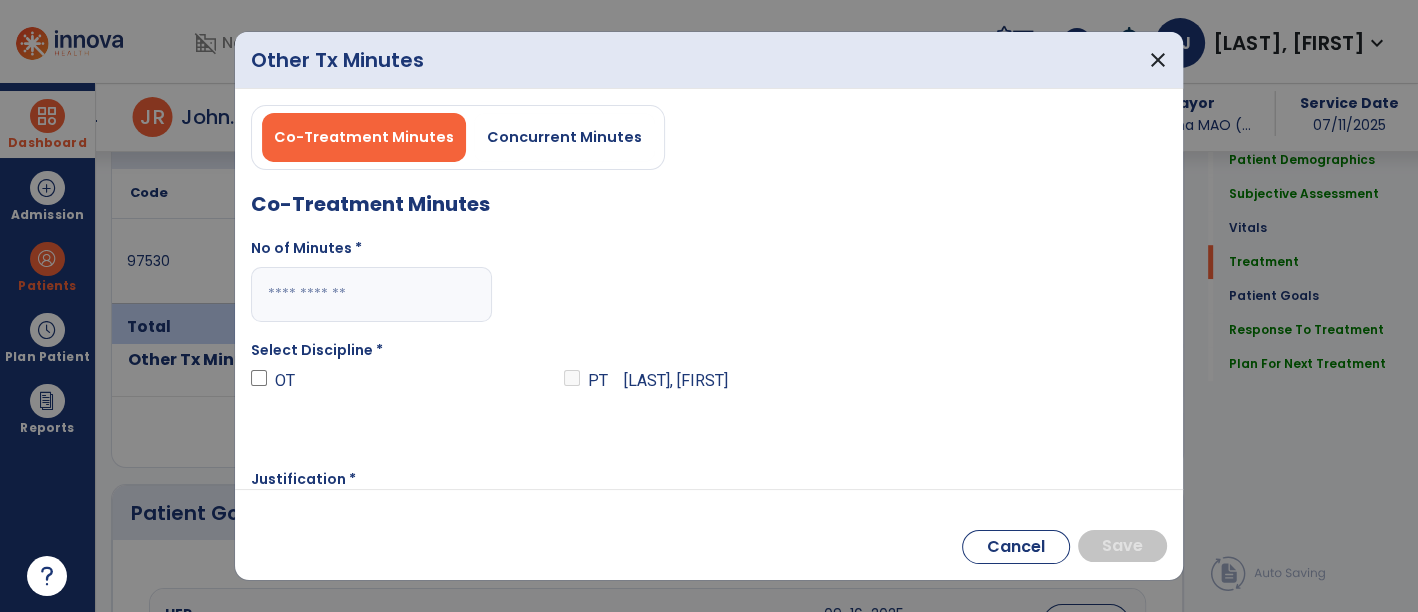 click at bounding box center (371, 294) 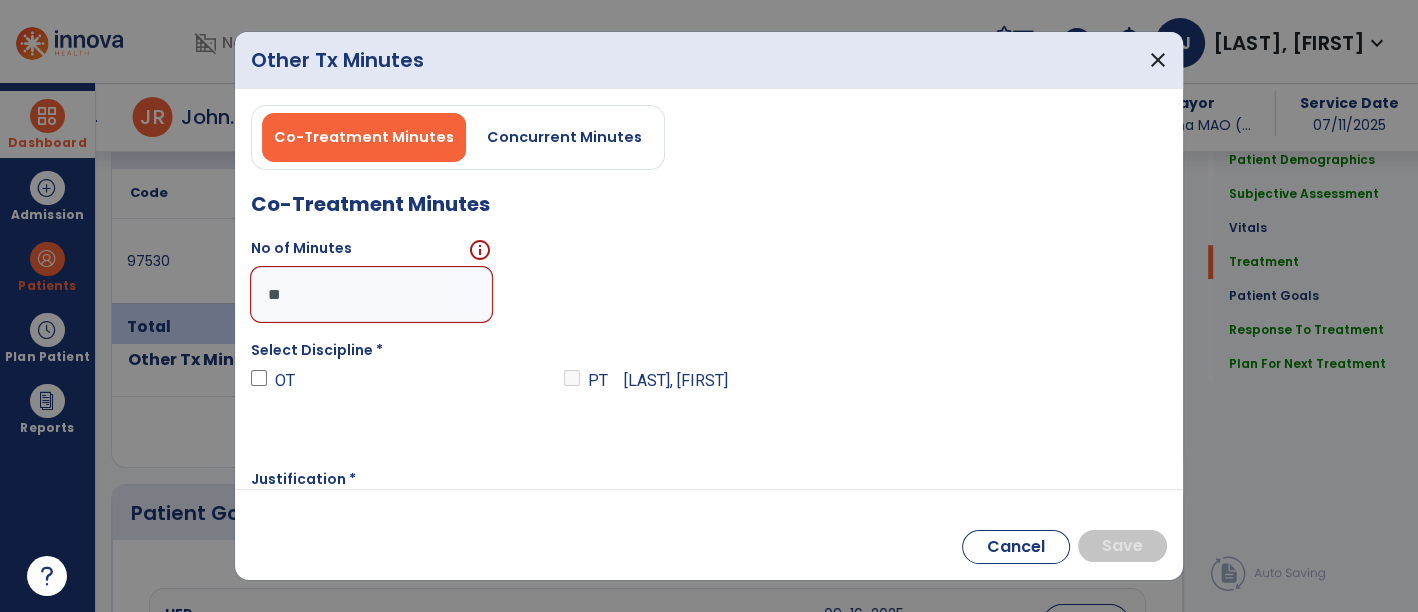 type on "*" 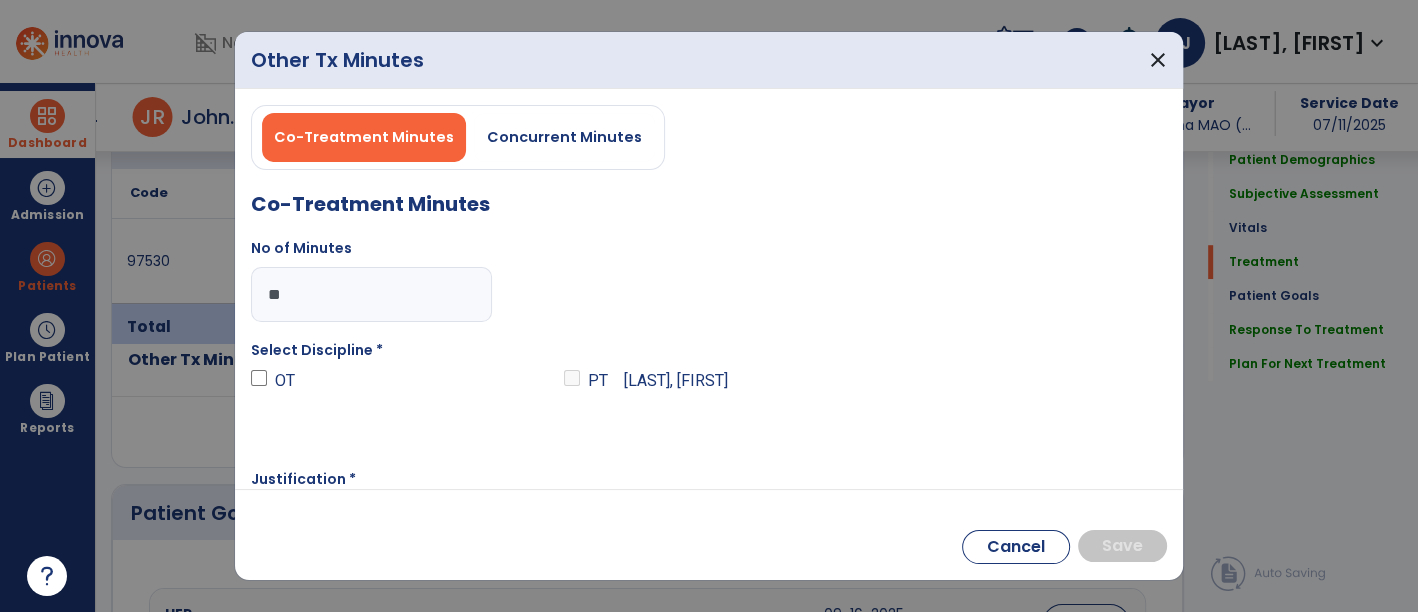 type on "**" 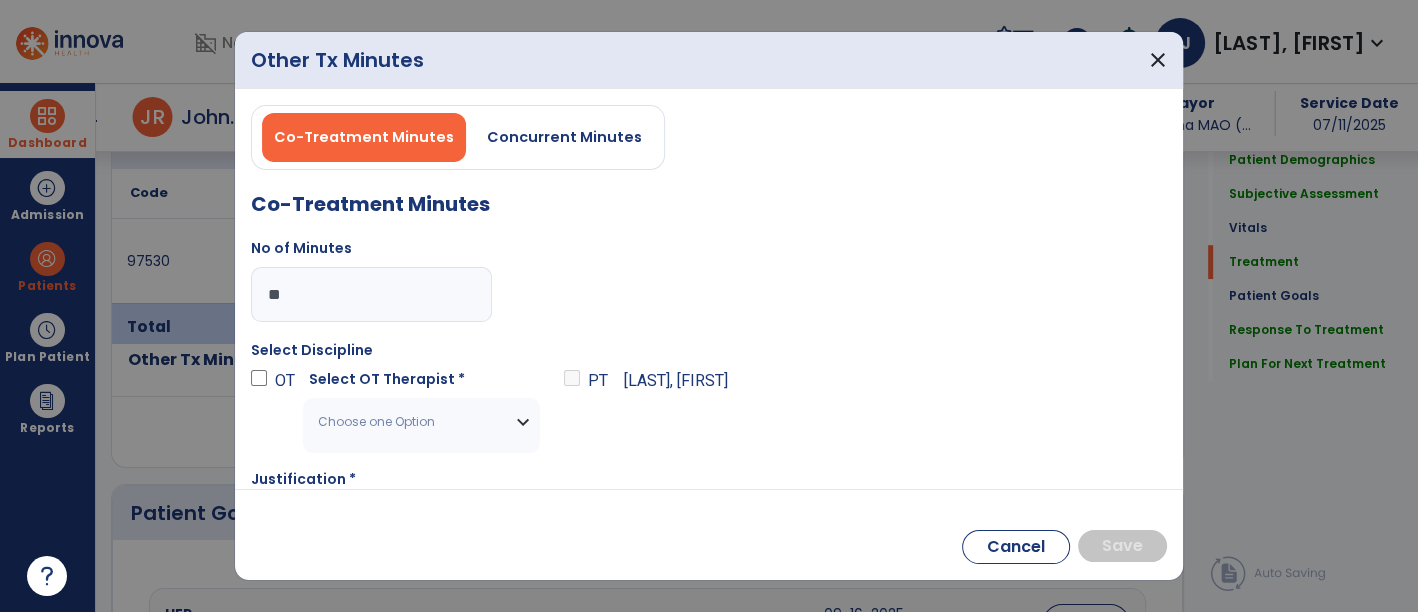 click on "Choose one Option" at bounding box center (421, 422) 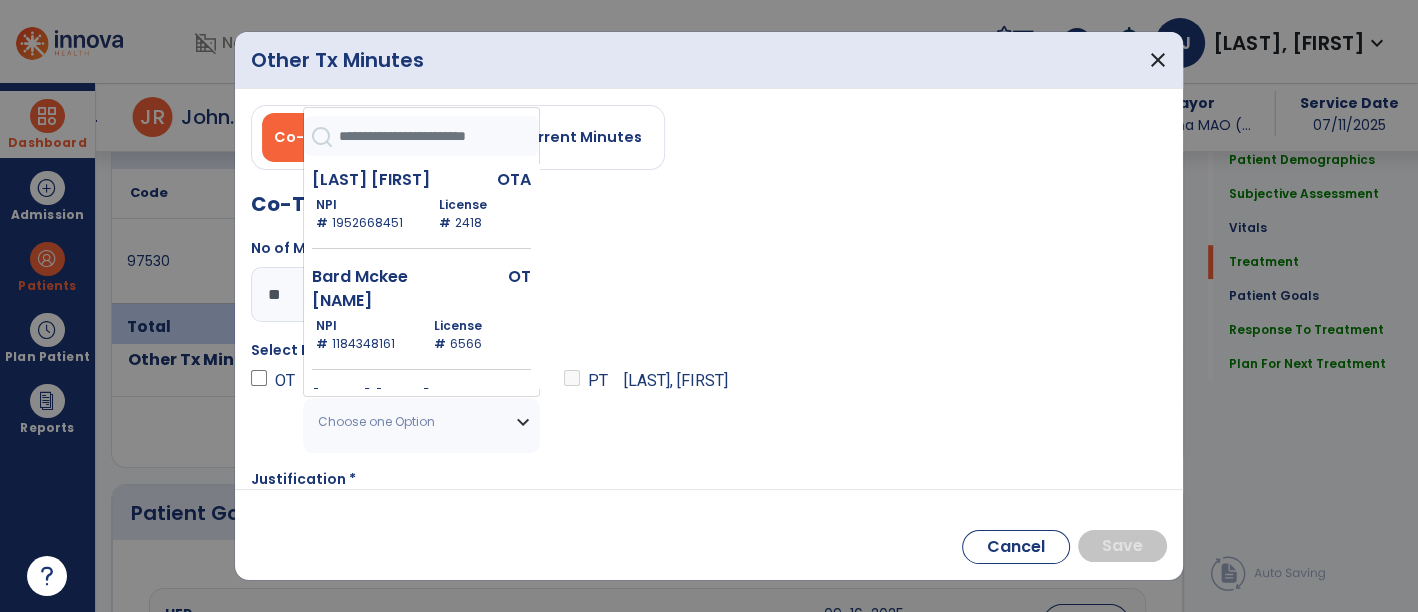 click at bounding box center [439, 136] 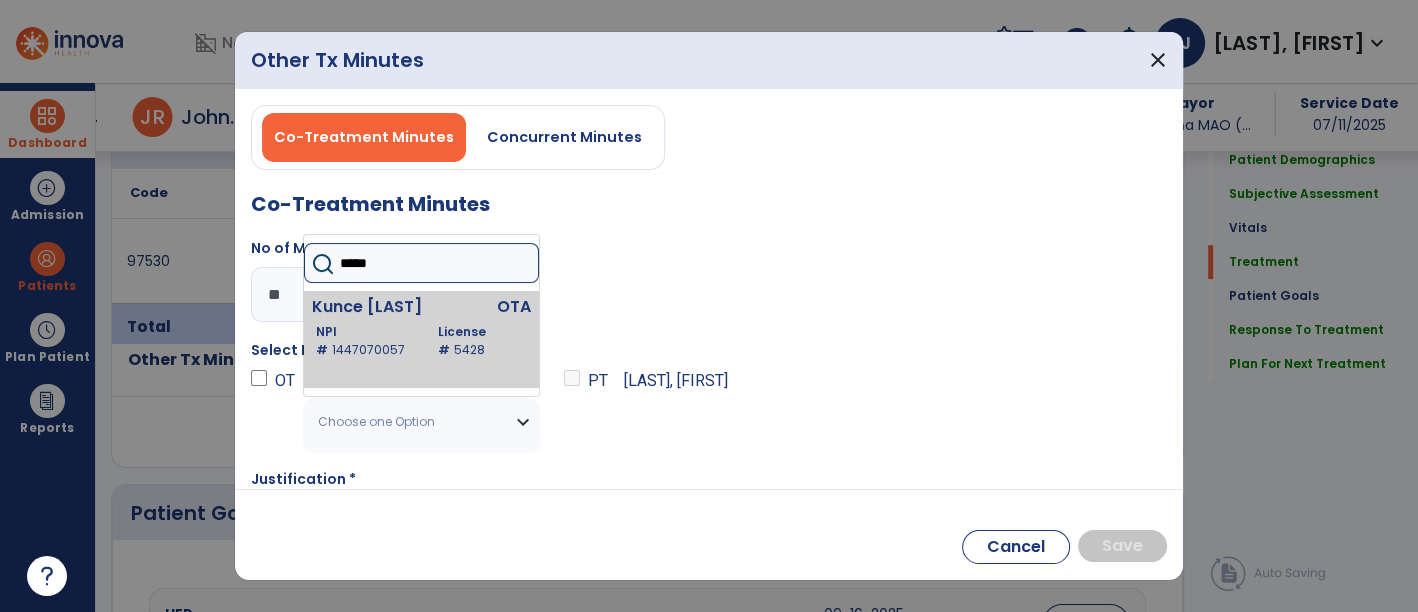 type on "*****" 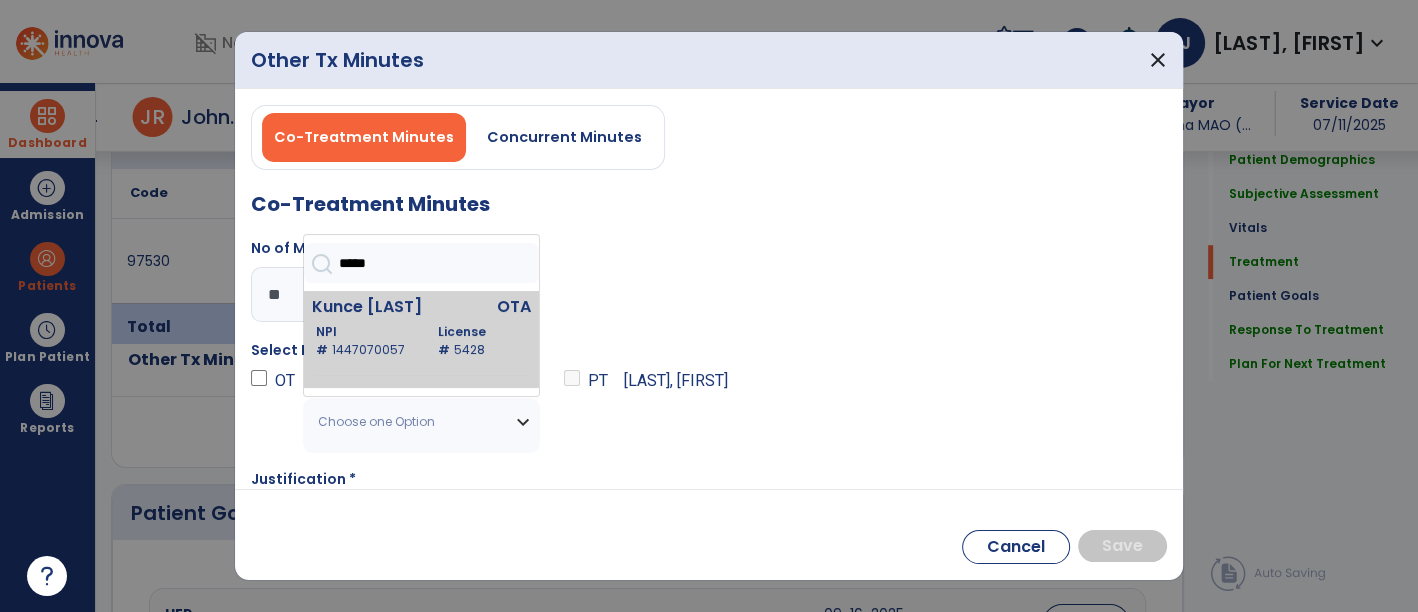 click on "NPI #  [NUMBER]" at bounding box center [365, 341] 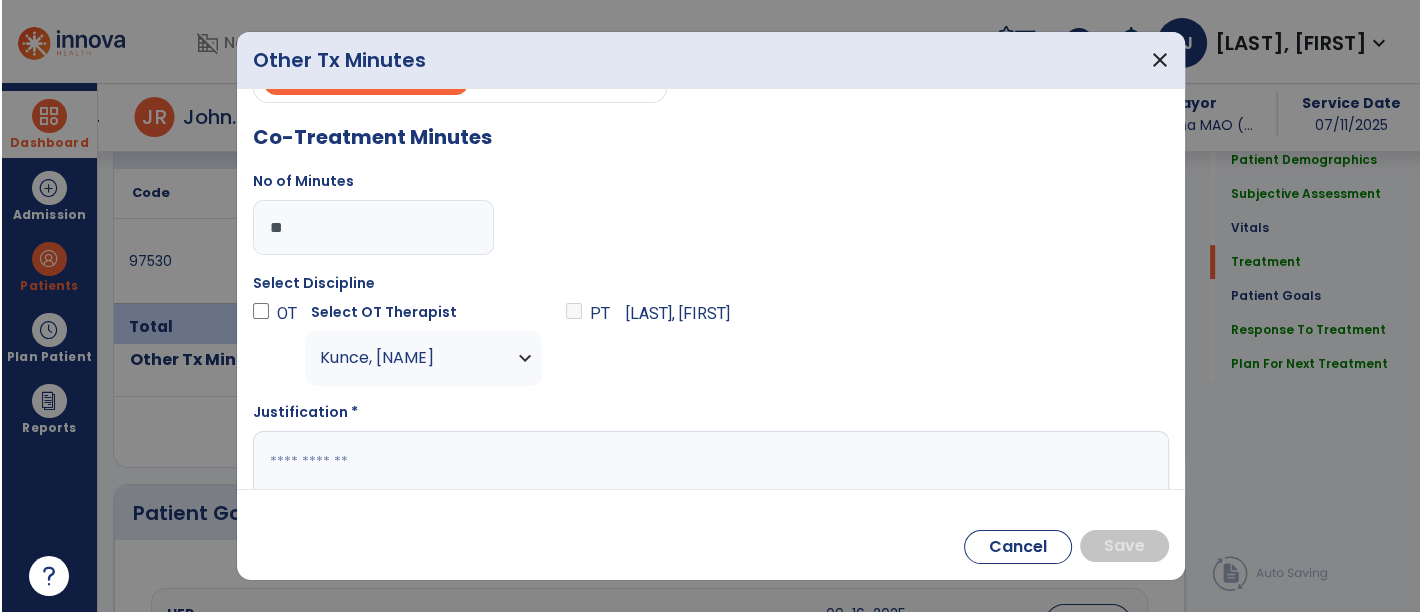 scroll, scrollTop: 100, scrollLeft: 0, axis: vertical 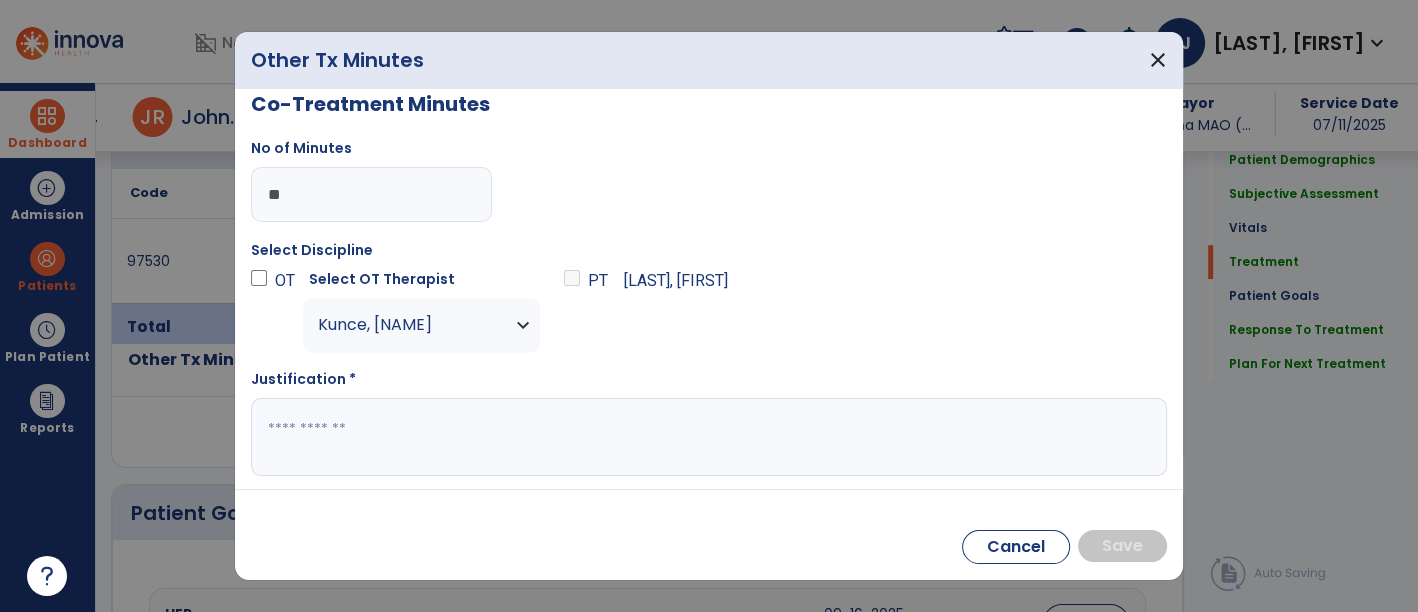 click at bounding box center (707, 437) 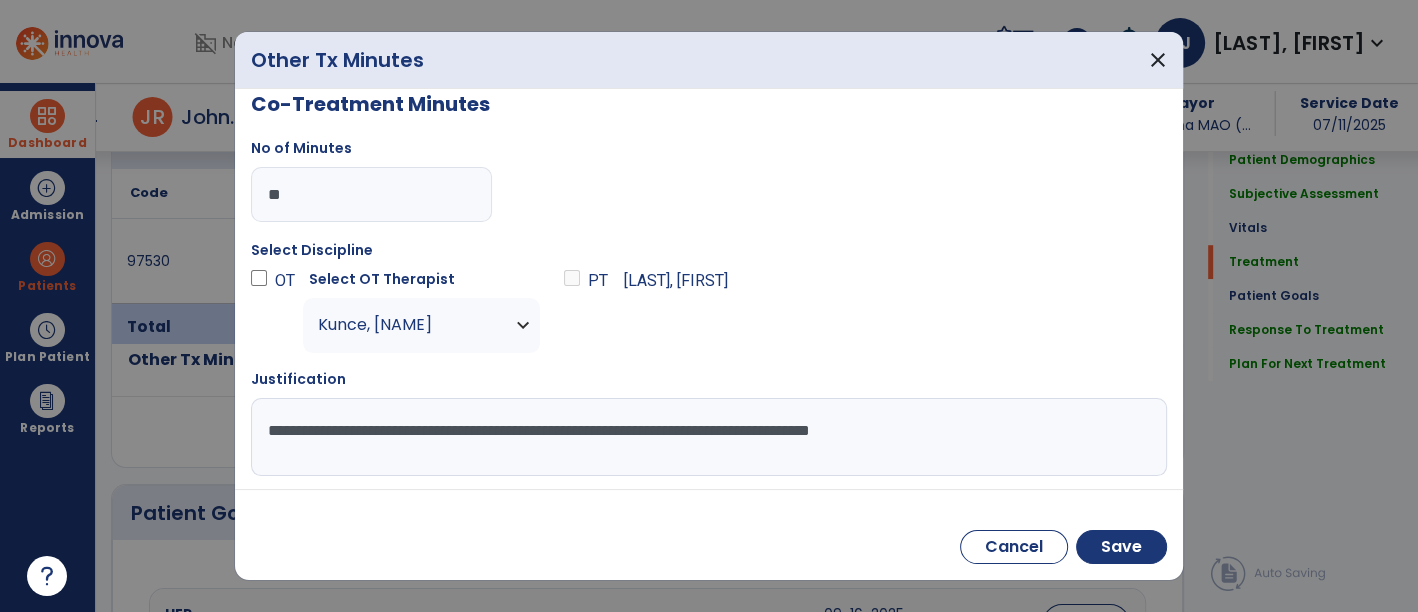 click on "**********" at bounding box center (707, 437) 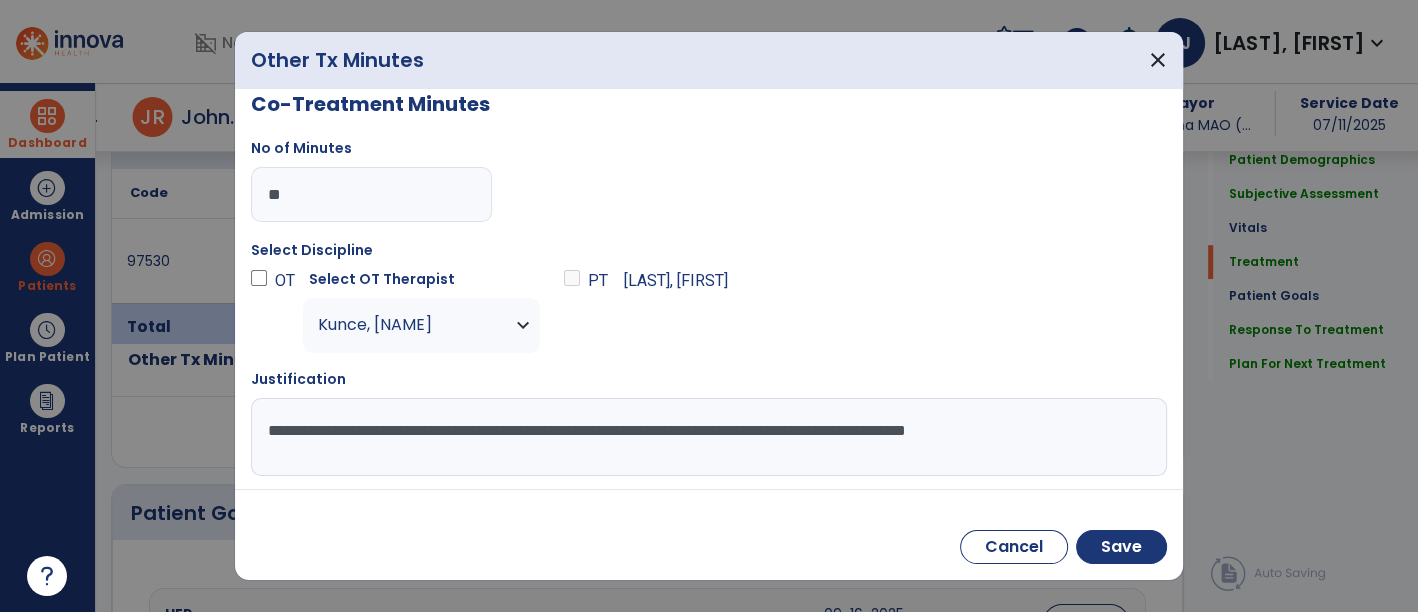 click on "**********" at bounding box center [707, 437] 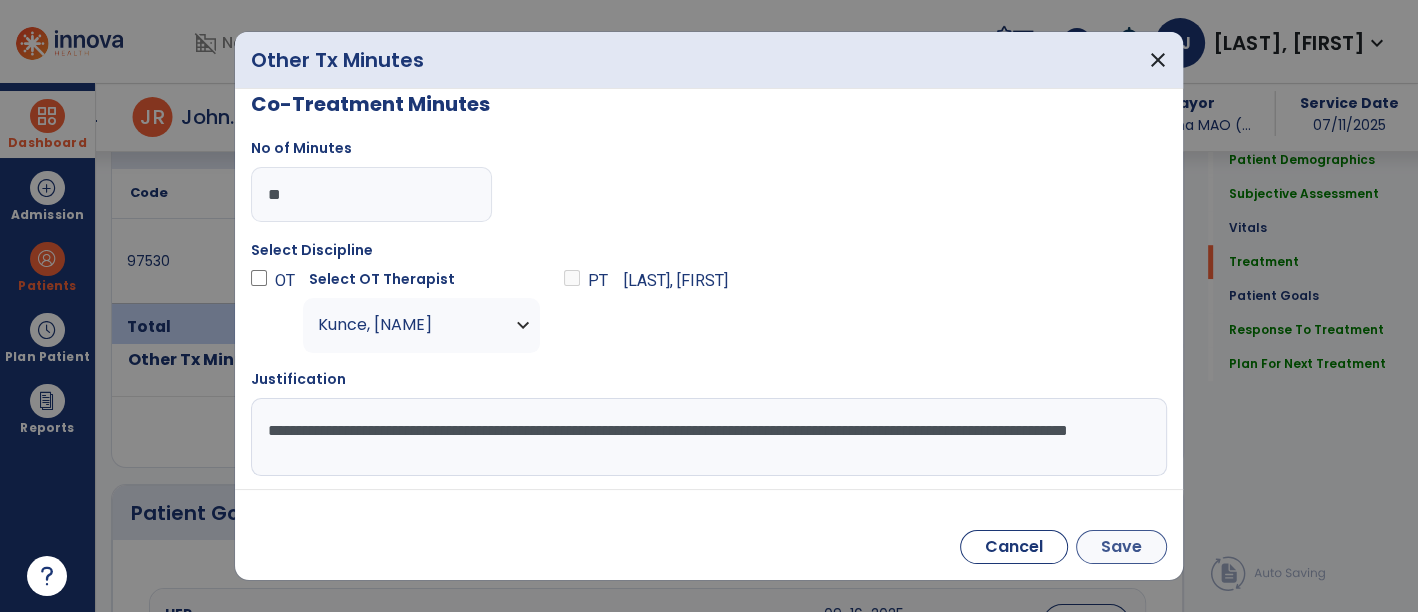 type on "**********" 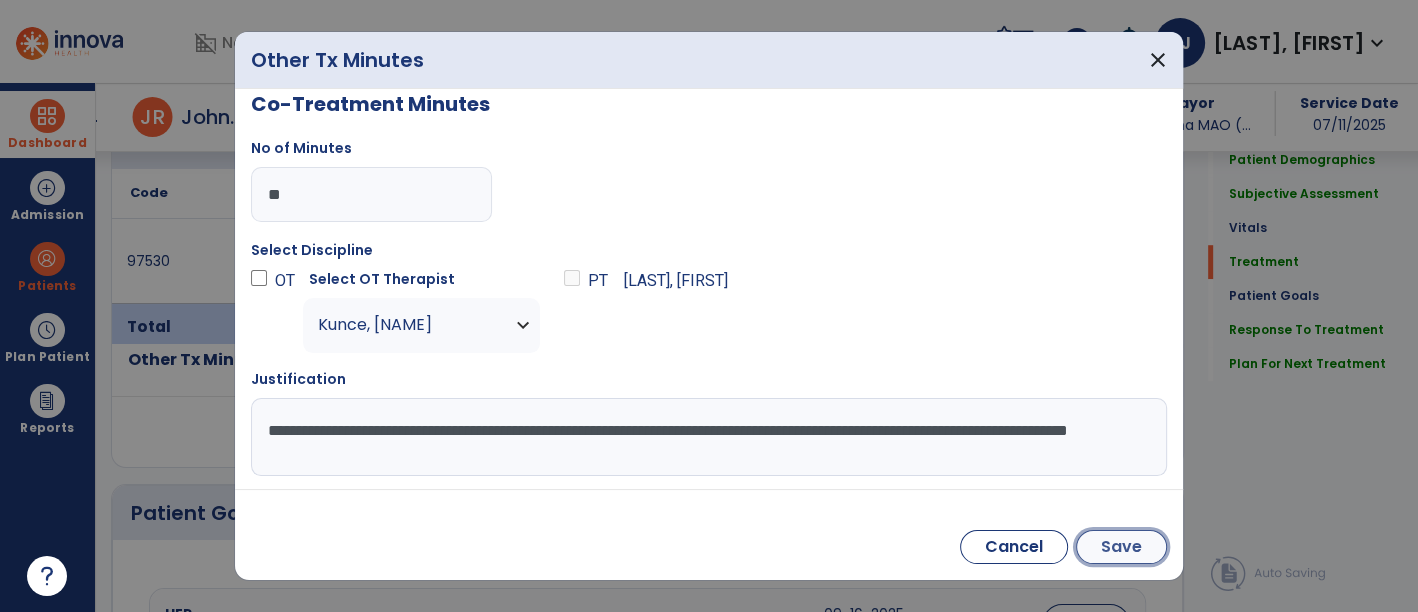 click on "Save" at bounding box center (1121, 547) 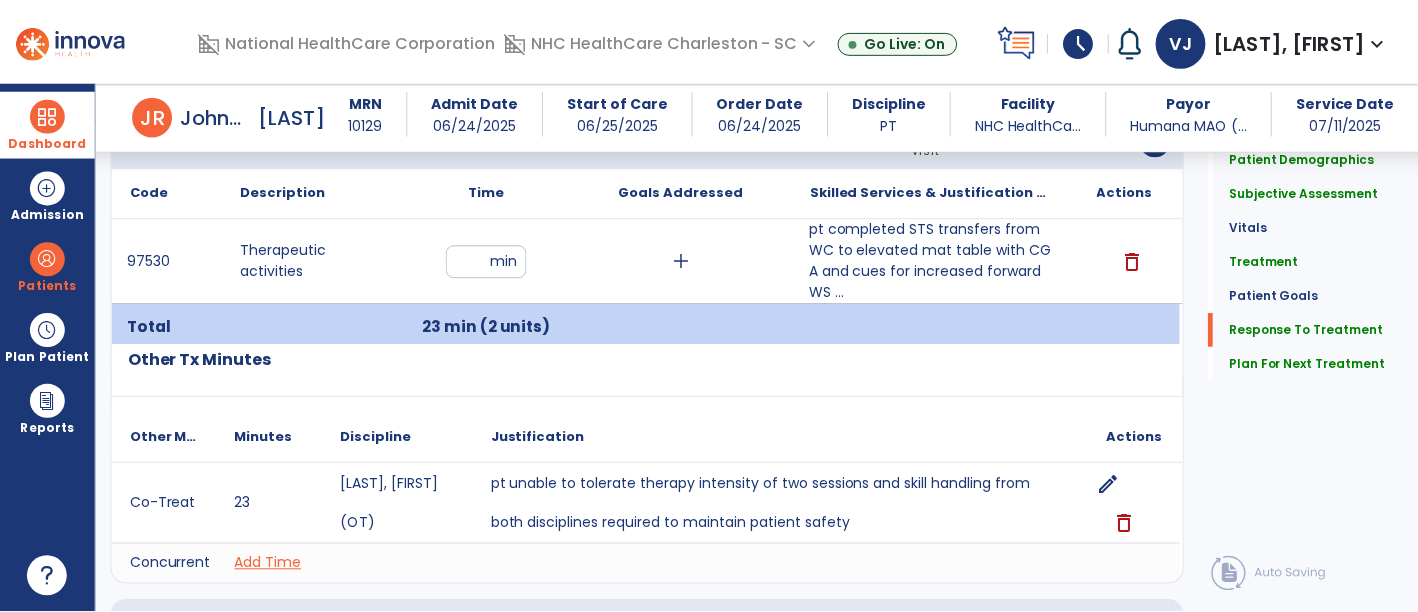 scroll, scrollTop: 2586, scrollLeft: 0, axis: vertical 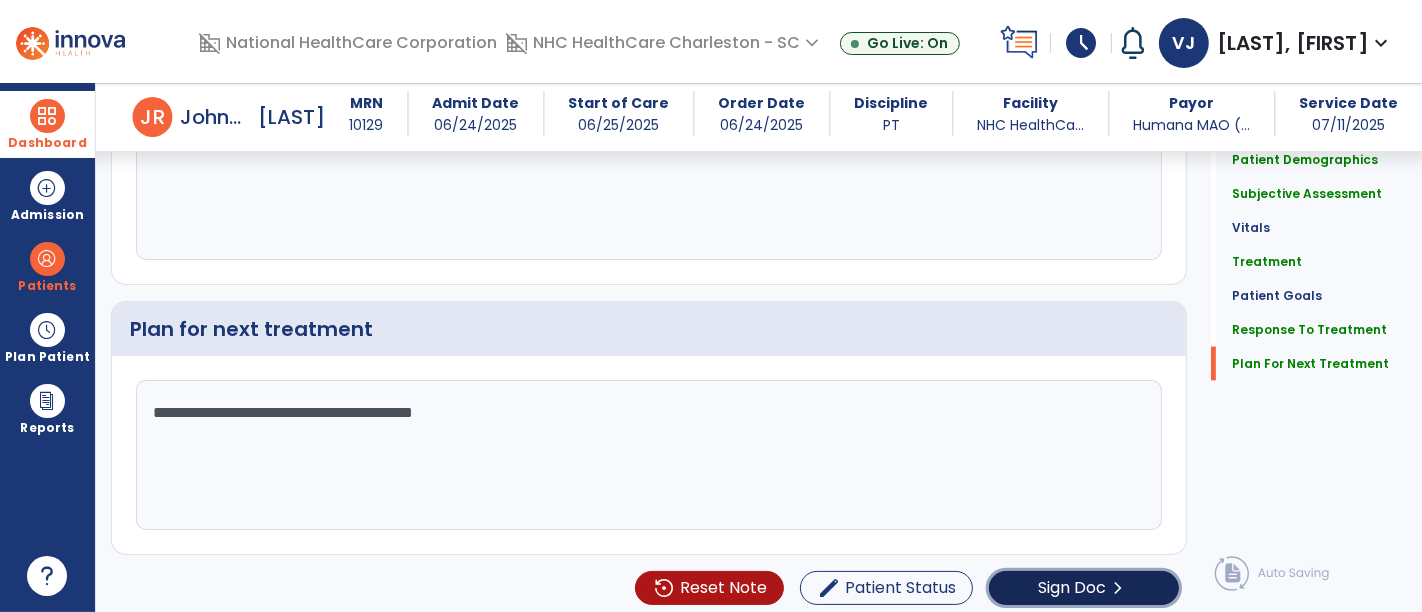 click on "chevron_right" 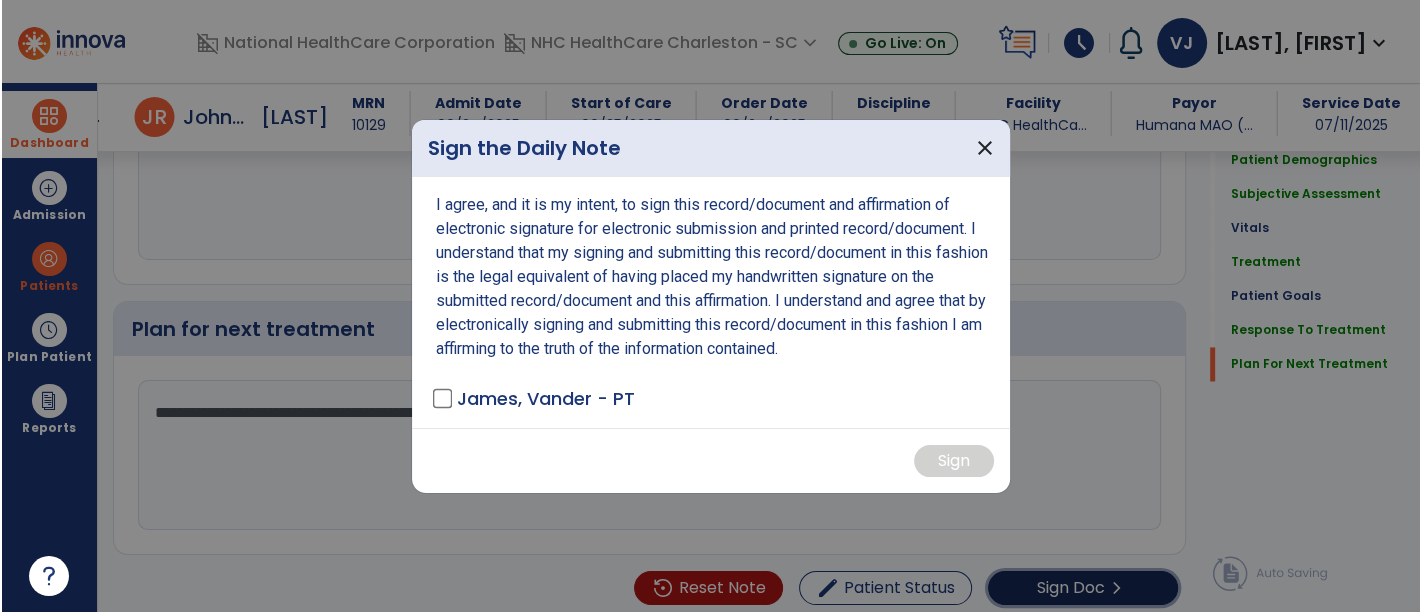 scroll, scrollTop: 2586, scrollLeft: 0, axis: vertical 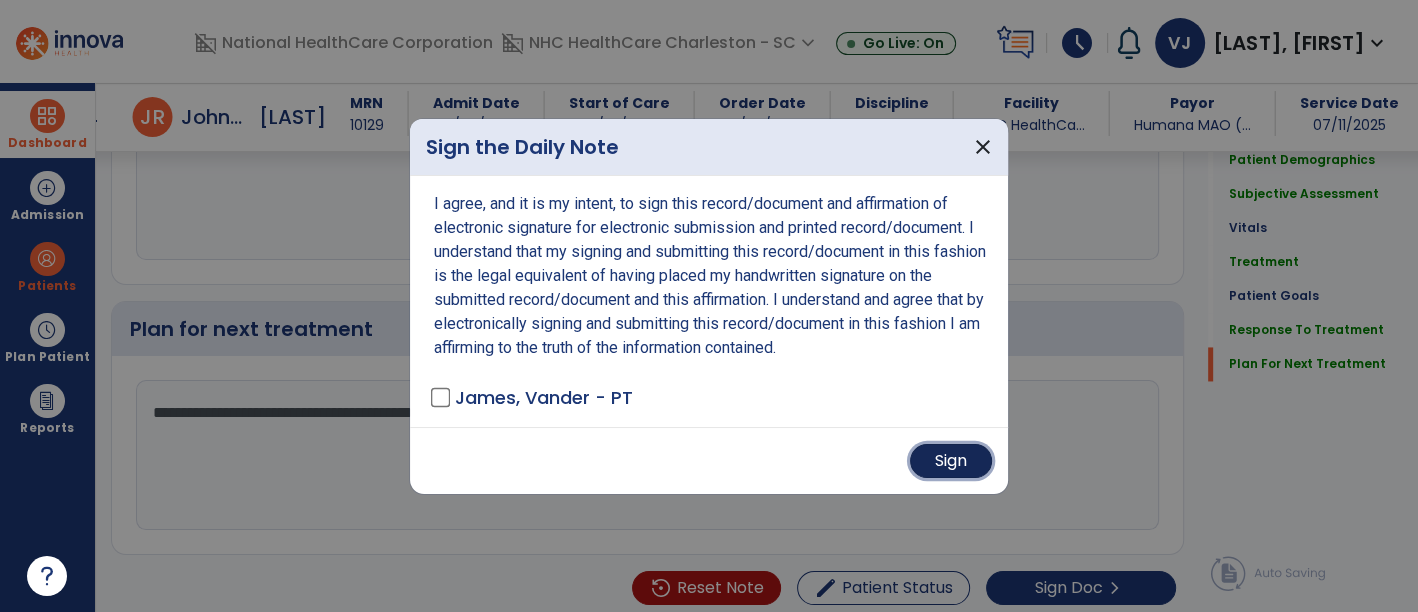 click on "Sign" at bounding box center [951, 461] 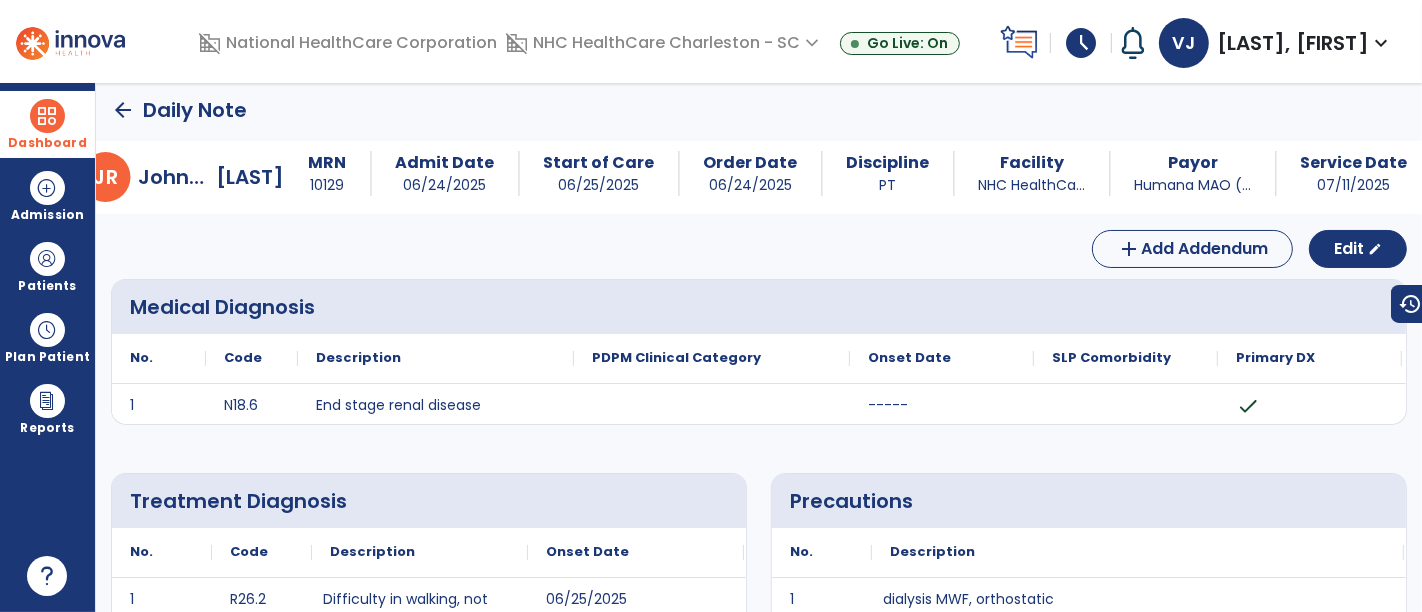 scroll, scrollTop: 0, scrollLeft: 0, axis: both 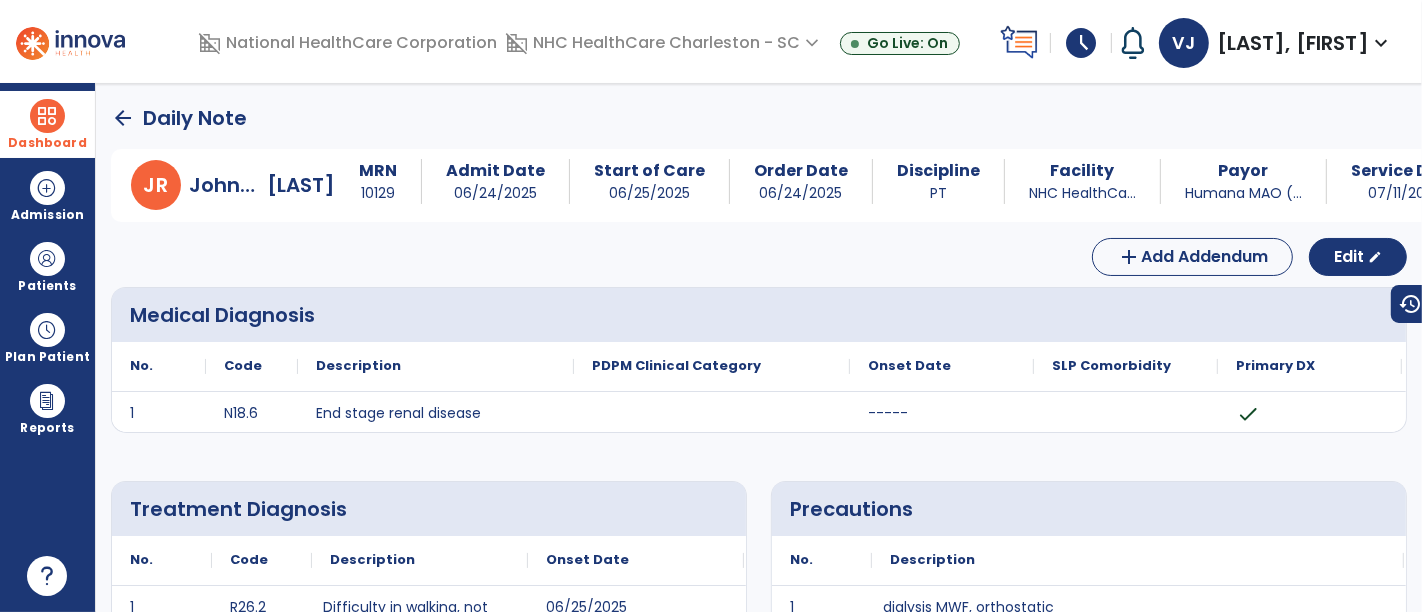click on "Dashboard" at bounding box center (47, 124) 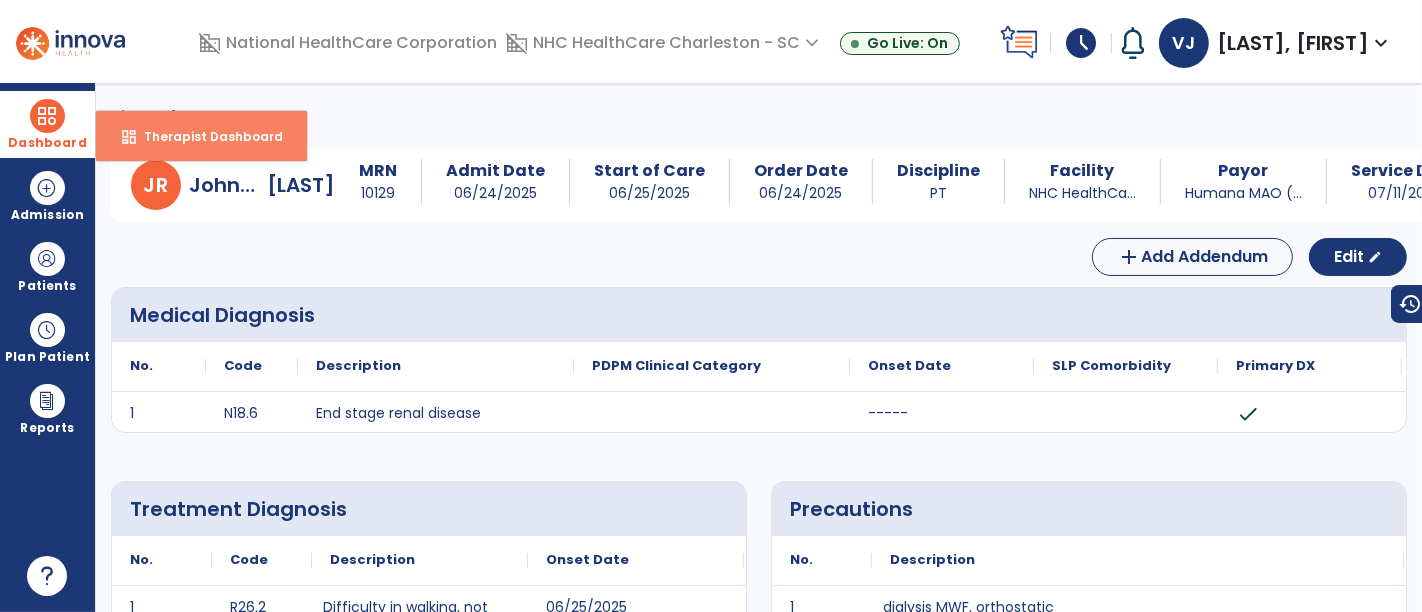 click on "dashboard  Therapist Dashboard" at bounding box center (201, 136) 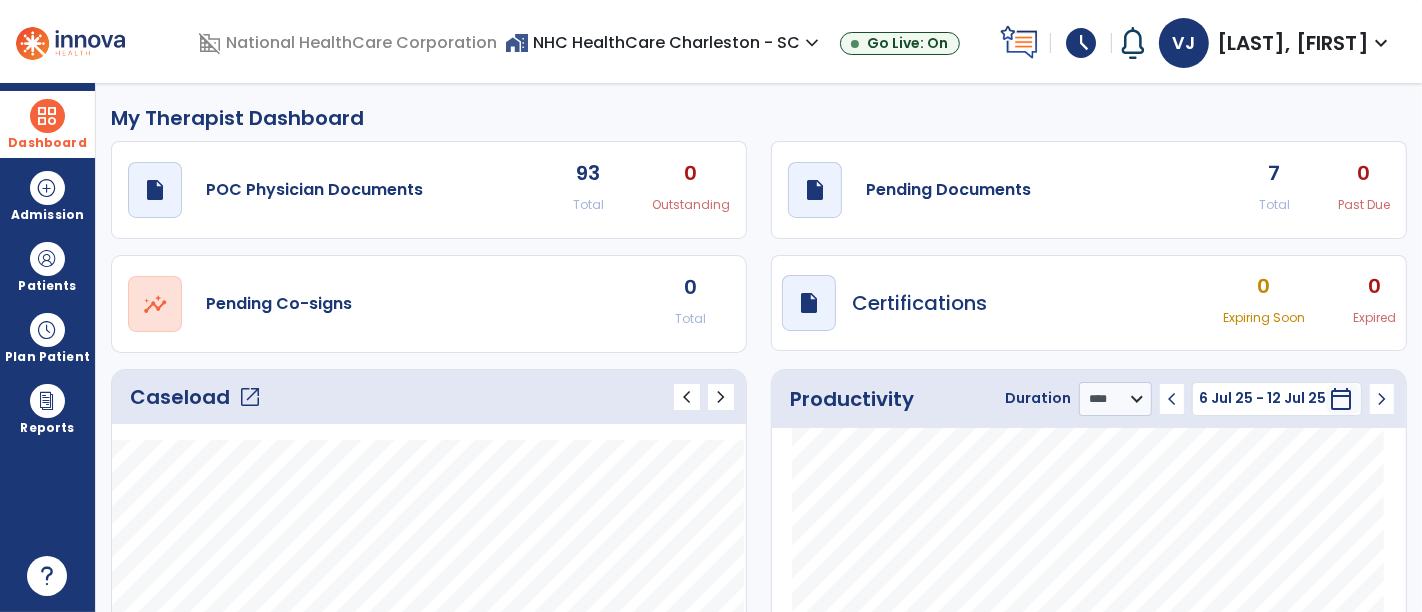 click on "open_in_new" 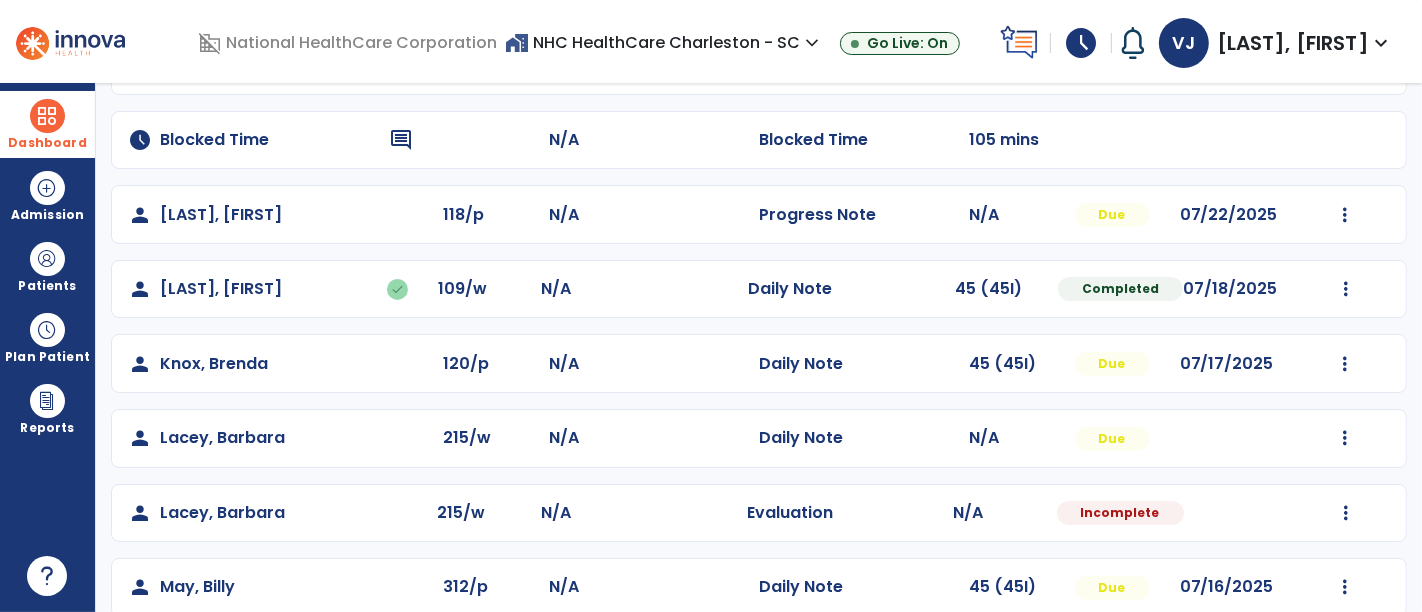 scroll, scrollTop: 333, scrollLeft: 0, axis: vertical 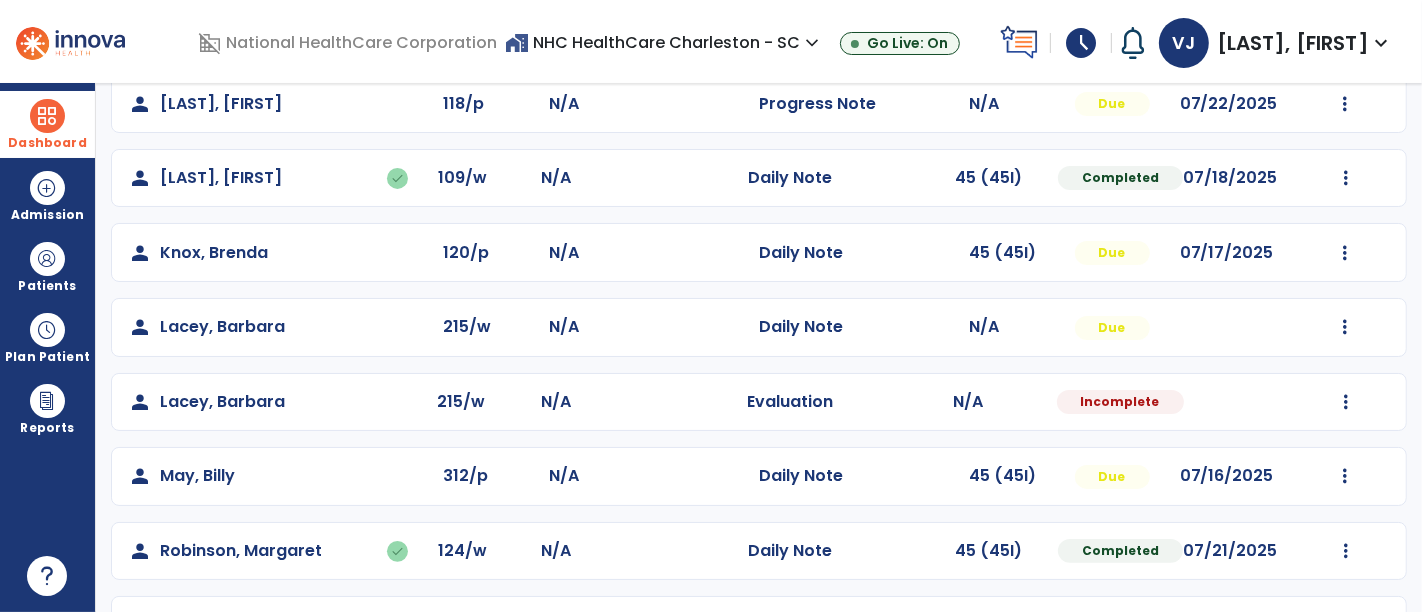 drag, startPoint x: 160, startPoint y: 247, endPoint x: 959, endPoint y: 258, distance: 799.07574 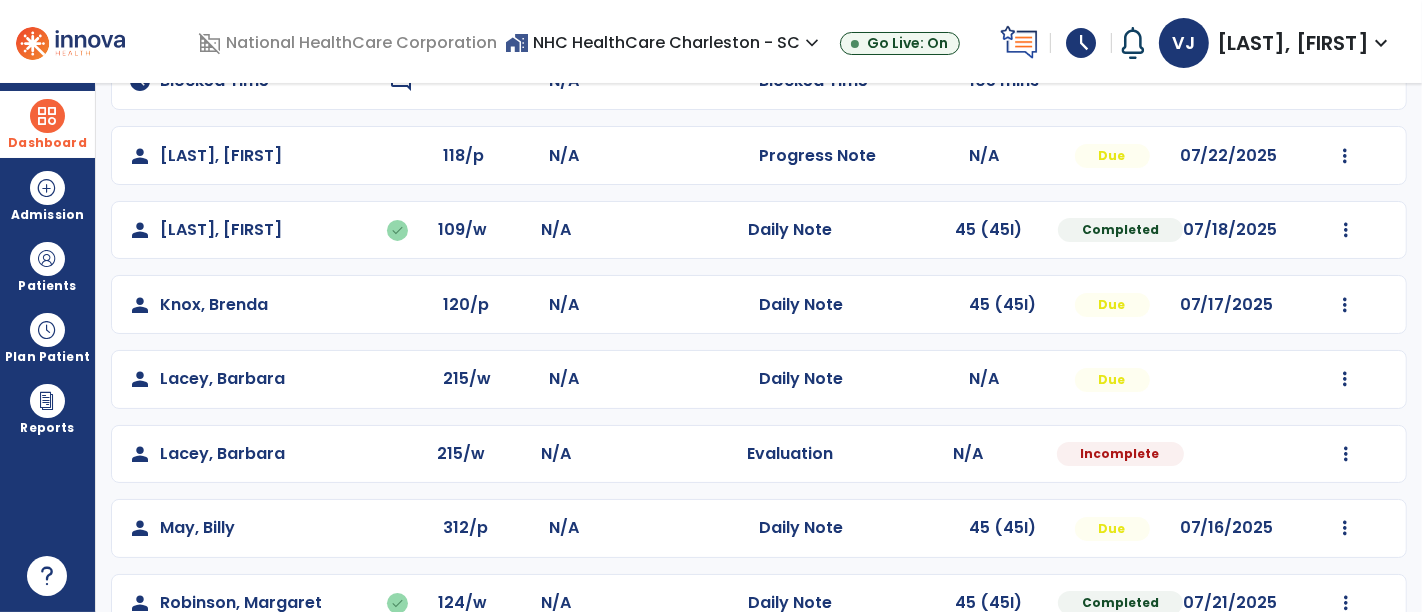 scroll, scrollTop: 245, scrollLeft: 0, axis: vertical 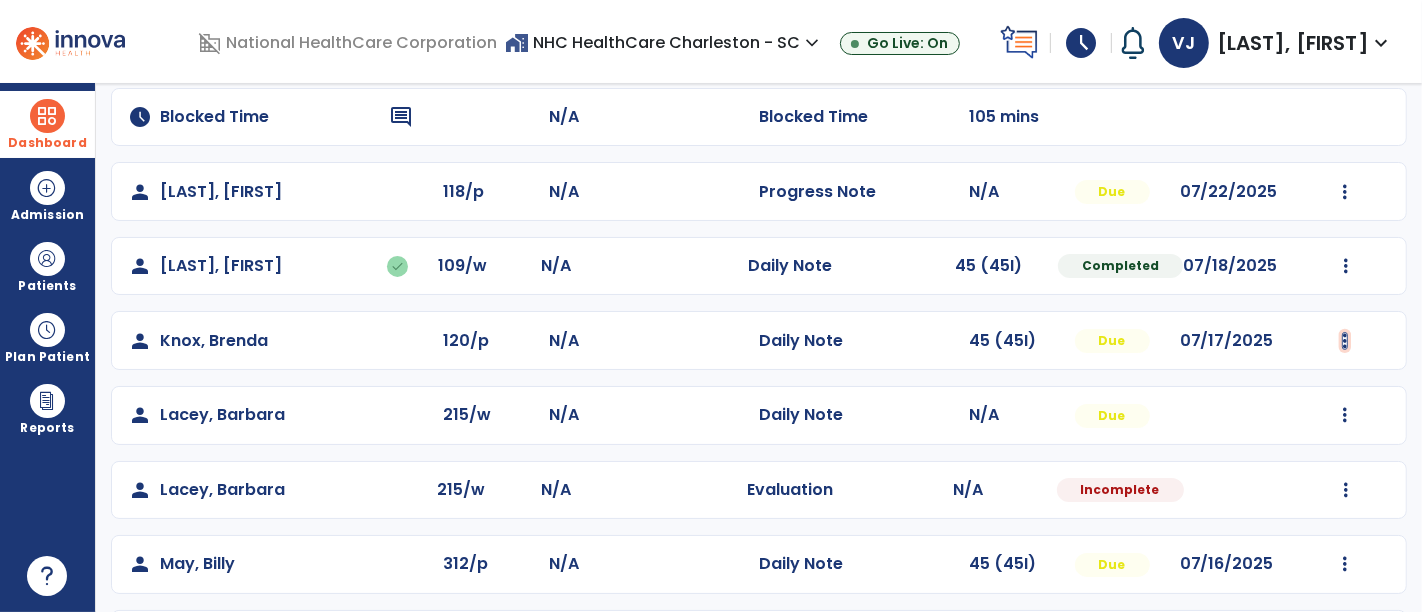 click at bounding box center (1345, 43) 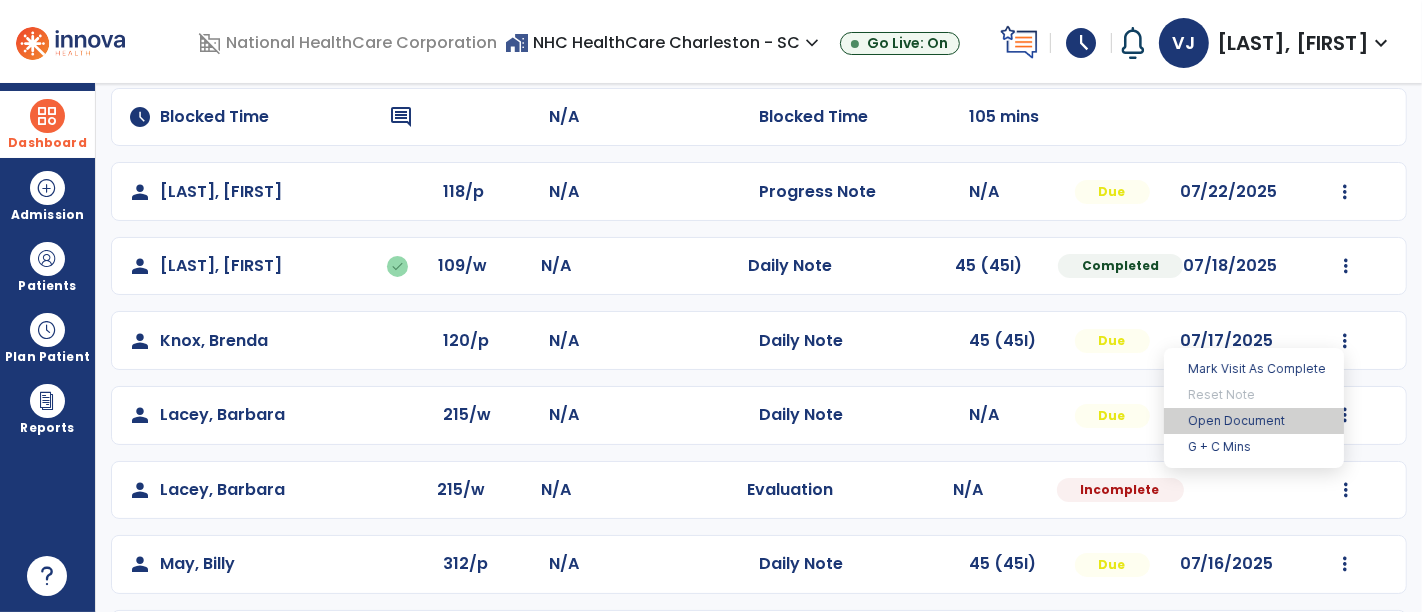 click on "Open Document" at bounding box center [1254, 421] 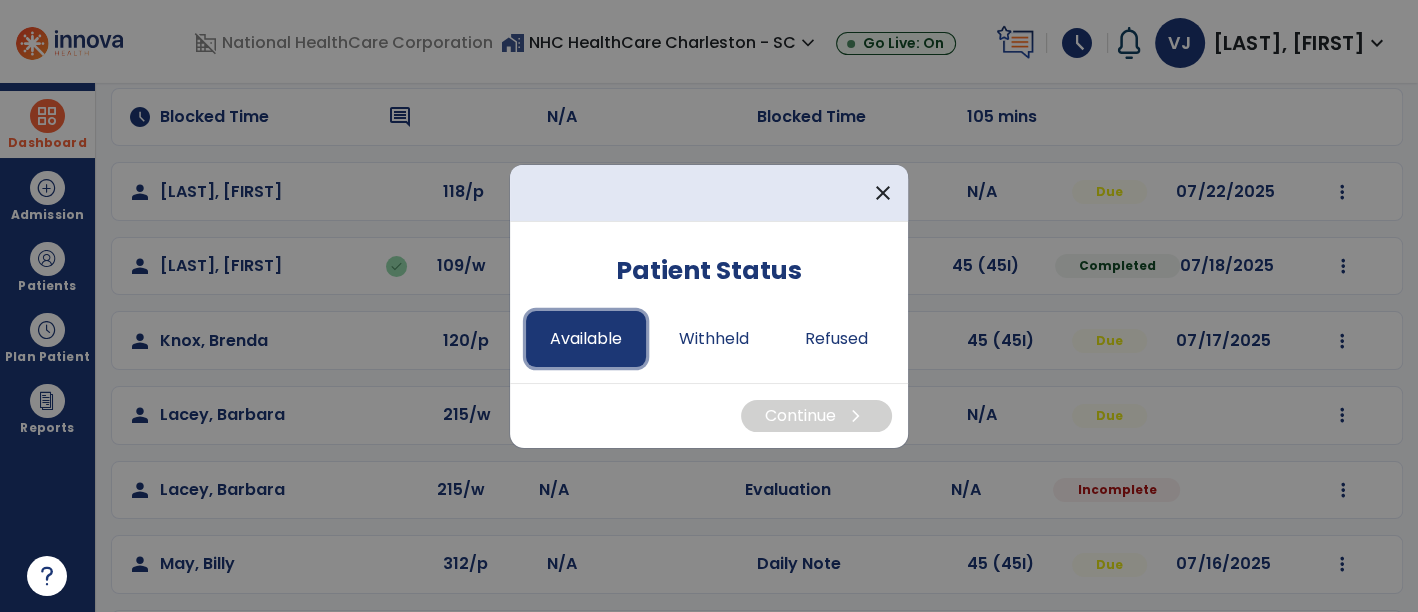 click on "Available" at bounding box center (586, 339) 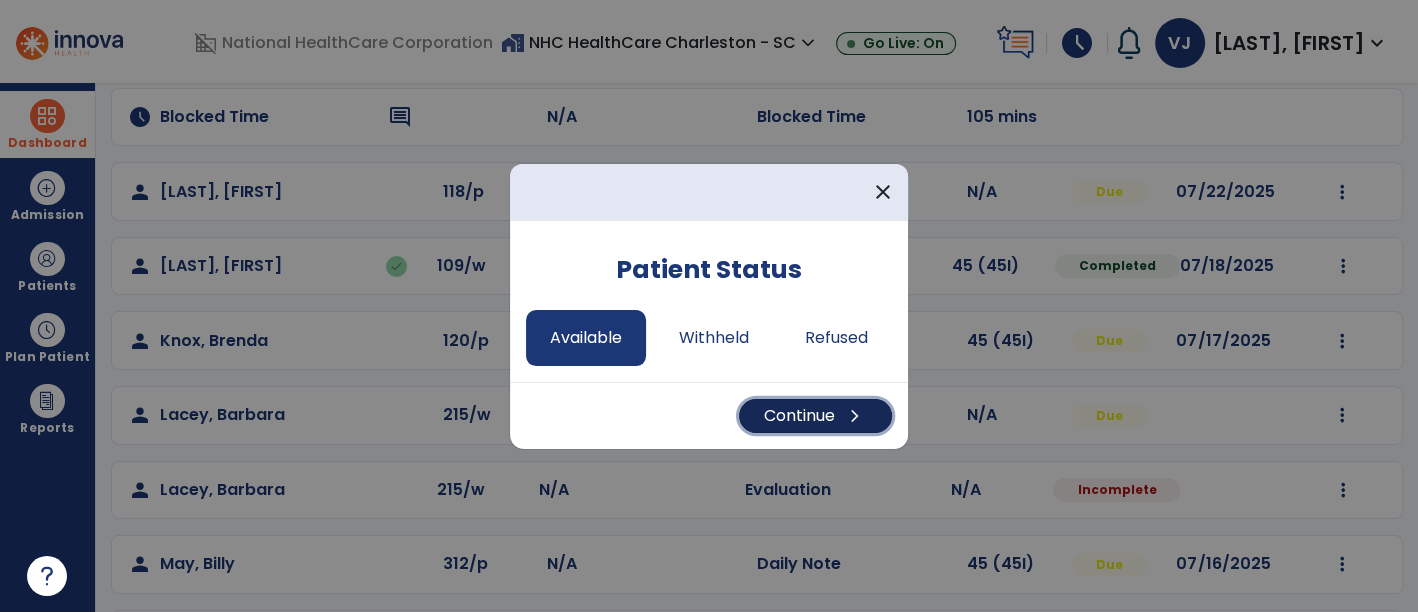 click on "Continue   chevron_right" at bounding box center (815, 416) 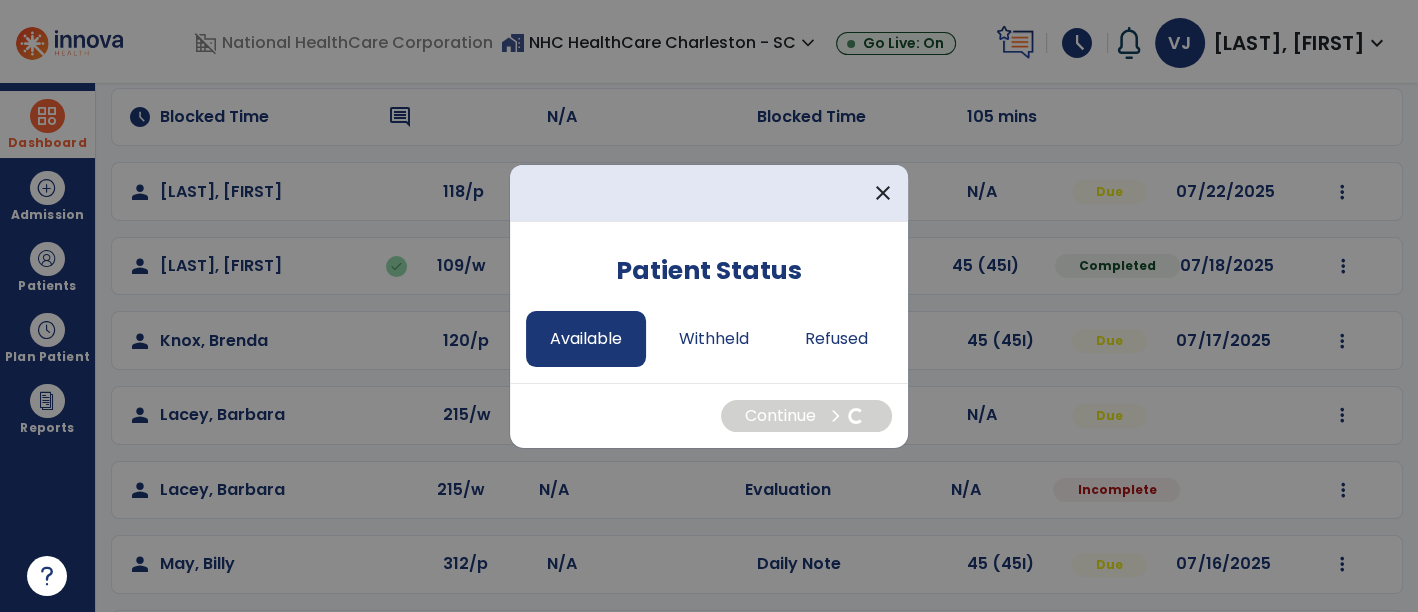 select on "*" 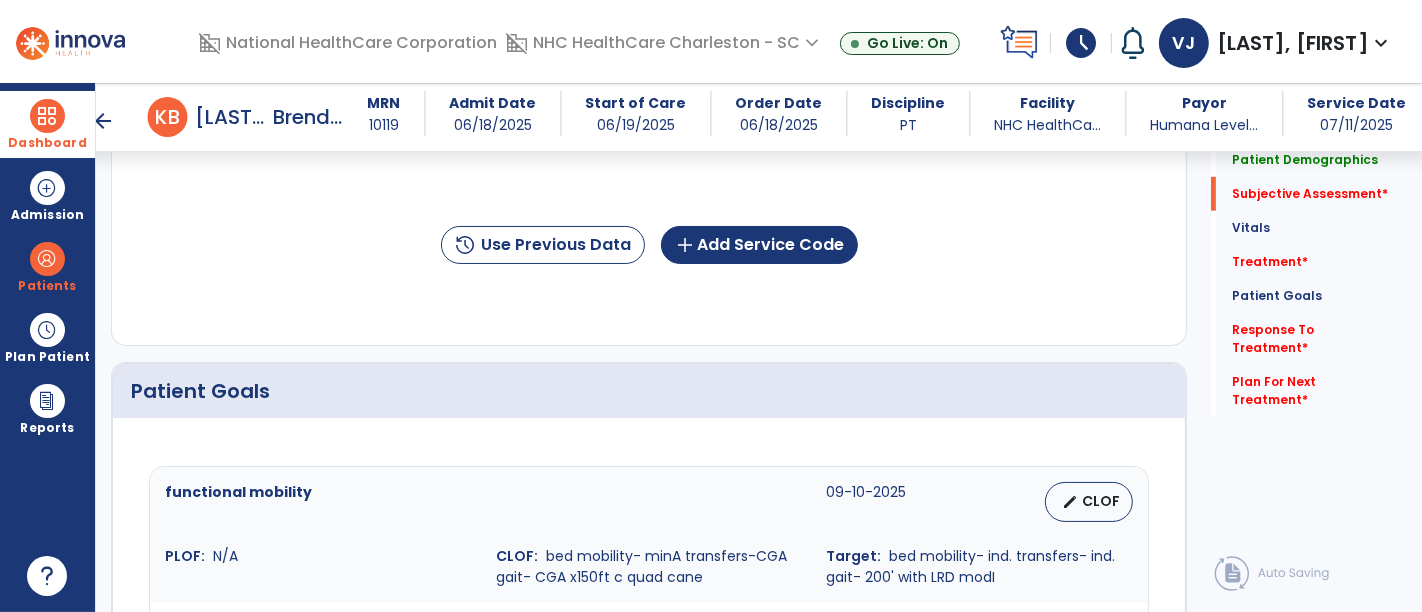 scroll, scrollTop: 222, scrollLeft: 0, axis: vertical 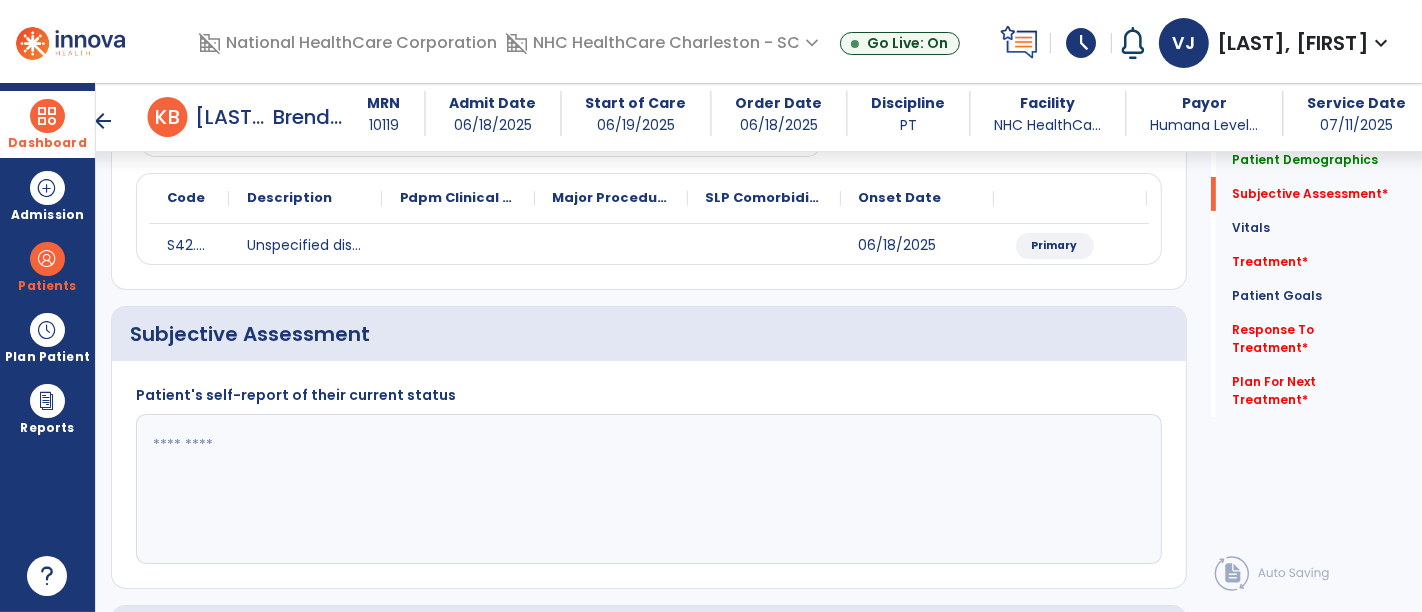 click 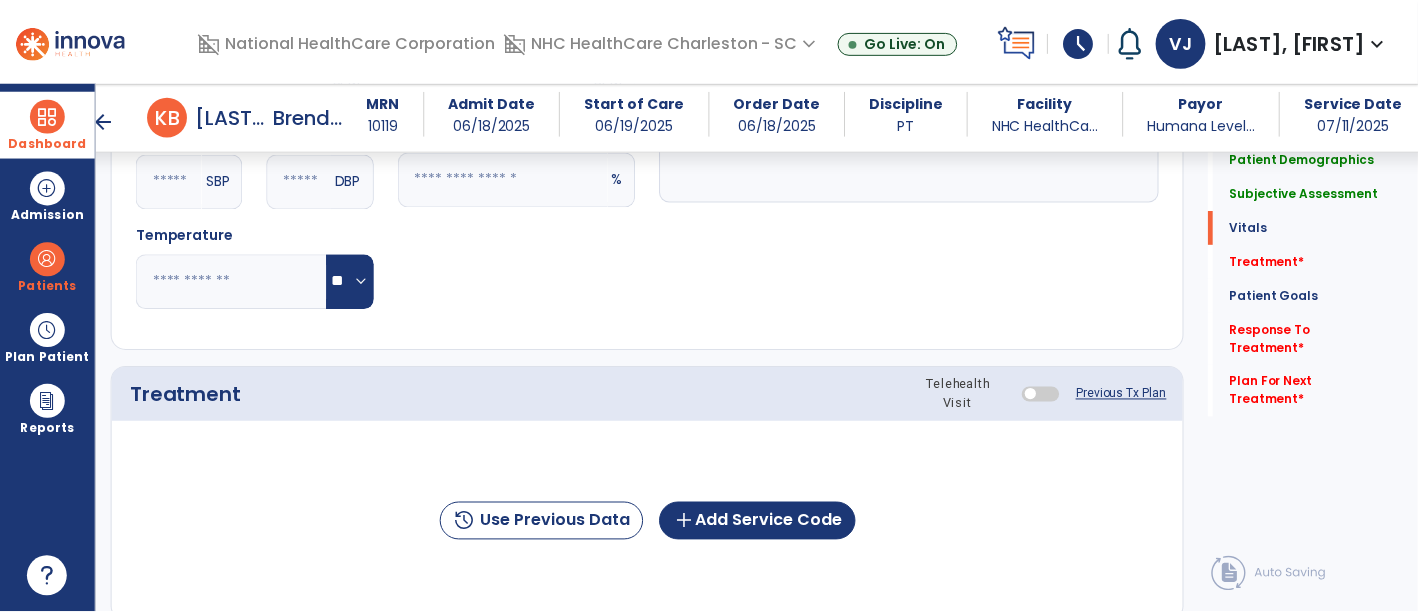 scroll, scrollTop: 888, scrollLeft: 0, axis: vertical 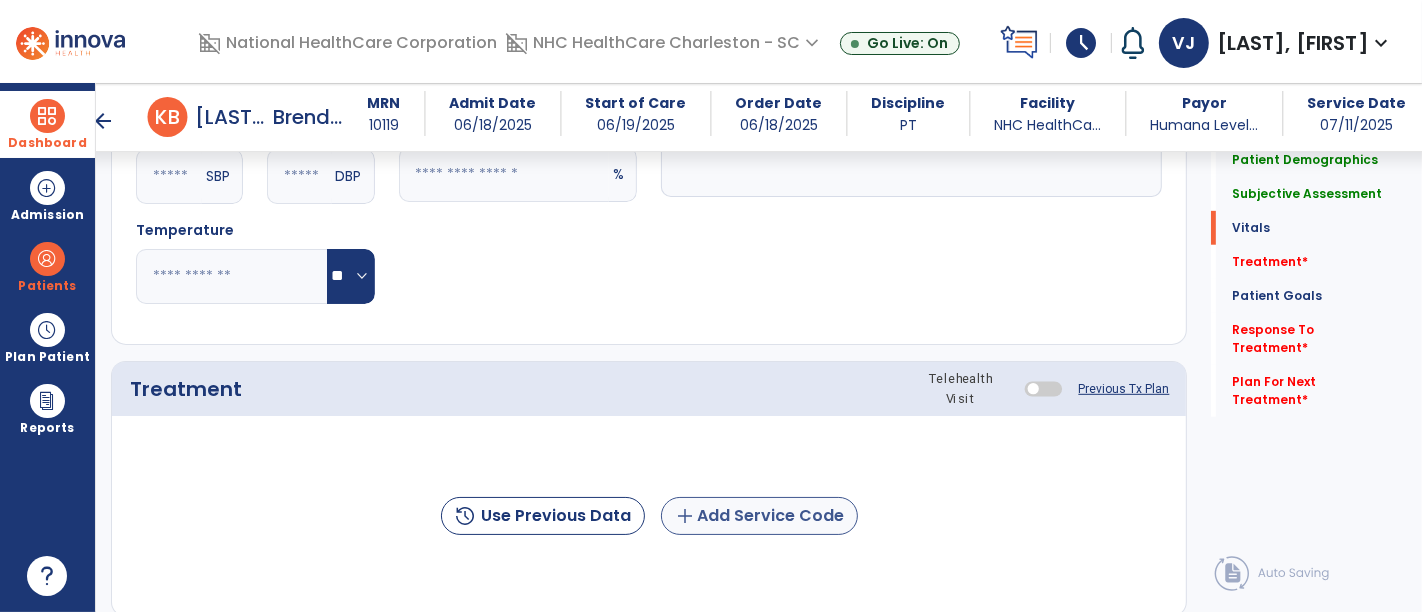 type on "**********" 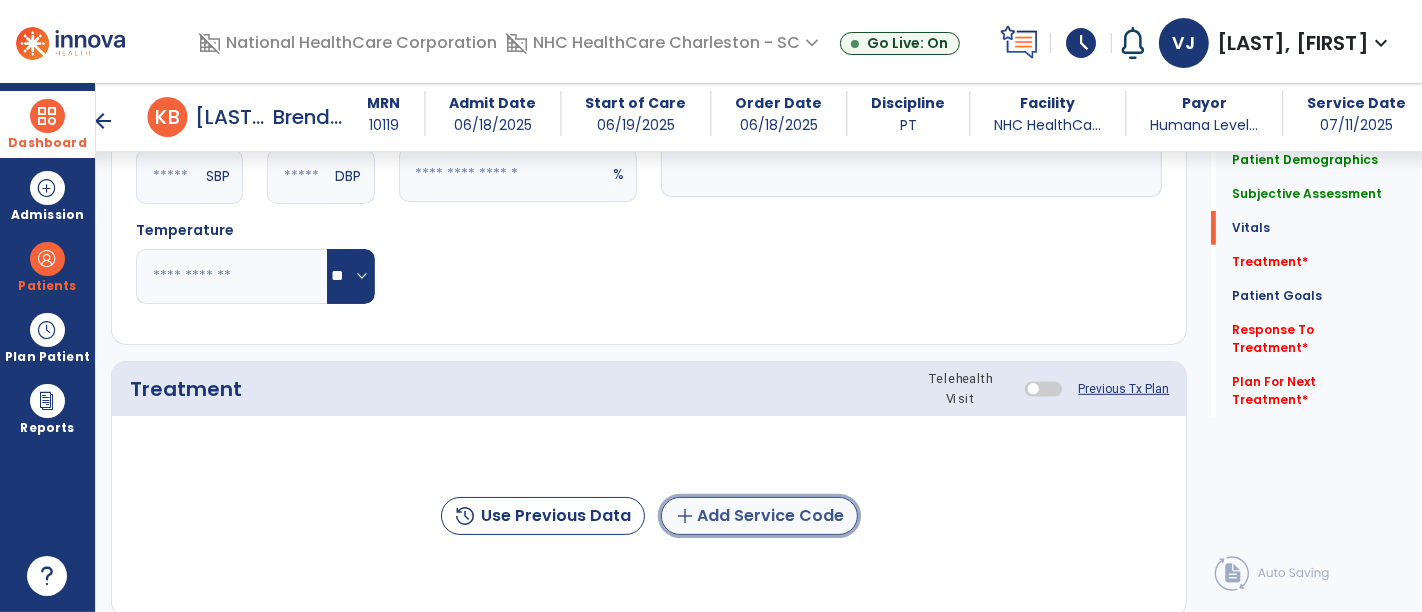 click on "add  Add Service Code" 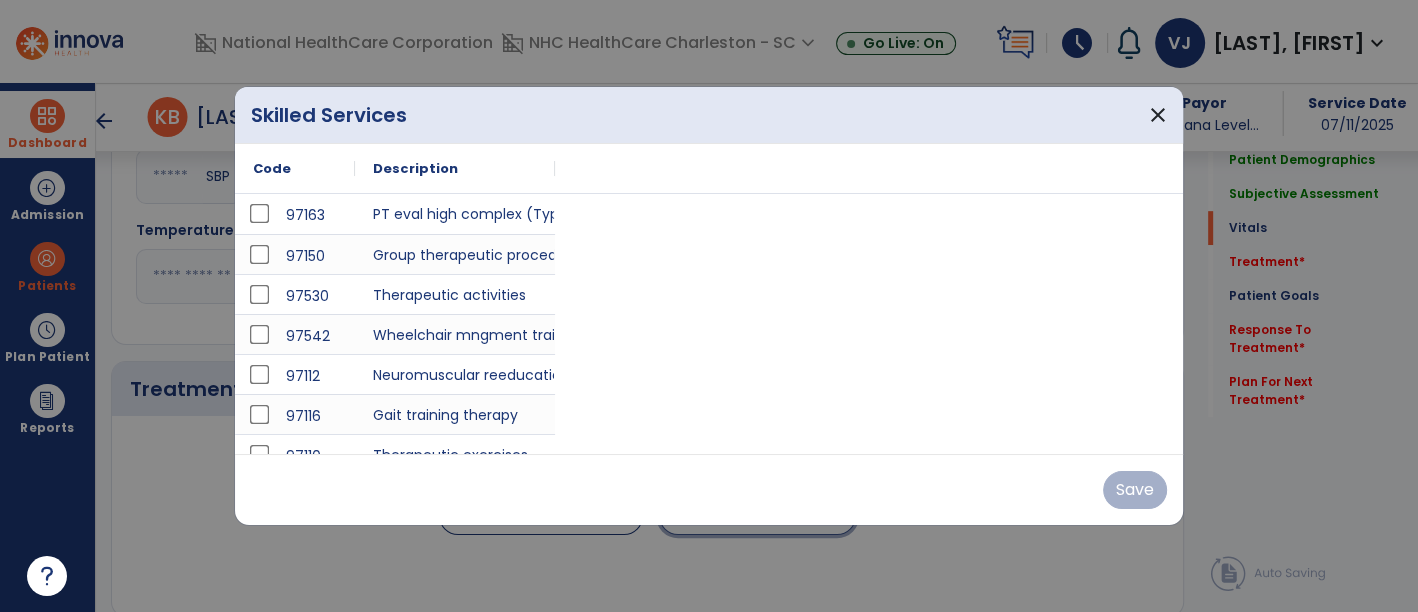 scroll, scrollTop: 888, scrollLeft: 0, axis: vertical 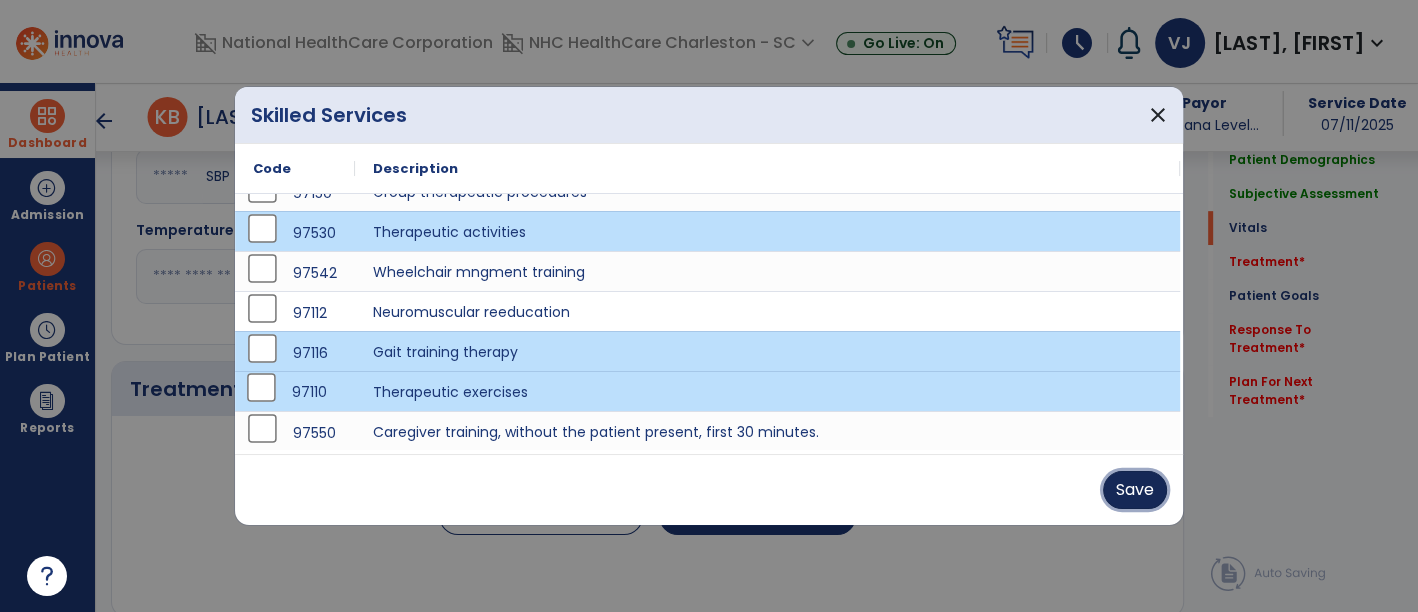click on "Save" at bounding box center [1135, 490] 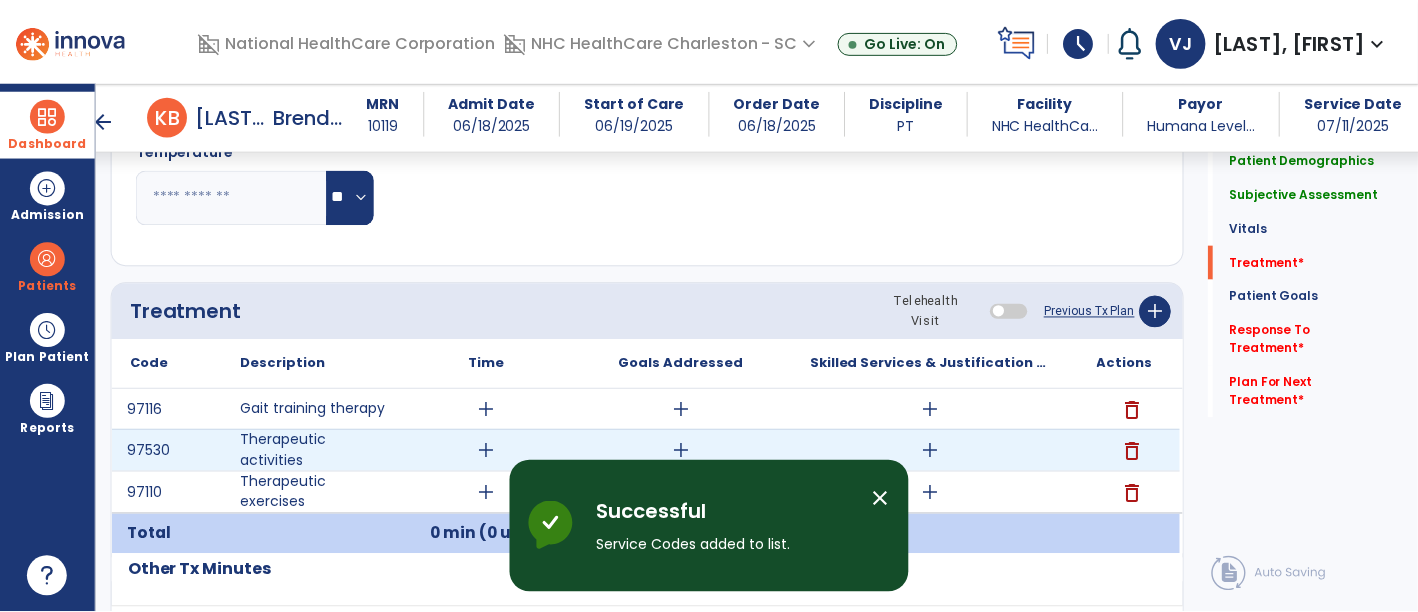 scroll, scrollTop: 1000, scrollLeft: 0, axis: vertical 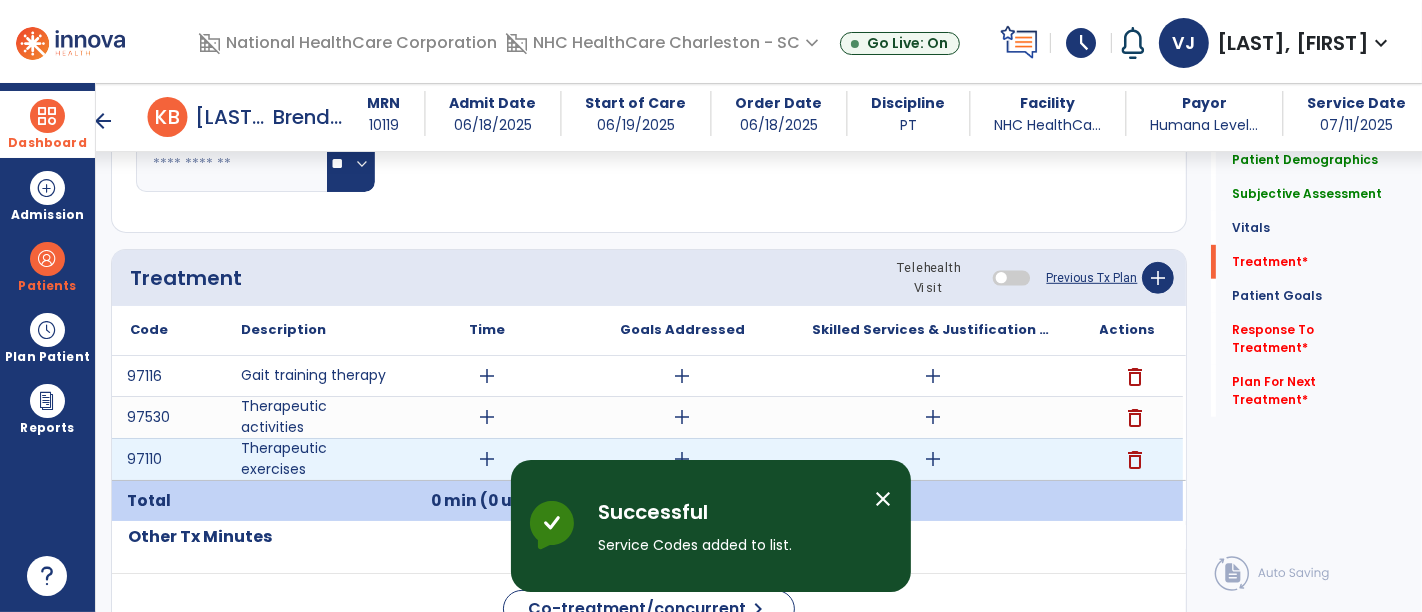 click on "add" at bounding box center [488, 459] 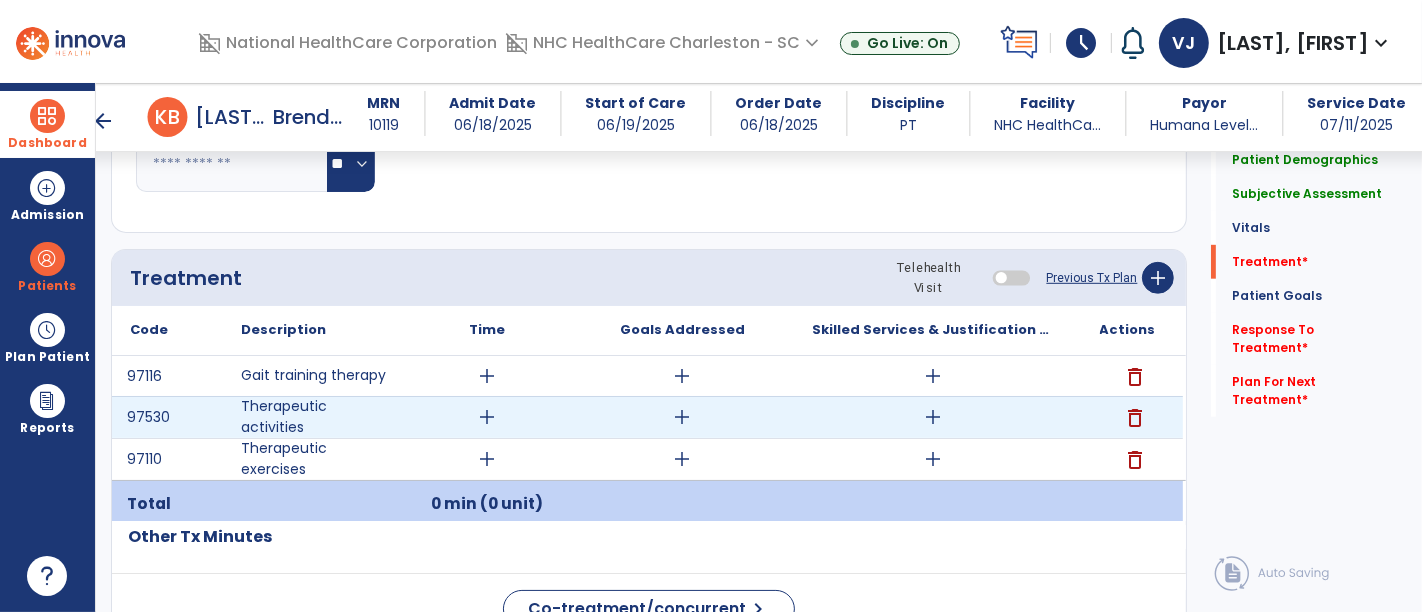 click on "add" at bounding box center [488, 417] 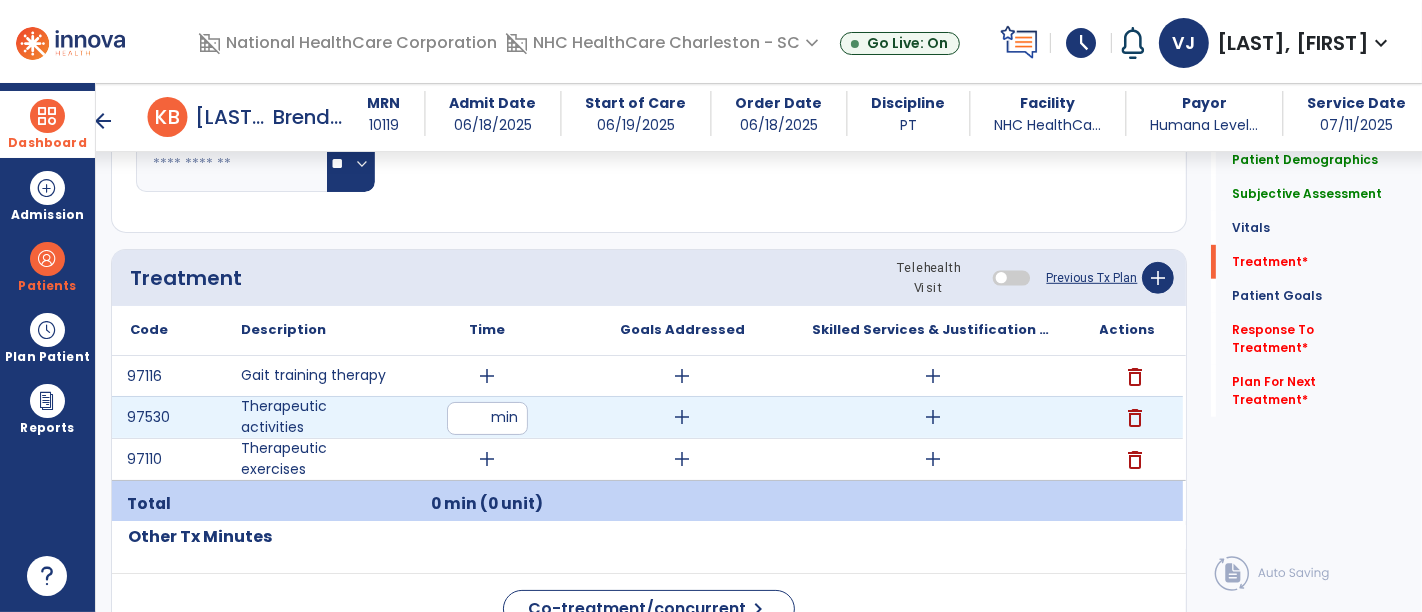 type on "*" 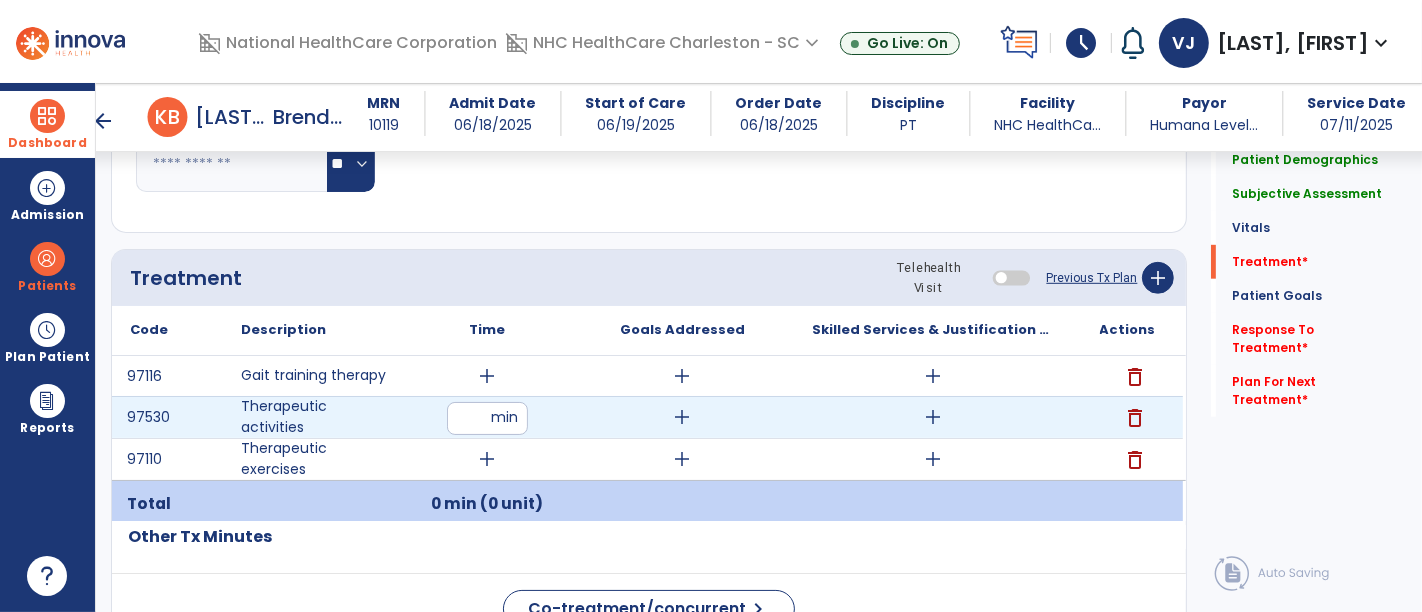 type on "**" 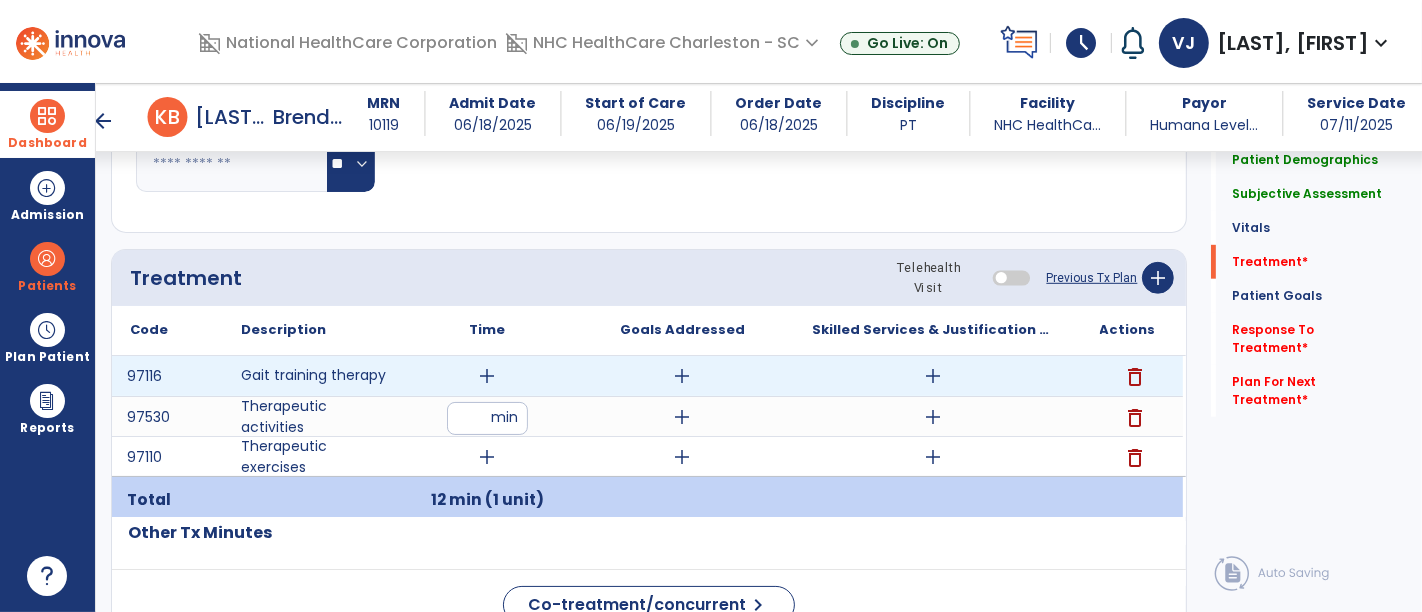 click on "add" at bounding box center [488, 376] 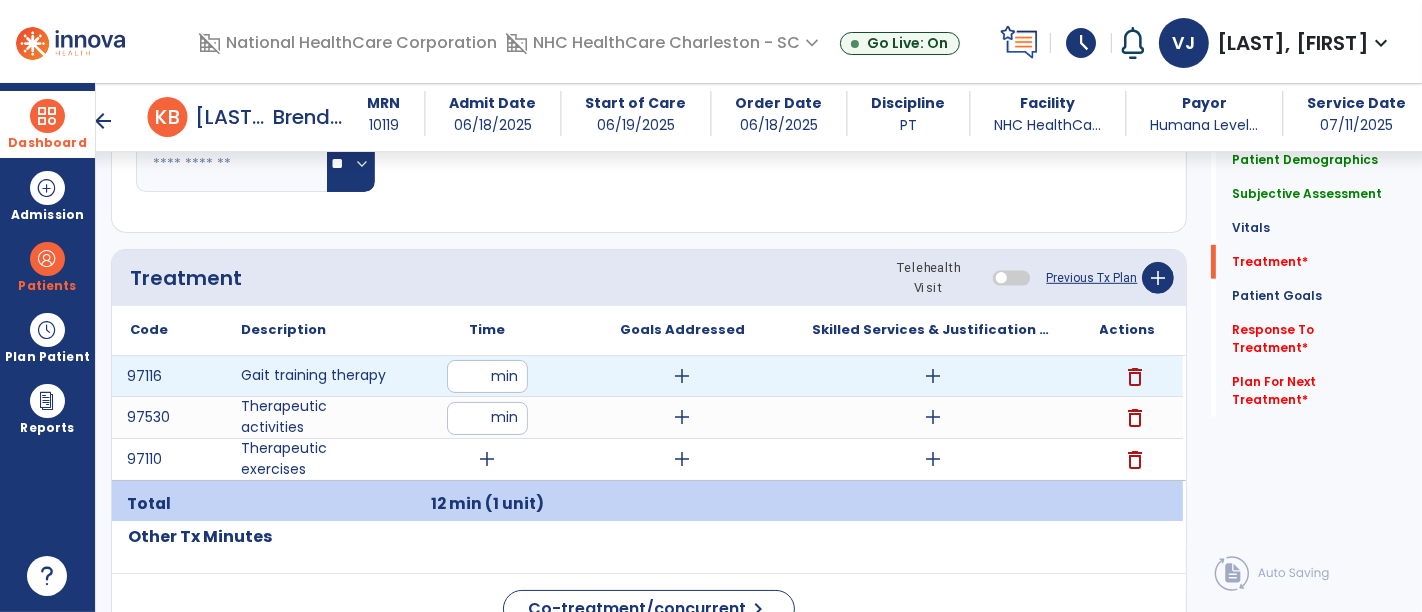 type on "**" 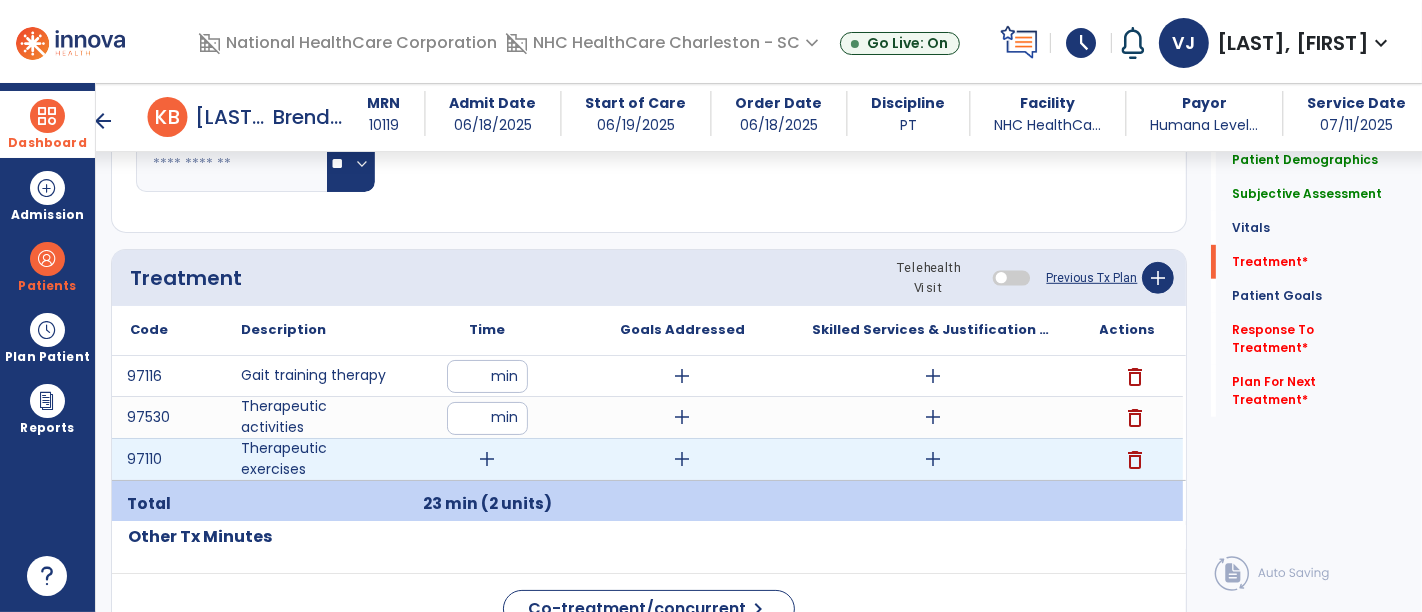 click on "add" at bounding box center (488, 459) 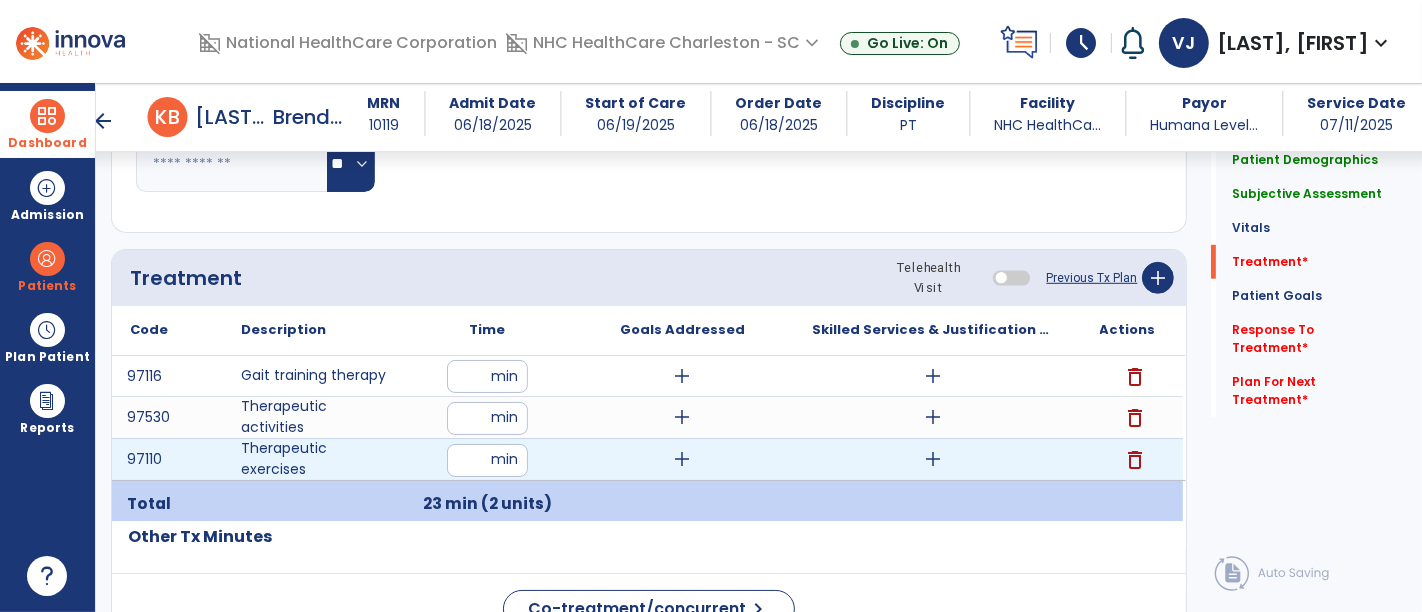 type on "**" 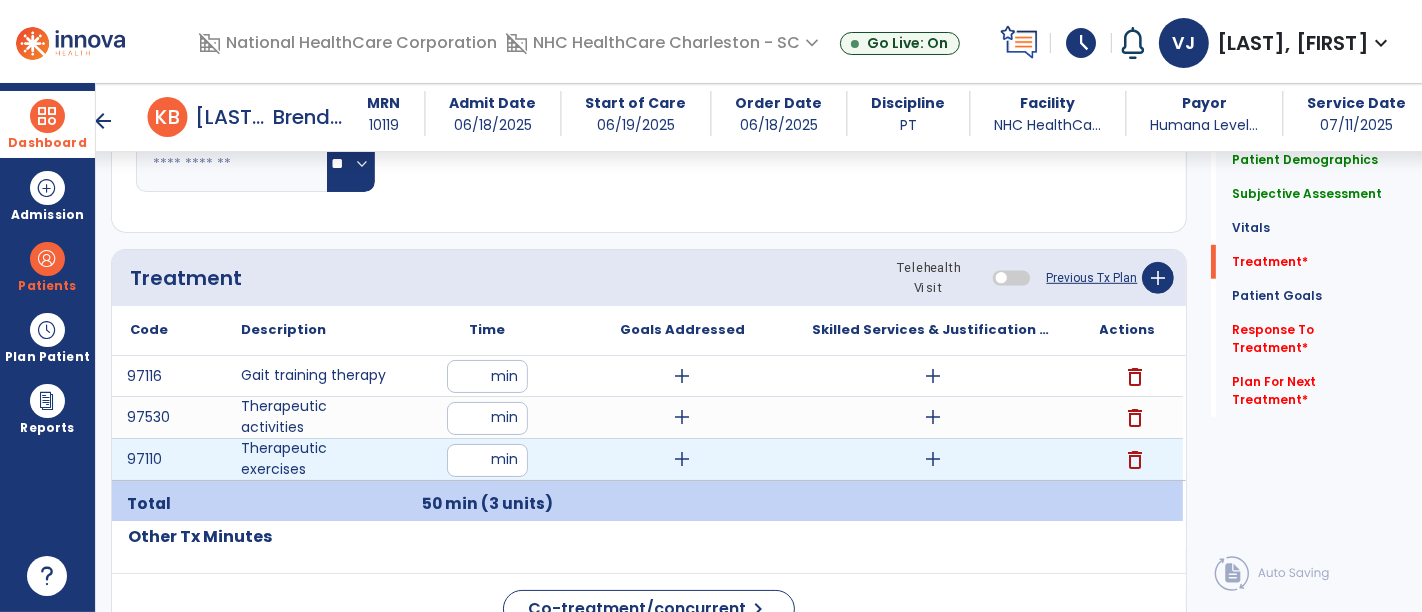 click on "**" at bounding box center (487, 460) 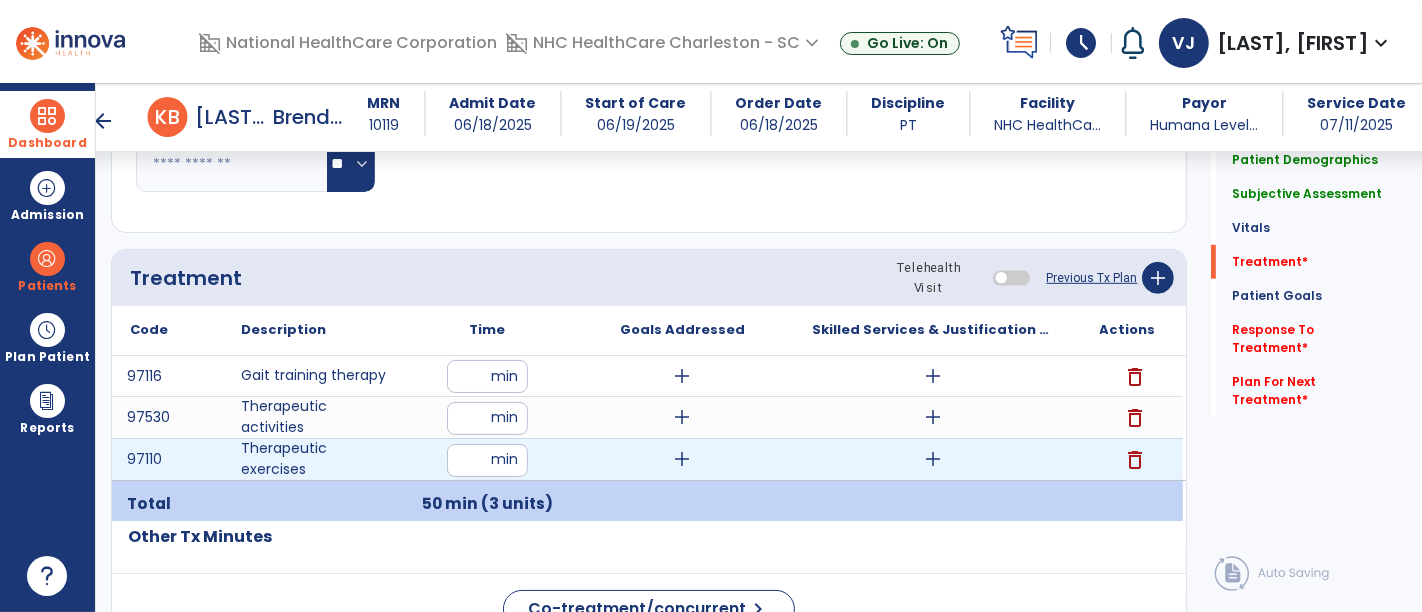 type on "**" 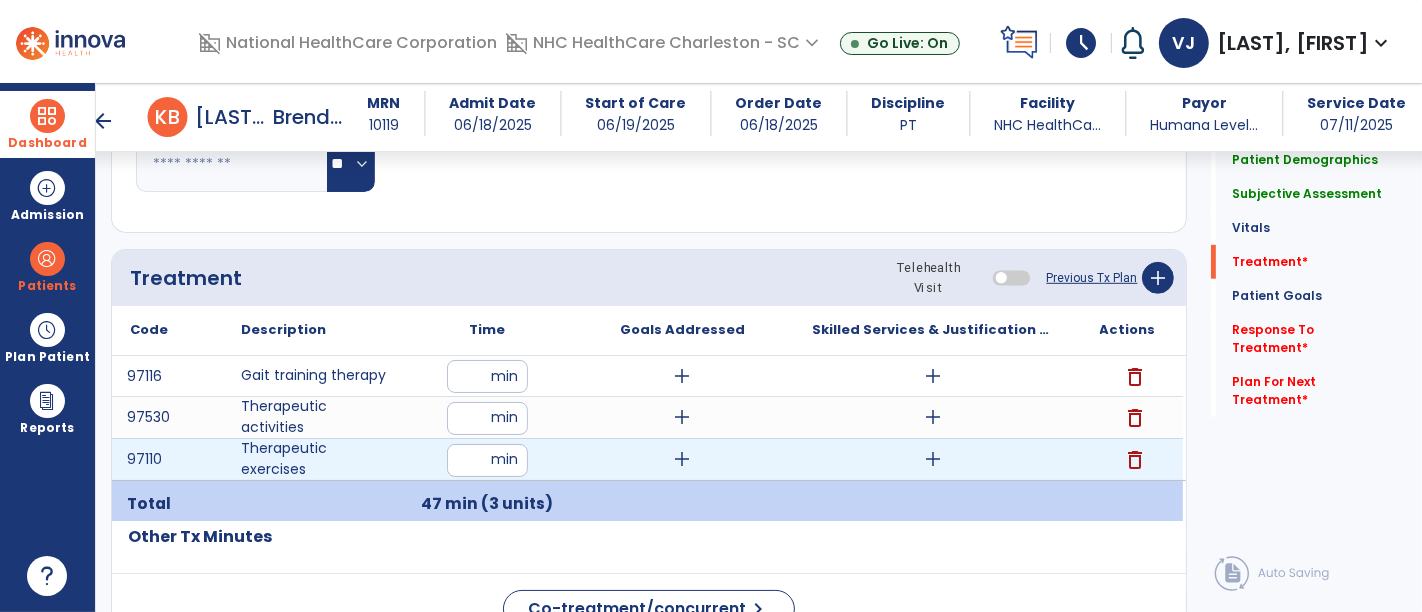 click on "**" at bounding box center (487, 460) 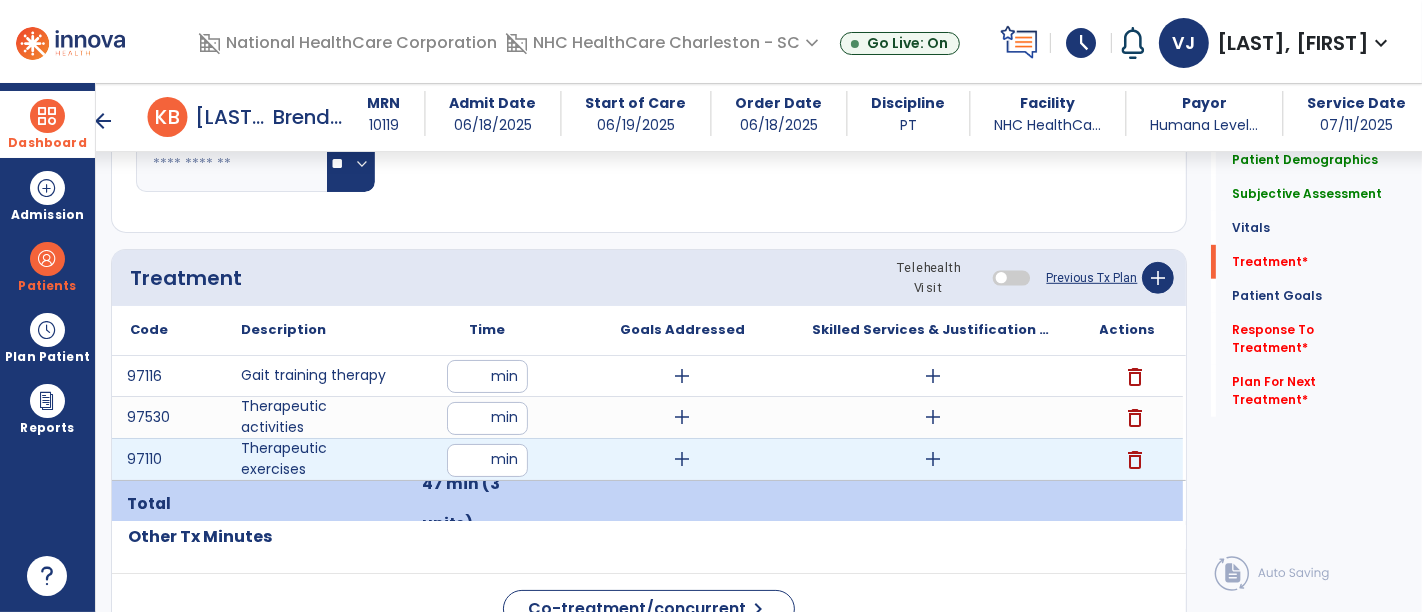 type on "**" 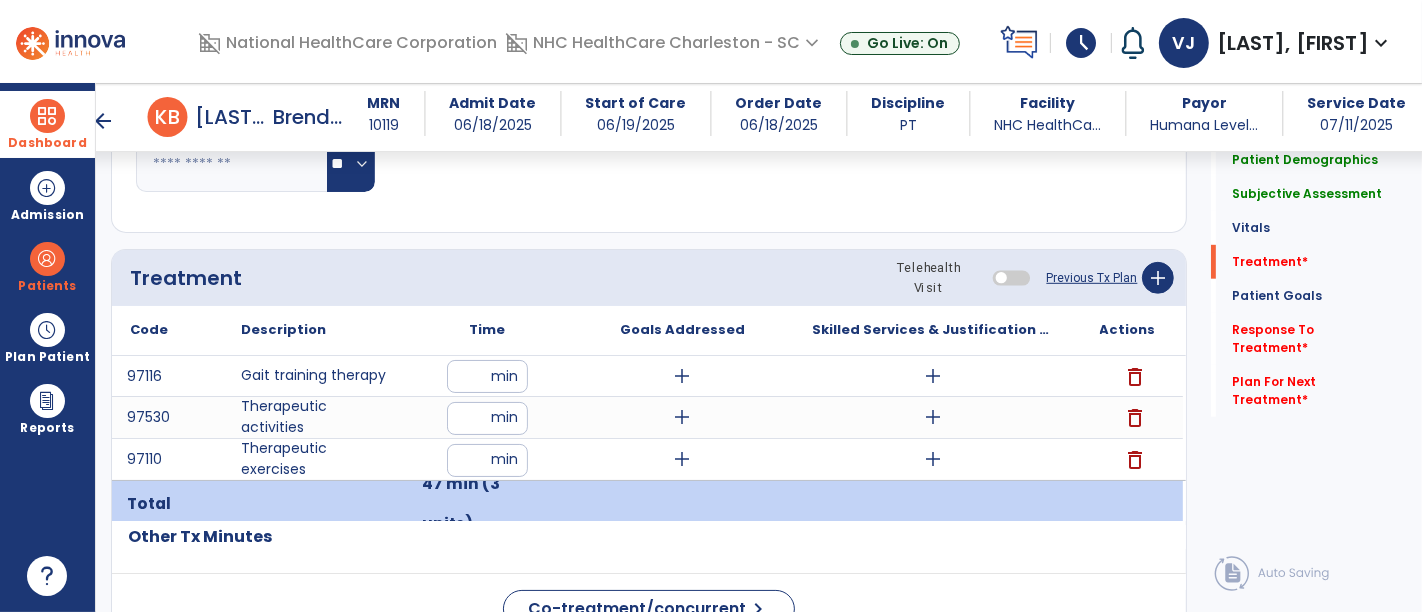 click on "Code
Description
Time" 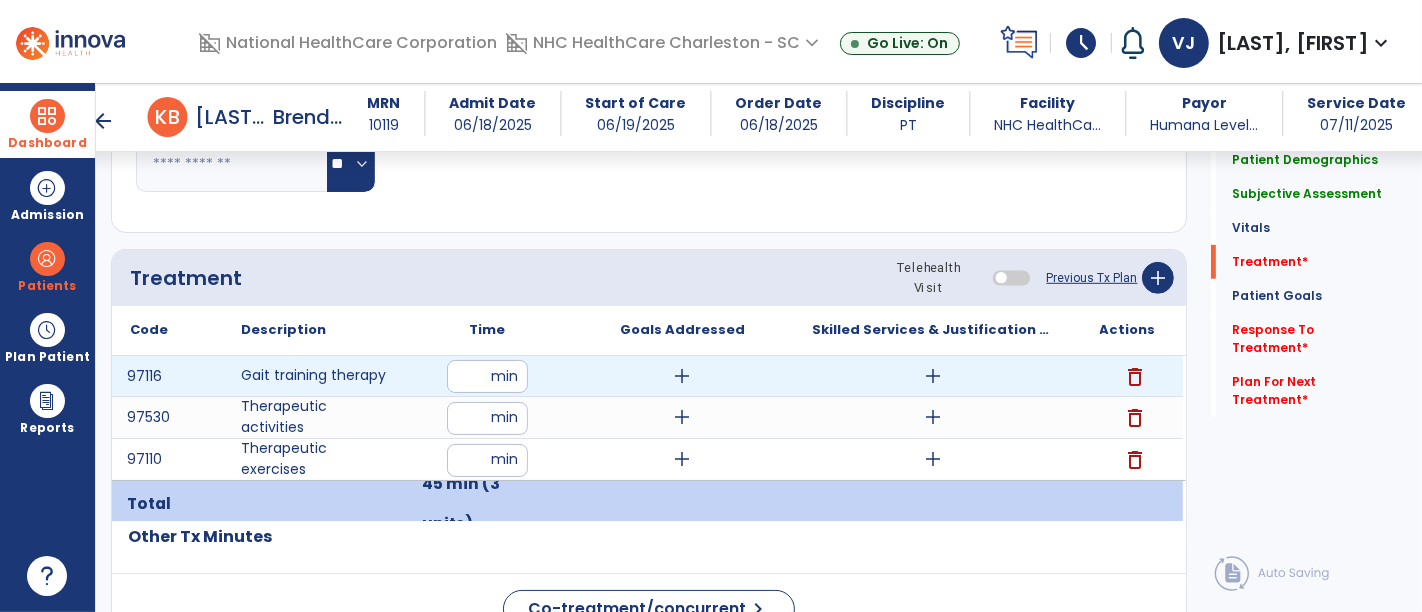click on "**" at bounding box center [487, 376] 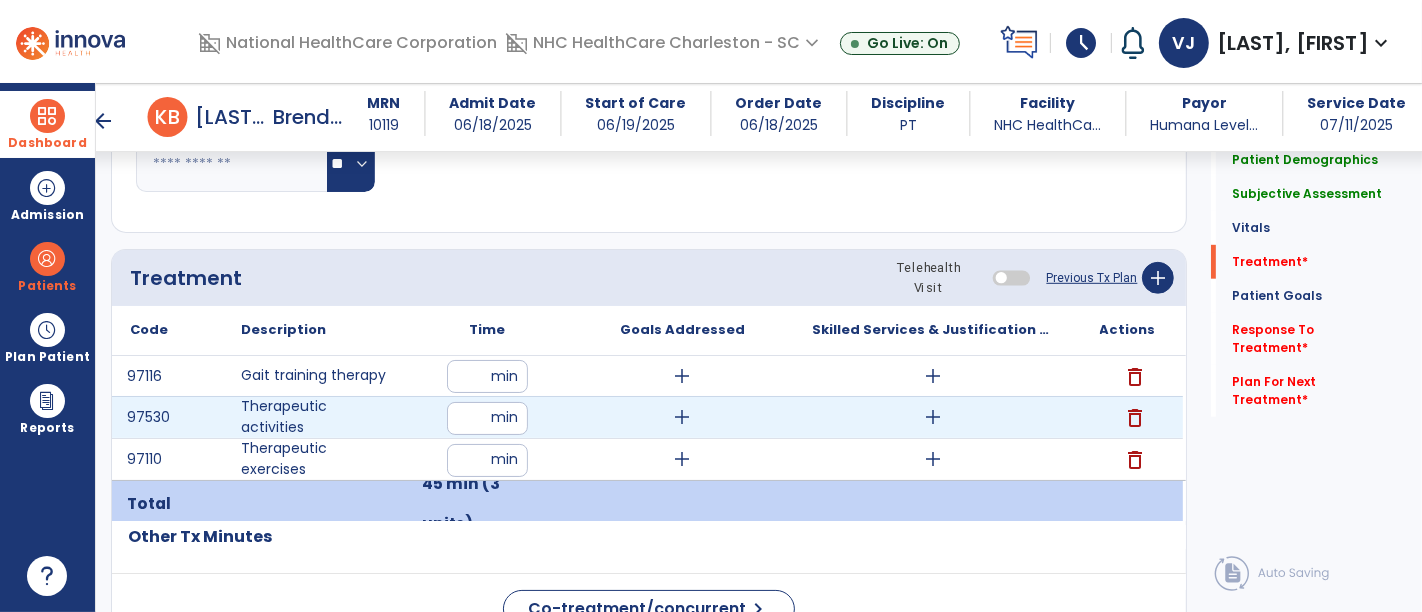 click on "**" at bounding box center [487, 418] 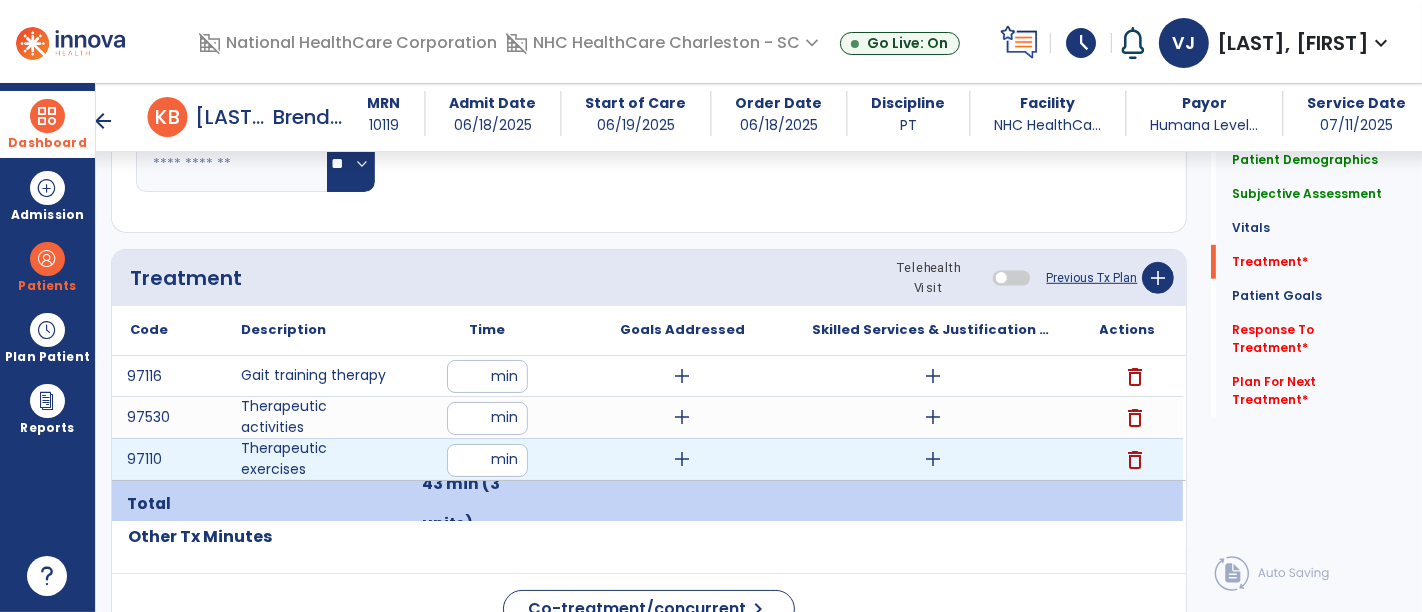 click on "**" at bounding box center (487, 460) 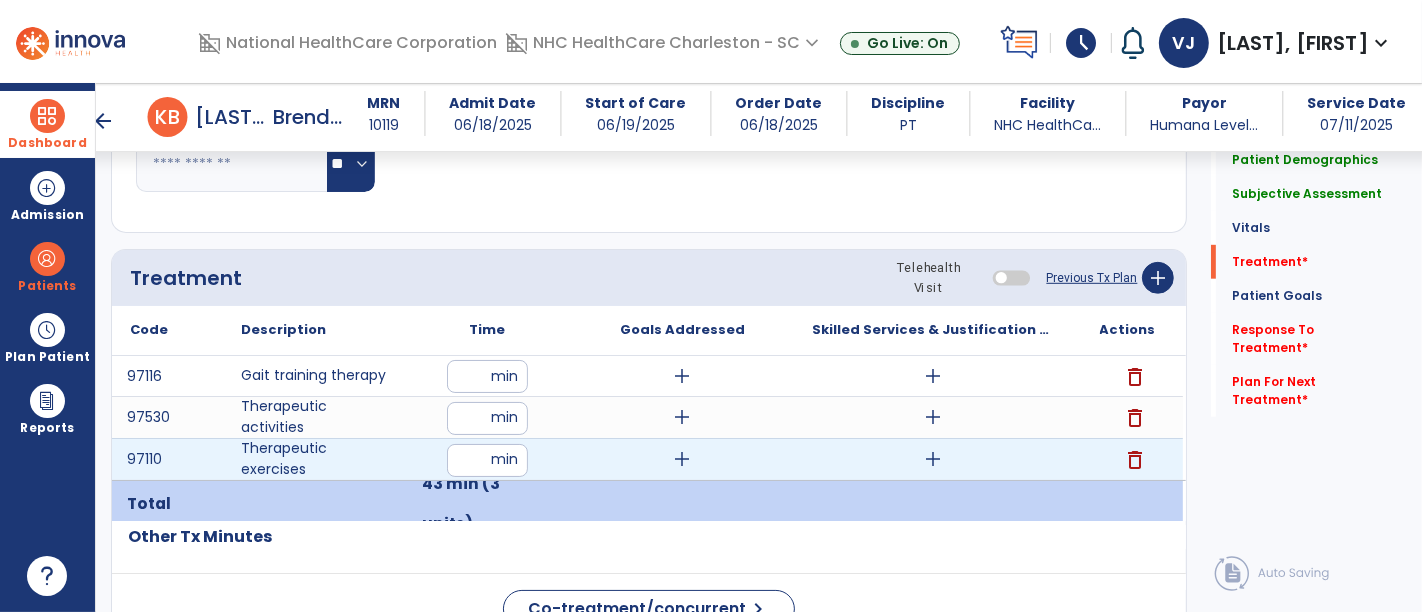 type on "**" 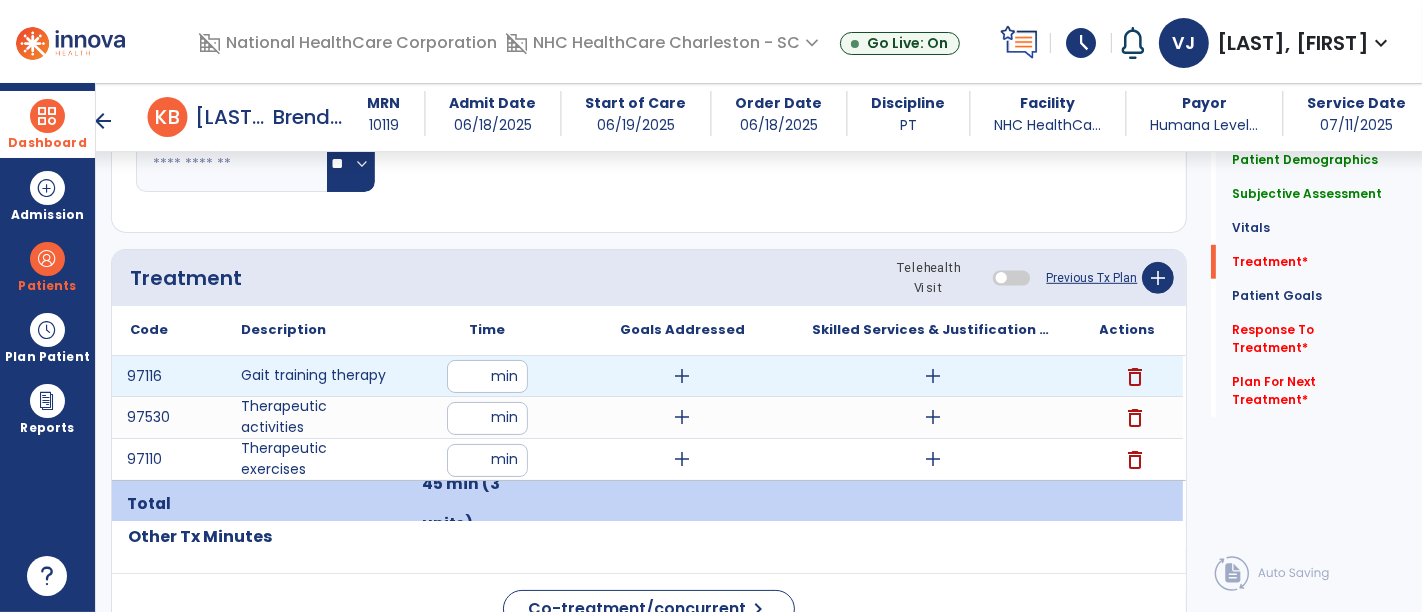 click on "add" at bounding box center [933, 376] 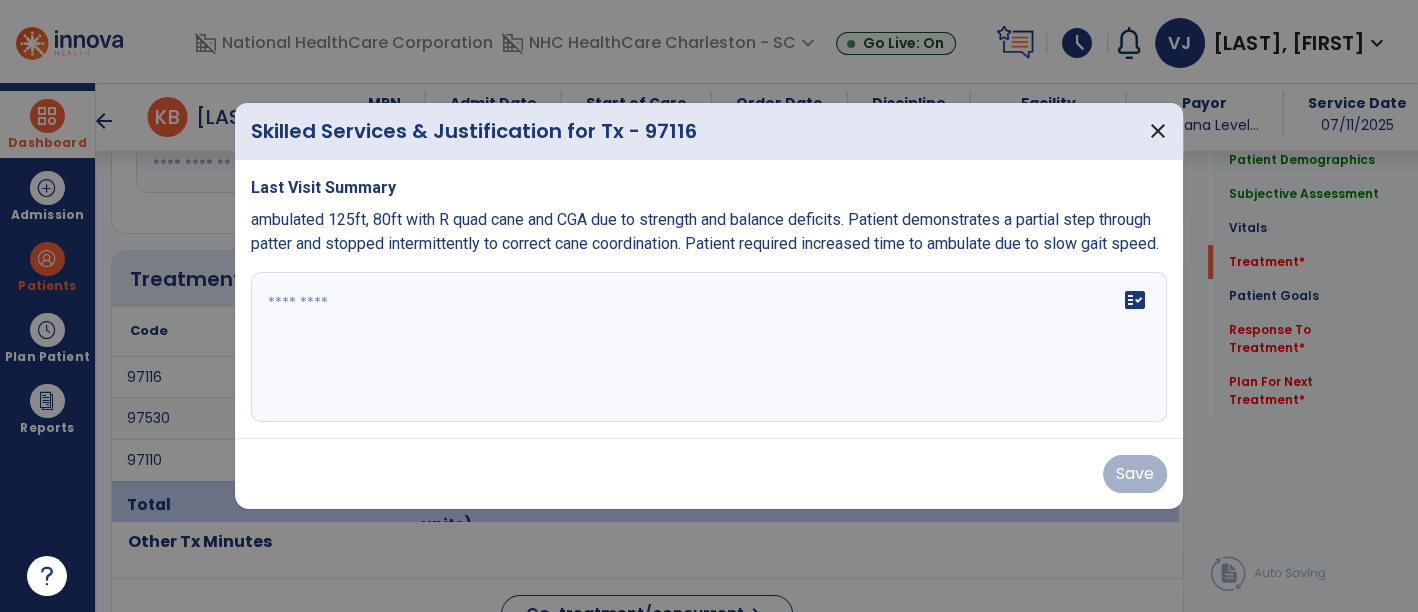 scroll, scrollTop: 1000, scrollLeft: 0, axis: vertical 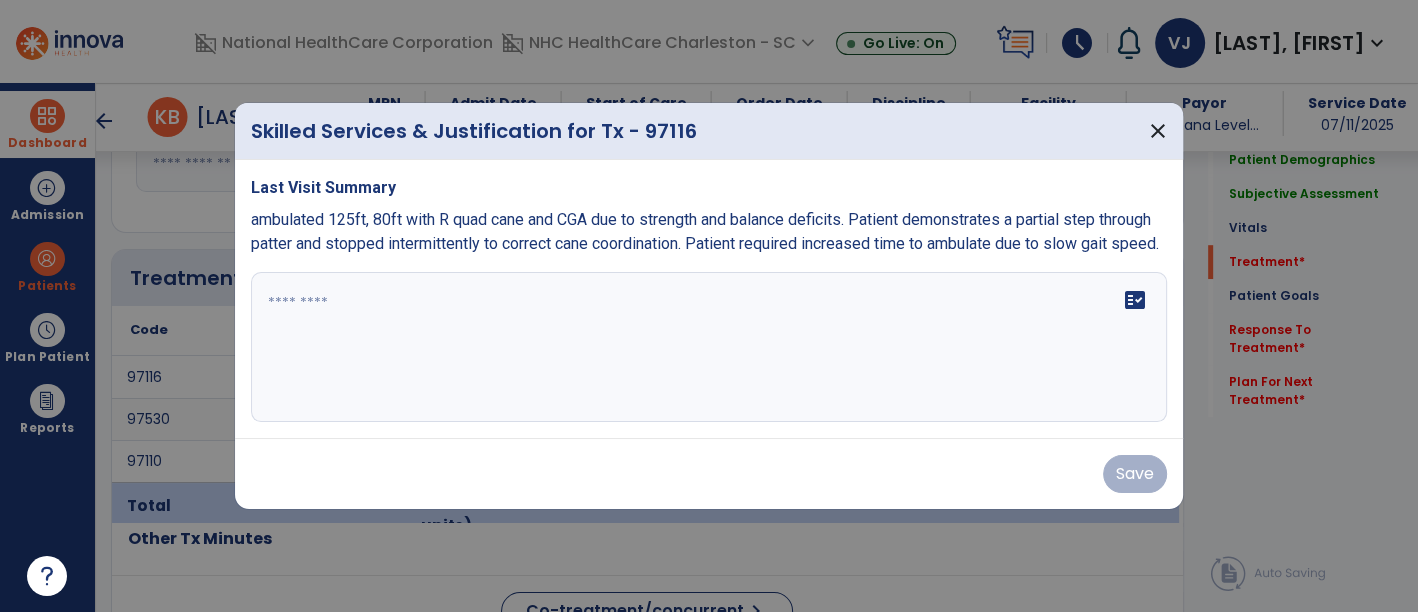 click on "fact_check" at bounding box center (709, 347) 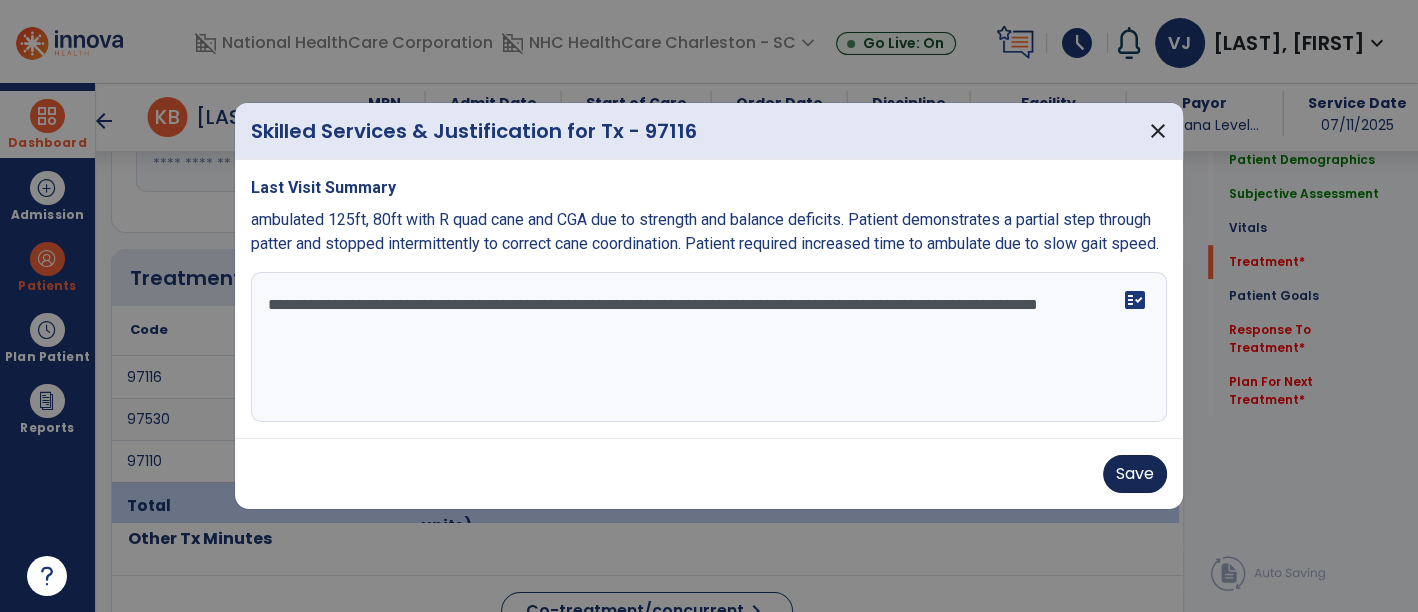 type on "**********" 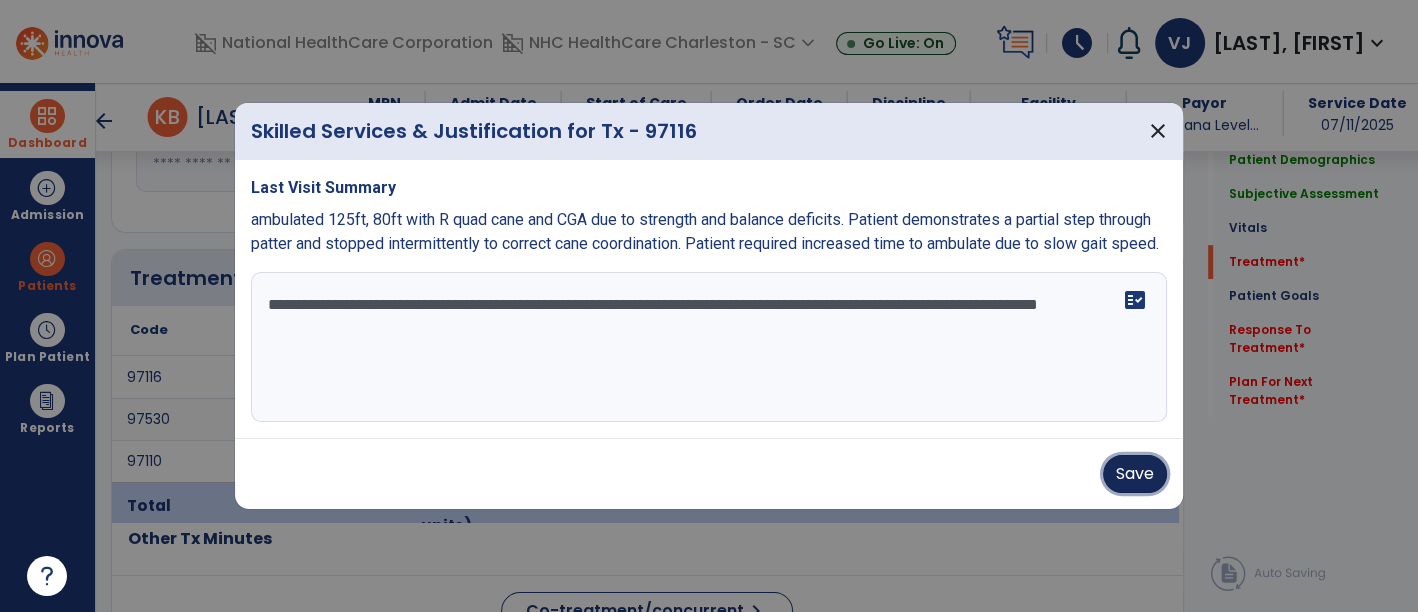 click on "Save" at bounding box center [1135, 474] 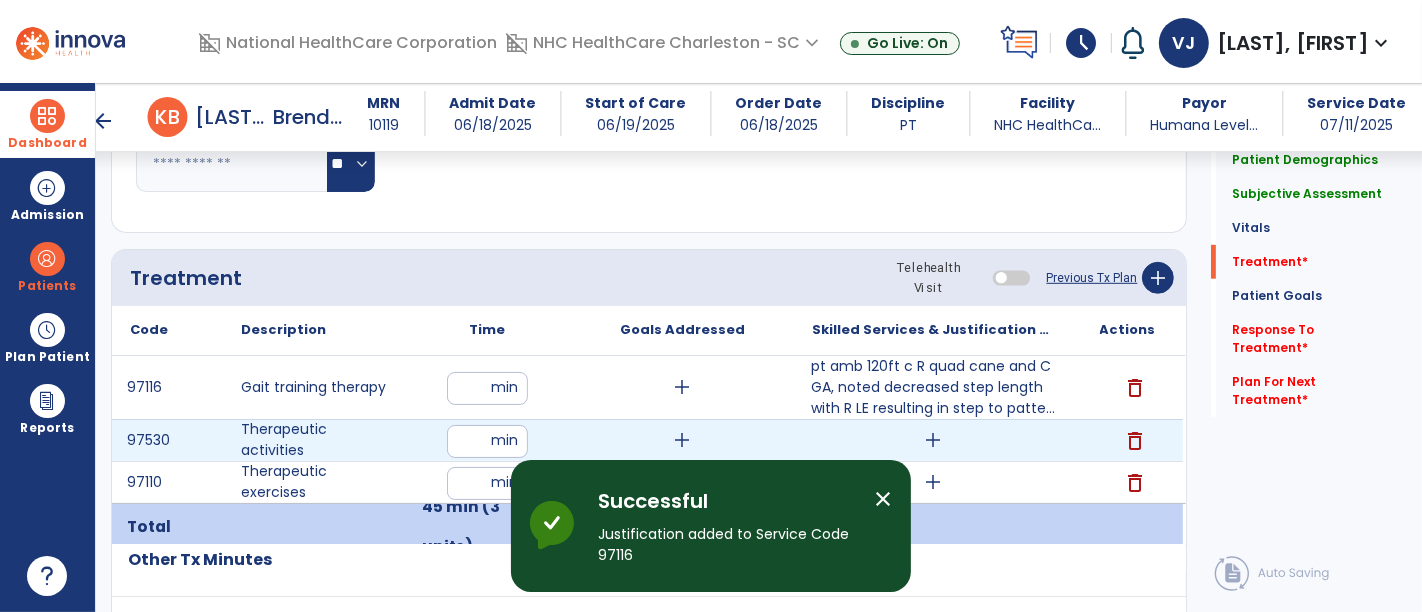 click on "add" at bounding box center [933, 440] 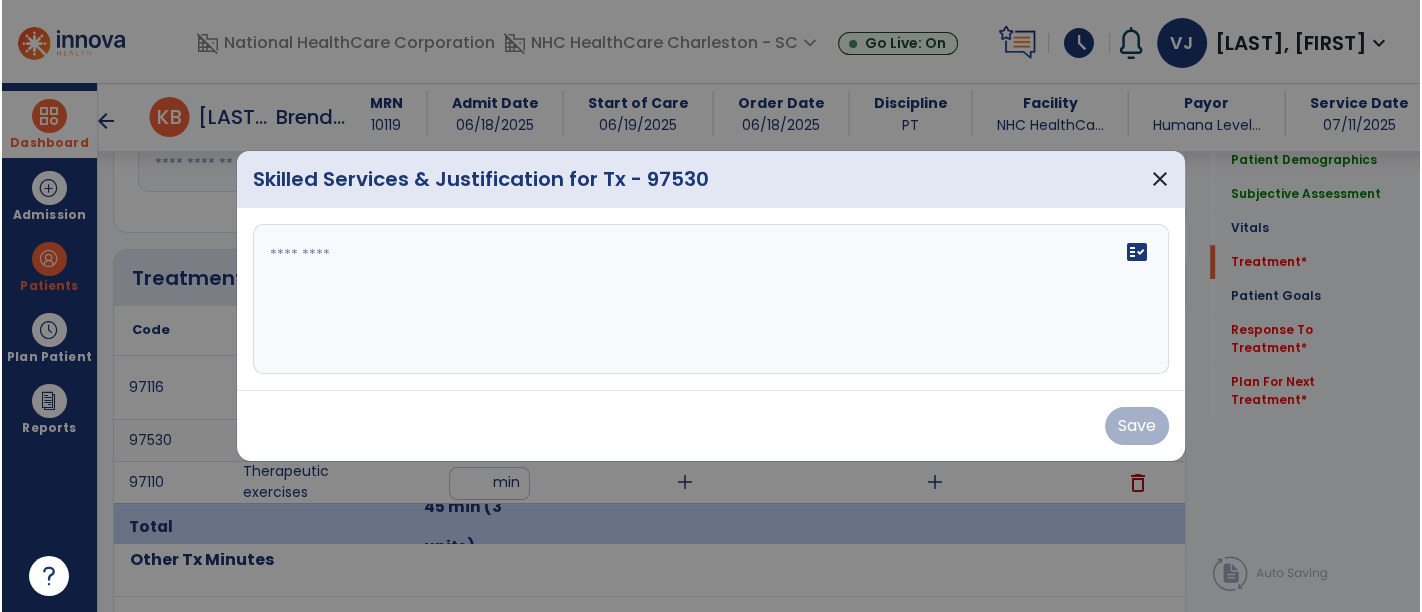 scroll, scrollTop: 1000, scrollLeft: 0, axis: vertical 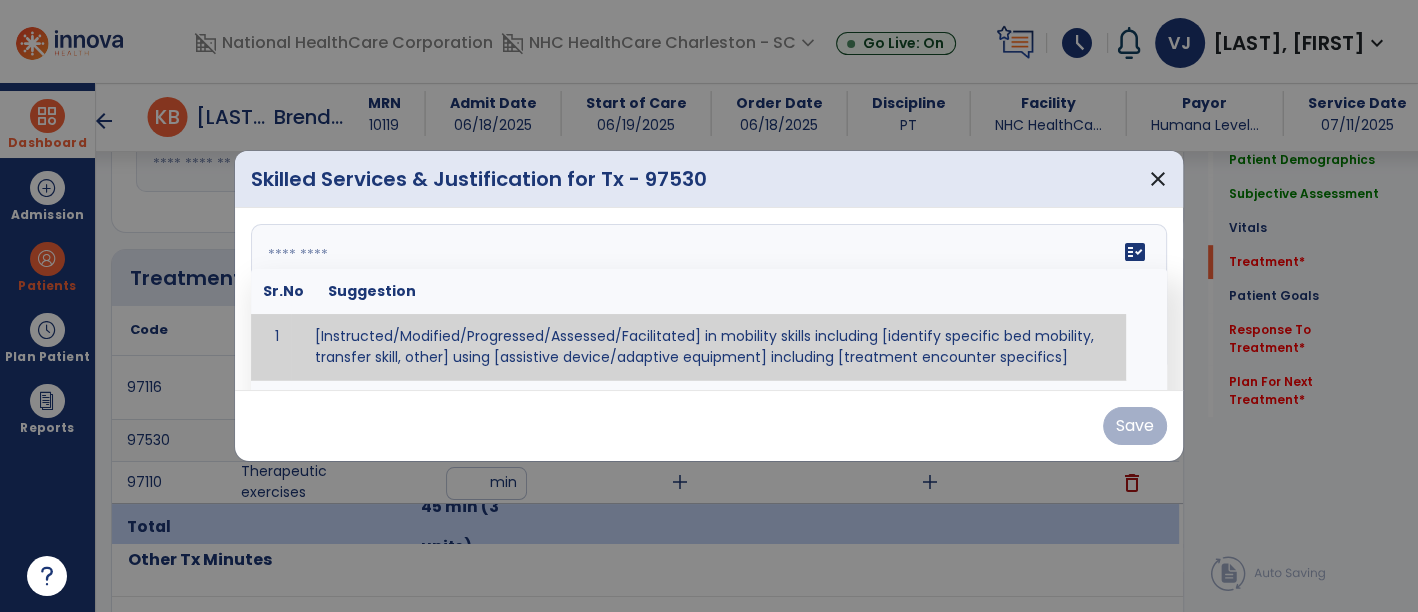 click on "fact_check  Sr.No Suggestion 1 [Instructed/Modified/Progressed/Assessed/Facilitated] in mobility skills including [identify specific bed mobility, transfer skill, other] using [assistive device/adaptive equipment] including [treatment encounter specifics]" at bounding box center (709, 299) 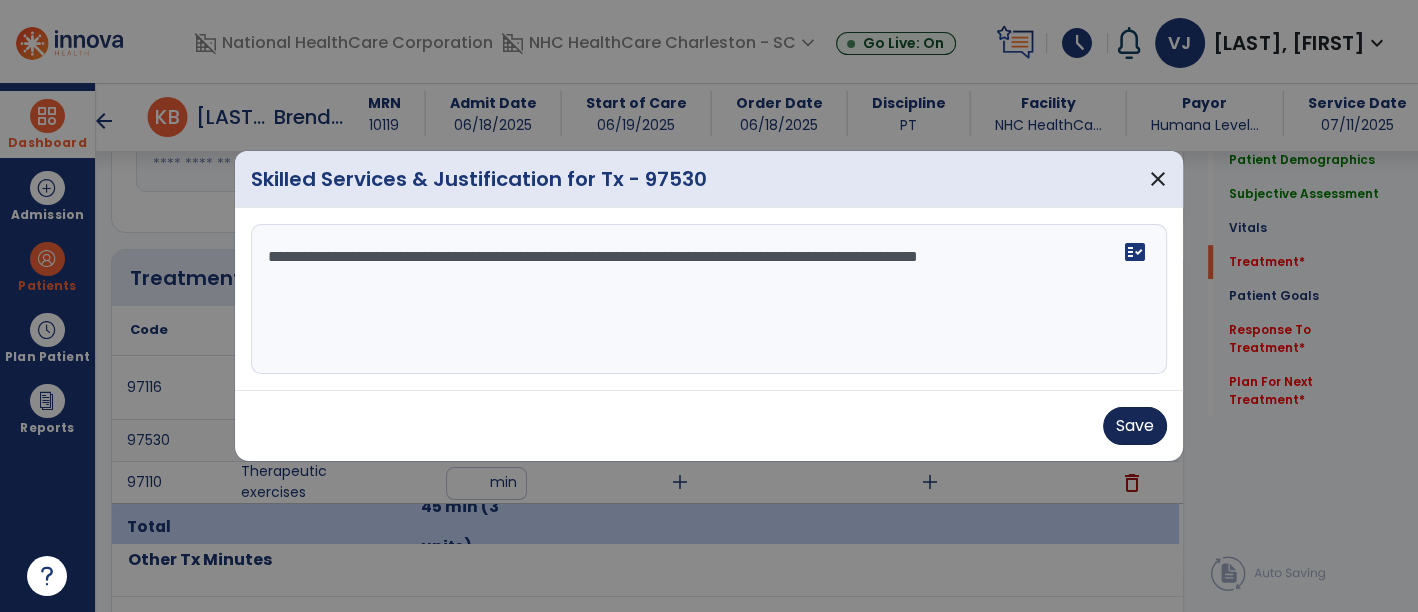type on "**********" 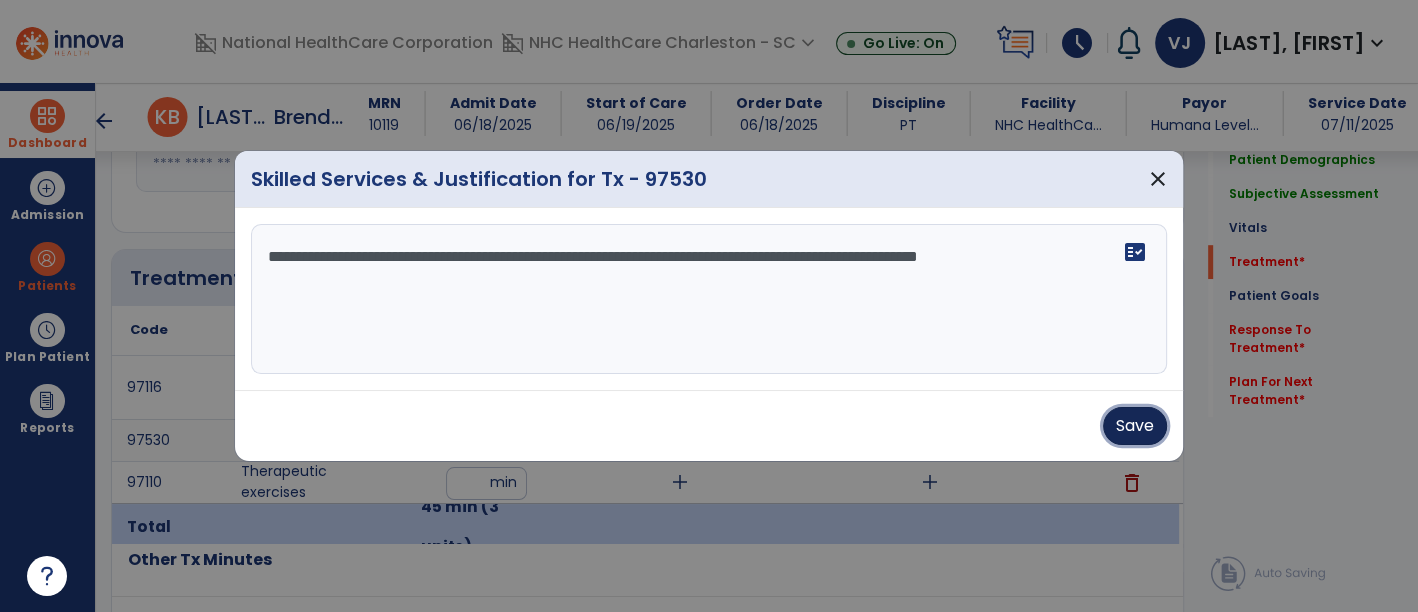 click on "Save" at bounding box center [1135, 426] 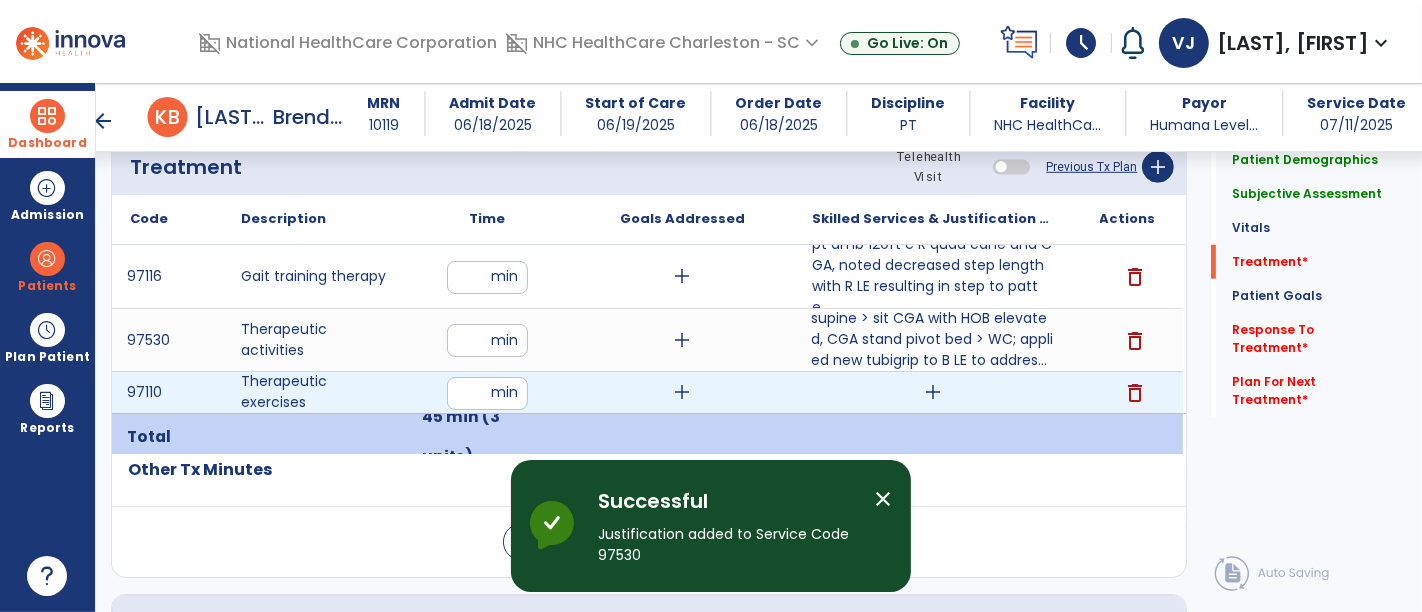 click on "add" at bounding box center [933, 392] 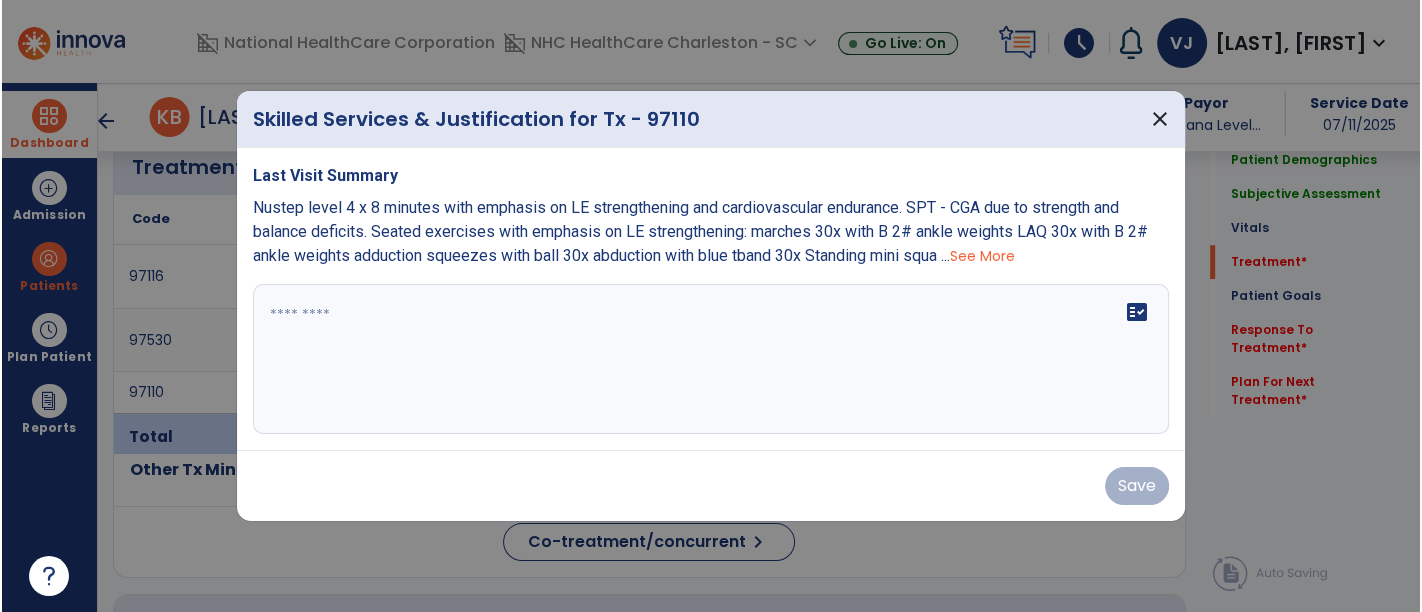 scroll, scrollTop: 1111, scrollLeft: 0, axis: vertical 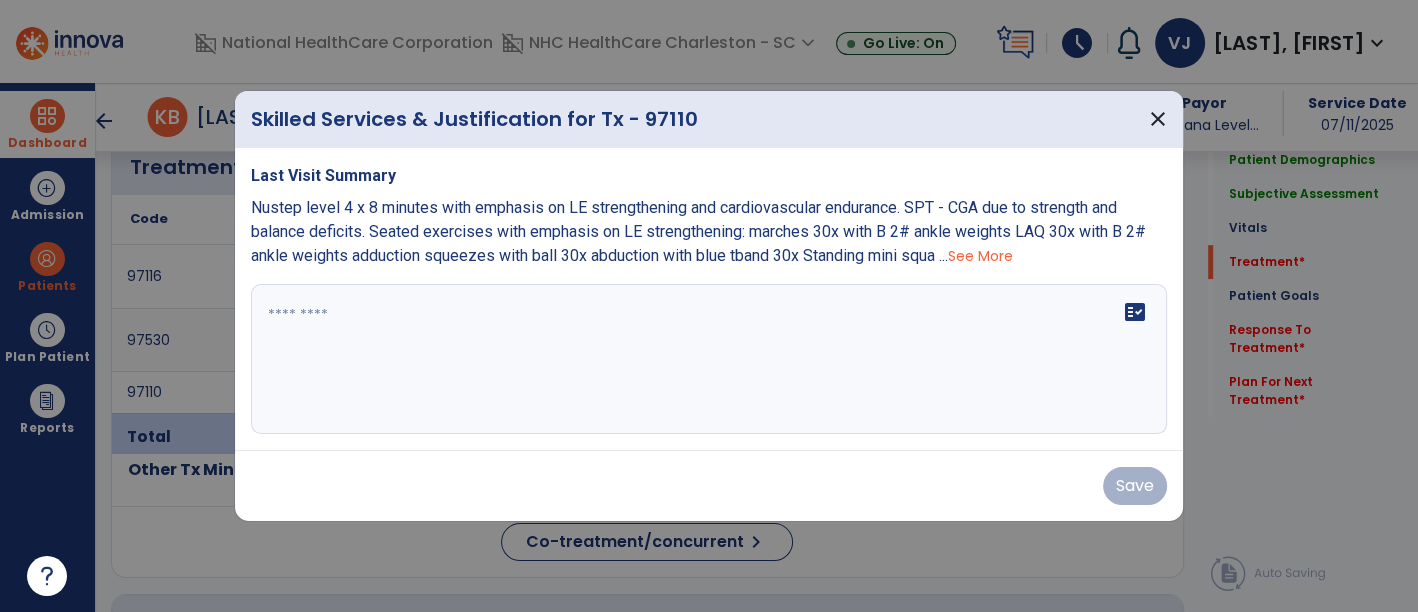 click at bounding box center [709, 359] 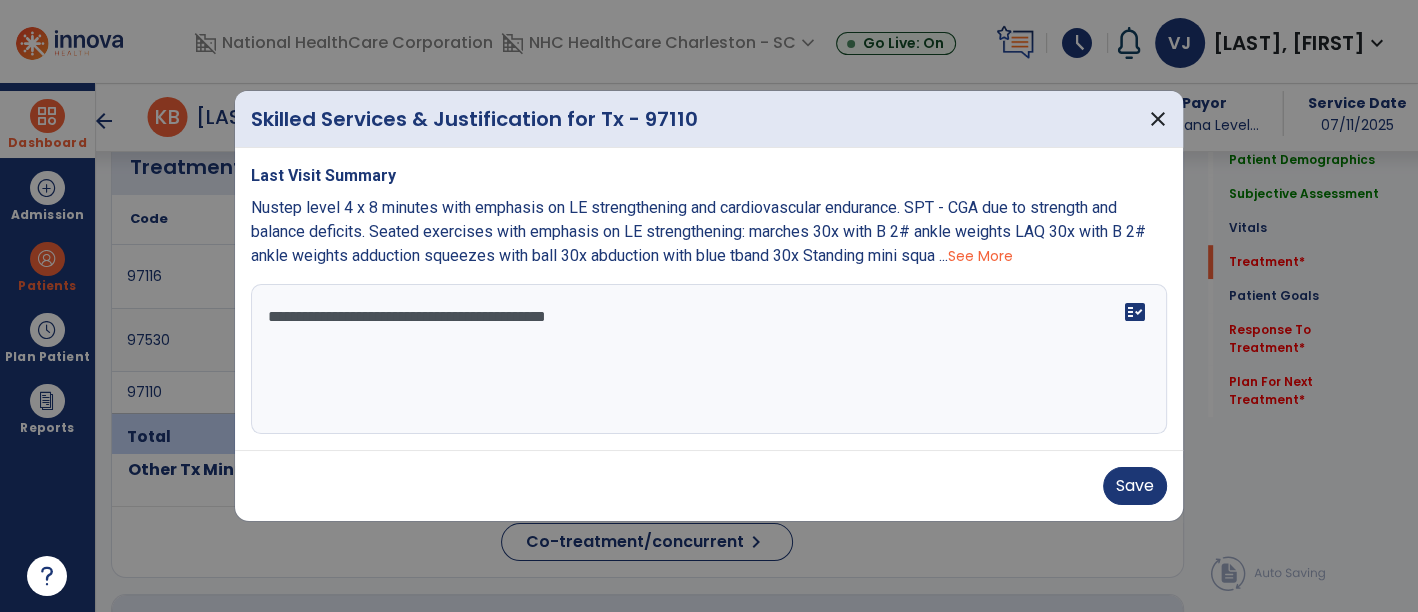 click on "**********" at bounding box center (709, 359) 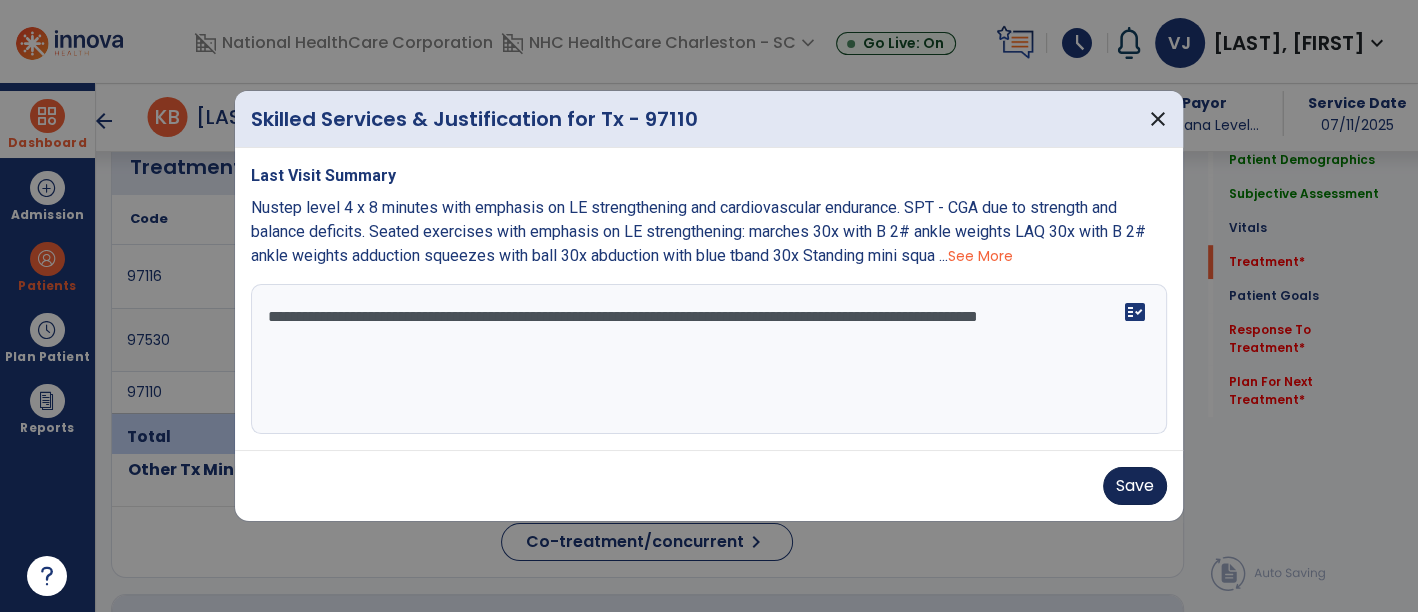 type on "**********" 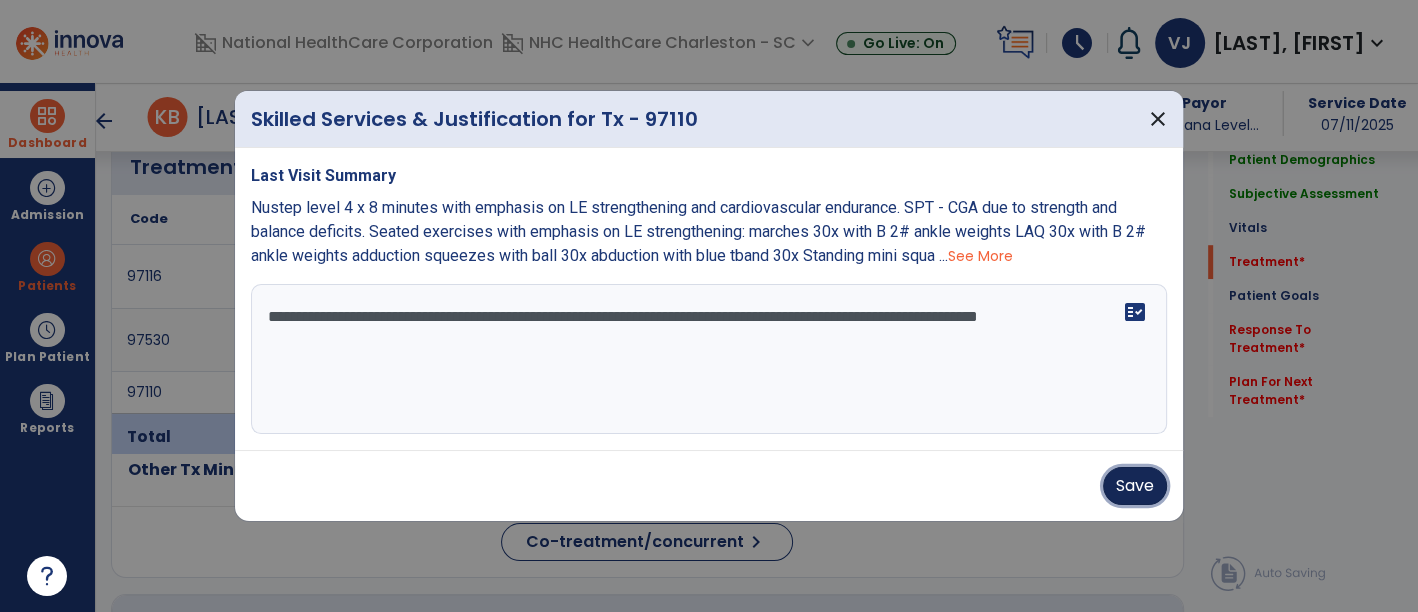 click on "Save" at bounding box center (1135, 486) 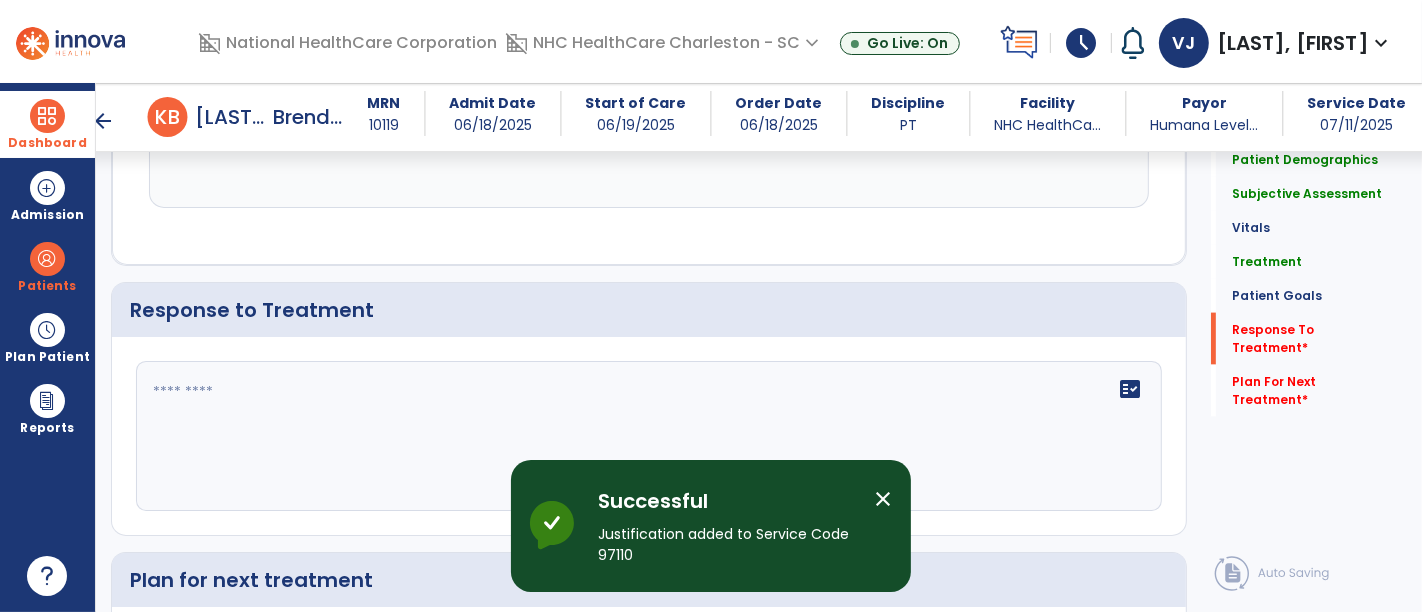 scroll, scrollTop: 2444, scrollLeft: 0, axis: vertical 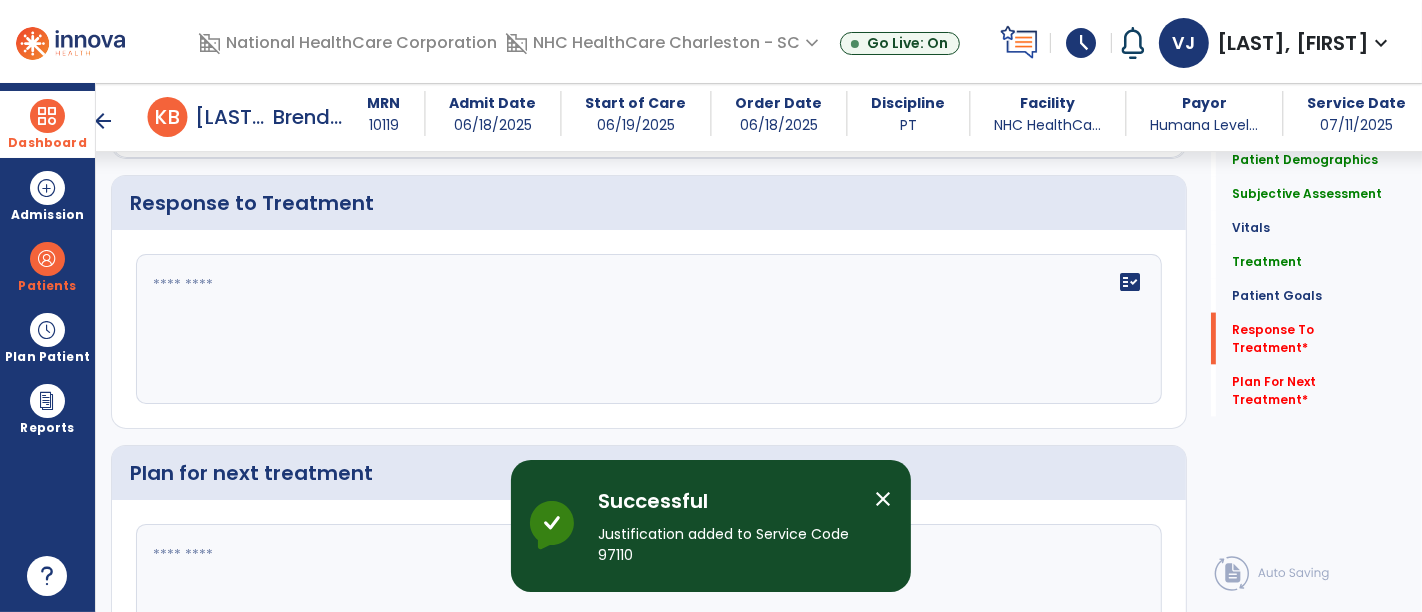 click 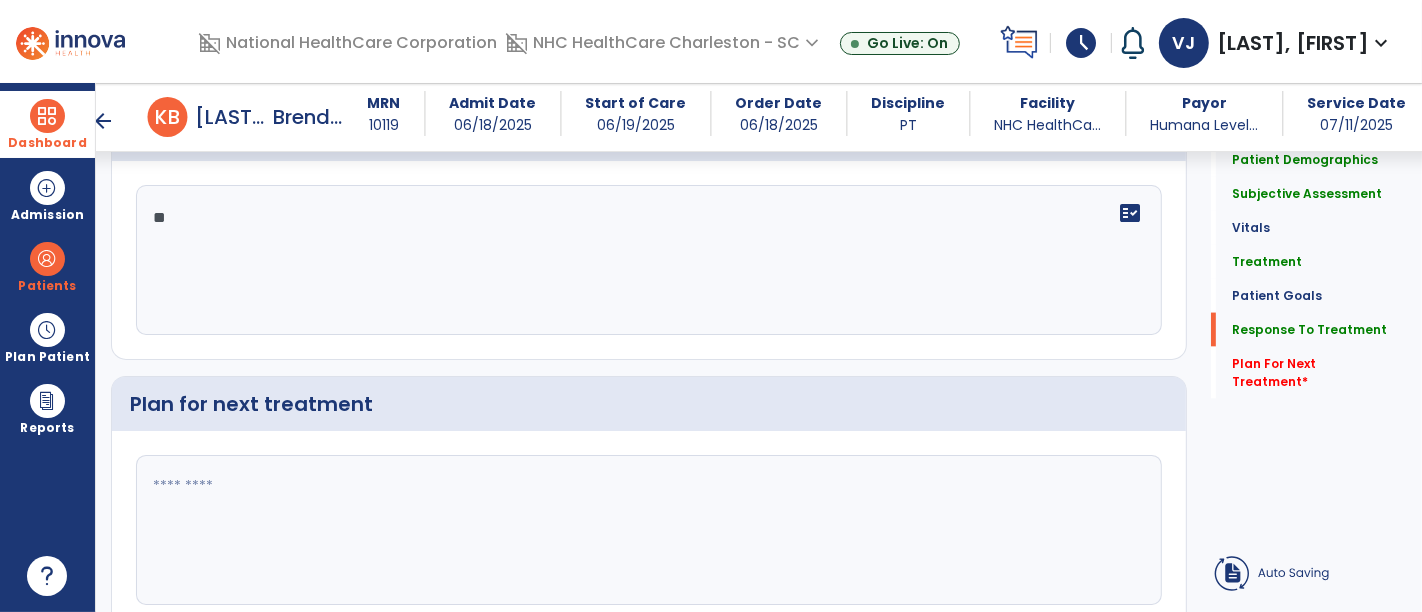 type on "*" 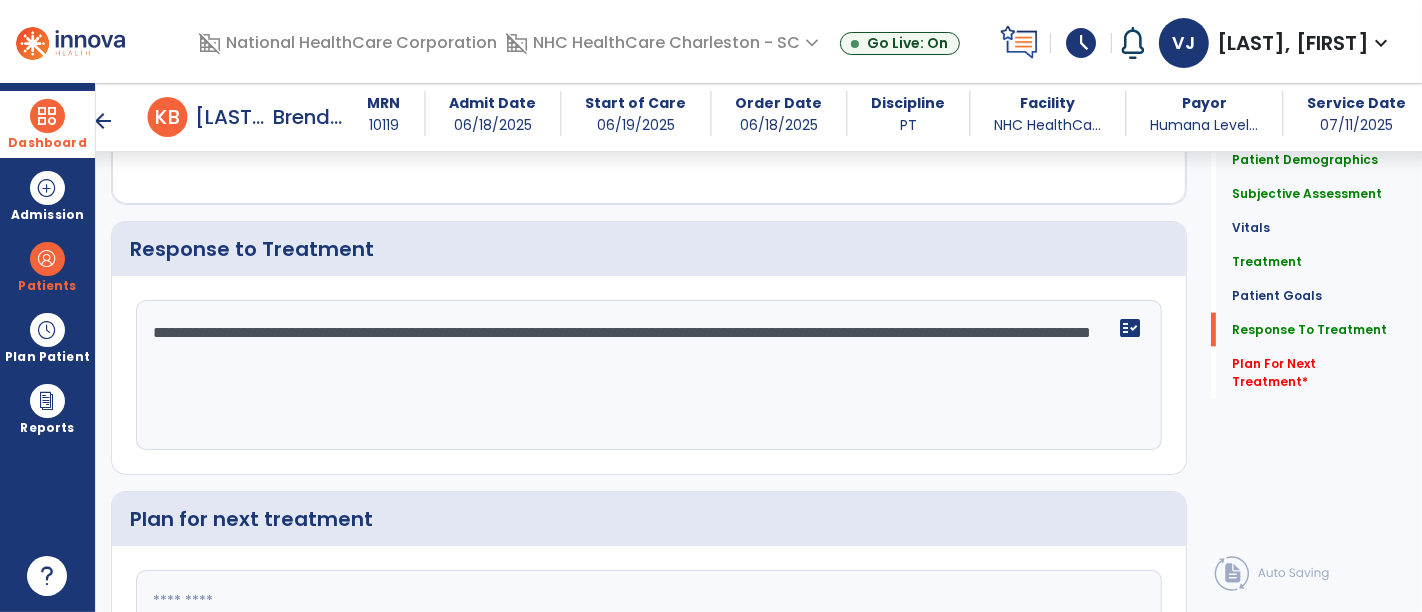 scroll, scrollTop: 2444, scrollLeft: 0, axis: vertical 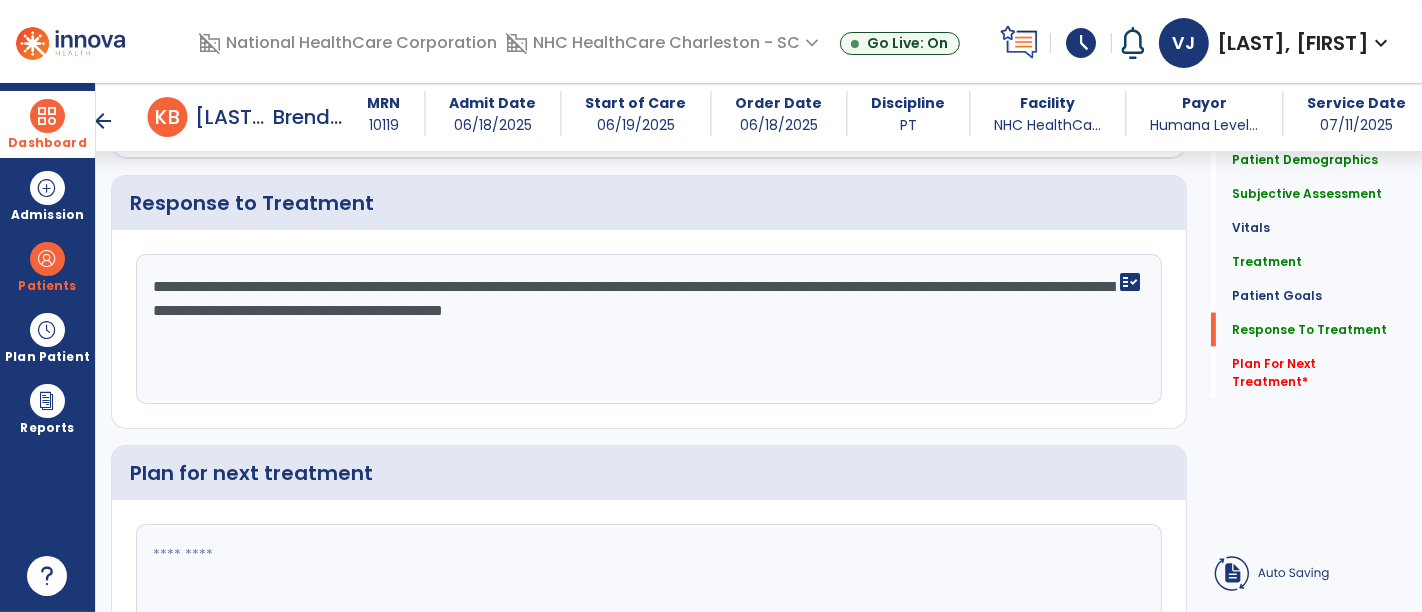 type on "**********" 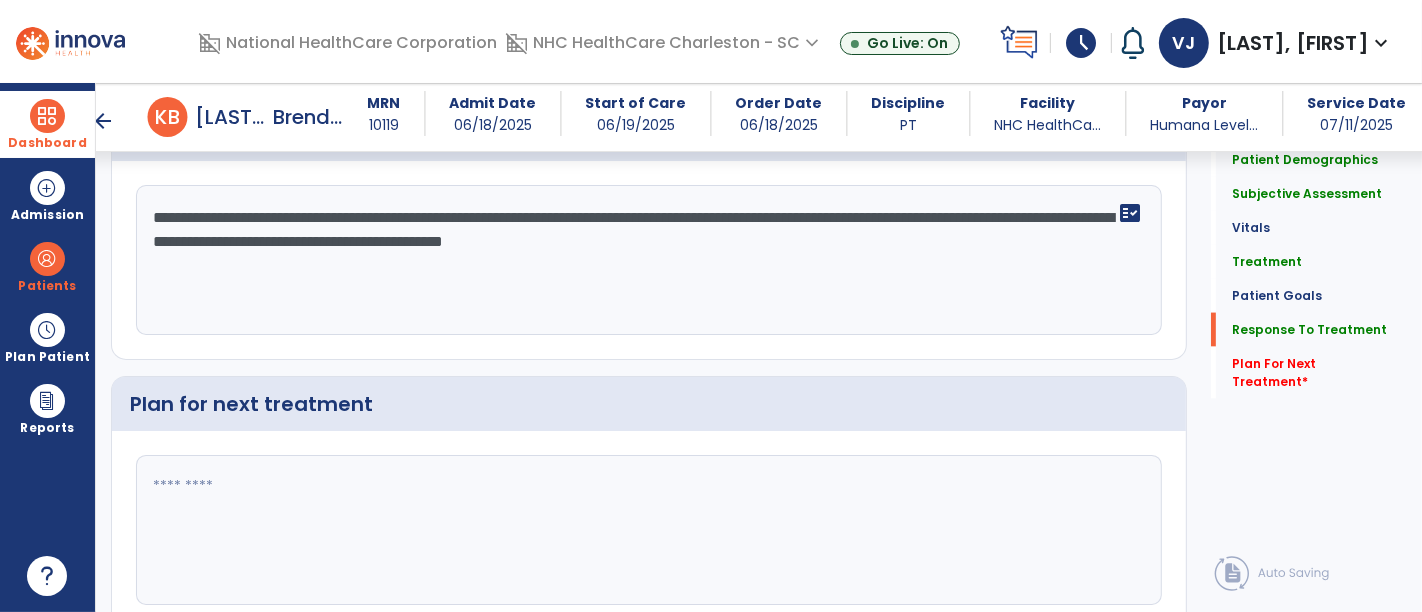 click 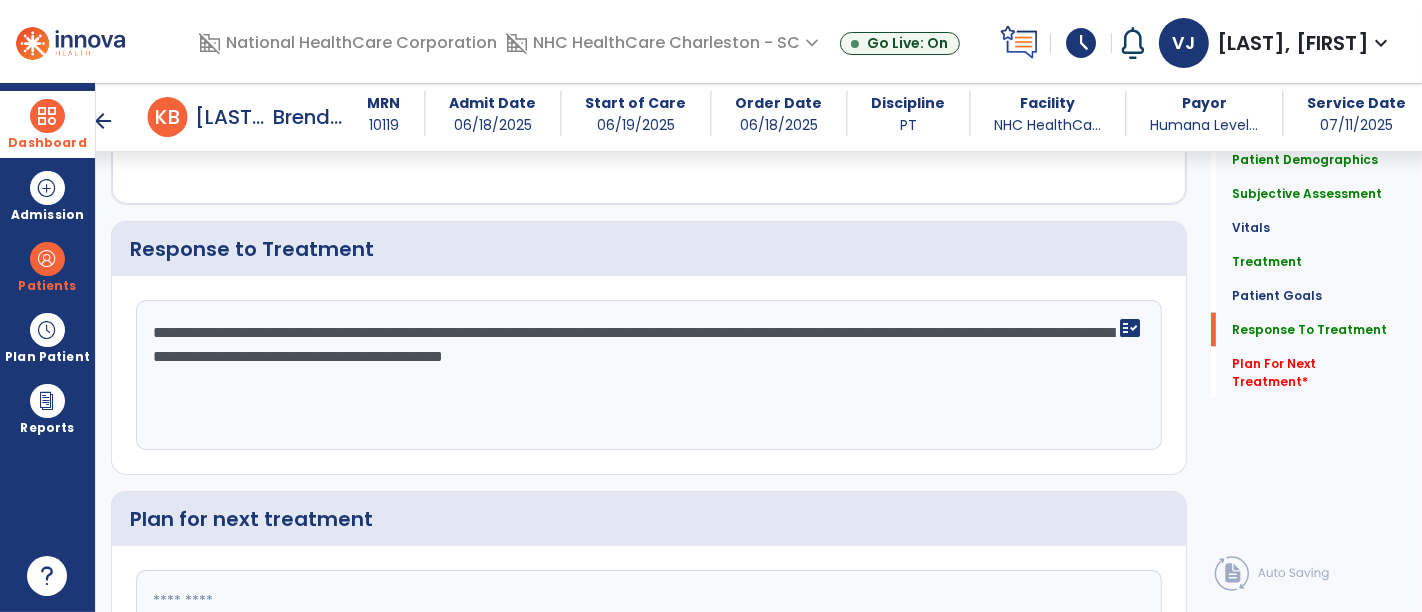 scroll, scrollTop: 2444, scrollLeft: 0, axis: vertical 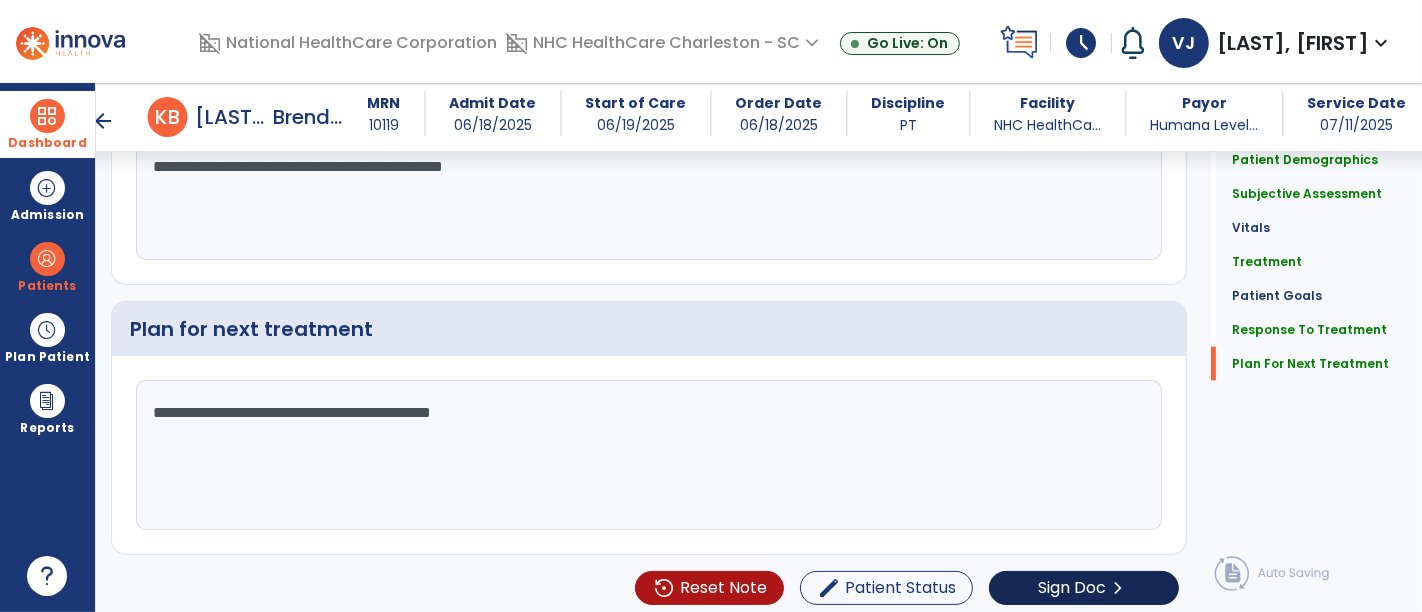 type on "**********" 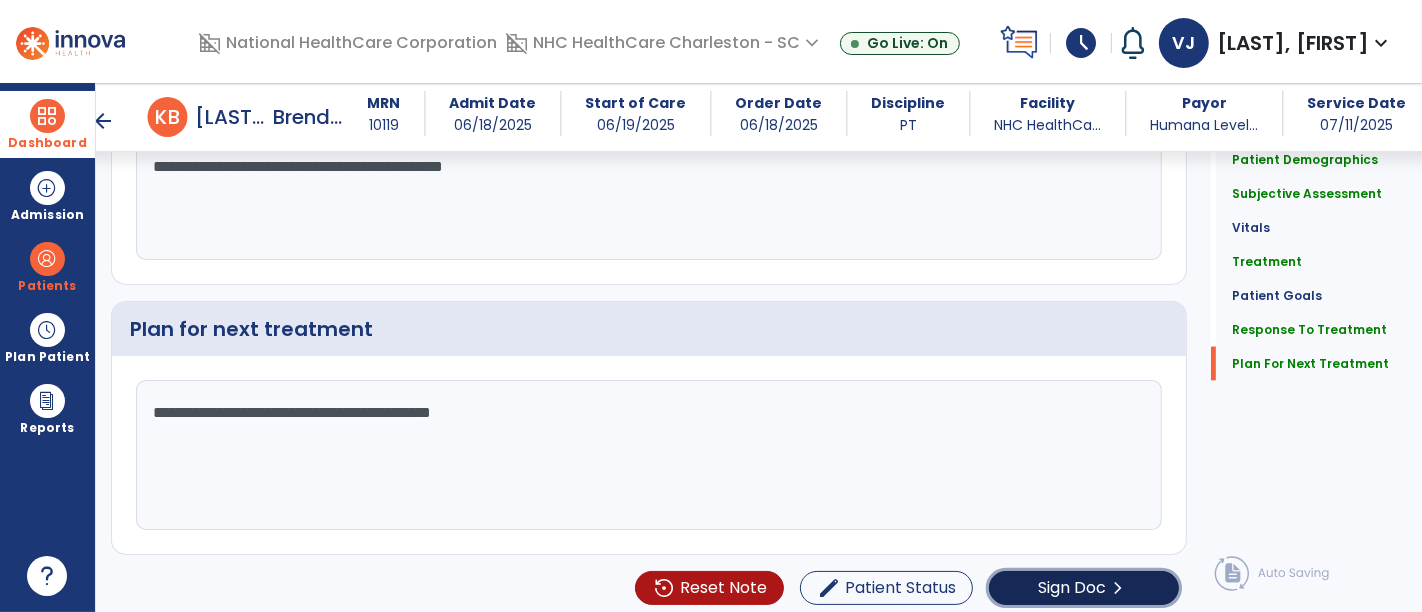click on "Sign Doc" 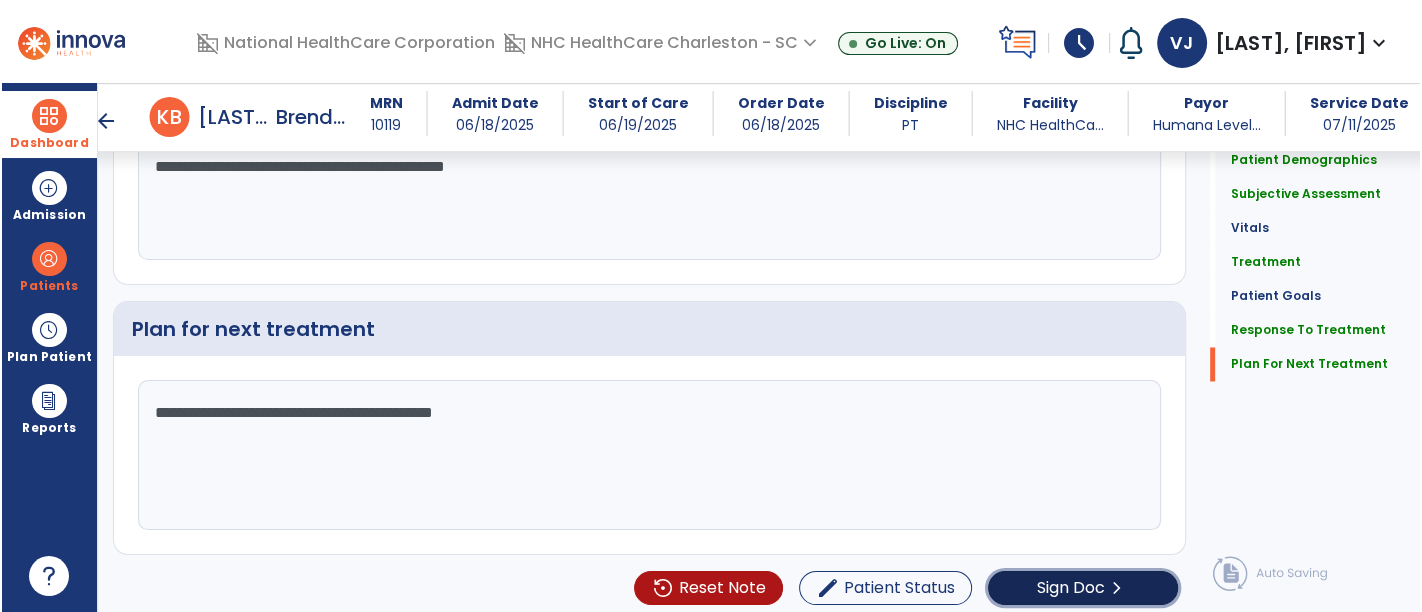 scroll, scrollTop: 2588, scrollLeft: 0, axis: vertical 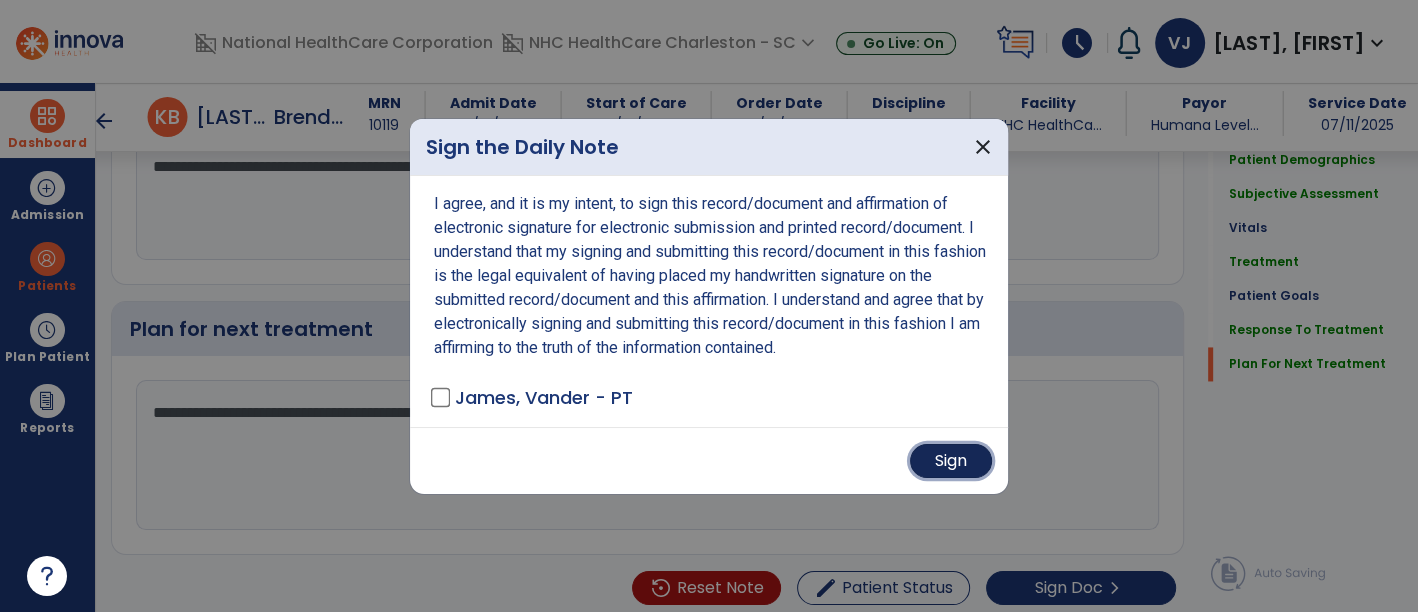 click on "Sign" at bounding box center [951, 461] 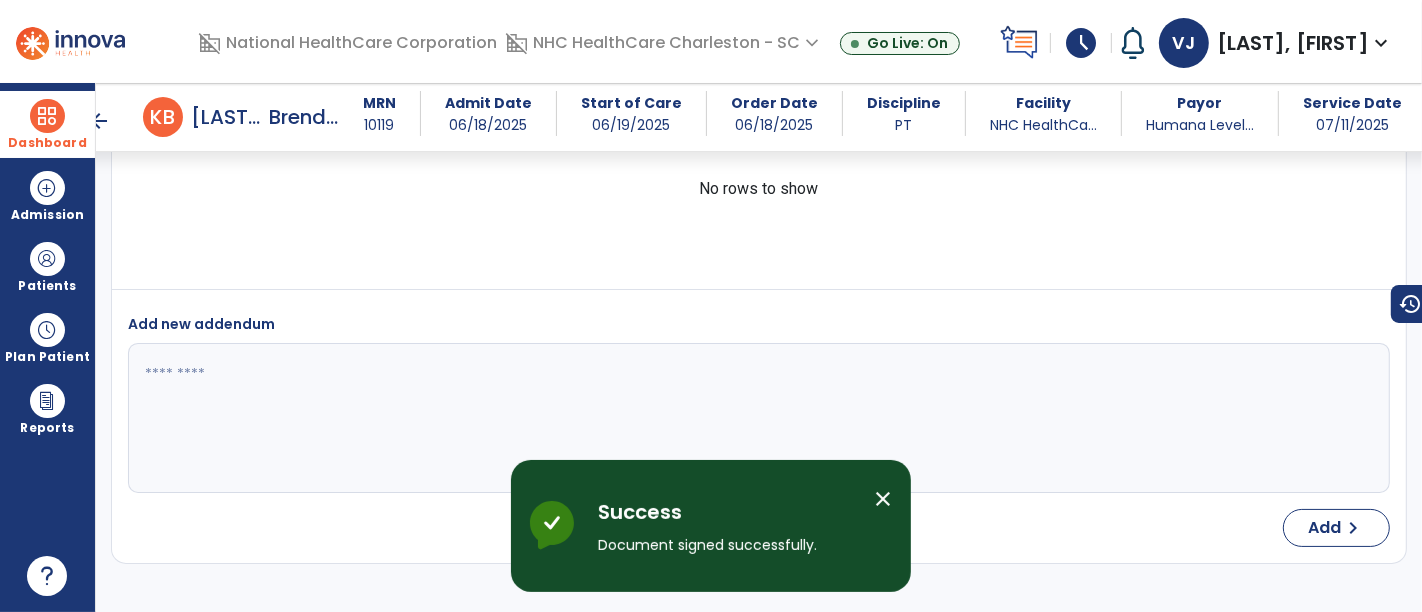 scroll, scrollTop: 2548, scrollLeft: 0, axis: vertical 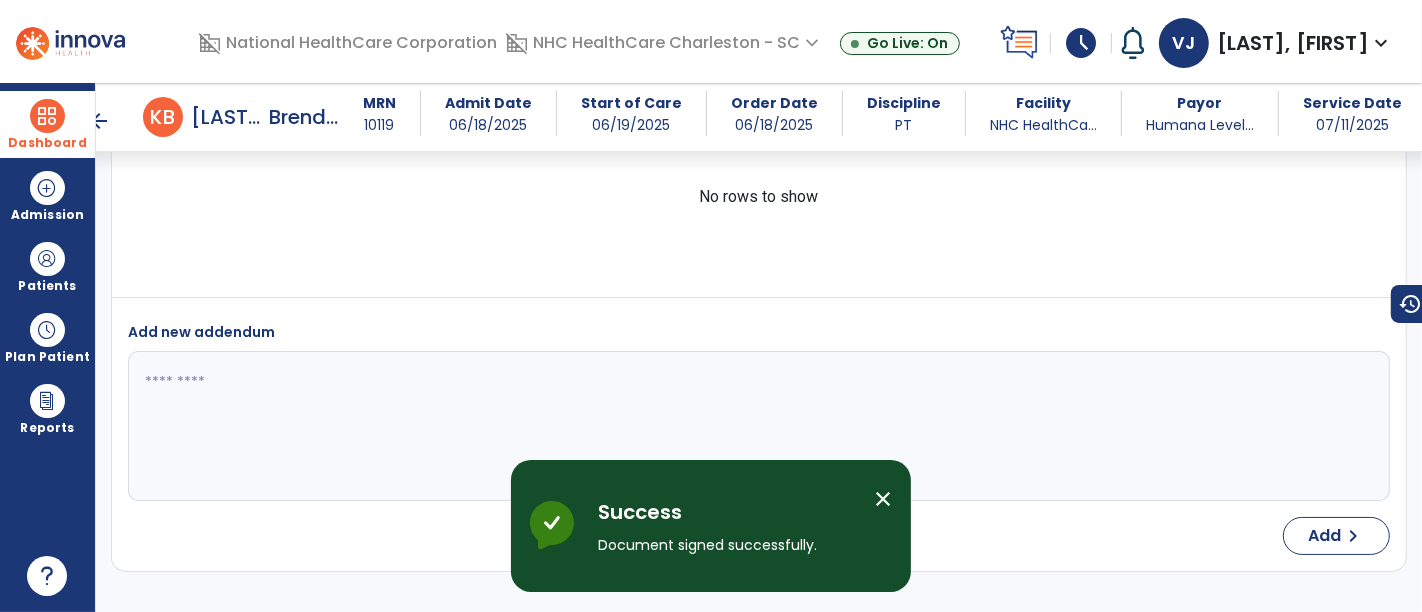click at bounding box center [47, 116] 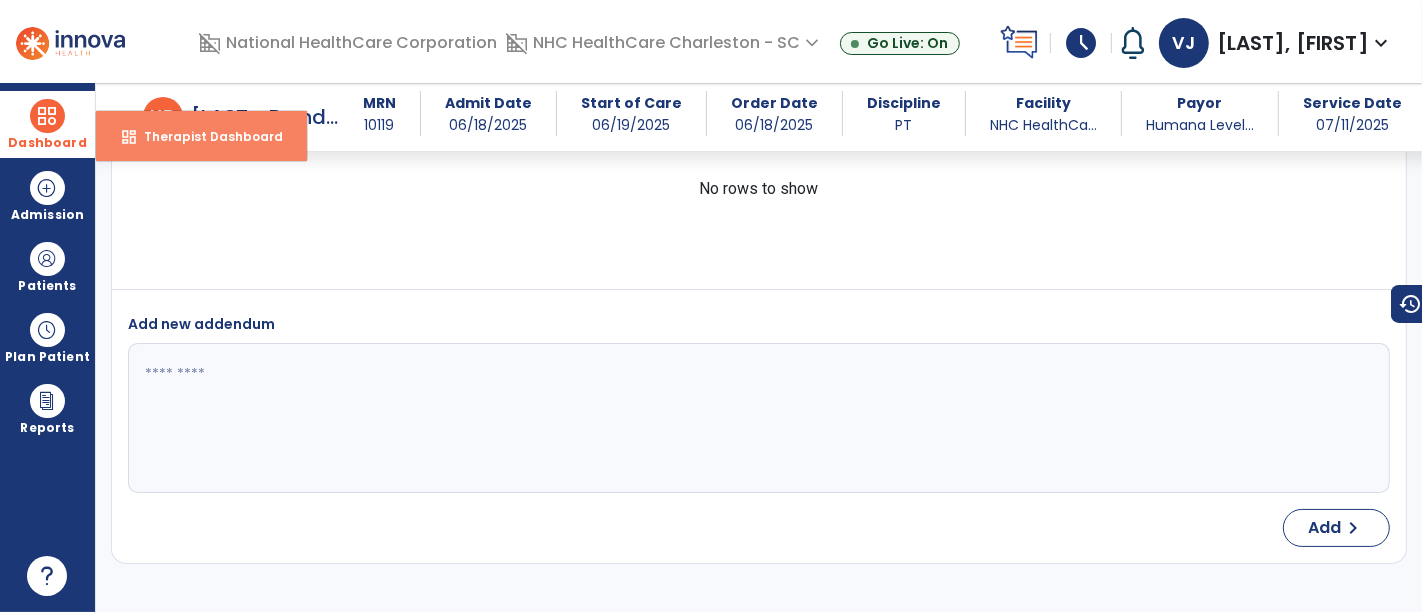 click on "Therapist Dashboard" at bounding box center (205, 136) 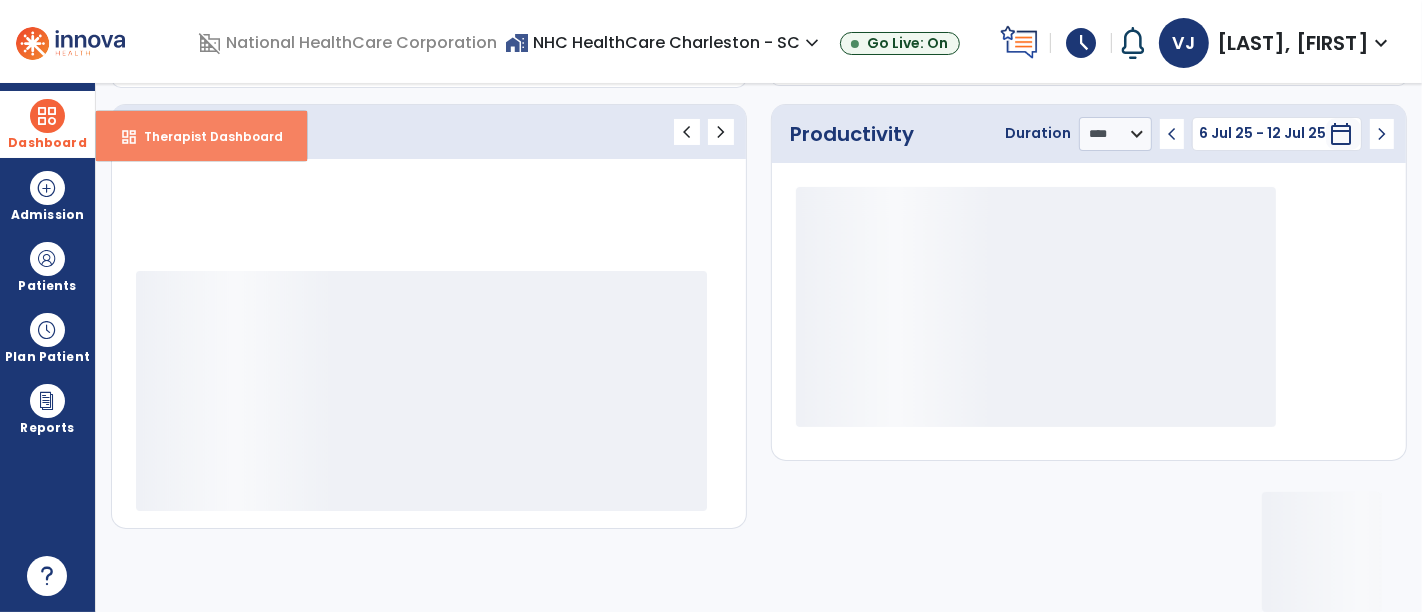 scroll, scrollTop: 261, scrollLeft: 0, axis: vertical 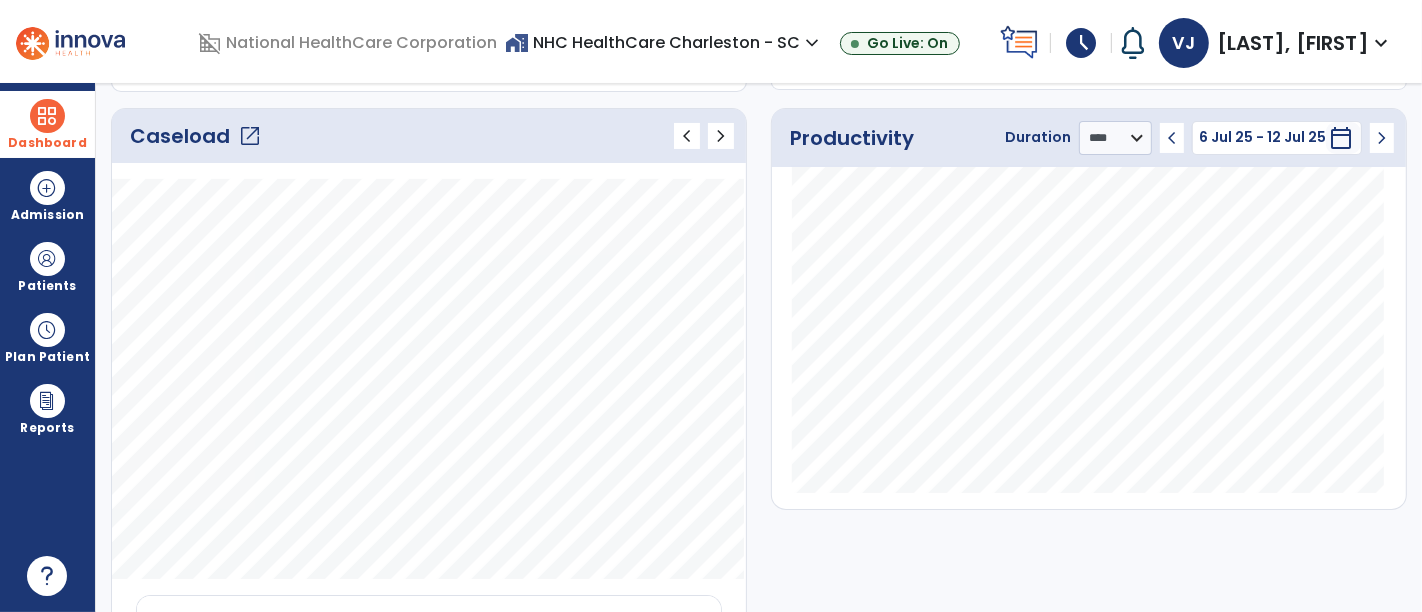 click on "open_in_new" 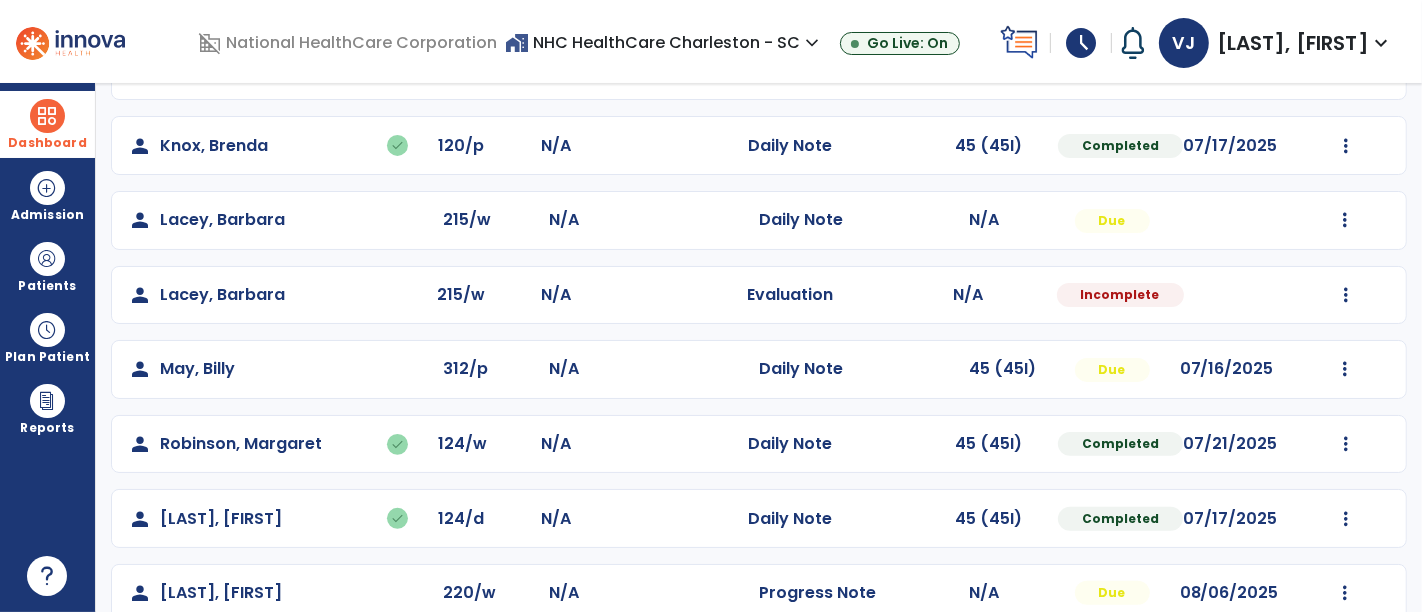 scroll, scrollTop: 468, scrollLeft: 0, axis: vertical 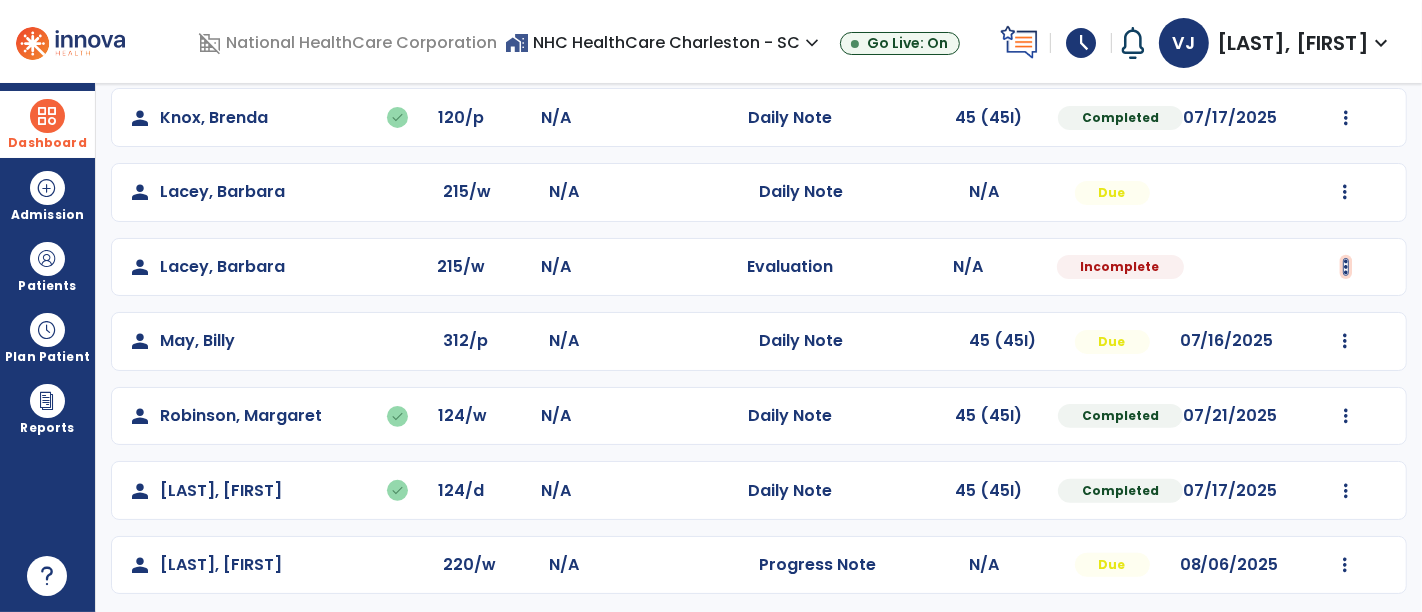 click at bounding box center (1345, -180) 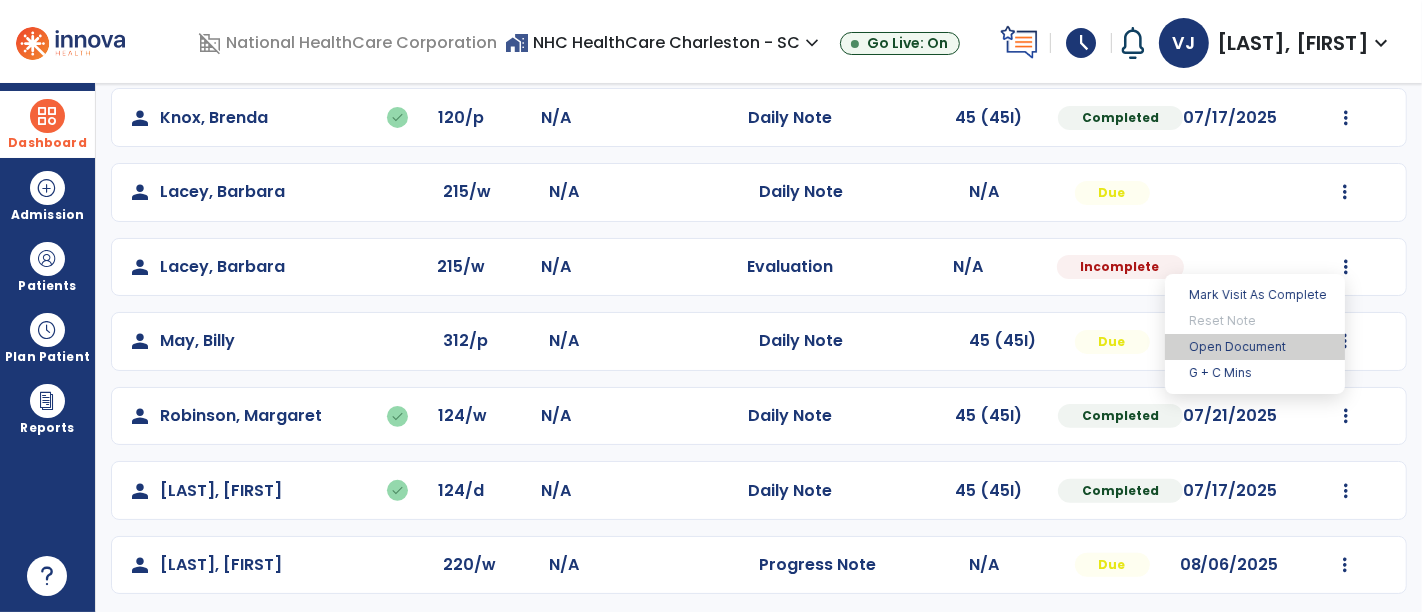 click on "Open Document" at bounding box center [1255, 347] 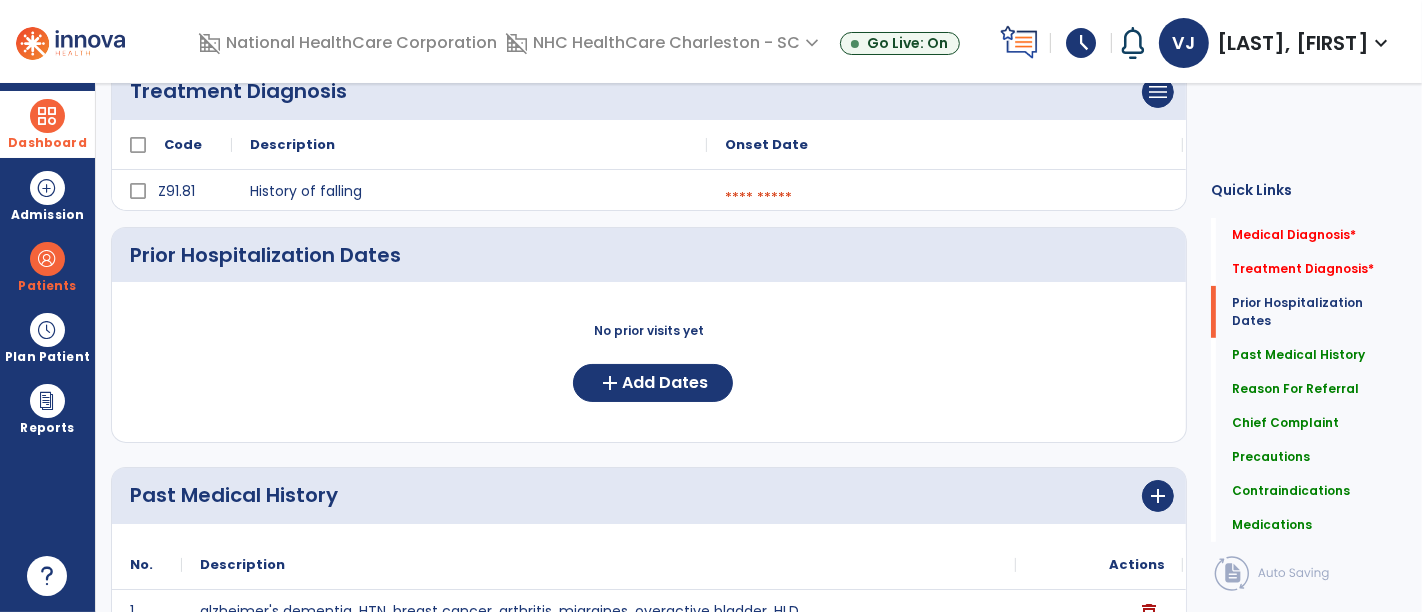scroll, scrollTop: 0, scrollLeft: 0, axis: both 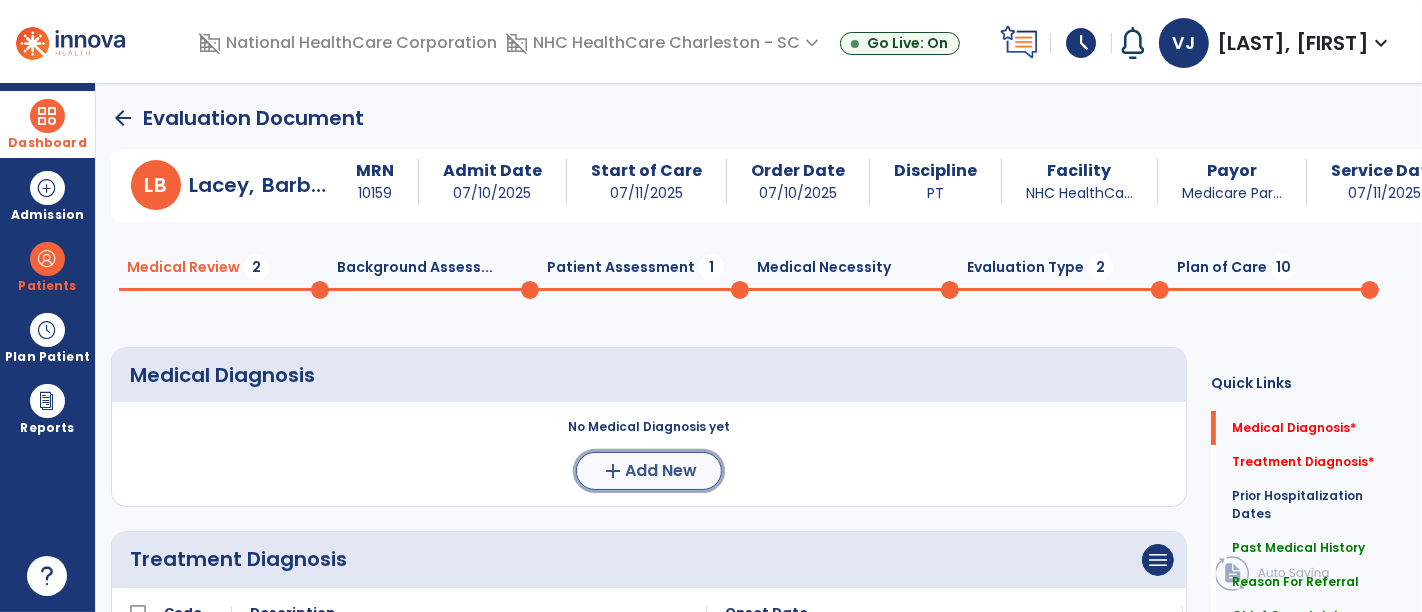 click on "Add New" 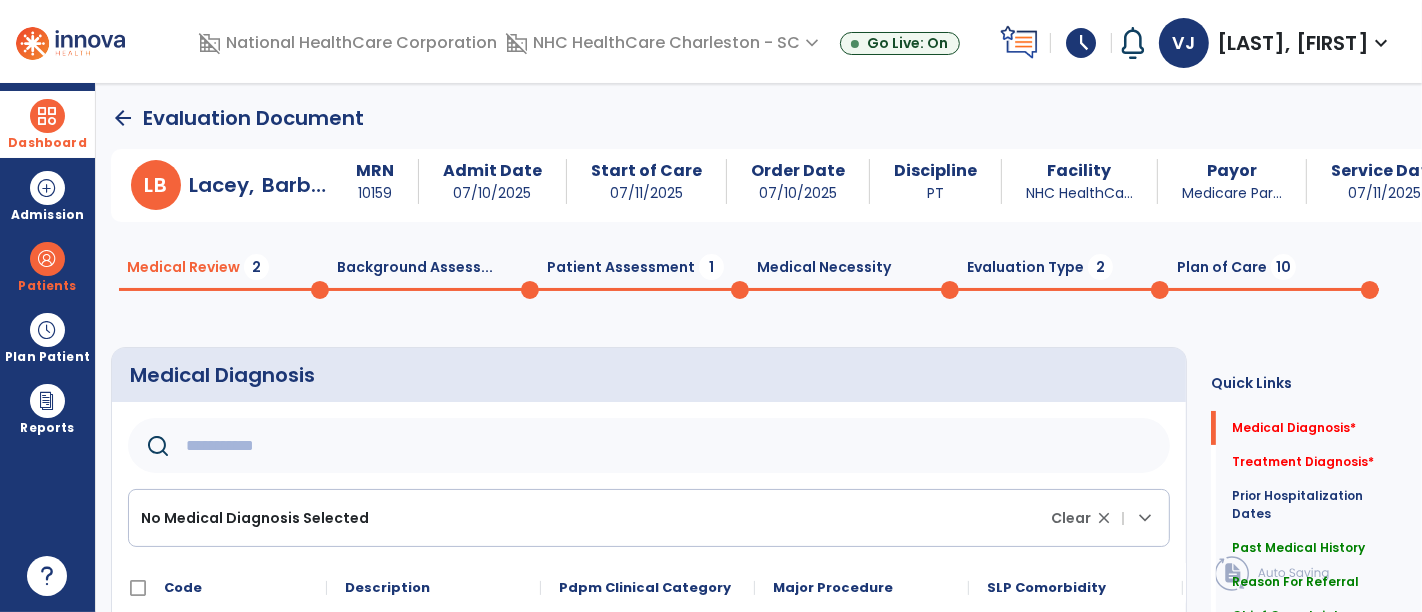 click 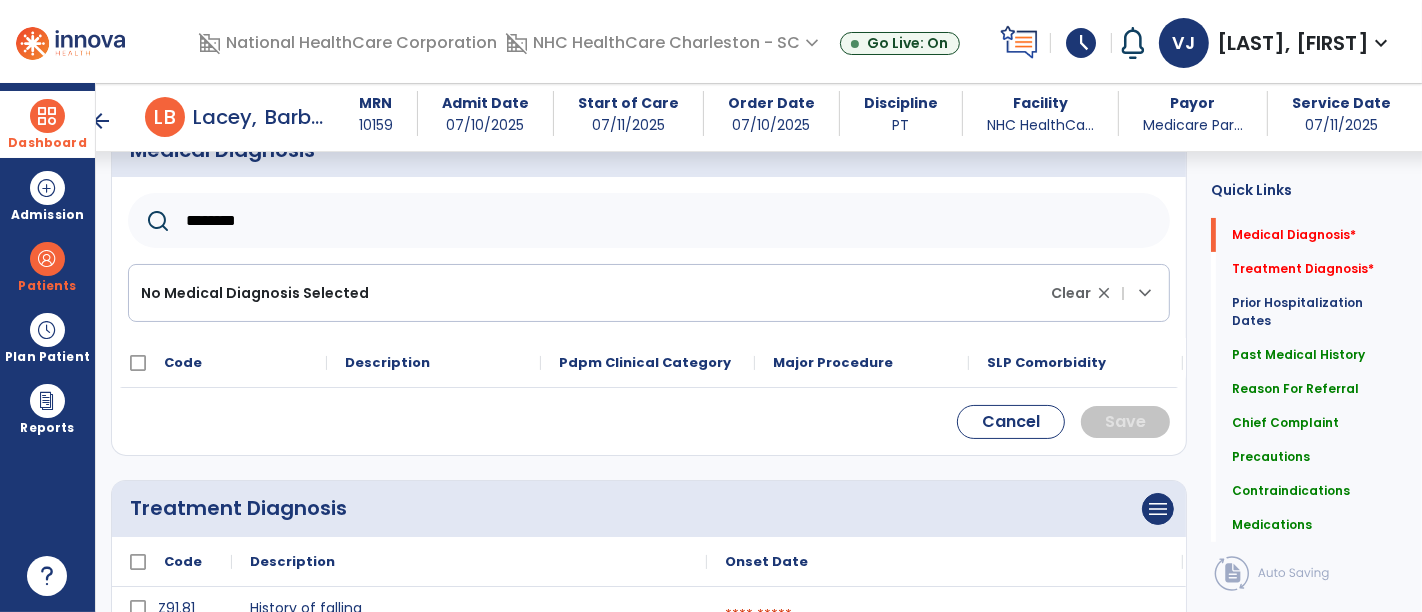 scroll, scrollTop: 222, scrollLeft: 0, axis: vertical 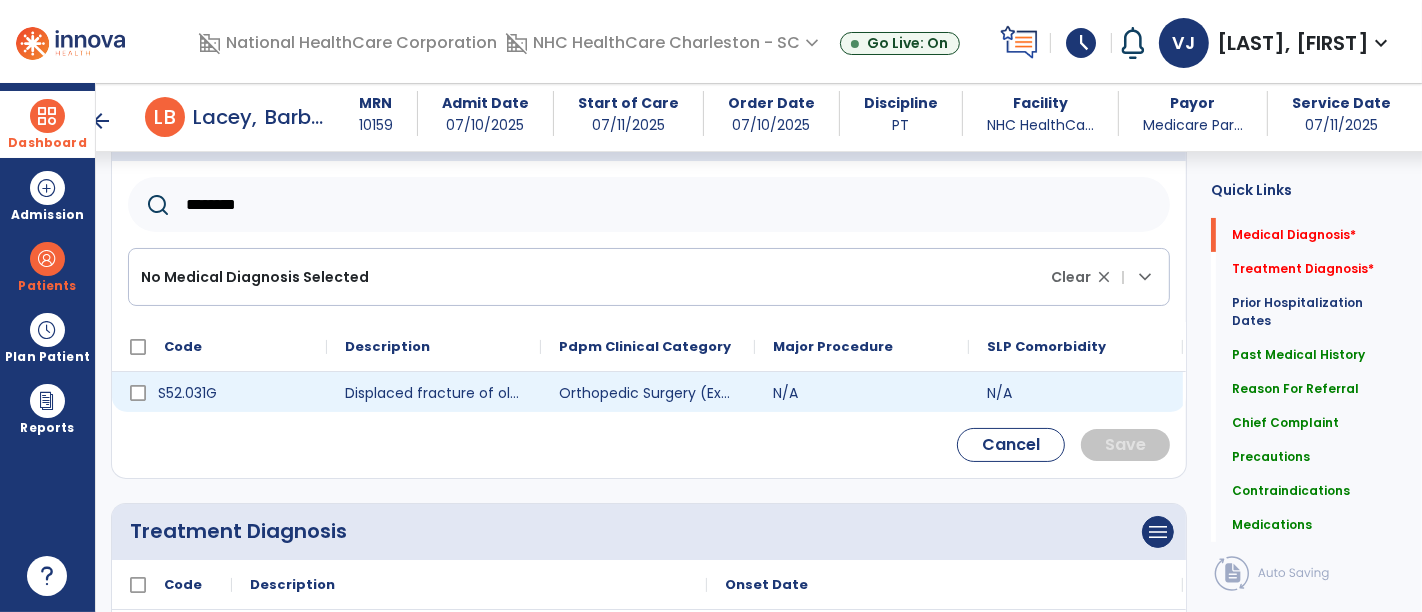 type on "********" 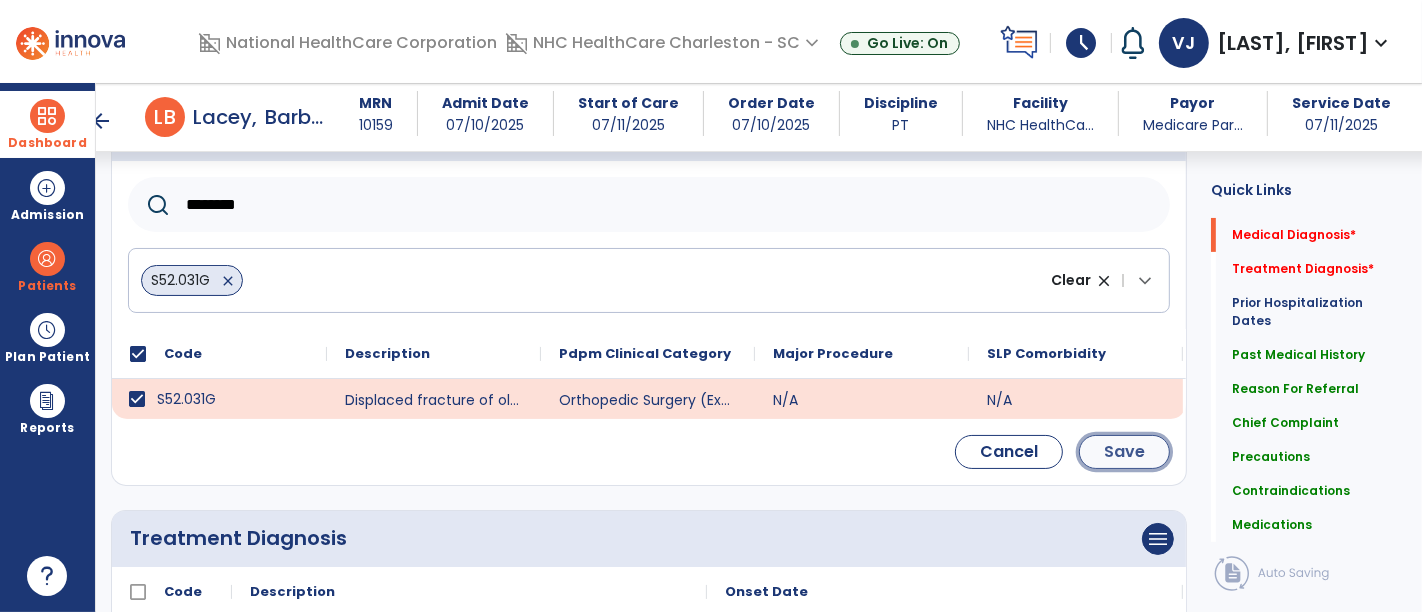 click on "Save" 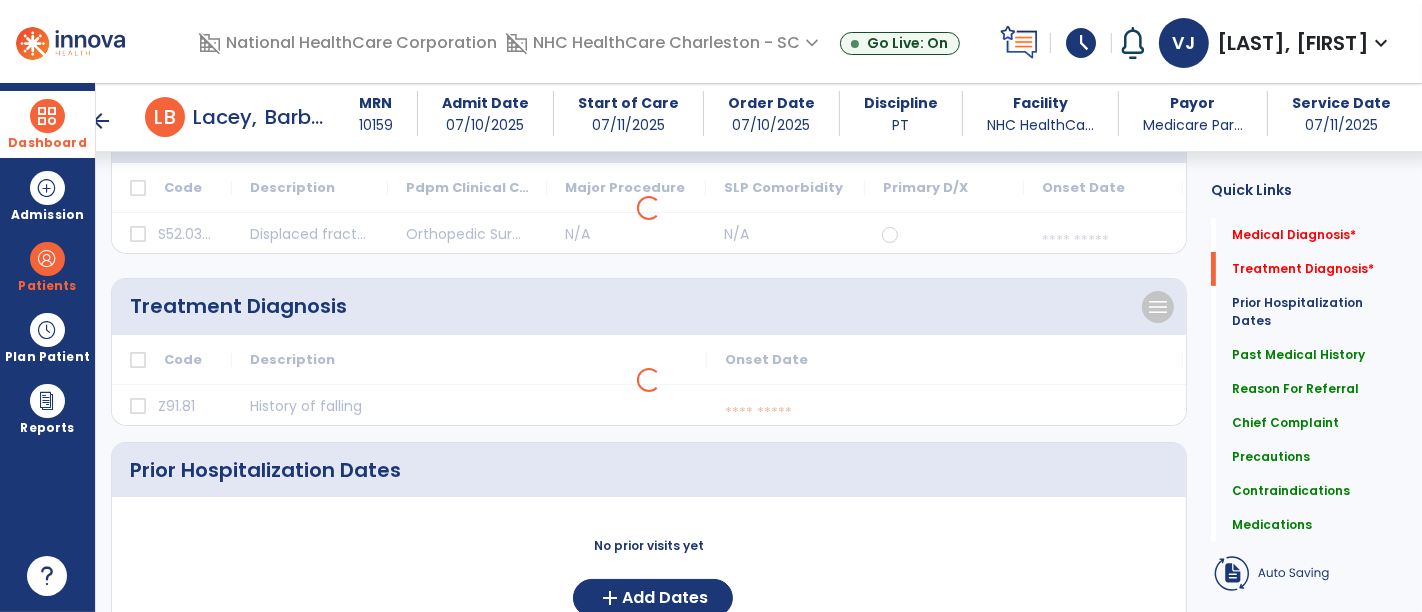 click 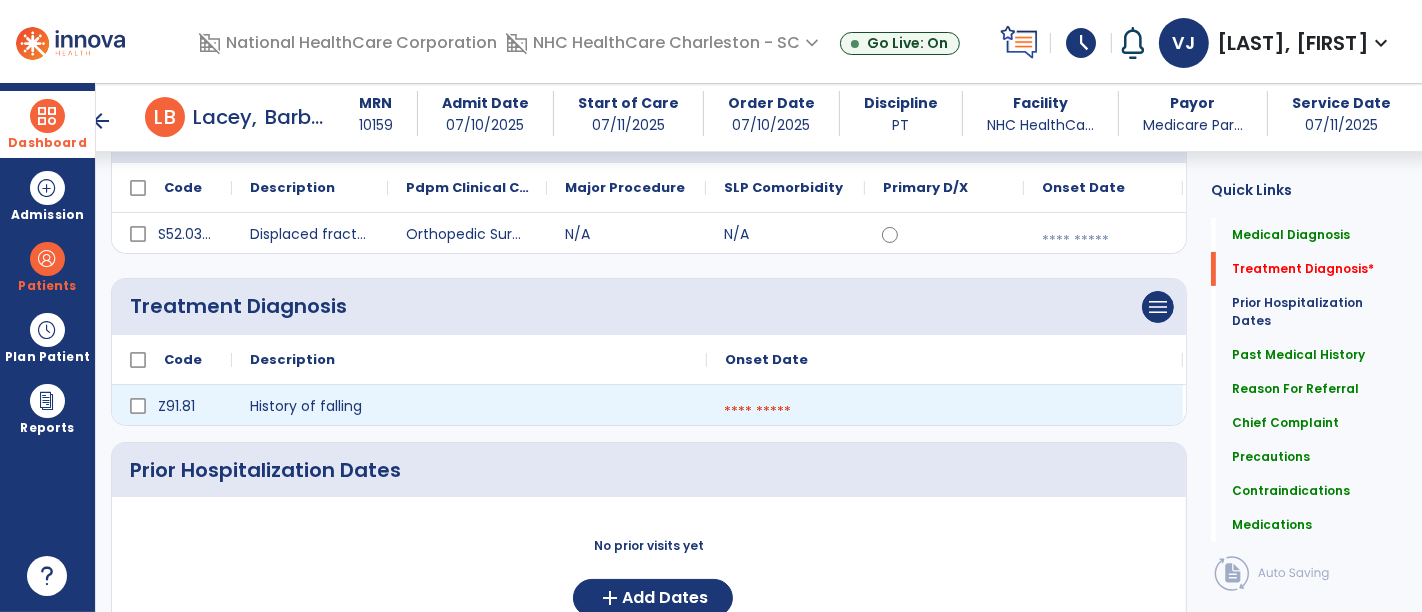 click at bounding box center (945, 412) 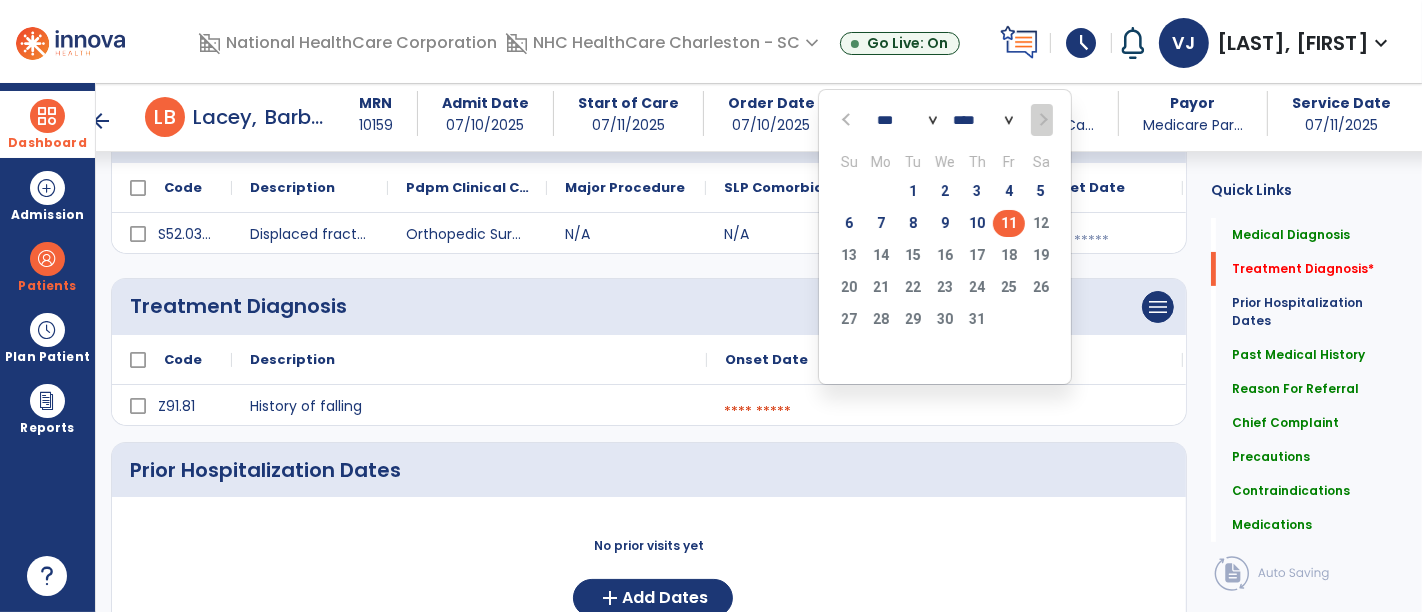 click on "11" 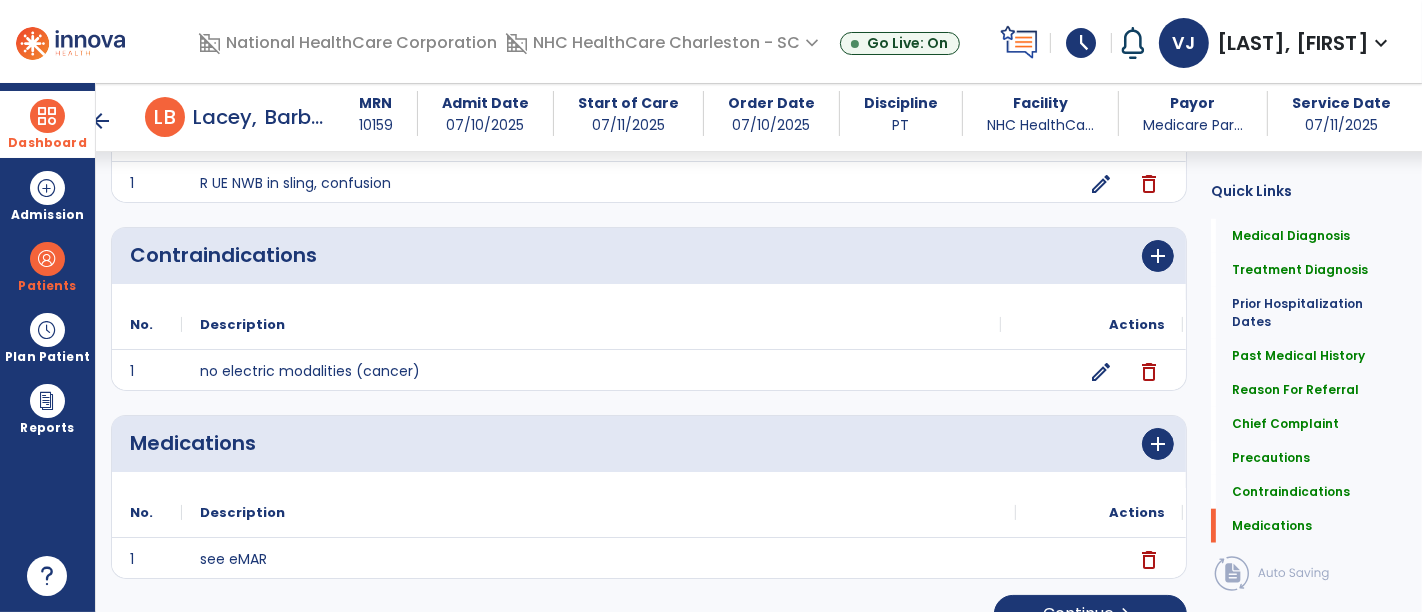 scroll, scrollTop: 1638, scrollLeft: 0, axis: vertical 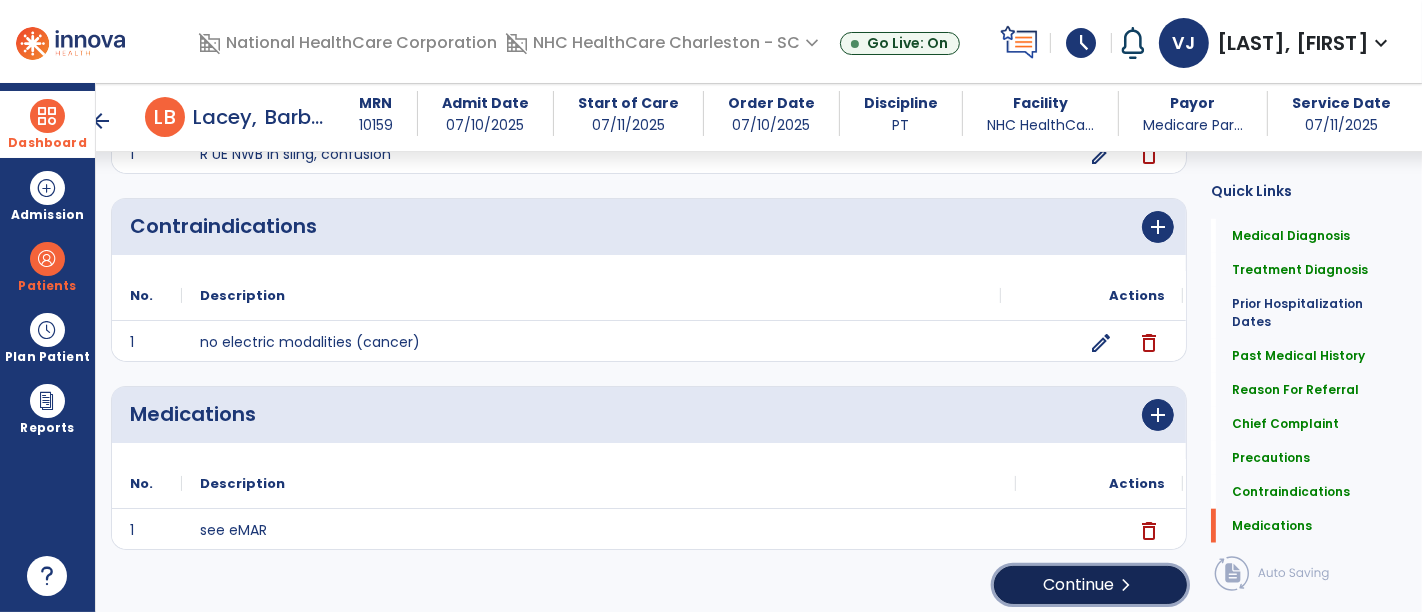 click on "Continue  chevron_right" 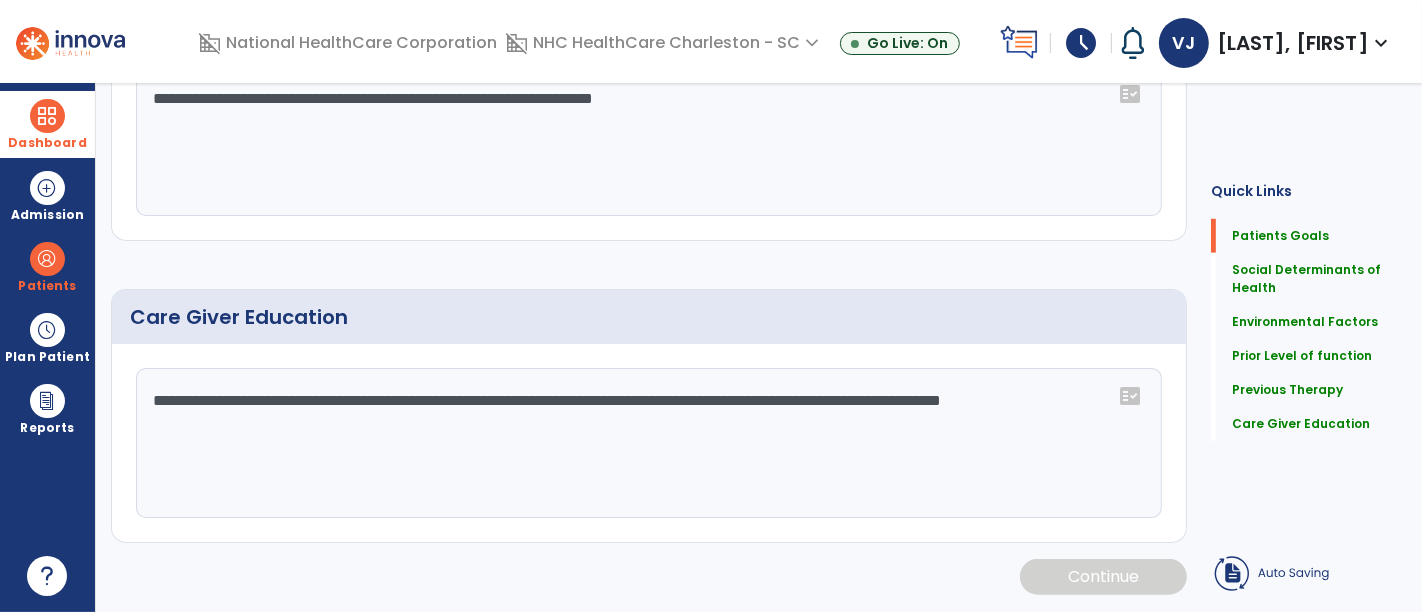 scroll, scrollTop: 0, scrollLeft: 0, axis: both 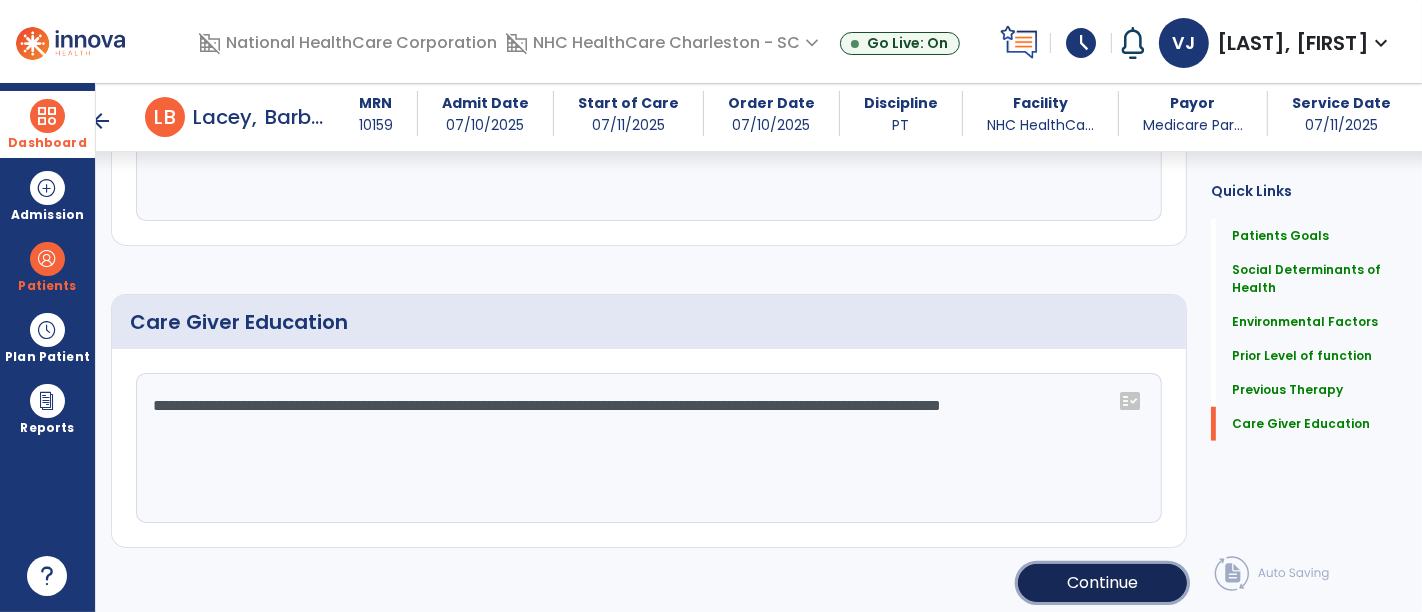 click on "Continue" 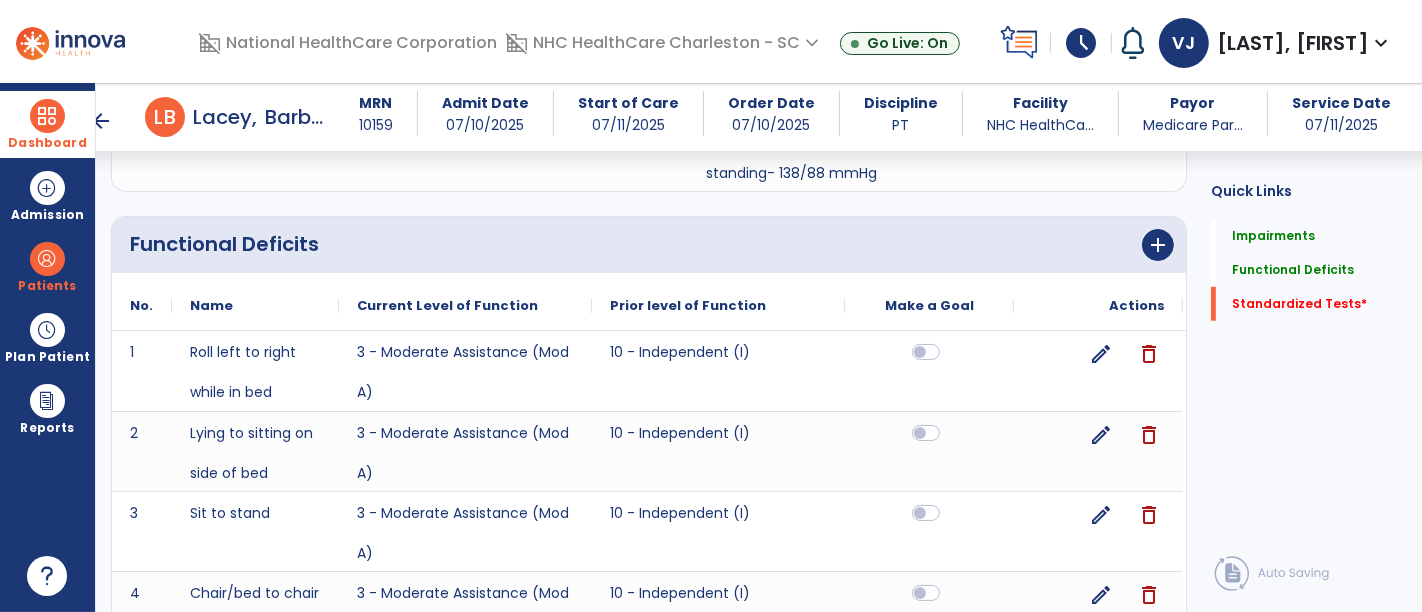 scroll, scrollTop: 1382, scrollLeft: 0, axis: vertical 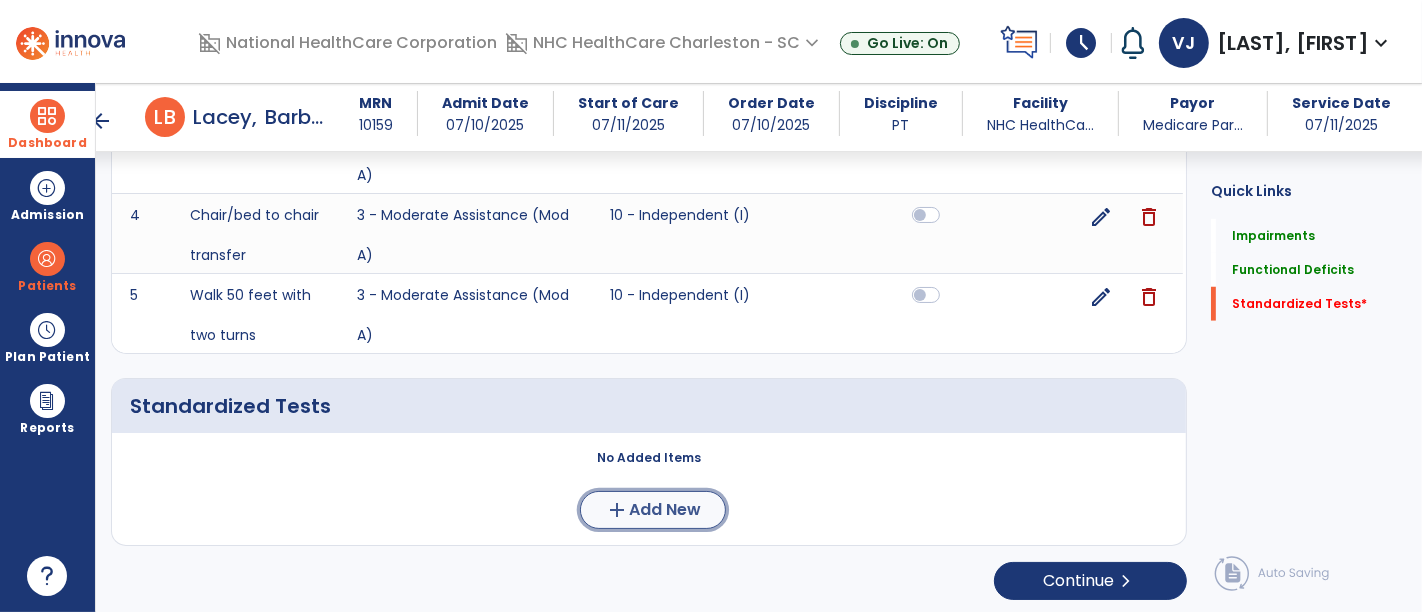 click on "add" 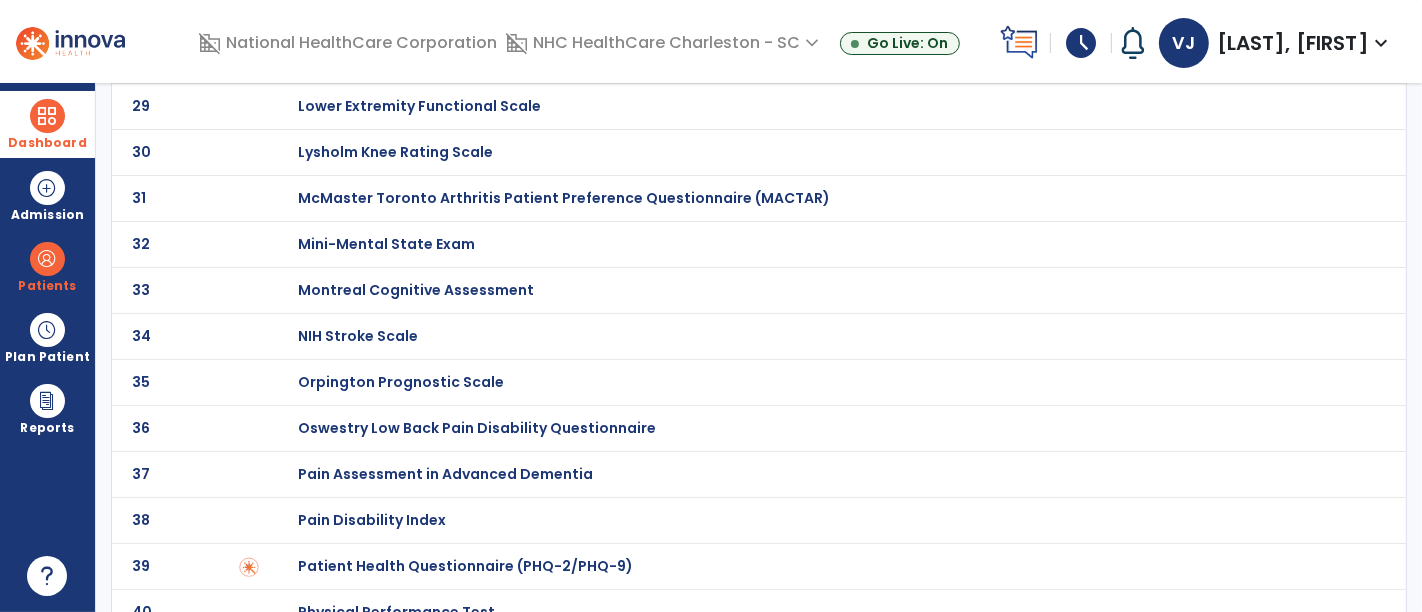 scroll, scrollTop: 0, scrollLeft: 0, axis: both 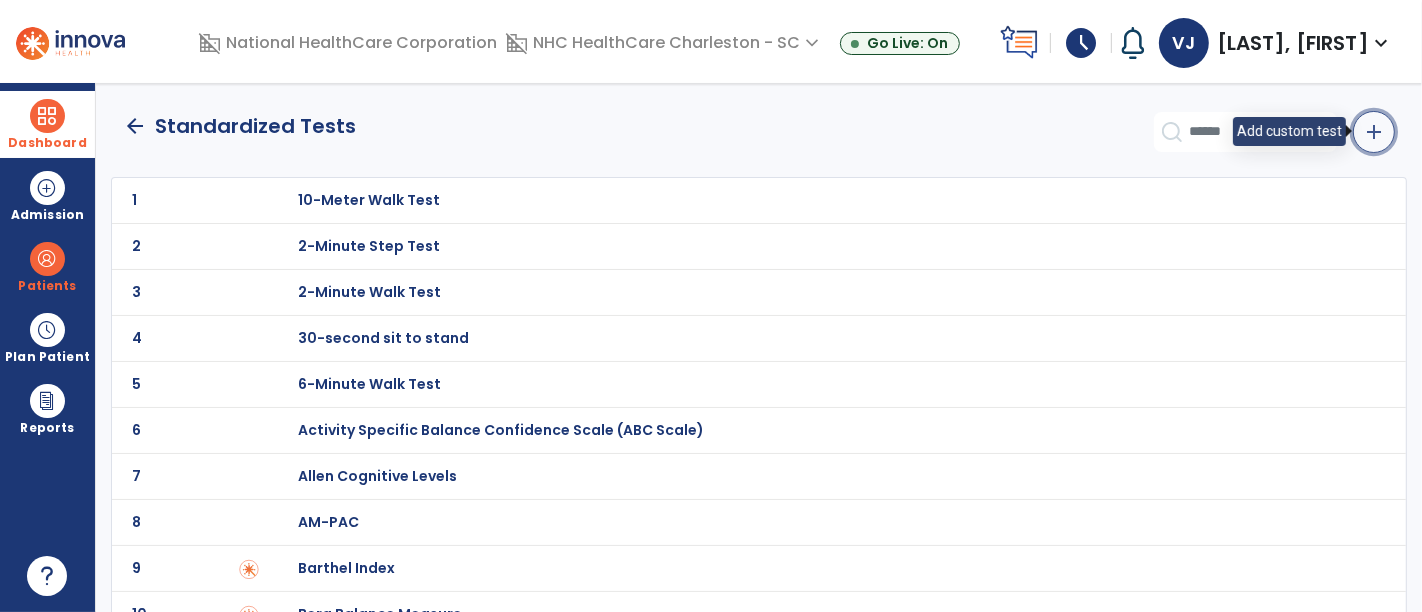 click on "add" 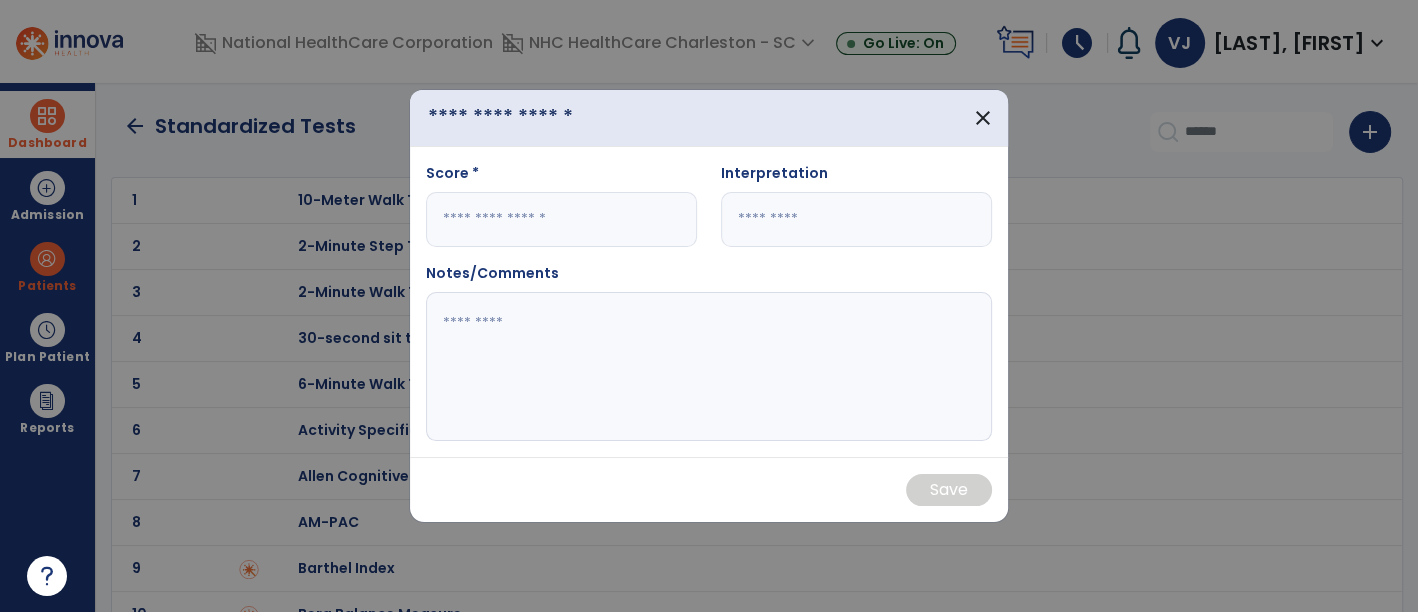 click at bounding box center [532, 117] 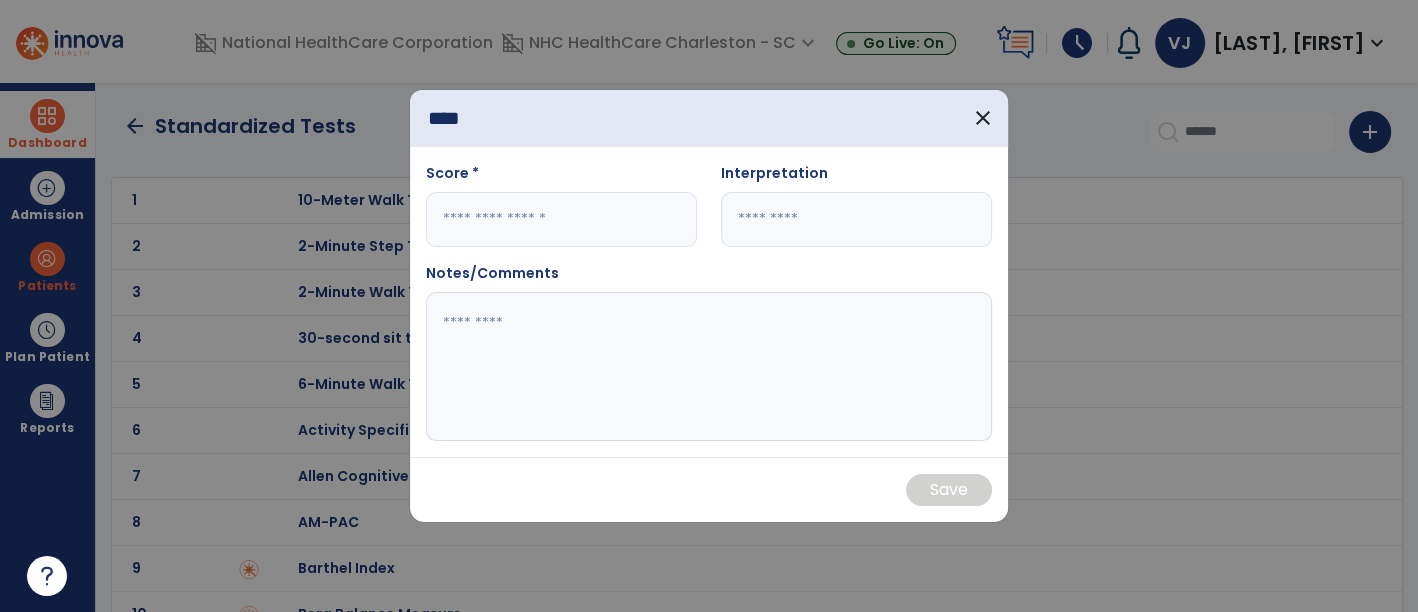 type on "***" 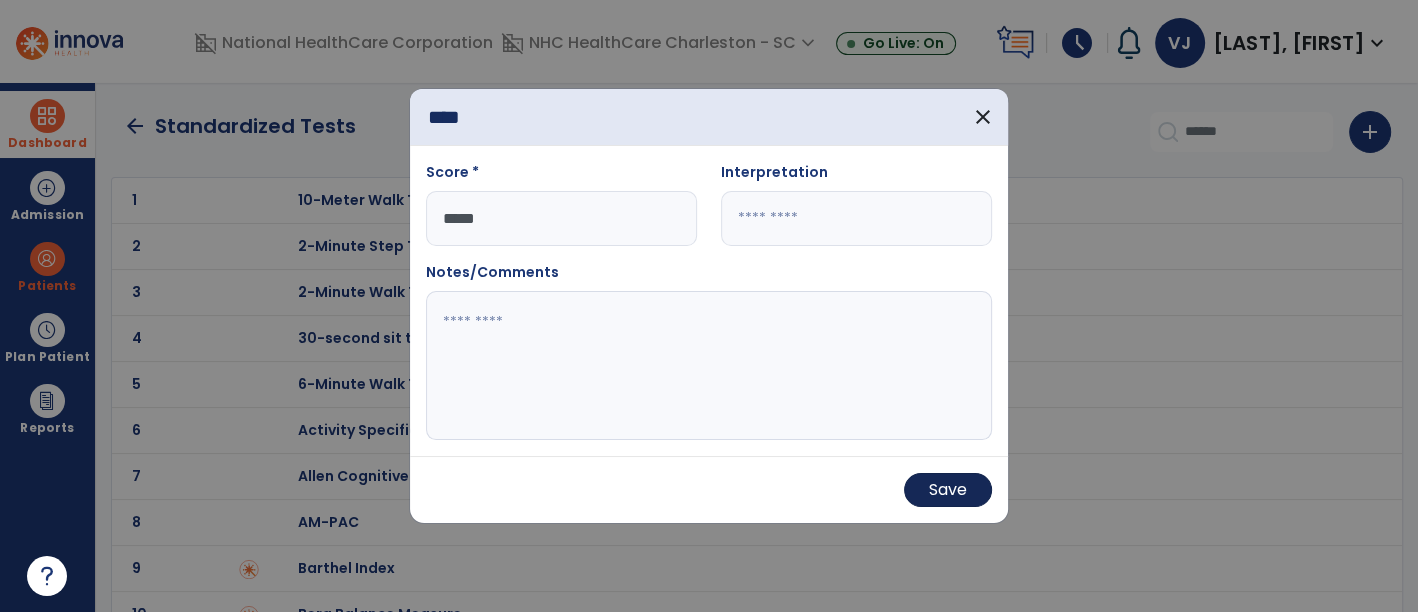 type on "*****" 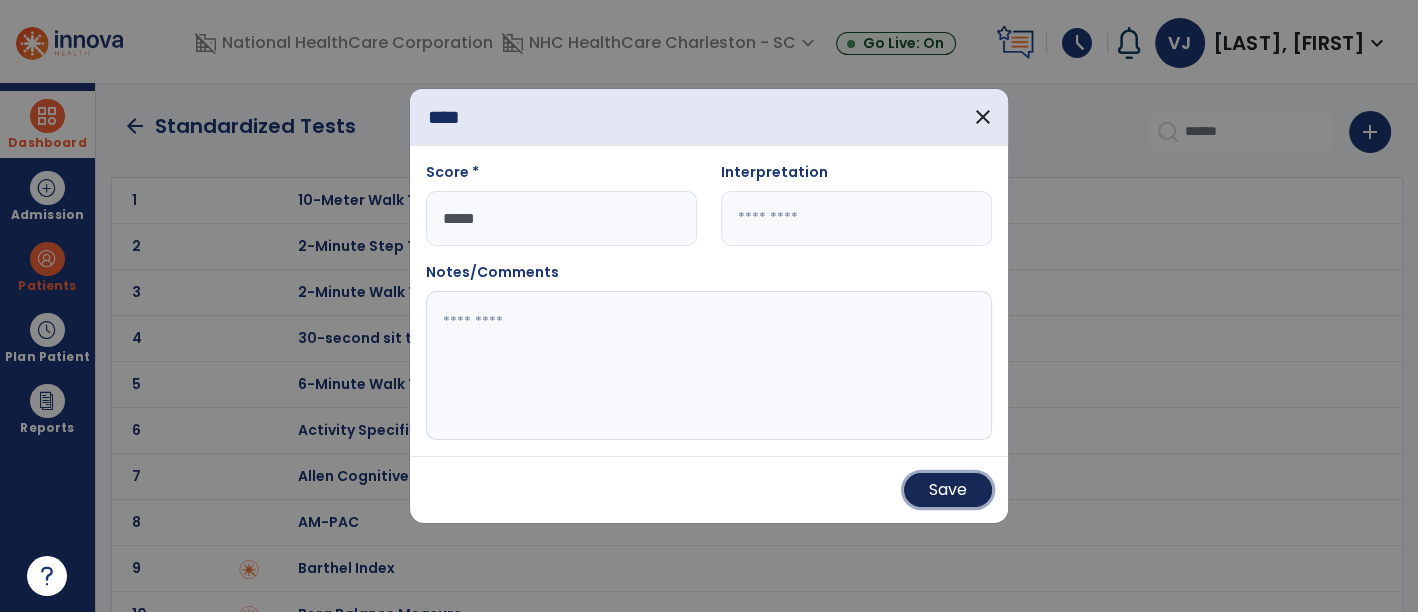 click on "Save" at bounding box center [948, 490] 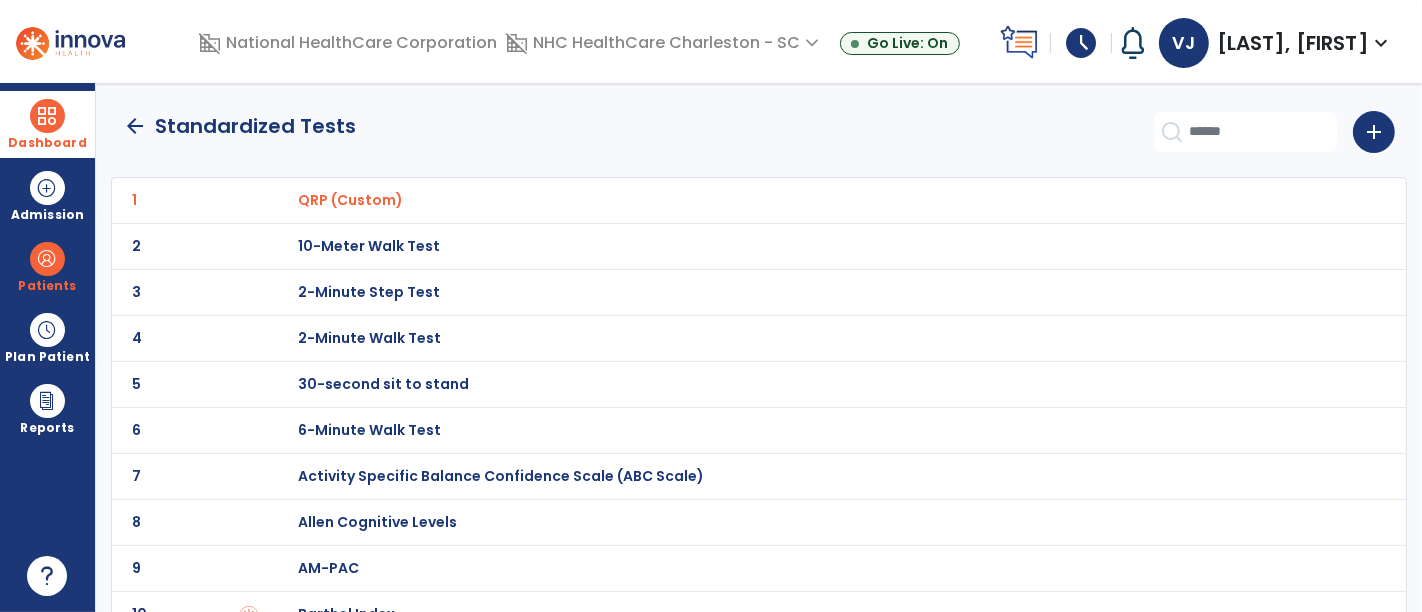 click on "arrow_back" 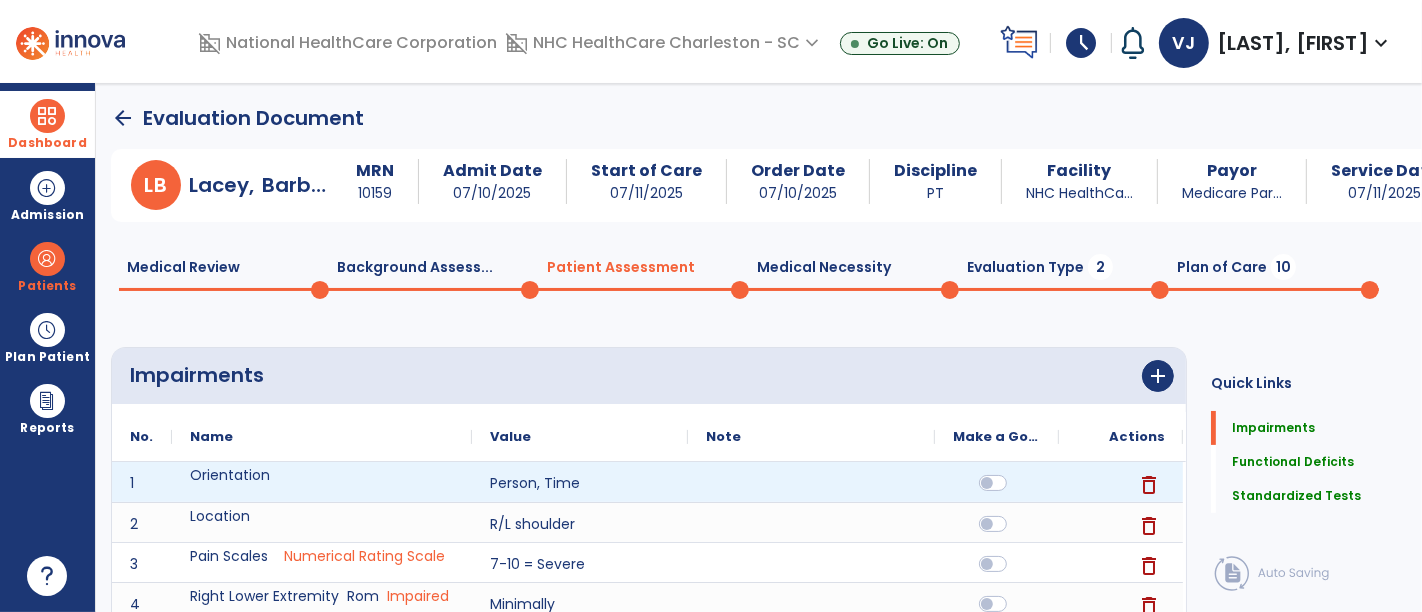 scroll, scrollTop: 1371, scrollLeft: 0, axis: vertical 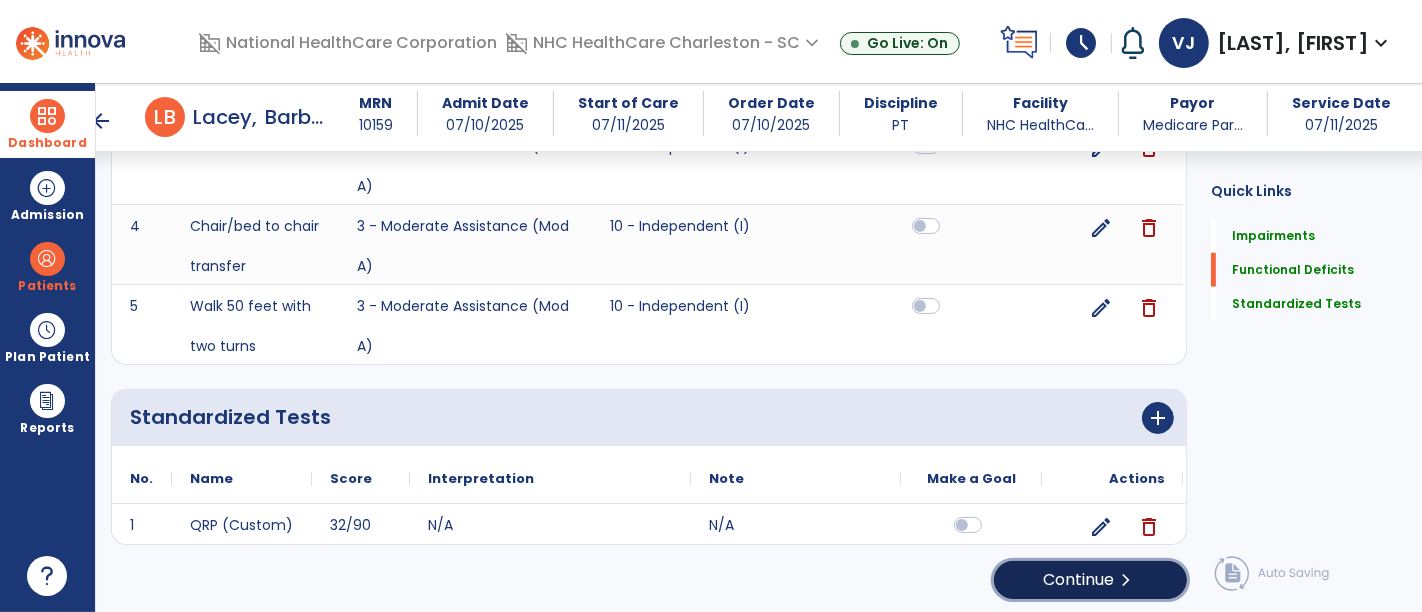 click on "Continue  chevron_right" 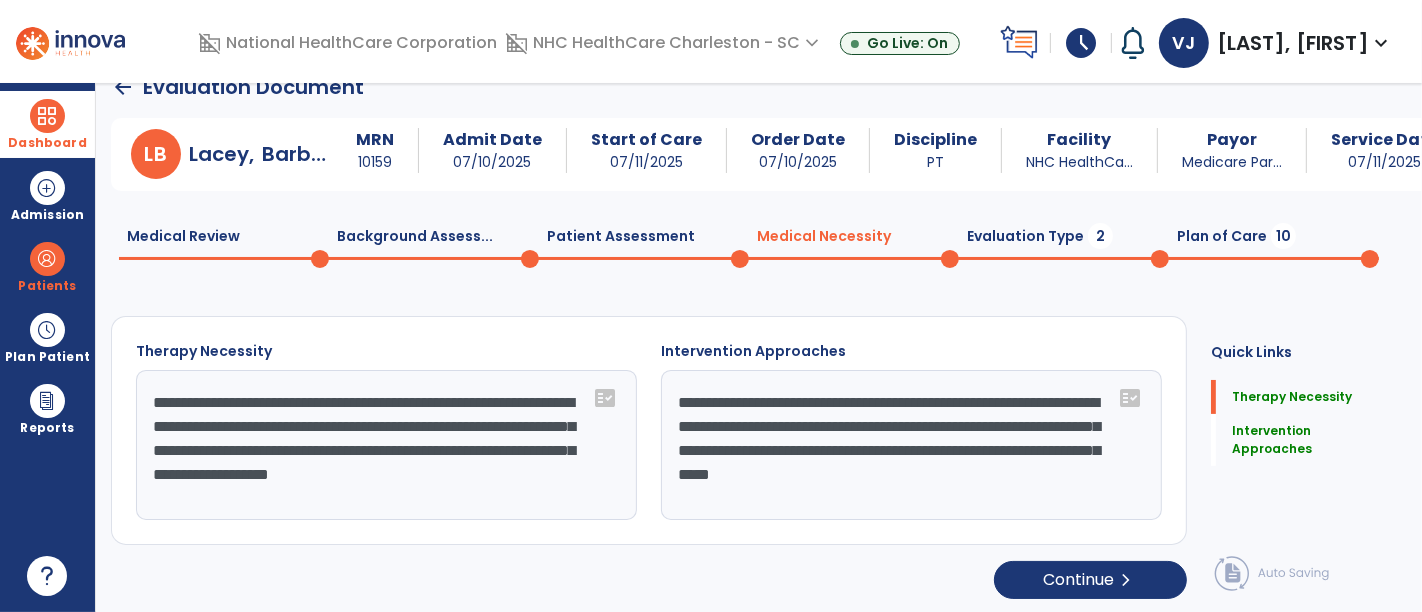 scroll, scrollTop: 0, scrollLeft: 0, axis: both 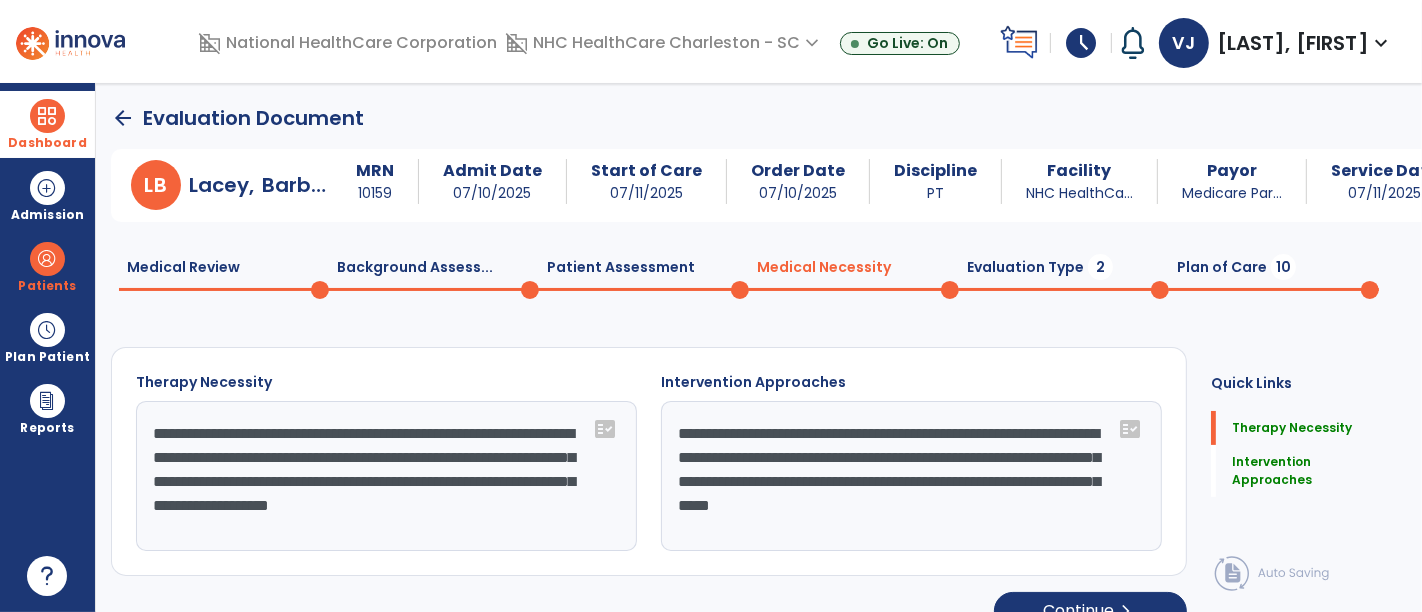 click on "Patient Assessment  0" 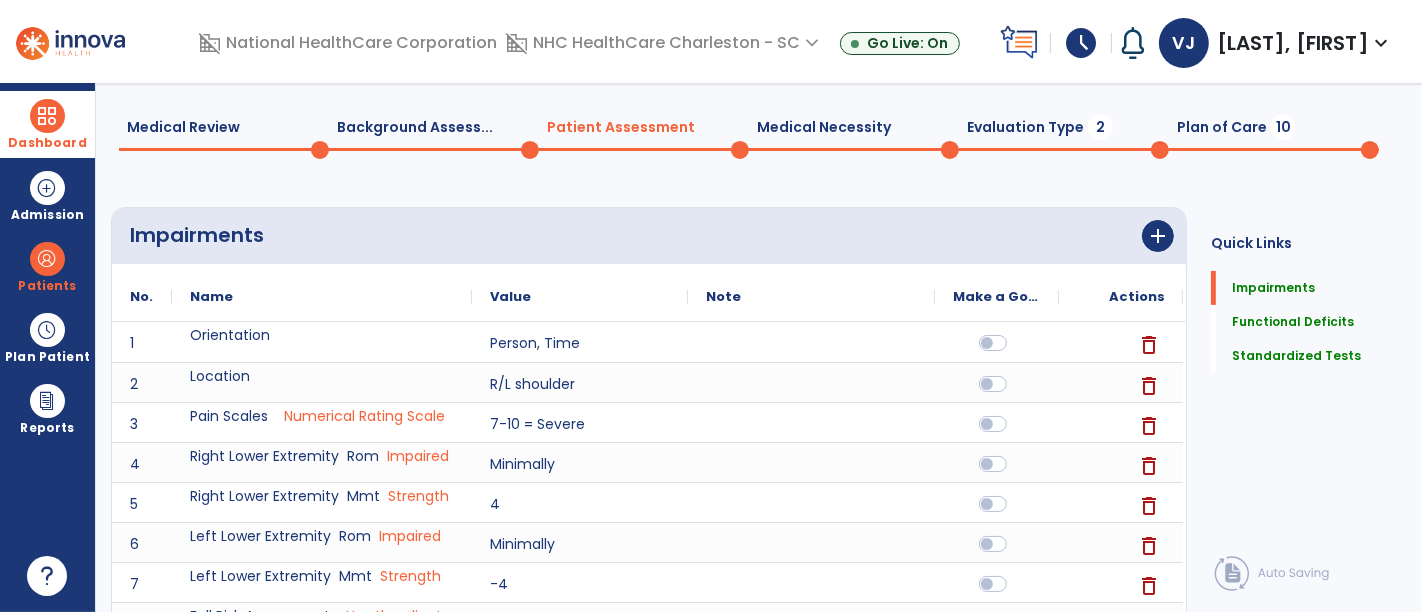 scroll, scrollTop: 0, scrollLeft: 0, axis: both 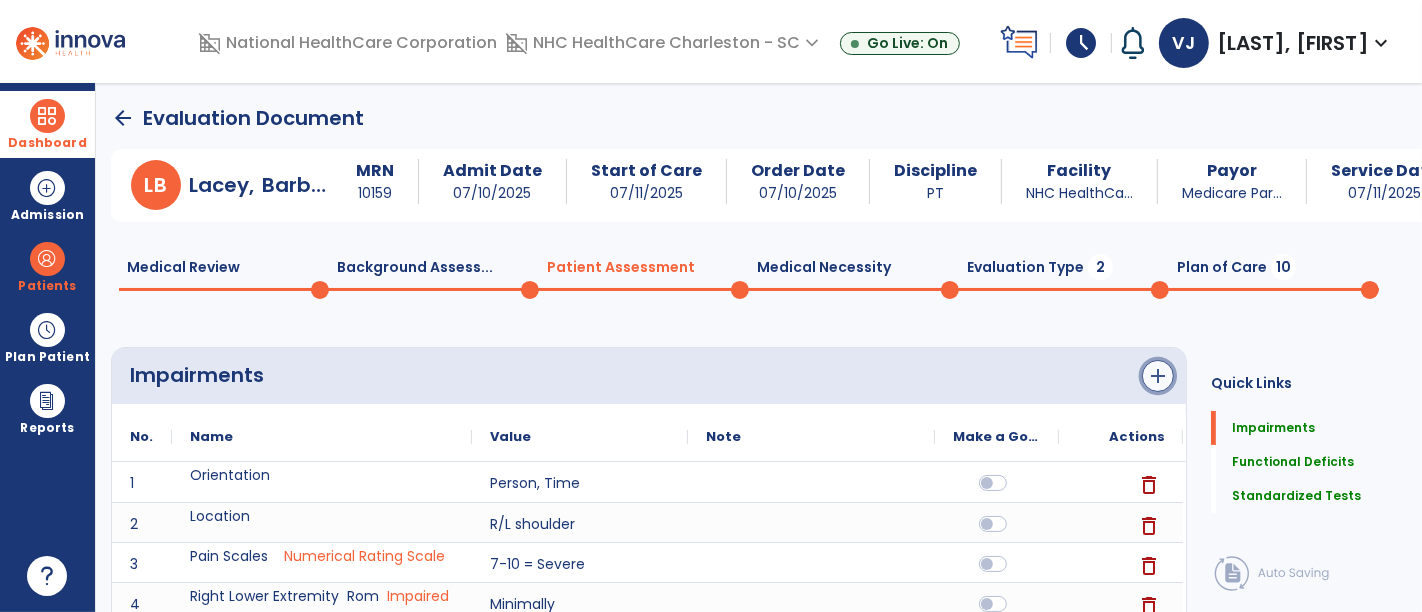 click on "add" 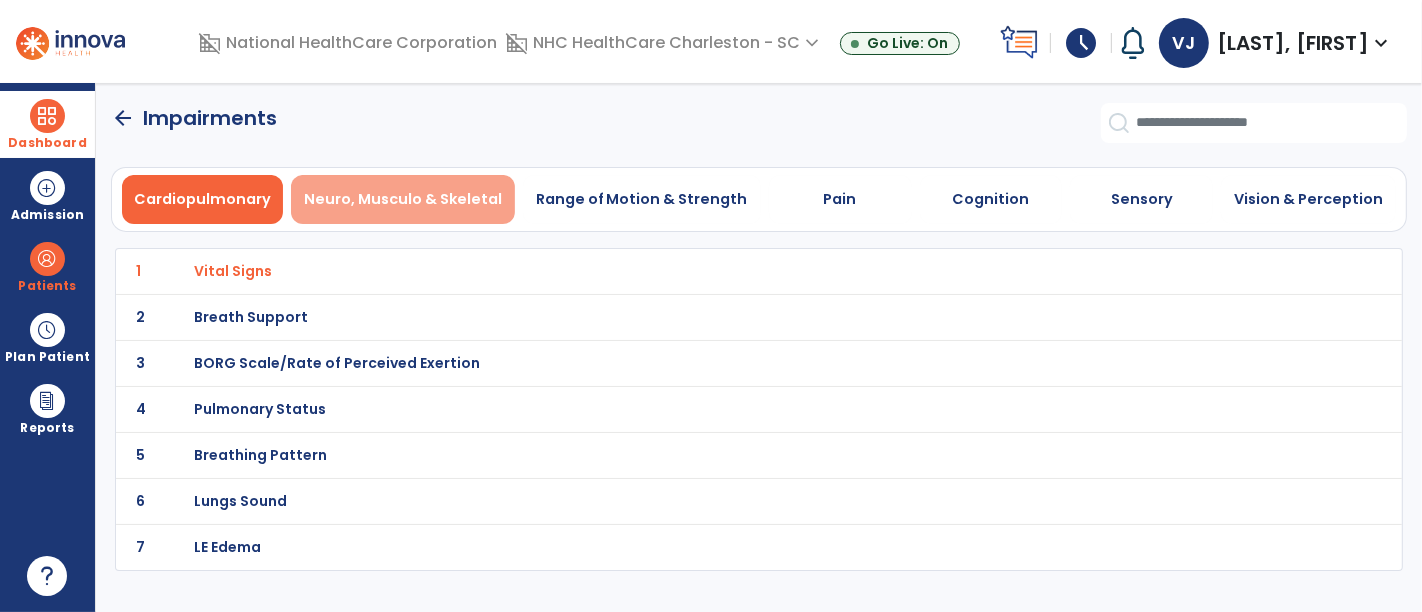 click on "Neuro, Musculo & Skeletal" at bounding box center [403, 199] 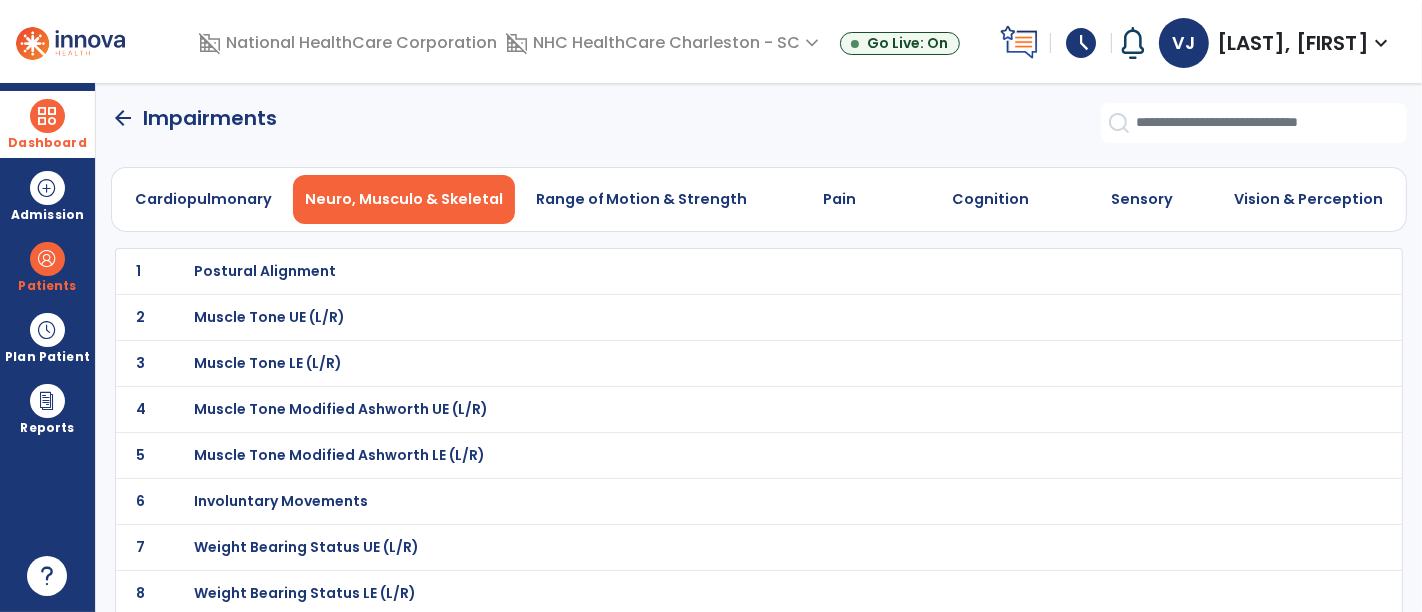 scroll, scrollTop: 111, scrollLeft: 0, axis: vertical 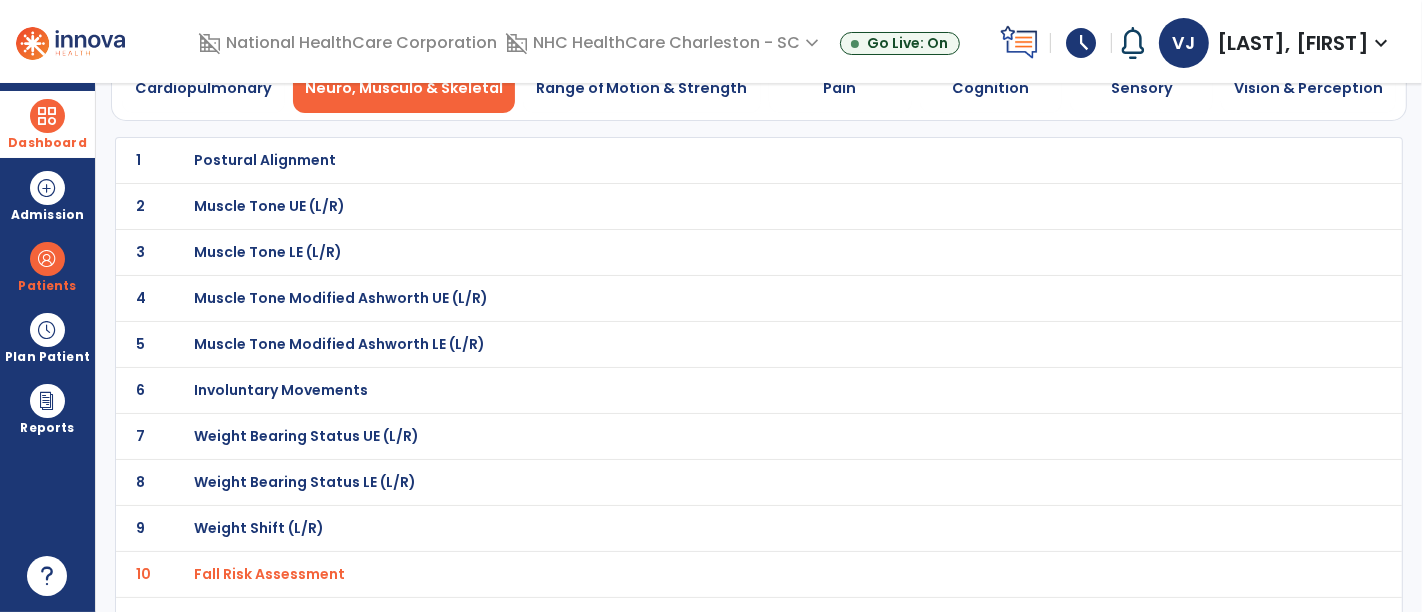 click on "Weight Bearing Status UE (L/R)" at bounding box center [266, 160] 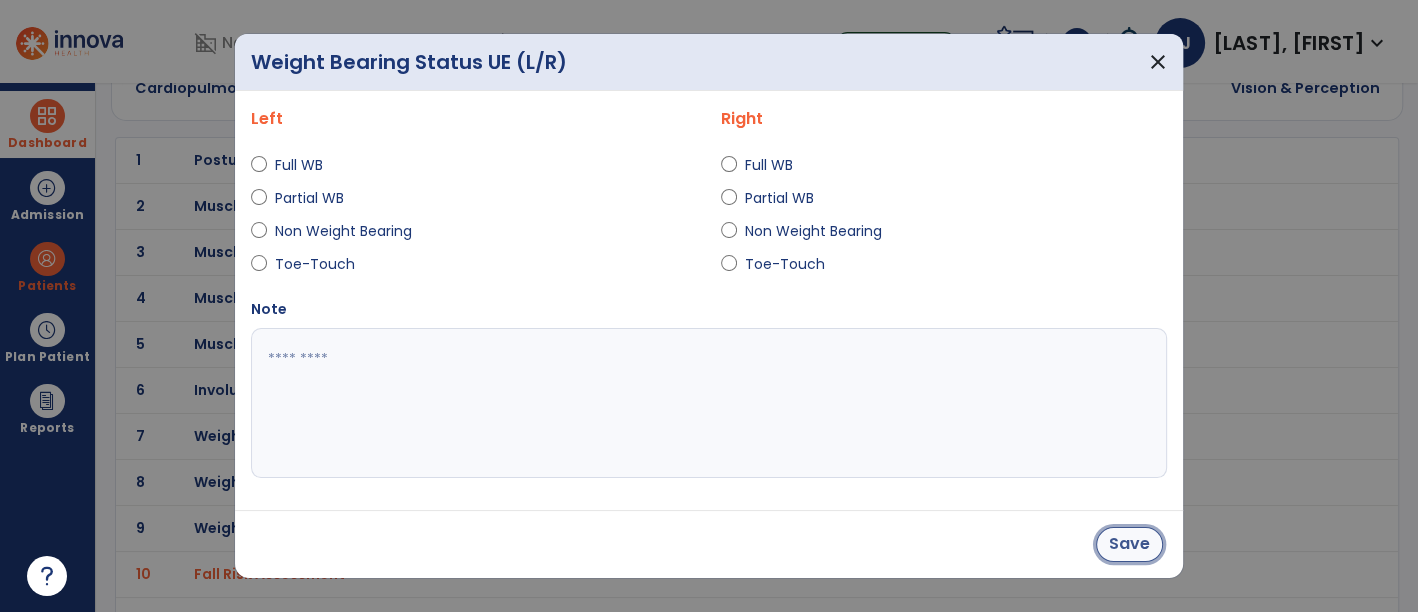 click on "Save" at bounding box center [1129, 544] 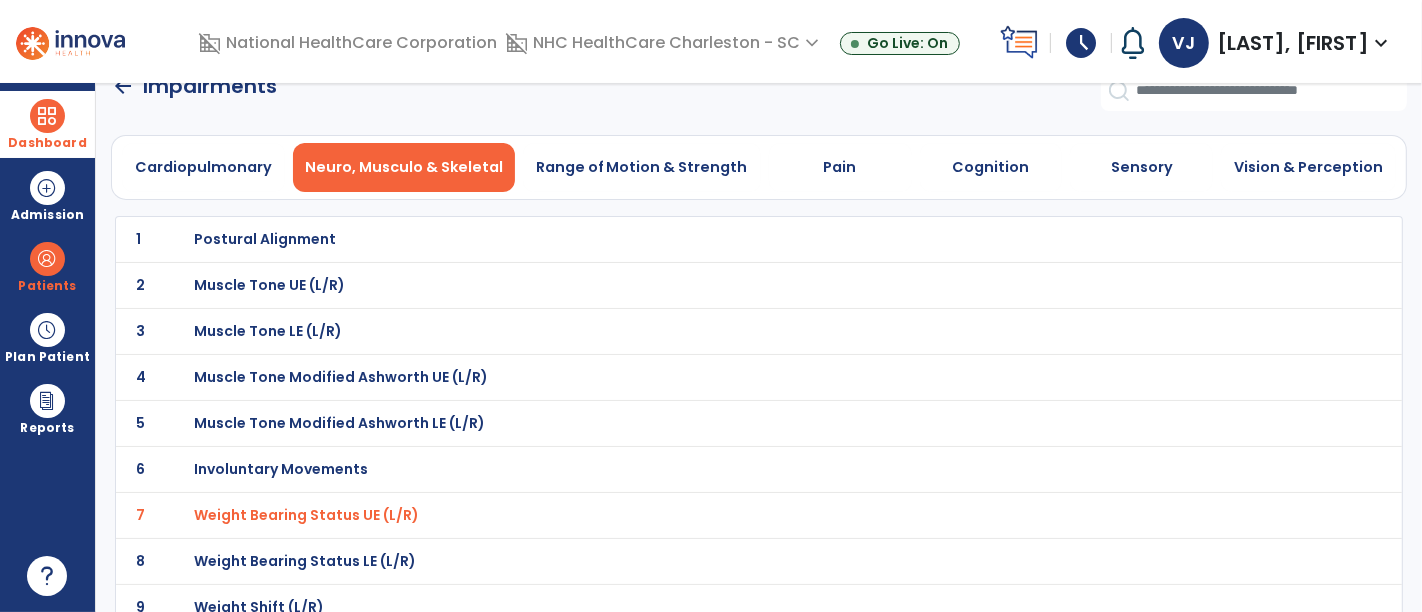 scroll, scrollTop: 0, scrollLeft: 0, axis: both 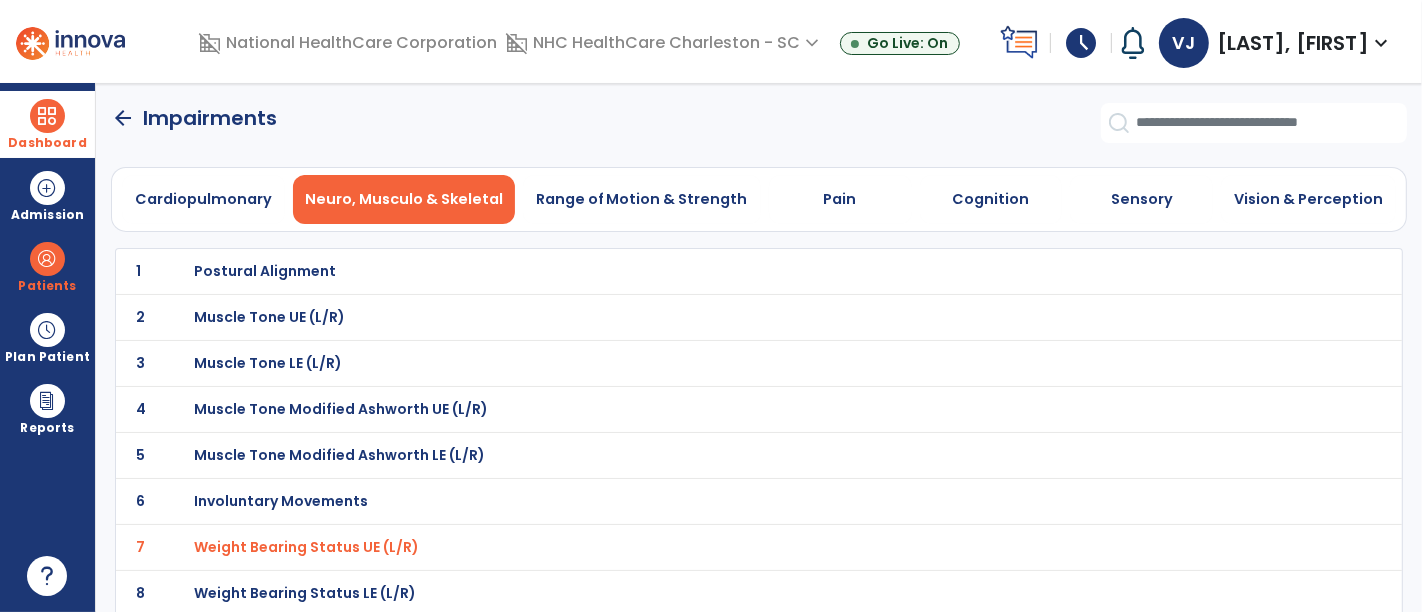 click on "arrow_back" 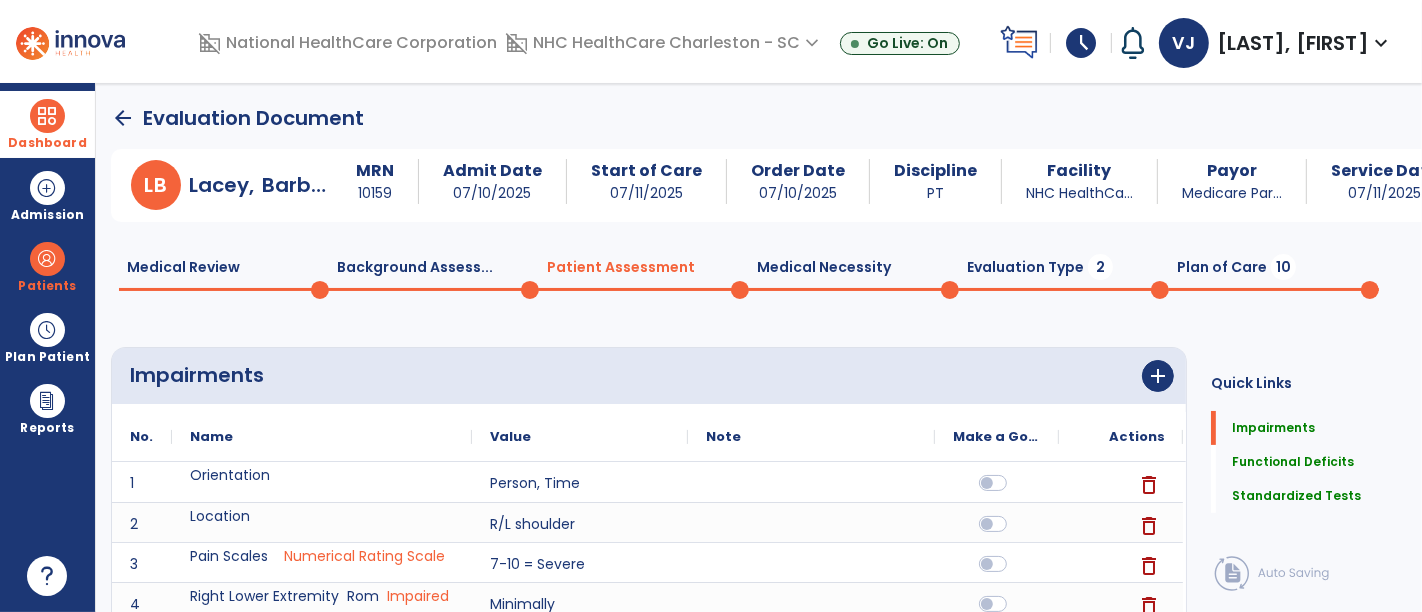 click on "Medical Necessity  0" 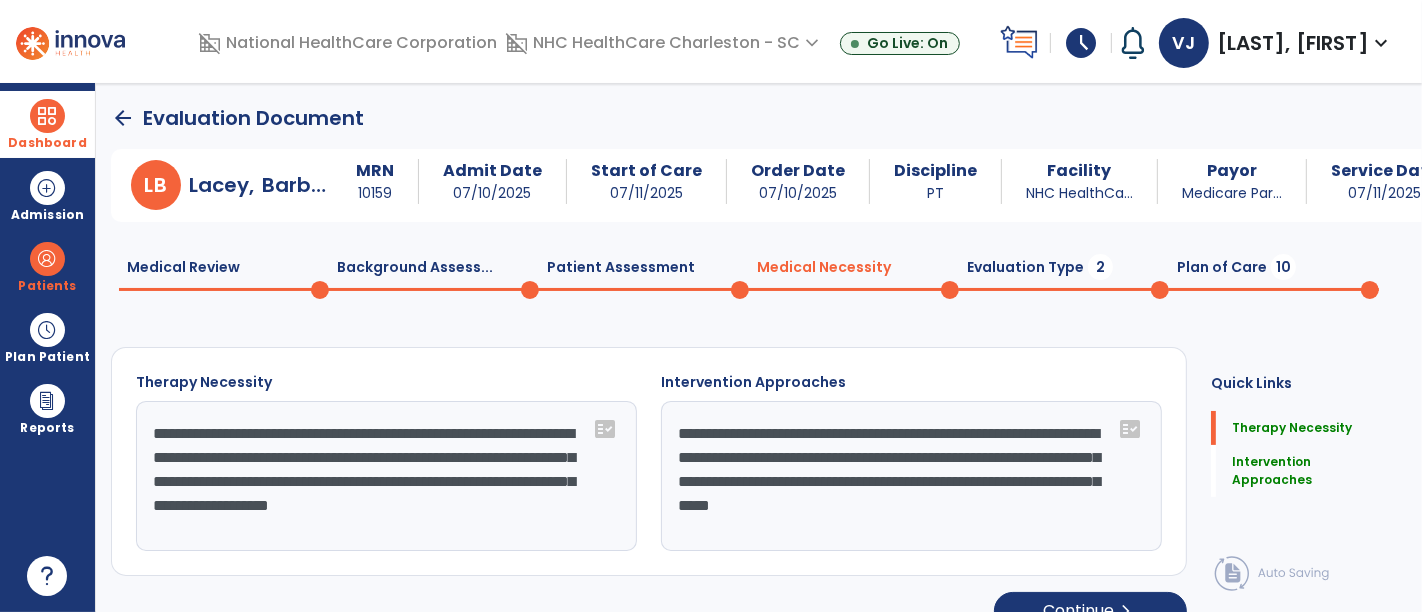 click on "Evaluation Type  2" 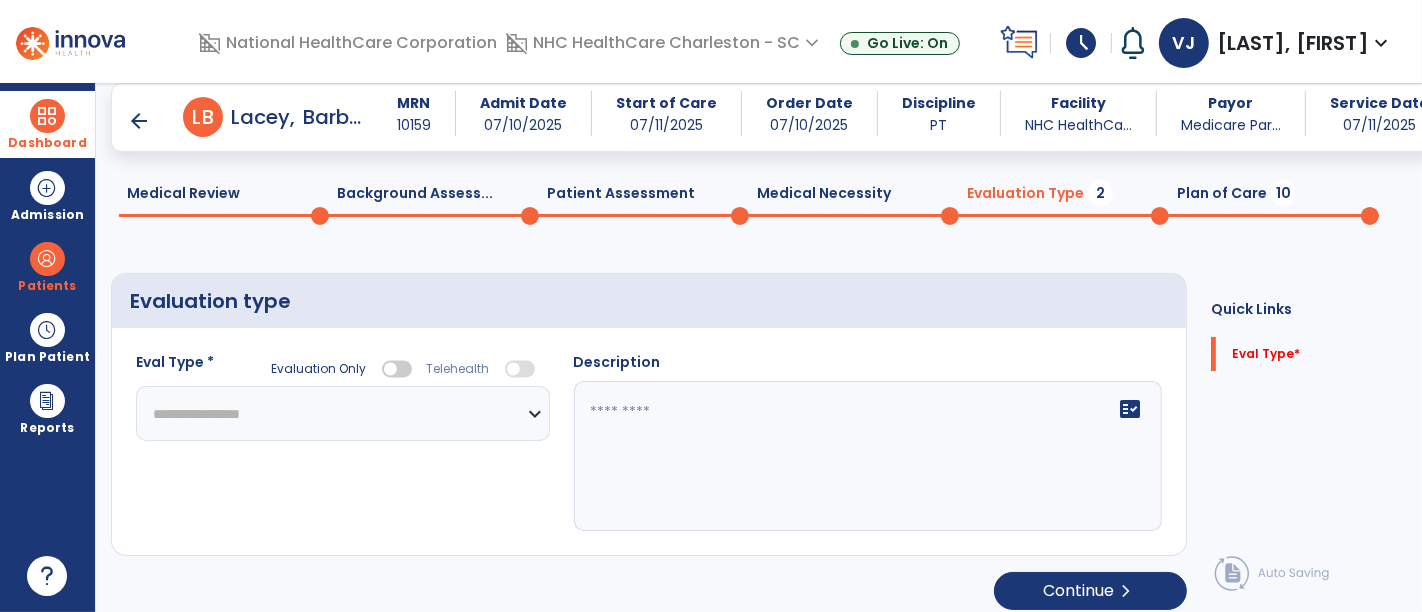 scroll, scrollTop: 67, scrollLeft: 0, axis: vertical 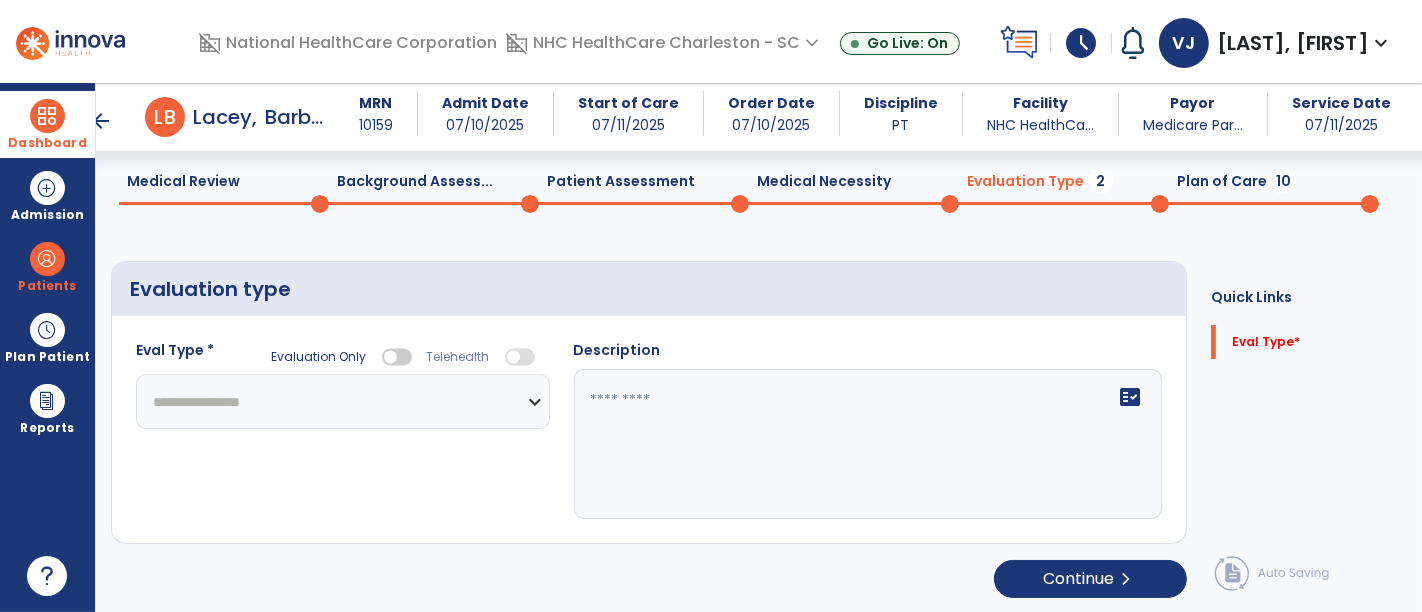 click on "**********" 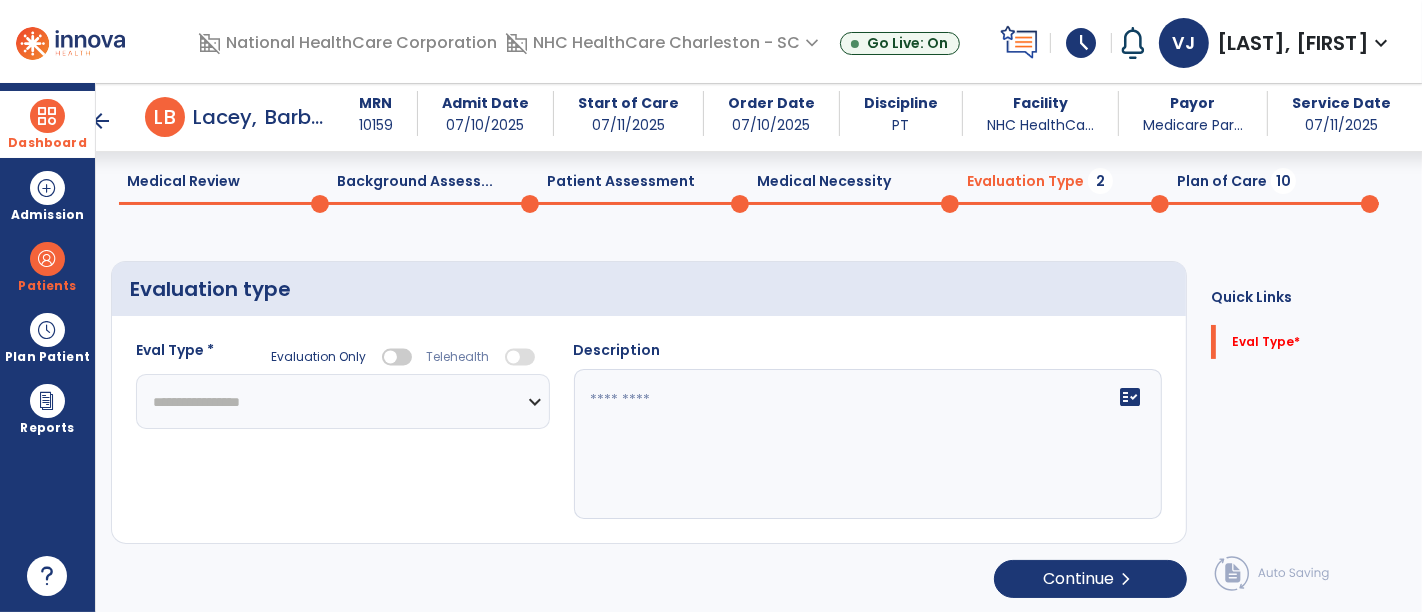 select on "**********" 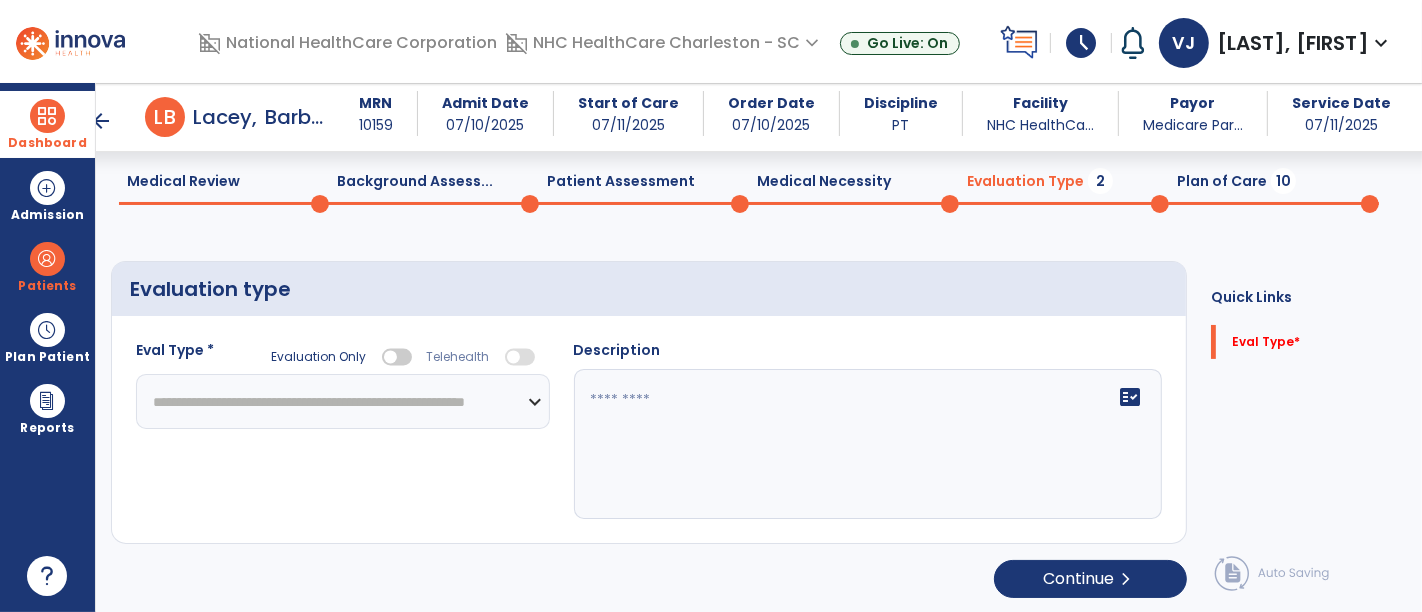 click on "**********" 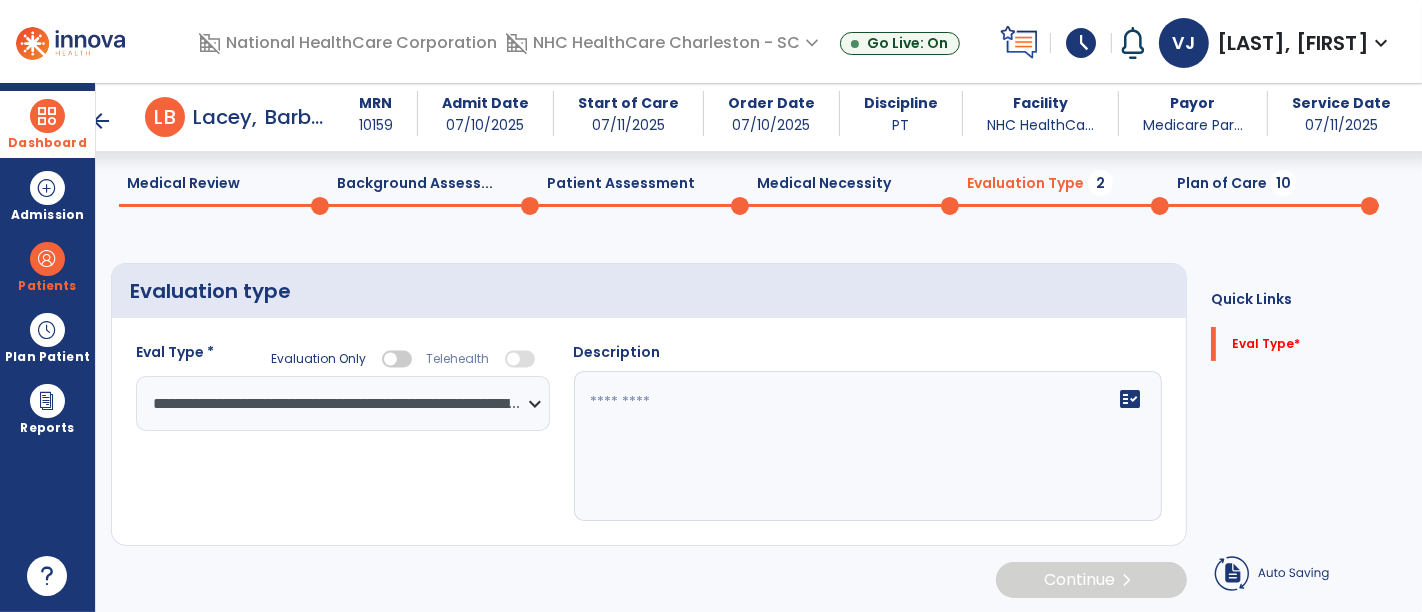 scroll, scrollTop: 67, scrollLeft: 0, axis: vertical 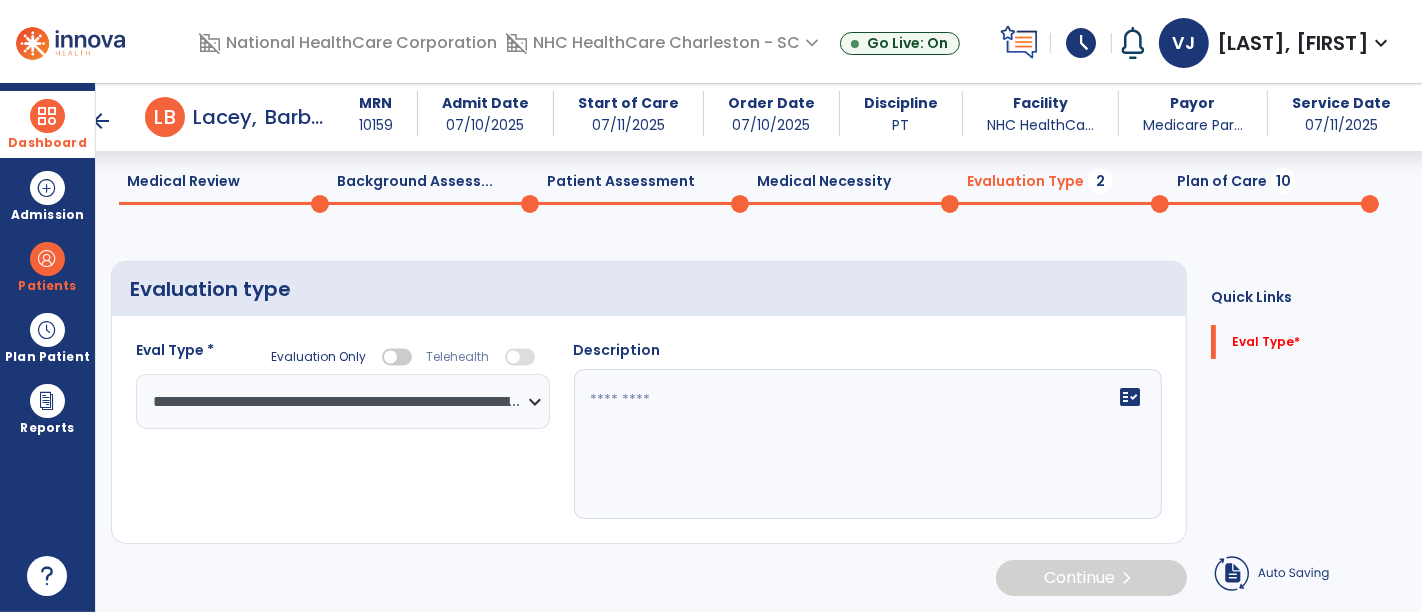 click on "fact_check" 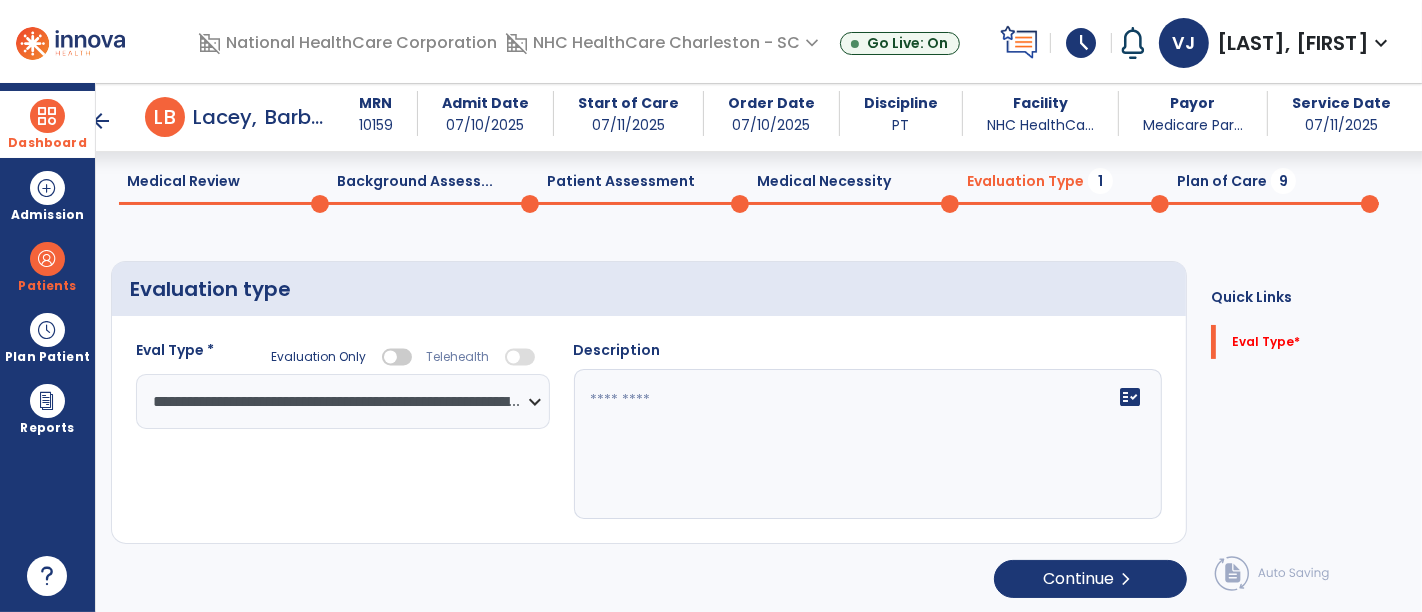 type on "**********" 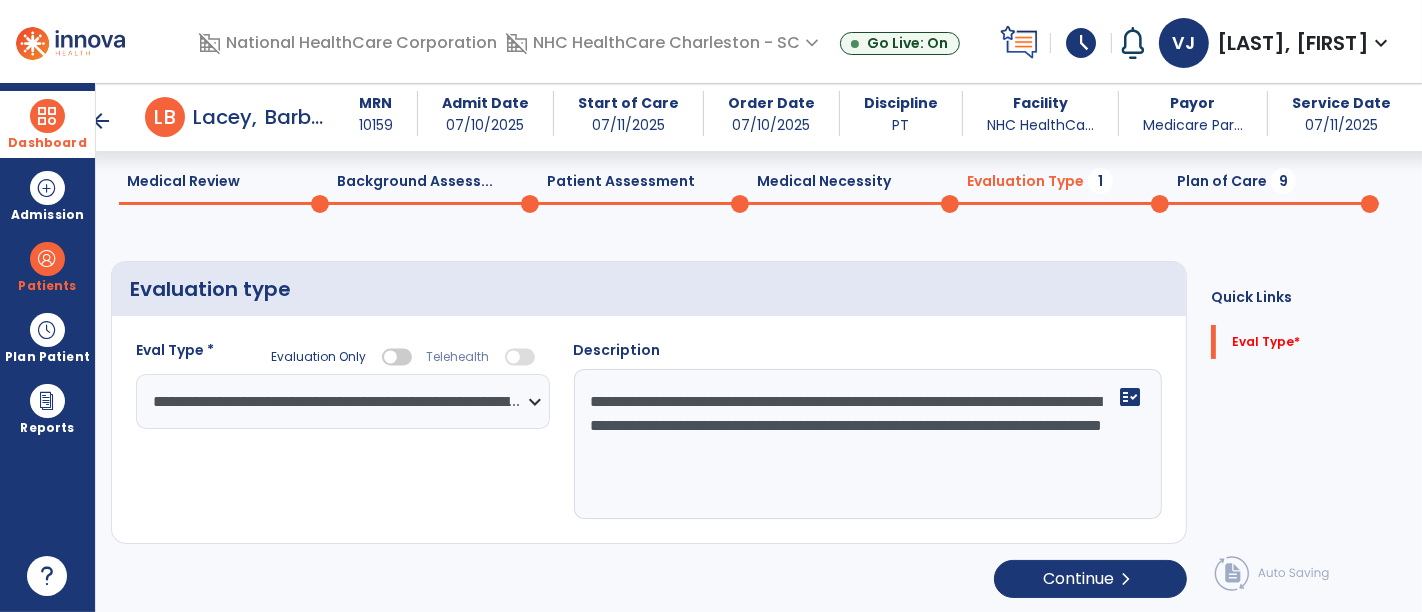 drag, startPoint x: 692, startPoint y: 453, endPoint x: 637, endPoint y: 465, distance: 56.293873 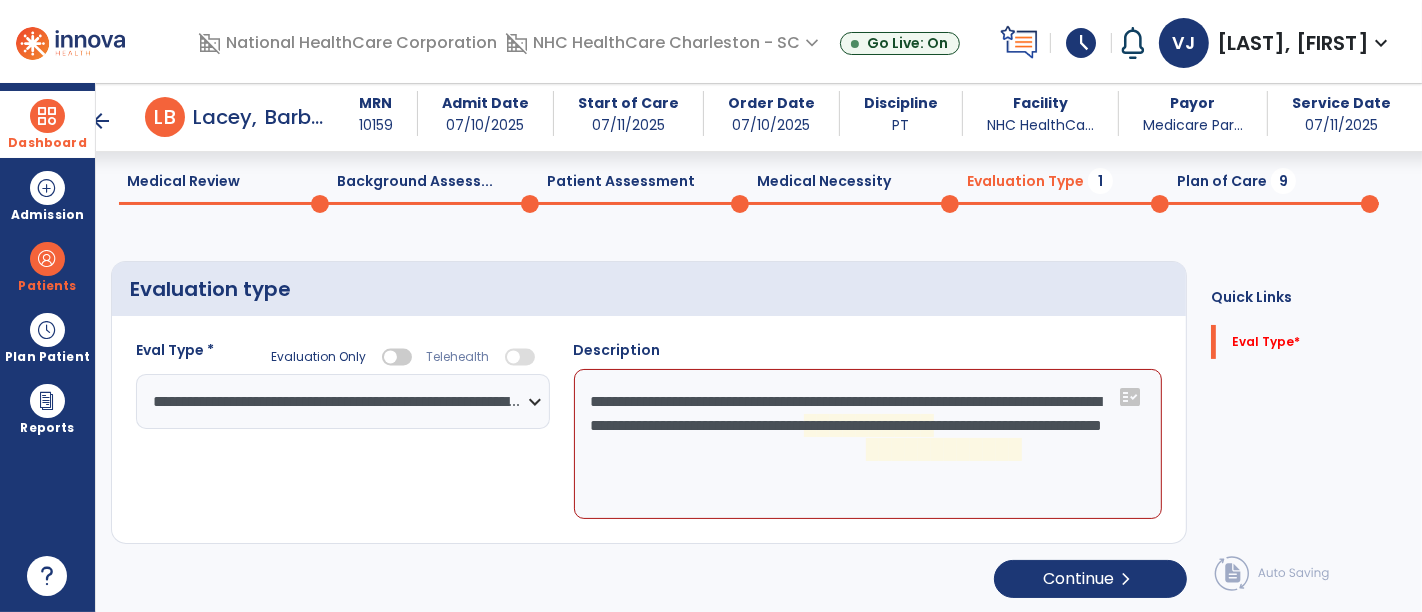 drag, startPoint x: 1067, startPoint y: 502, endPoint x: 843, endPoint y: 404, distance: 244.49948 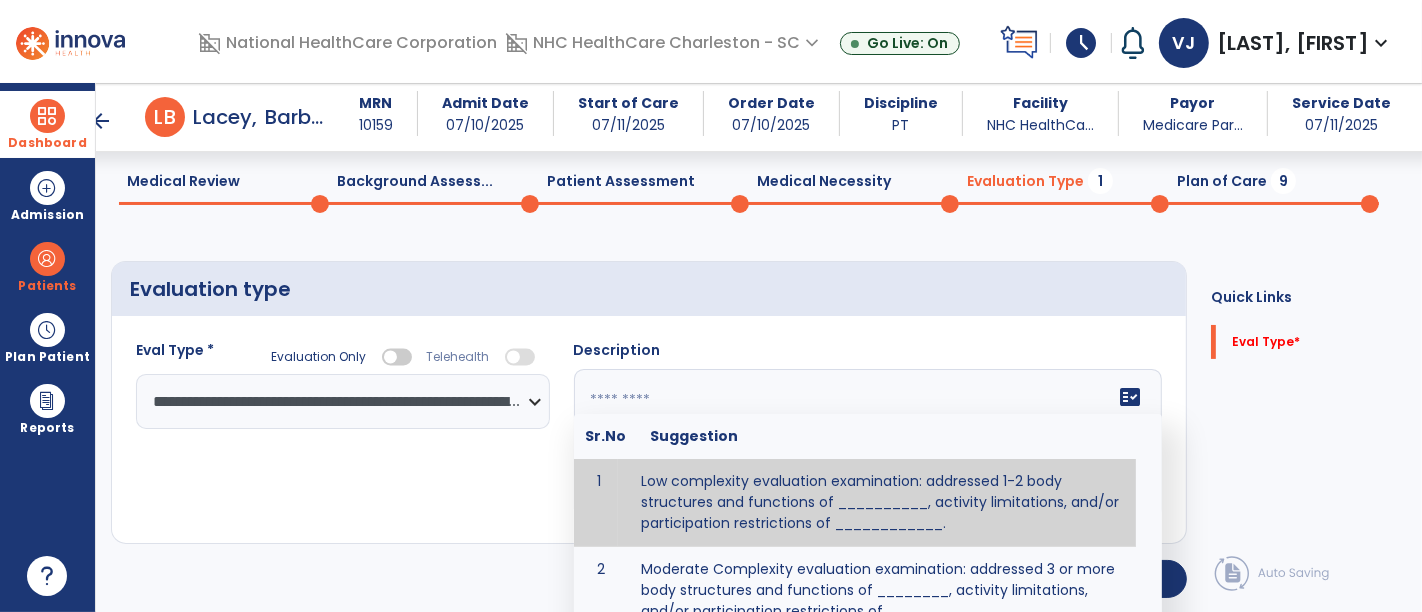click 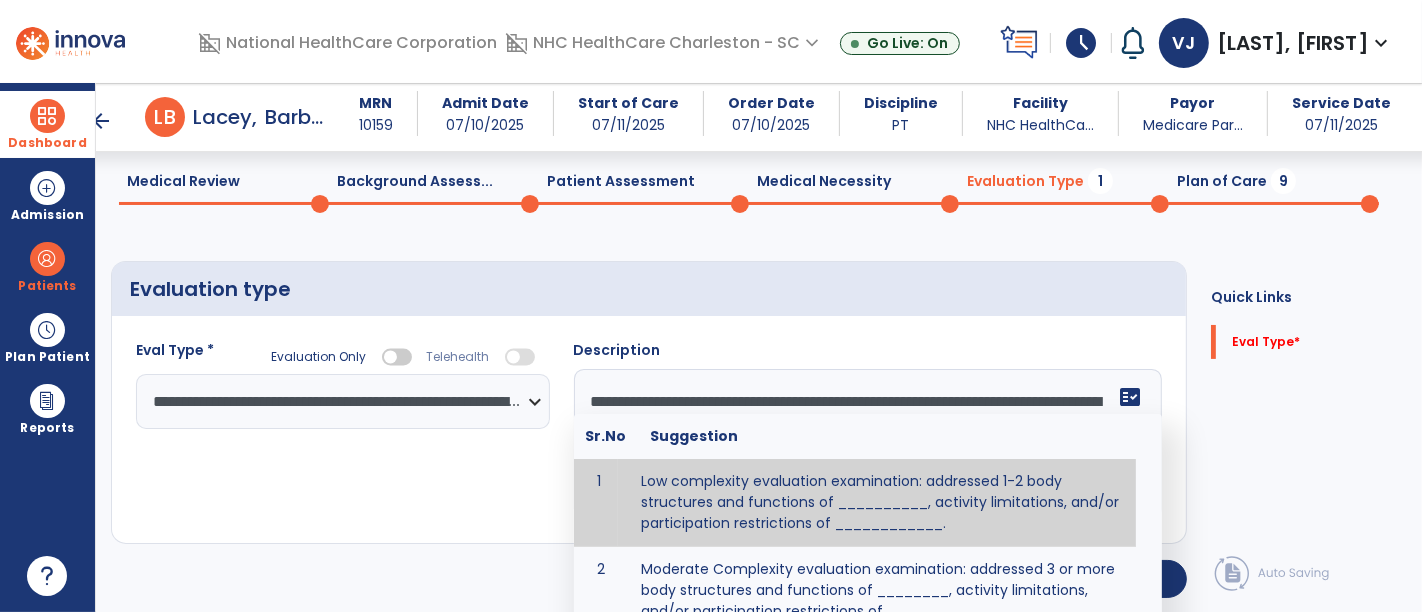 scroll, scrollTop: 39, scrollLeft: 0, axis: vertical 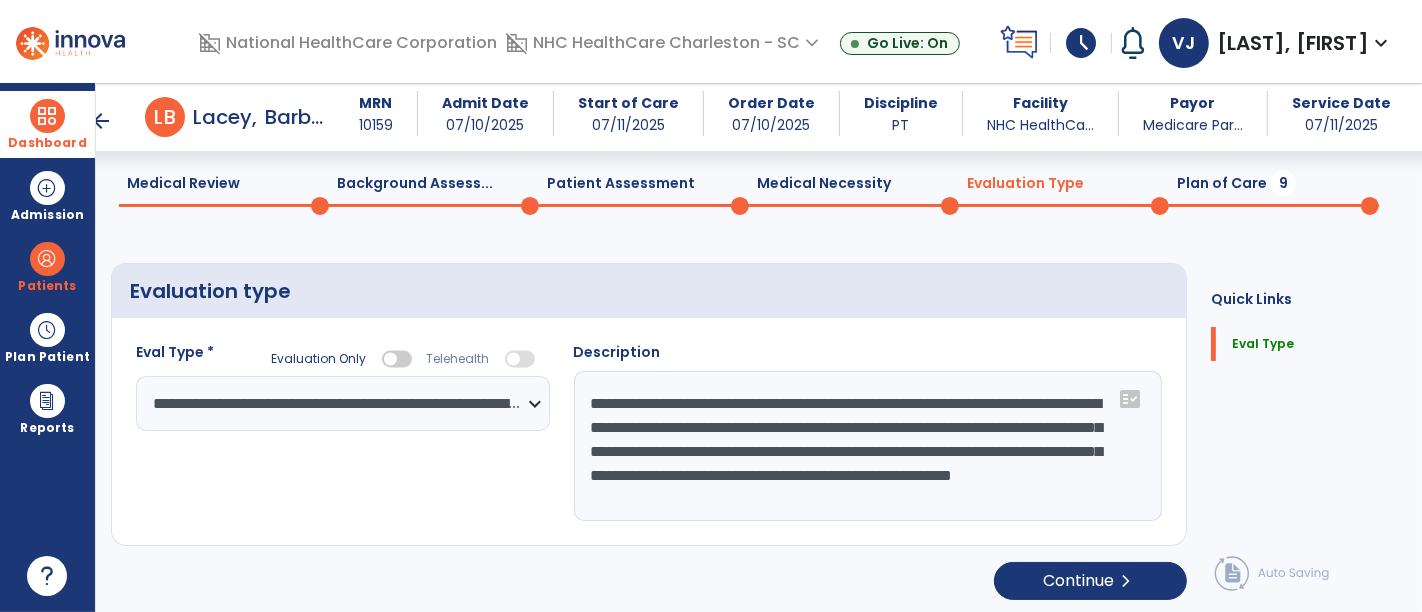 type on "**********" 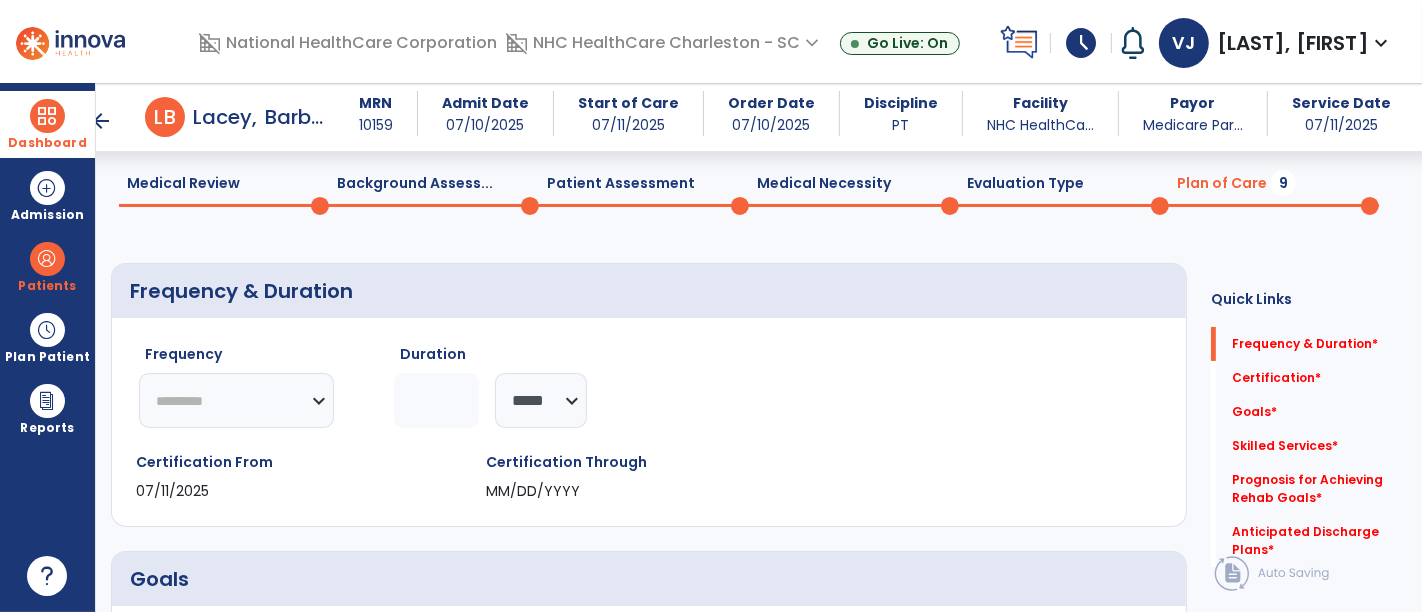 click on "********* ** ** ** ** ** ** **" 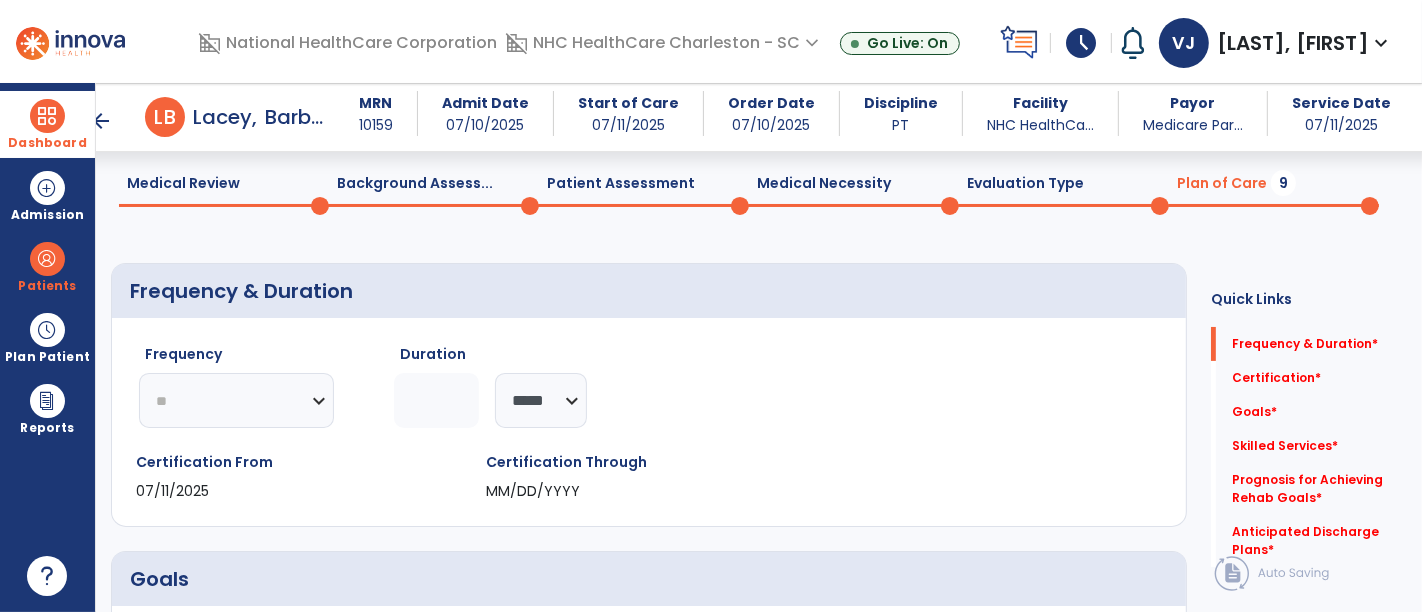 click on "********* ** ** ** ** ** ** **" 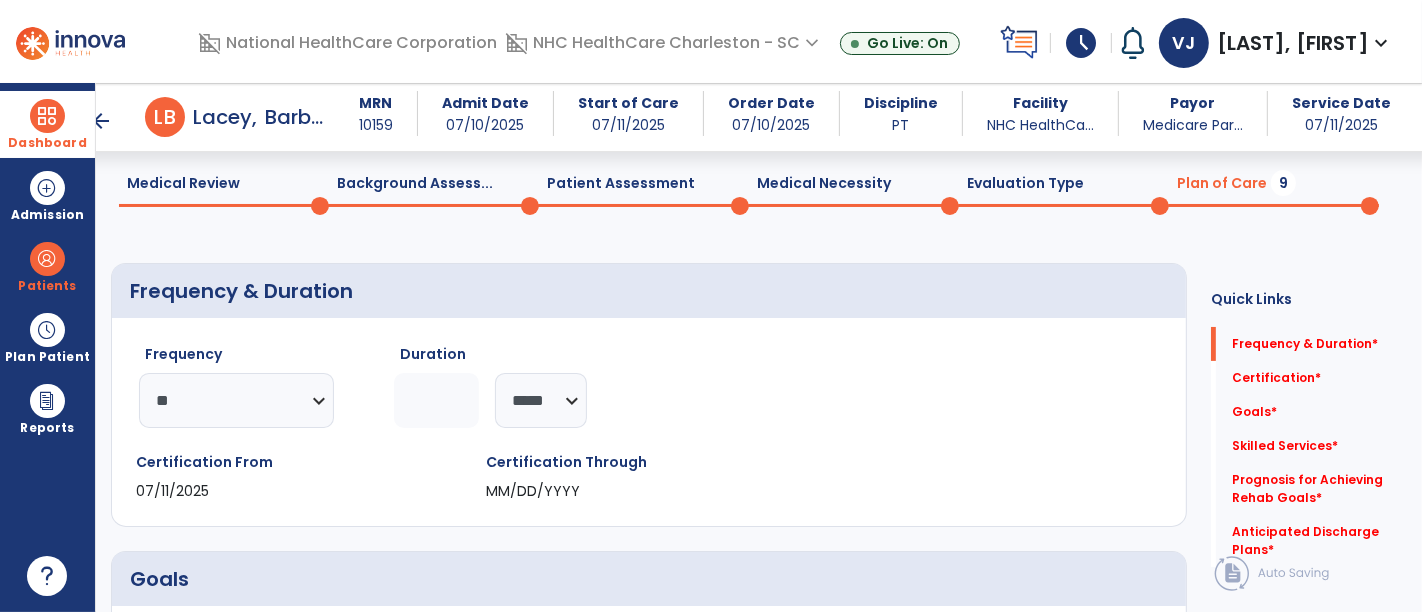 click 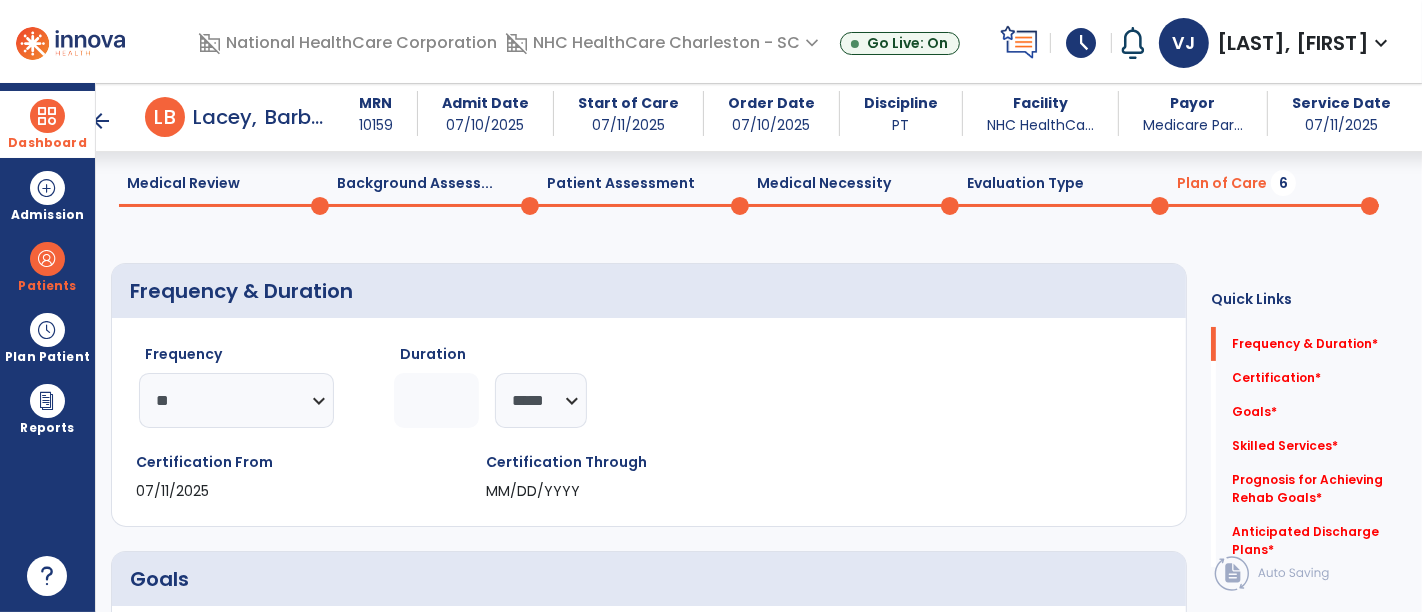 type on "**" 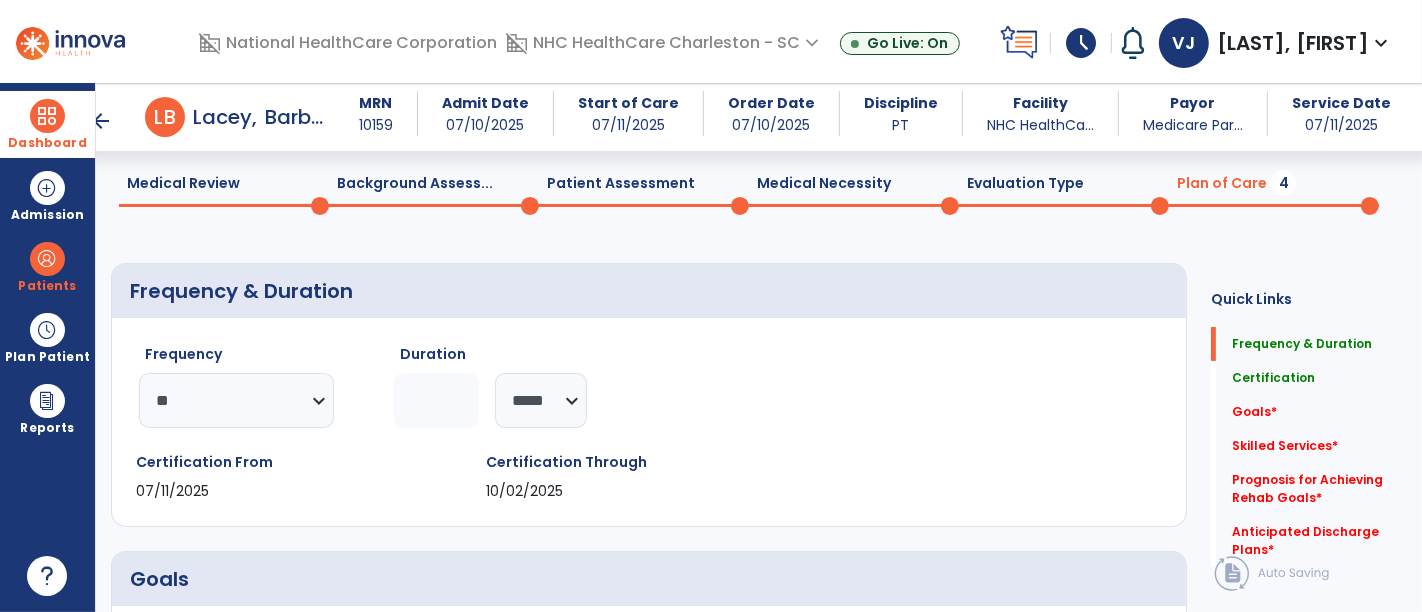 scroll, scrollTop: 399, scrollLeft: 0, axis: vertical 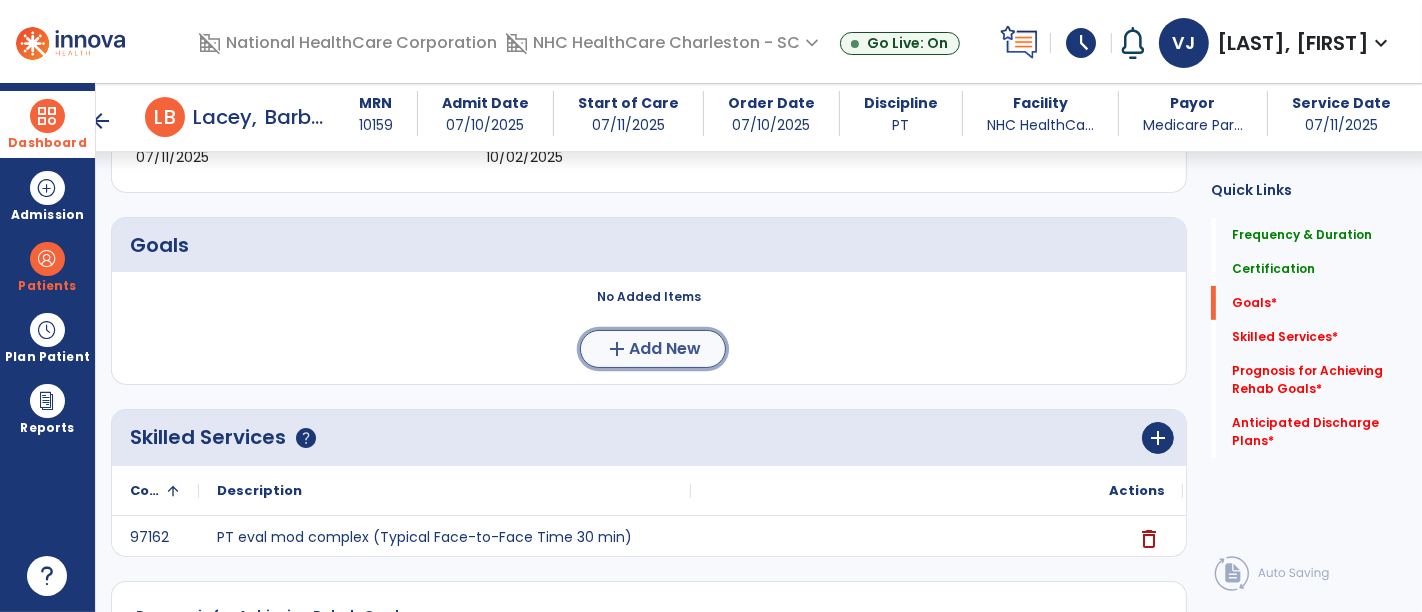 click on "Add New" at bounding box center [665, 349] 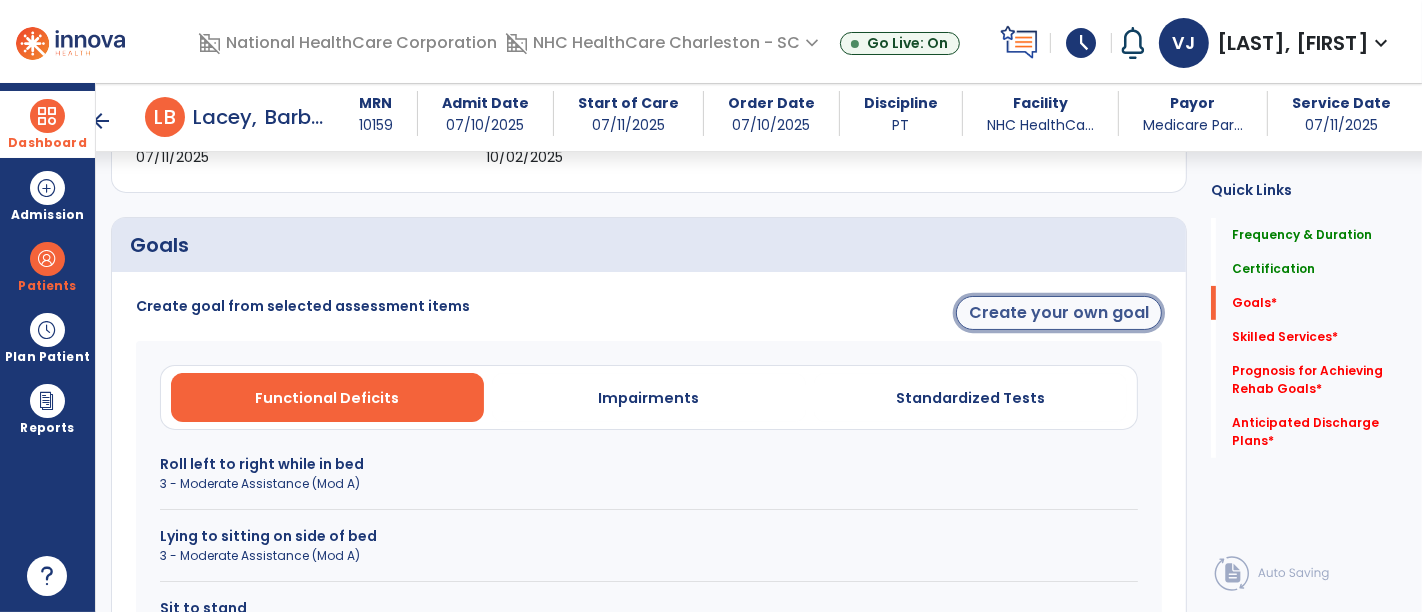 click on "Create your own goal" at bounding box center [1059, 313] 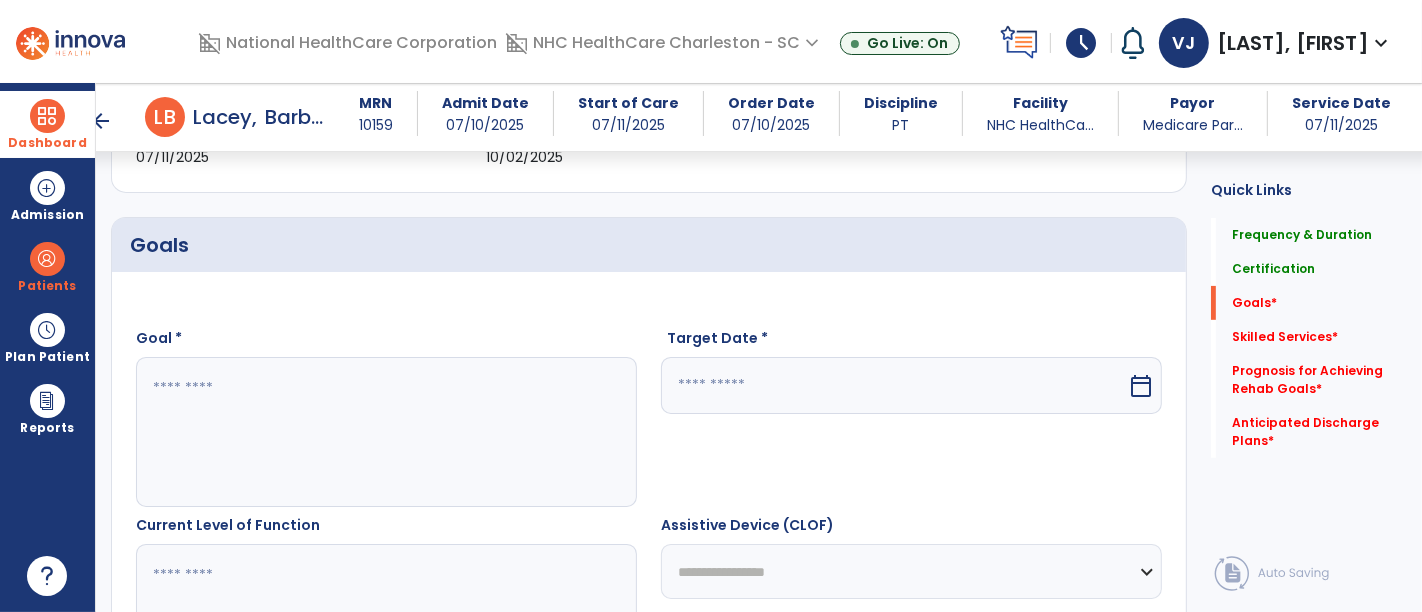 click at bounding box center (386, 432) 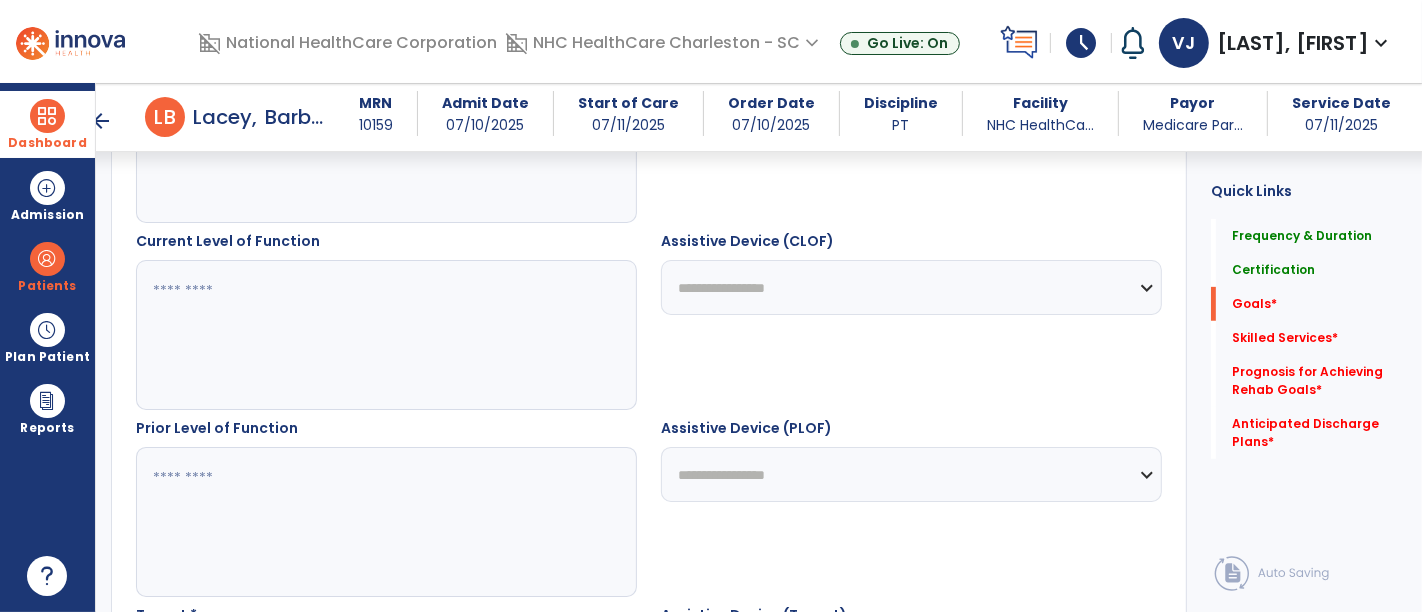scroll, scrollTop: 732, scrollLeft: 0, axis: vertical 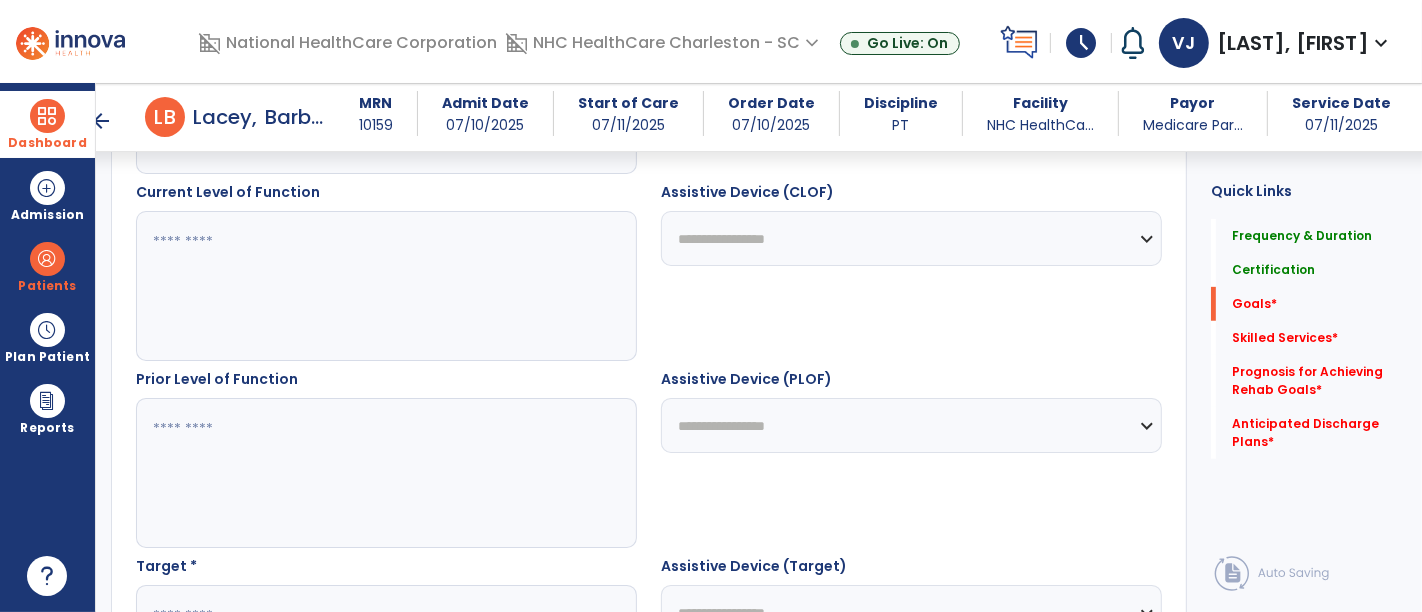 type on "***" 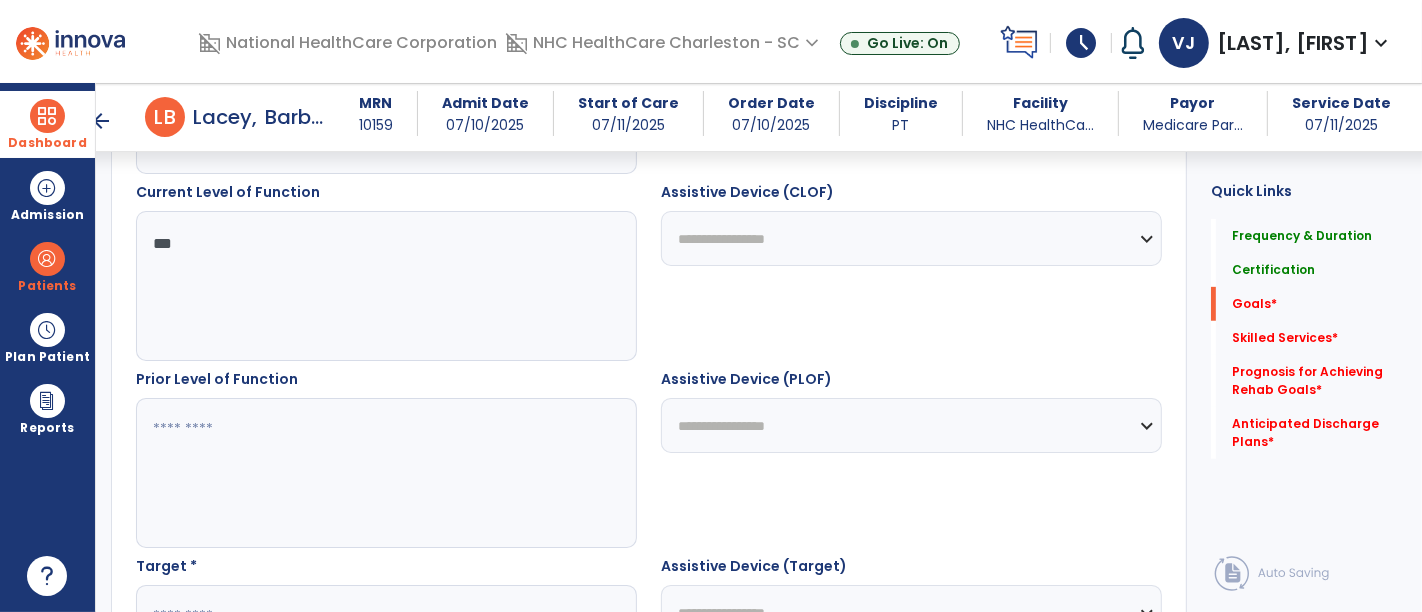 type on "***" 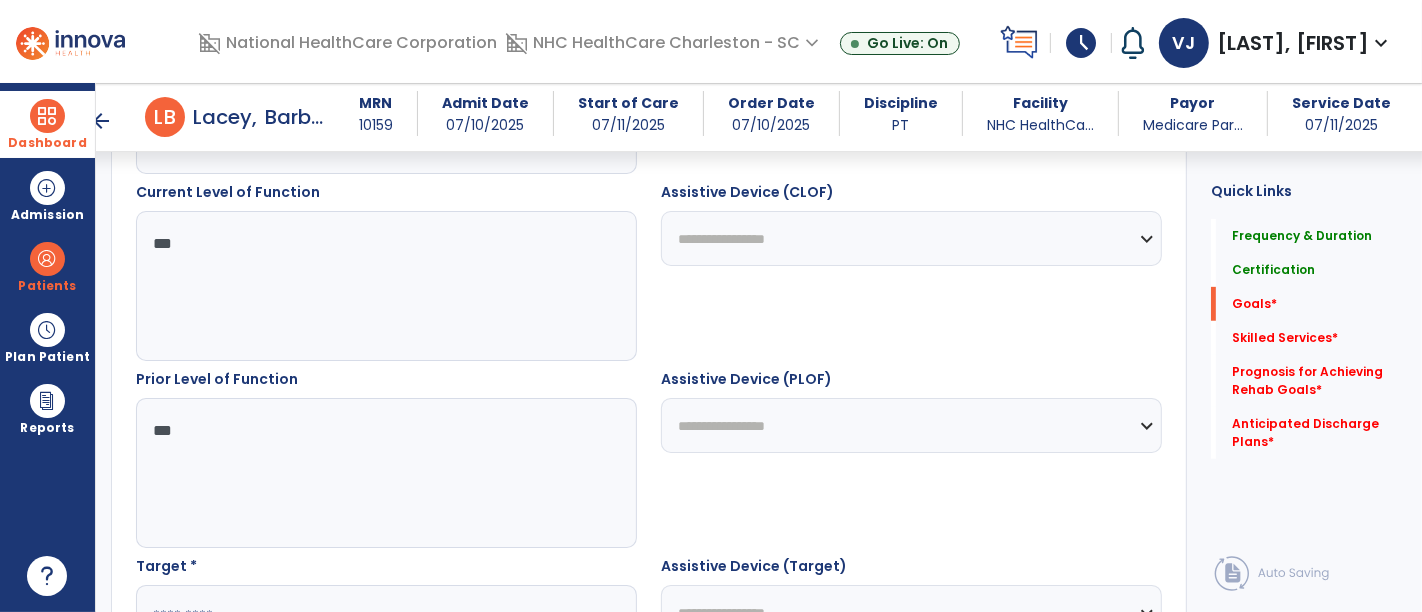 scroll, scrollTop: 954, scrollLeft: 0, axis: vertical 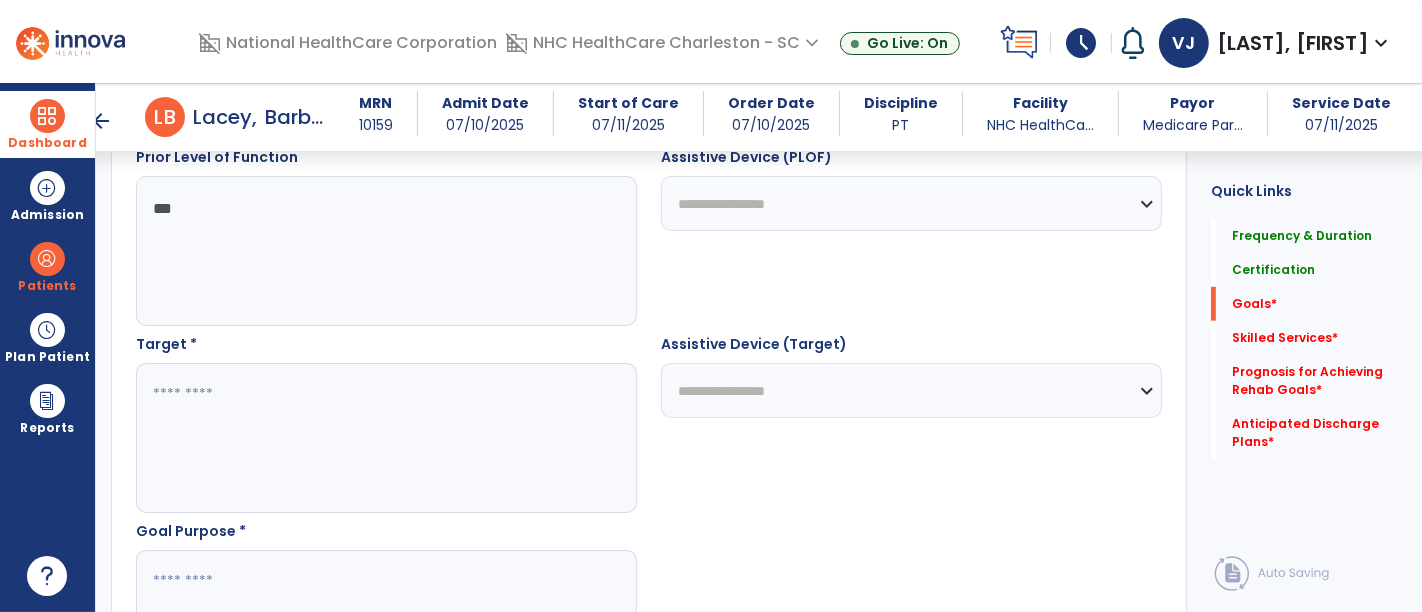 type on "***" 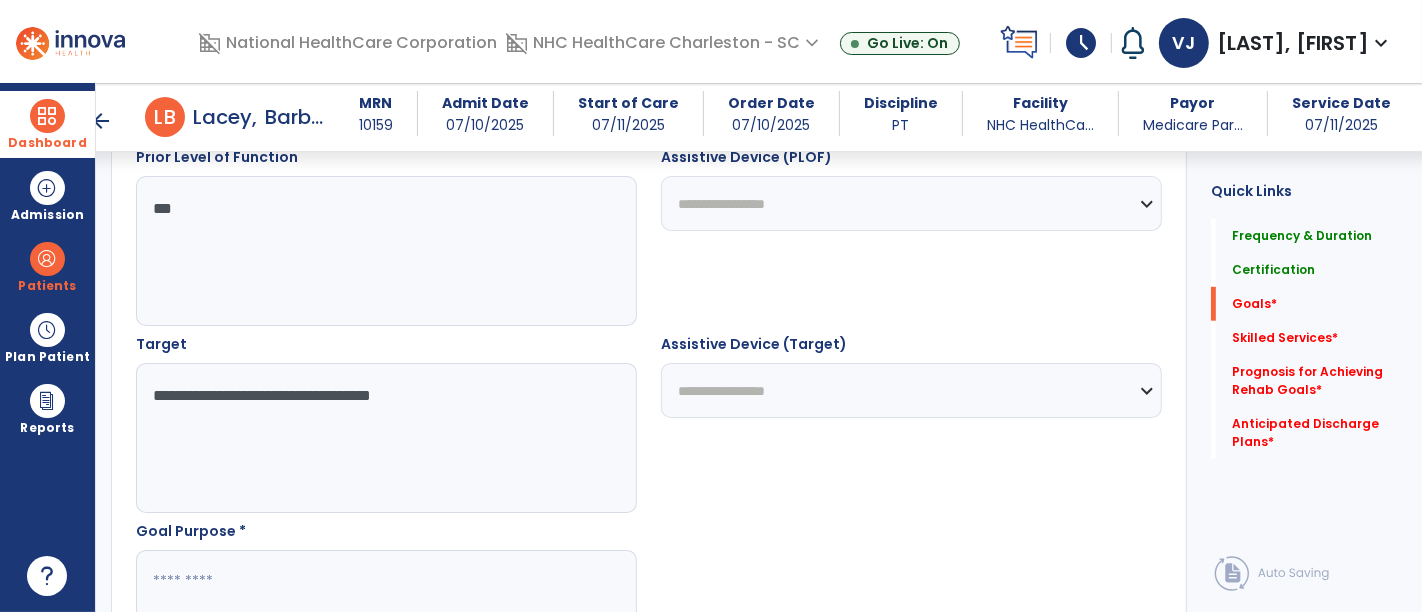 type on "**********" 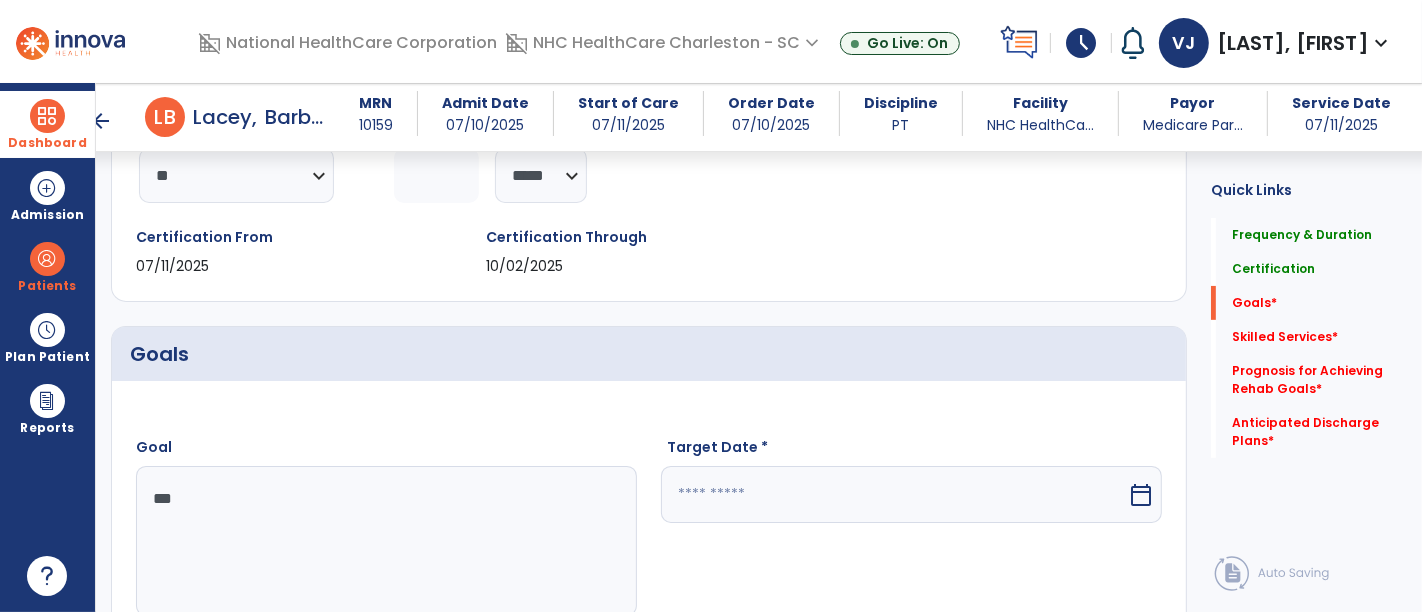 scroll, scrollTop: 426, scrollLeft: 0, axis: vertical 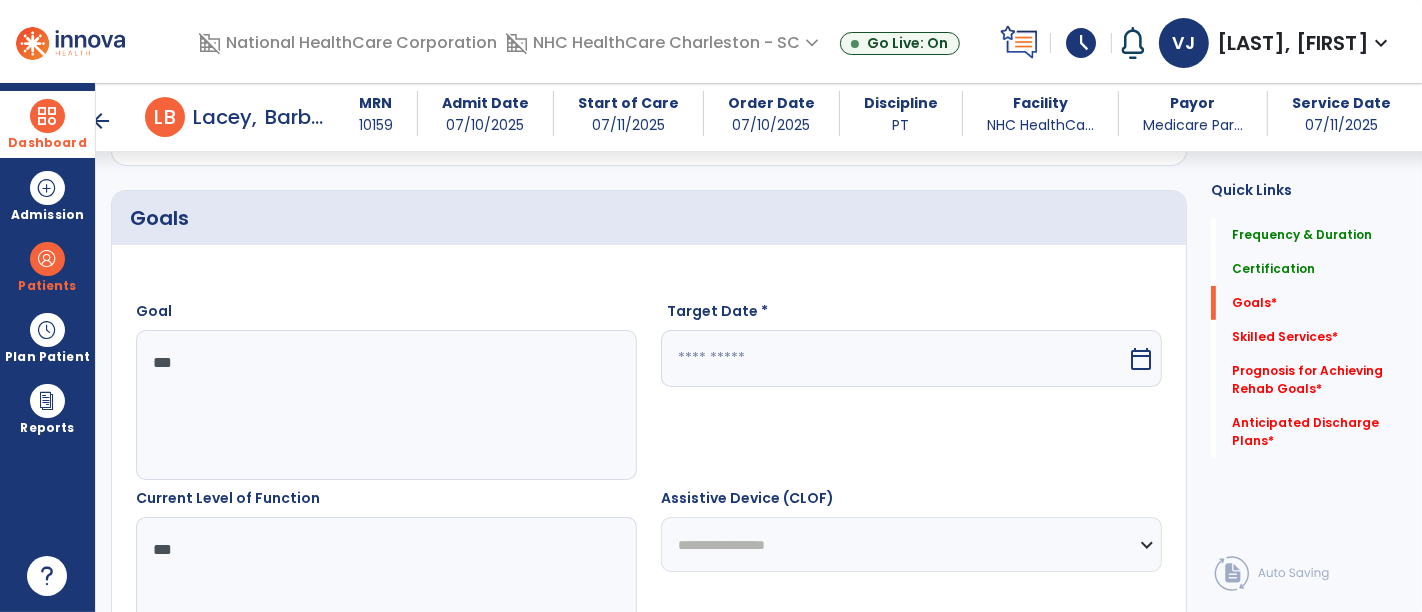 type on "**********" 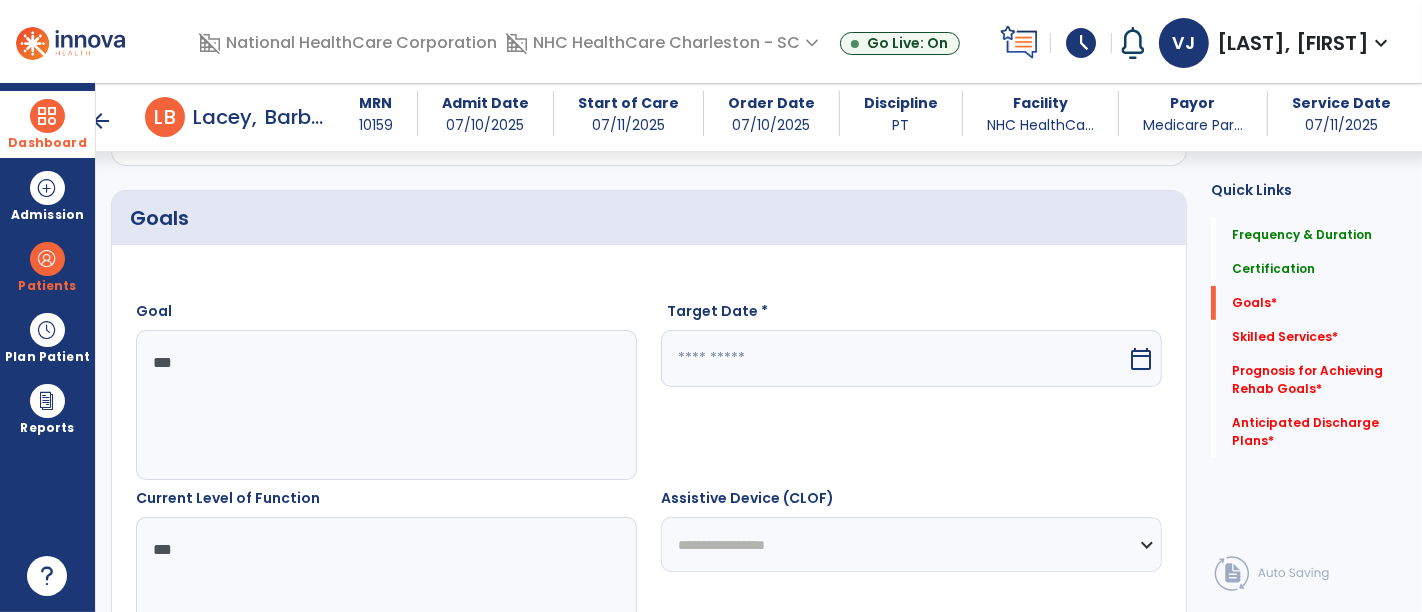 click at bounding box center (894, 358) 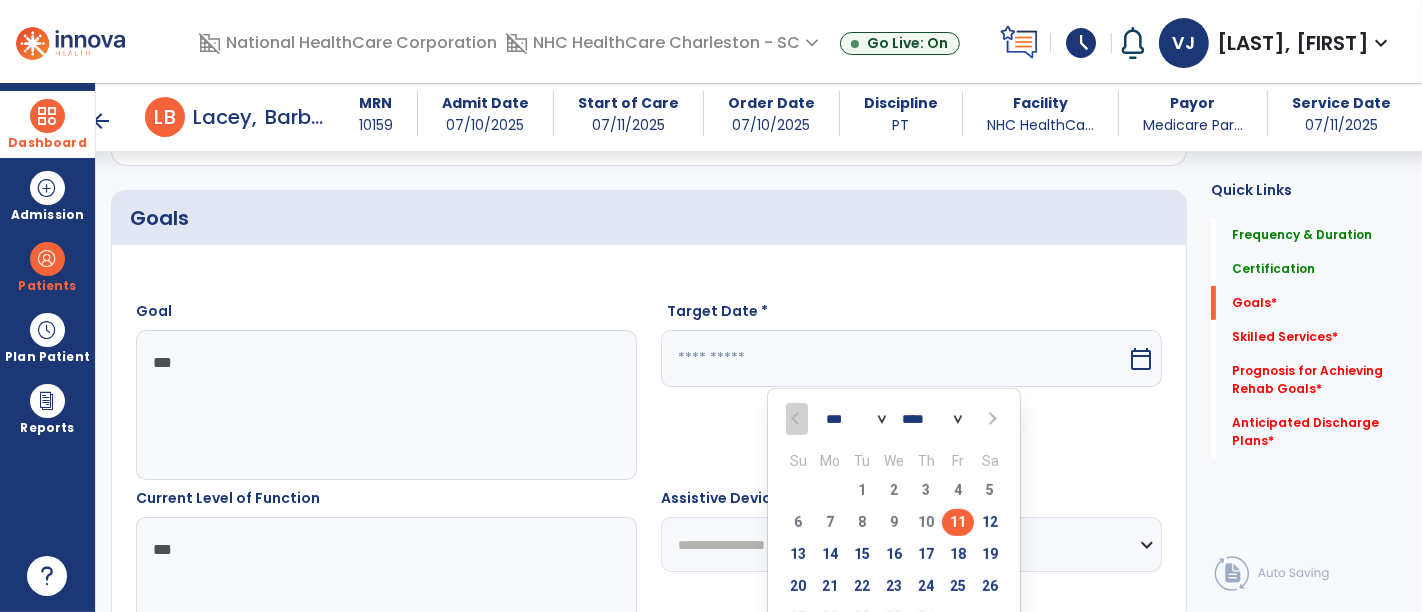 click at bounding box center (991, 419) 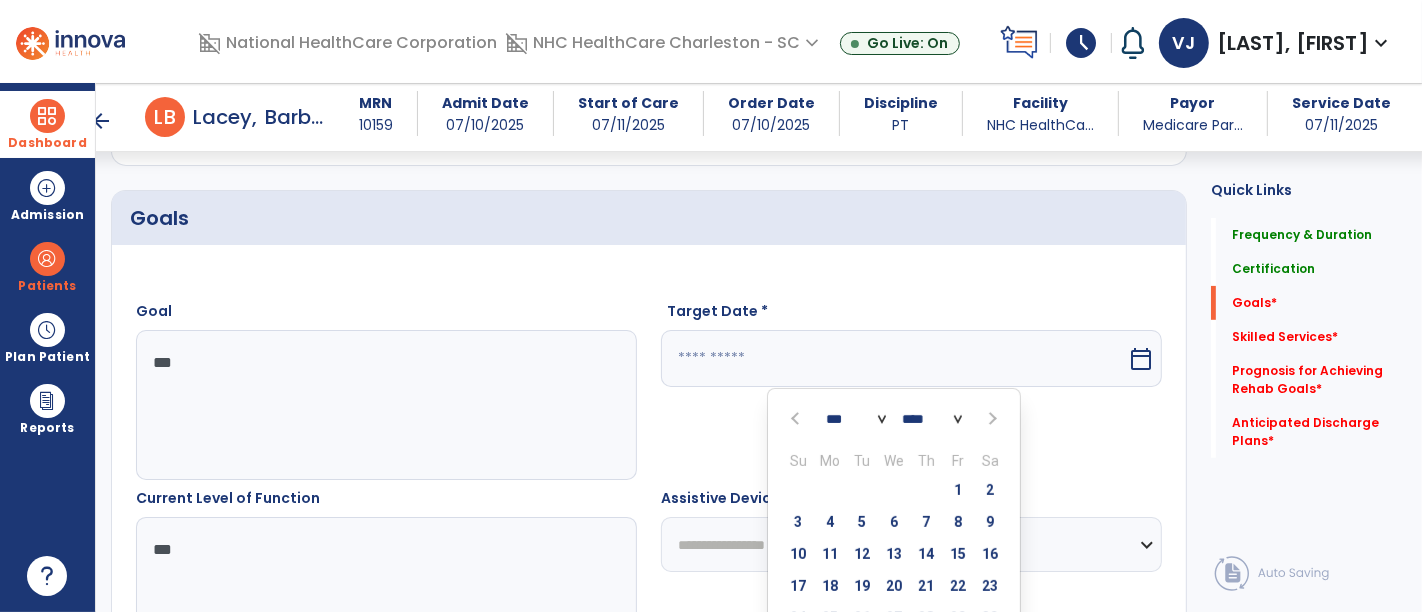 click at bounding box center [991, 419] 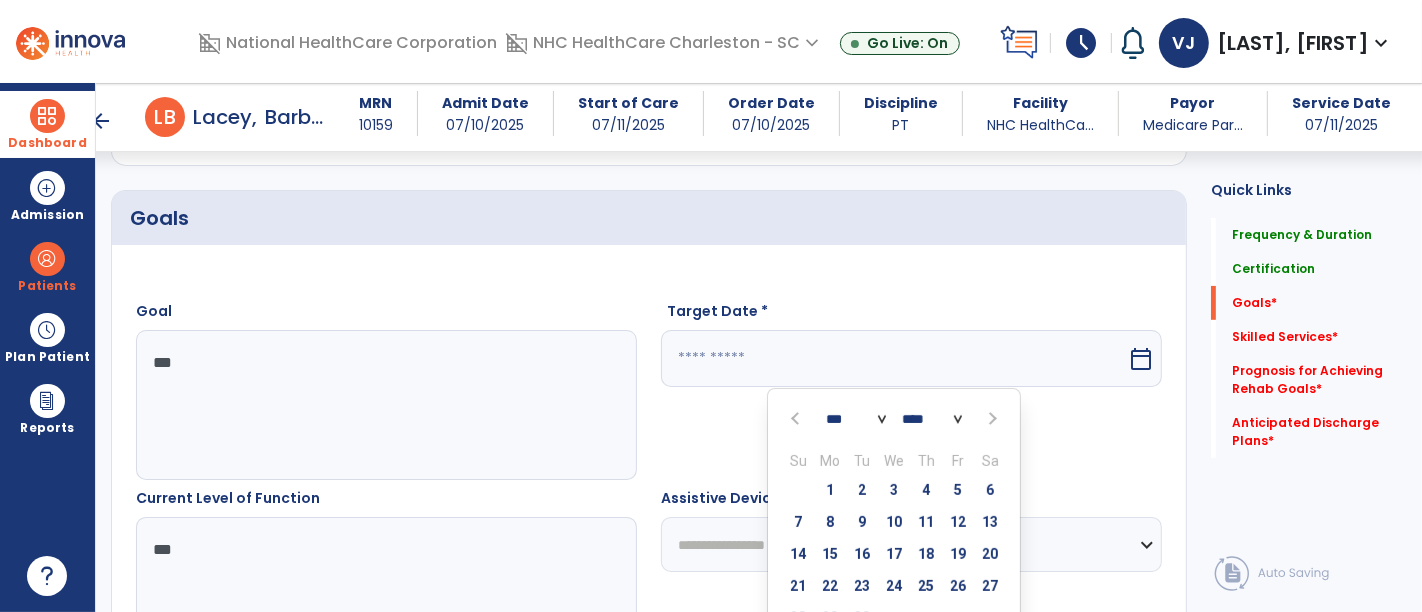 click at bounding box center (991, 419) 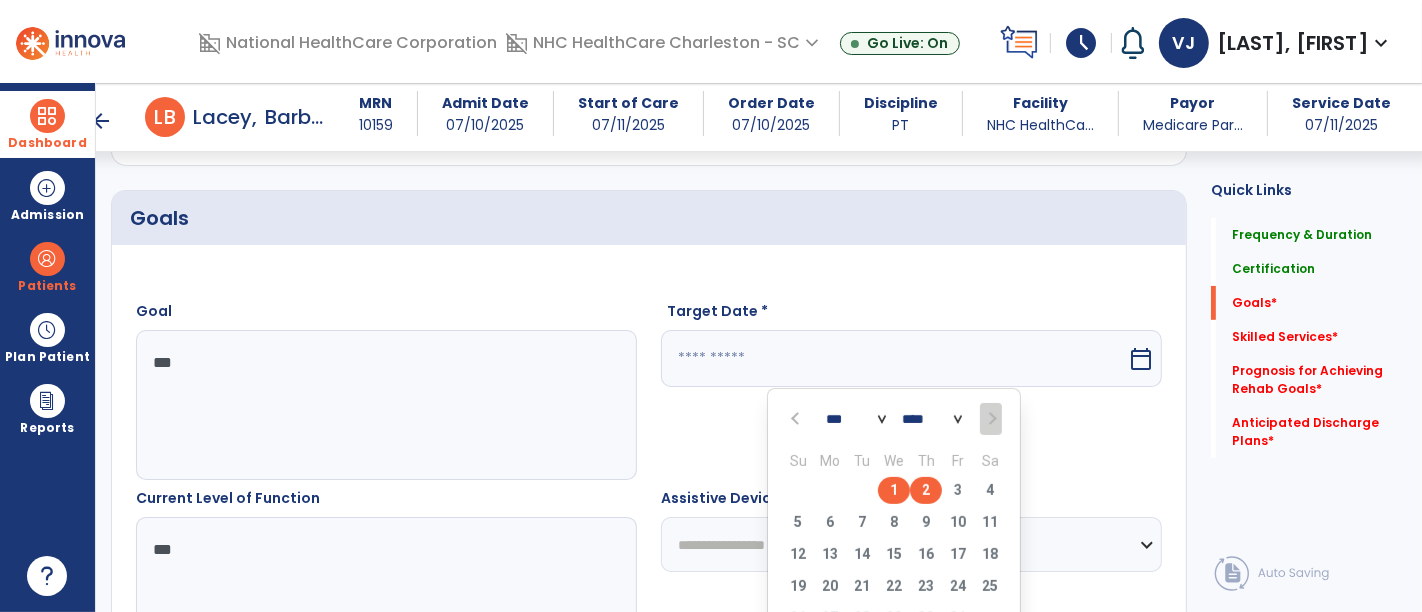 click on "2" at bounding box center [926, 490] 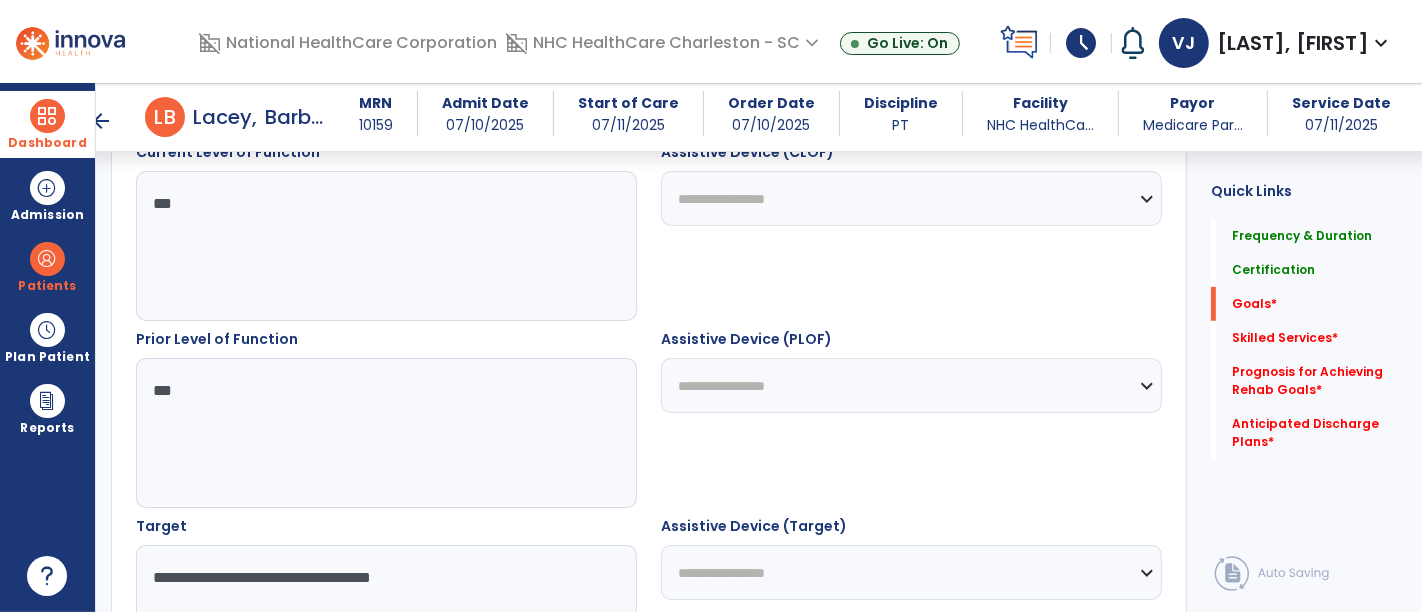 scroll, scrollTop: 1093, scrollLeft: 0, axis: vertical 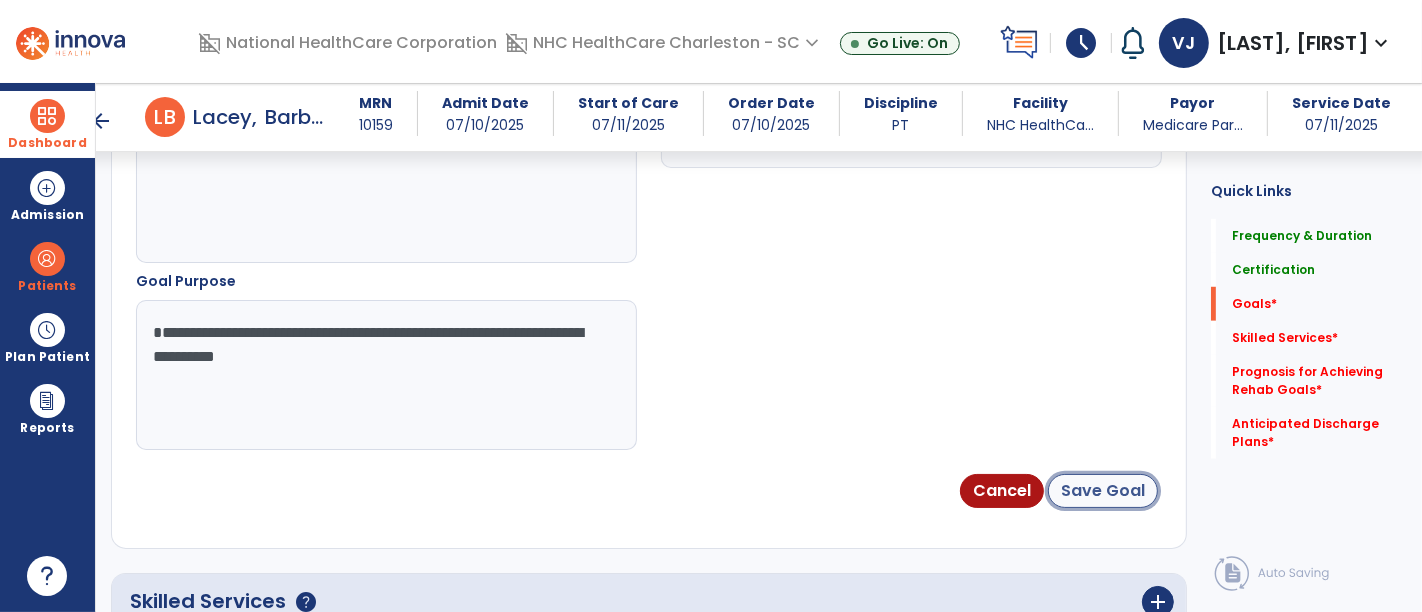 click on "Save Goal" at bounding box center (1103, 491) 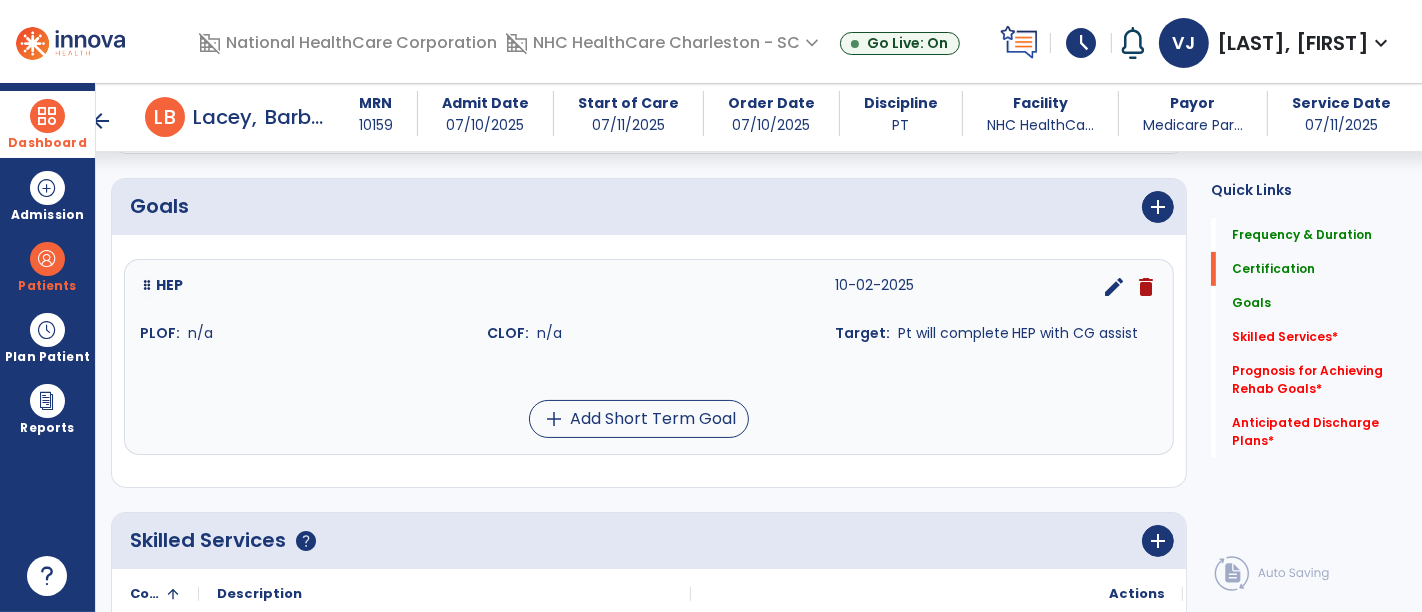 scroll, scrollTop: 462, scrollLeft: 0, axis: vertical 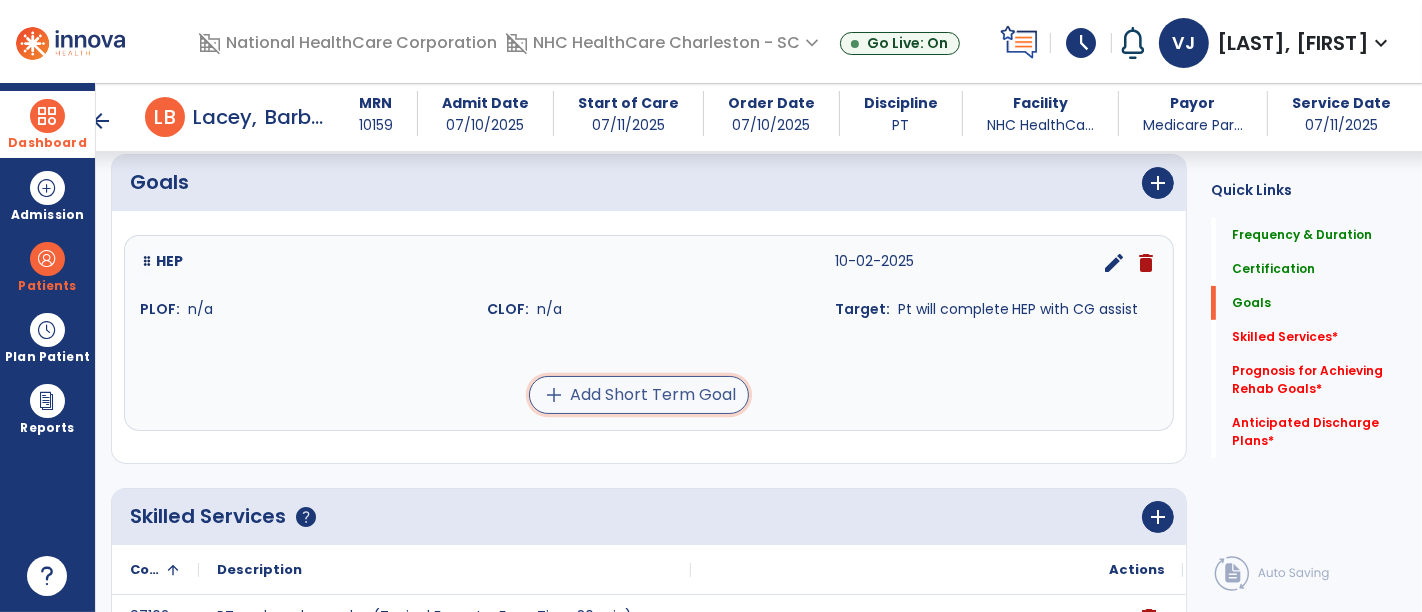 click on "add  Add Short Term Goal" at bounding box center (639, 395) 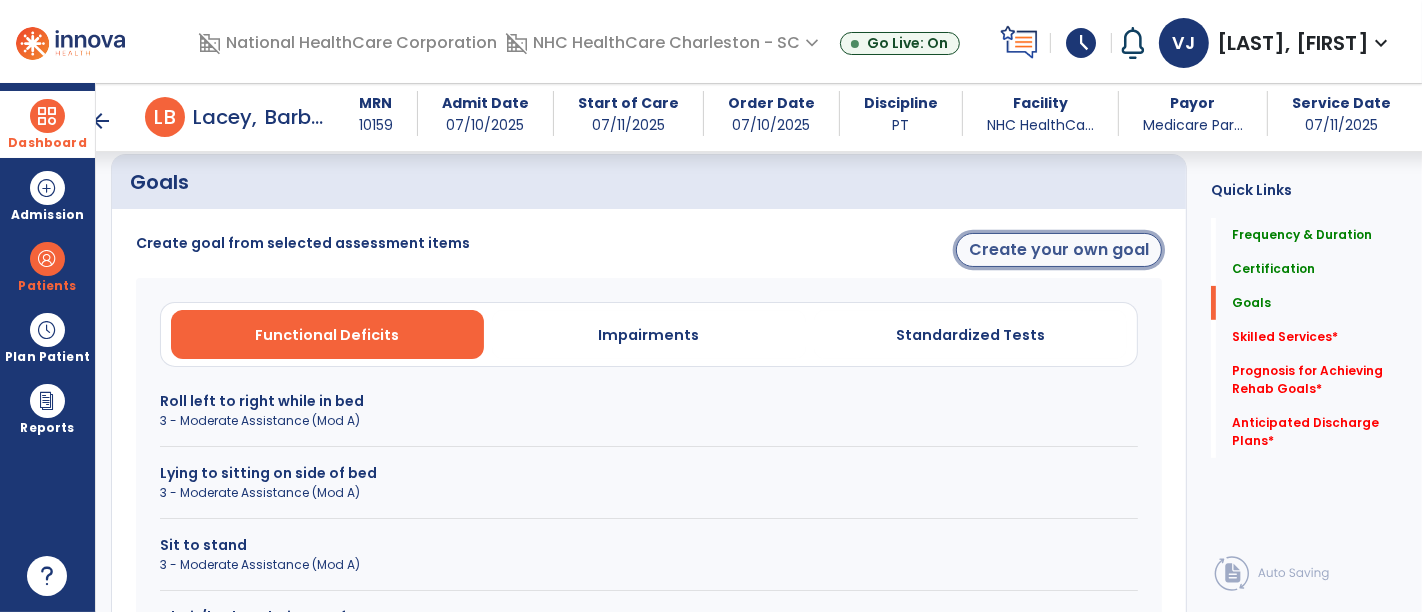 click on "Create your own goal" at bounding box center (1059, 250) 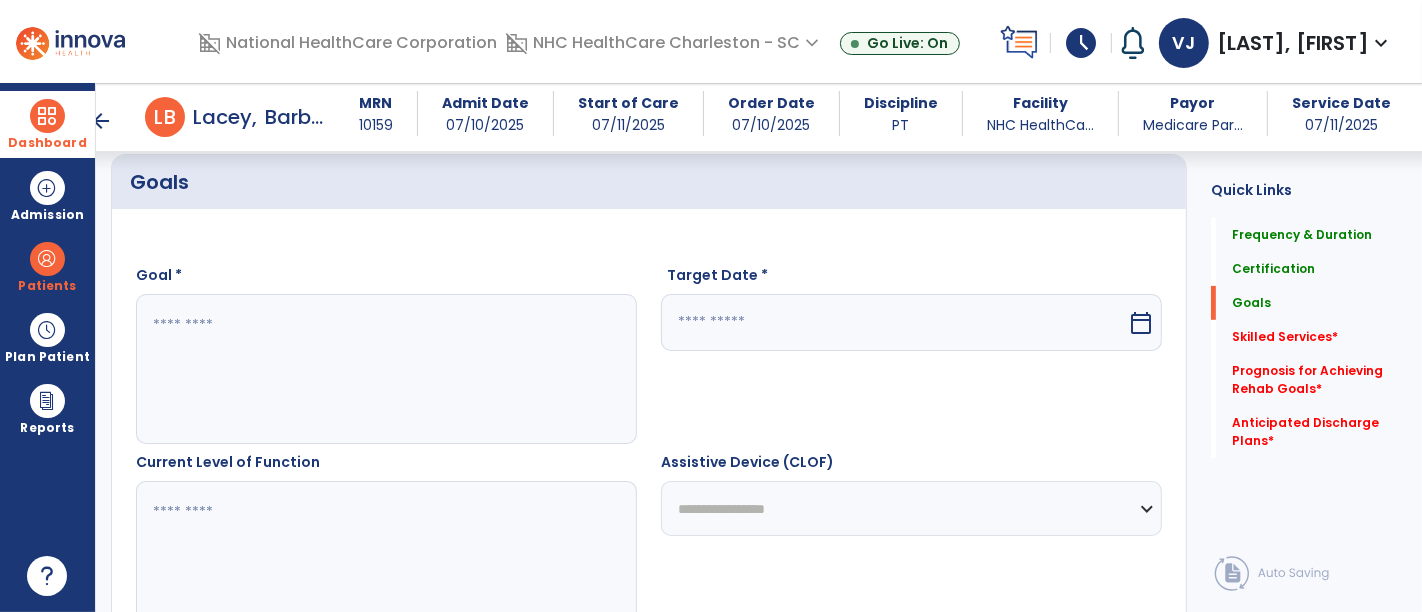 click at bounding box center [386, 369] 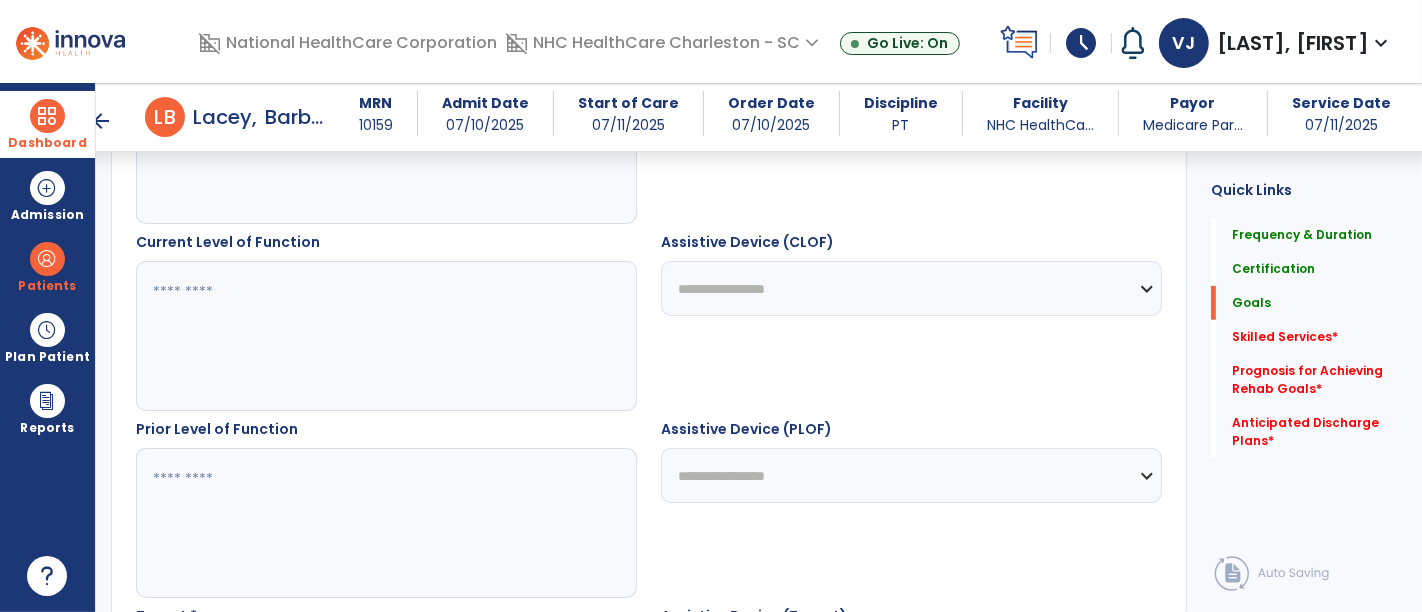 scroll, scrollTop: 684, scrollLeft: 0, axis: vertical 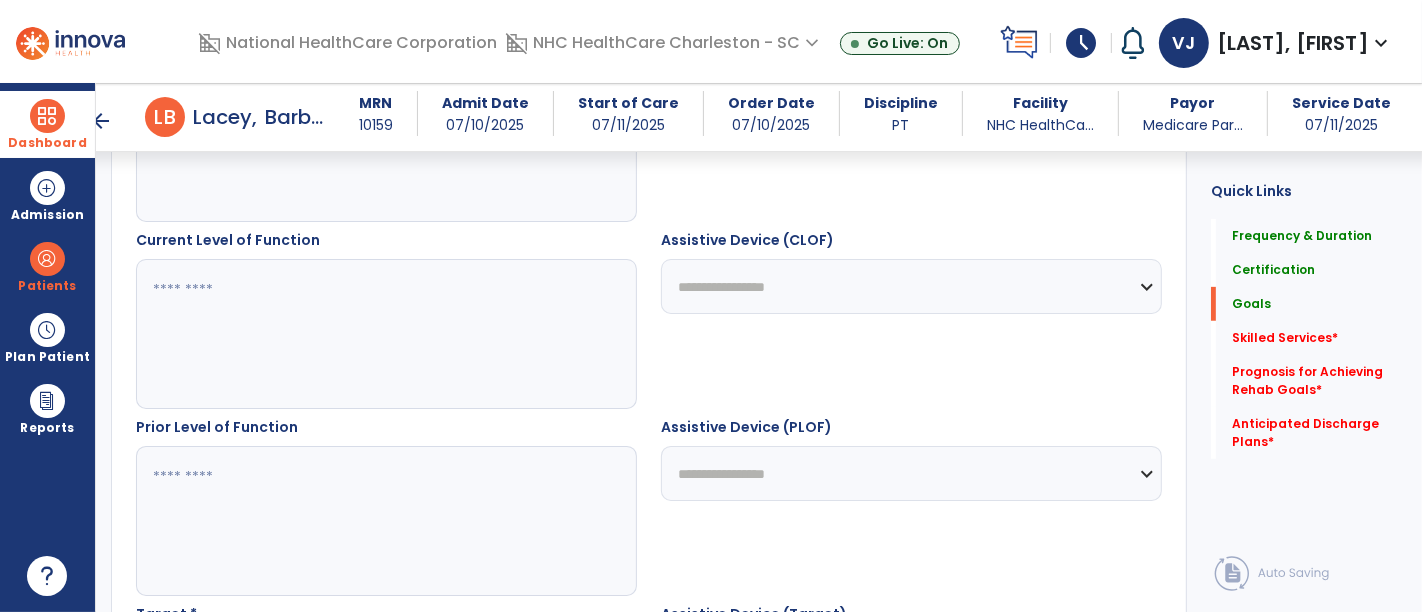 type on "***" 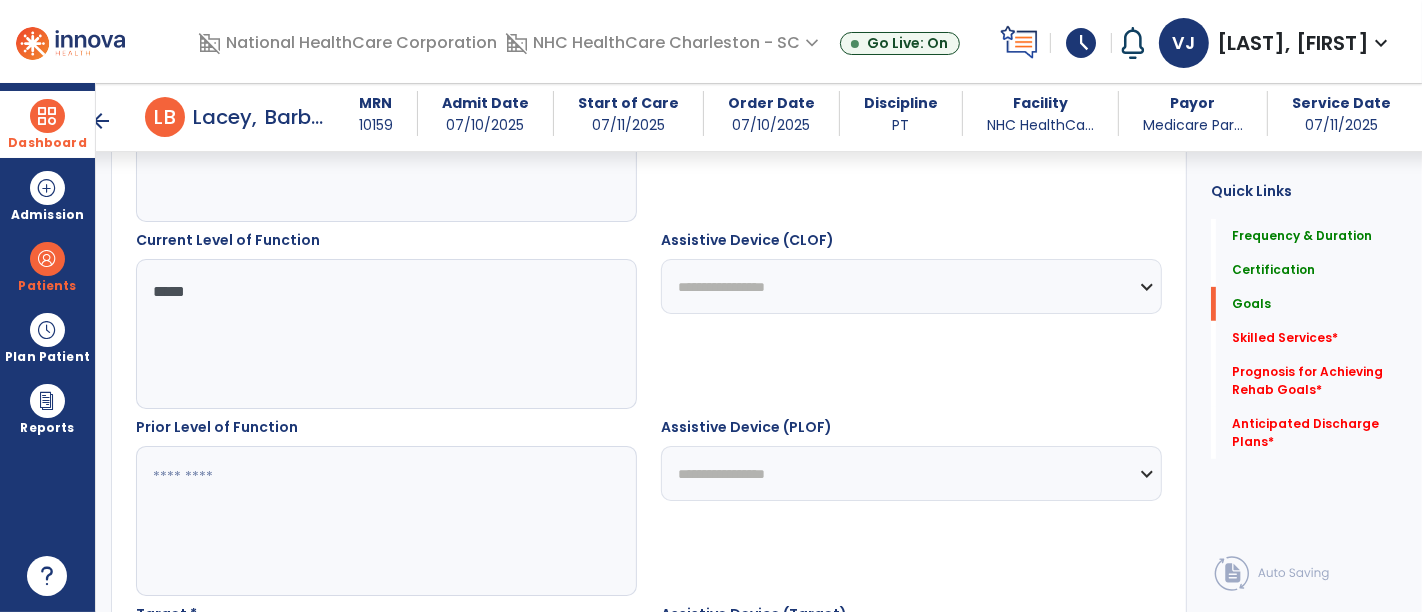 type on "*****" 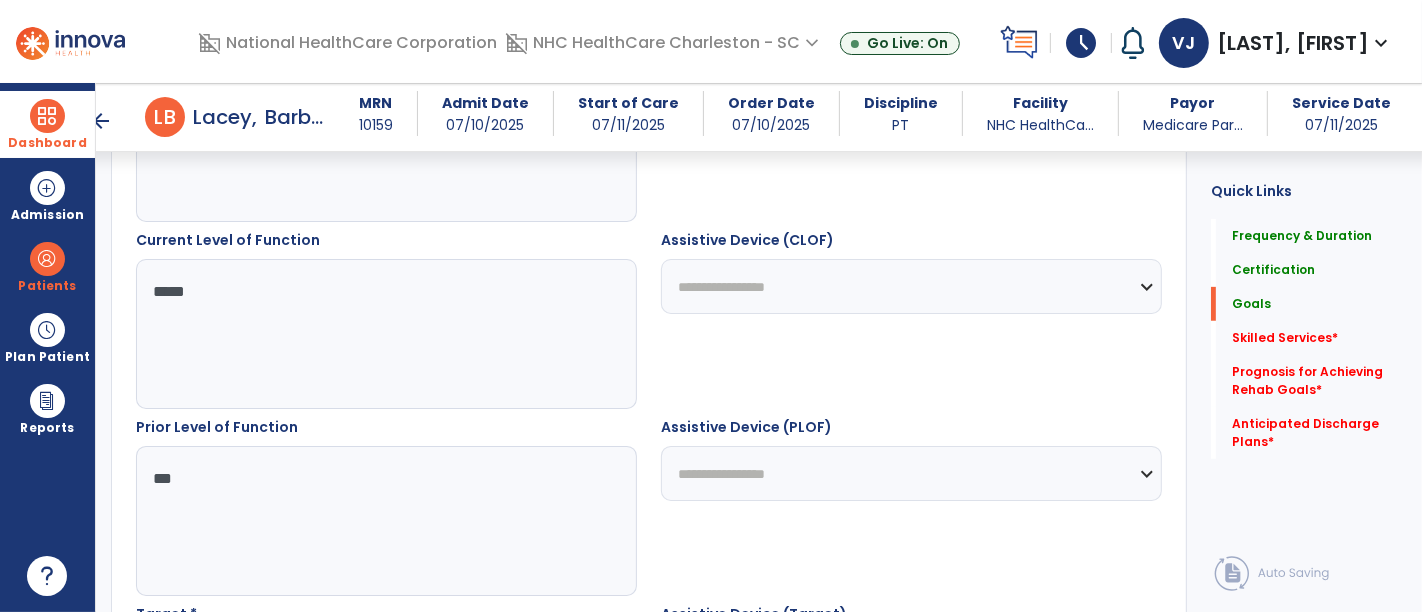 scroll, scrollTop: 906, scrollLeft: 0, axis: vertical 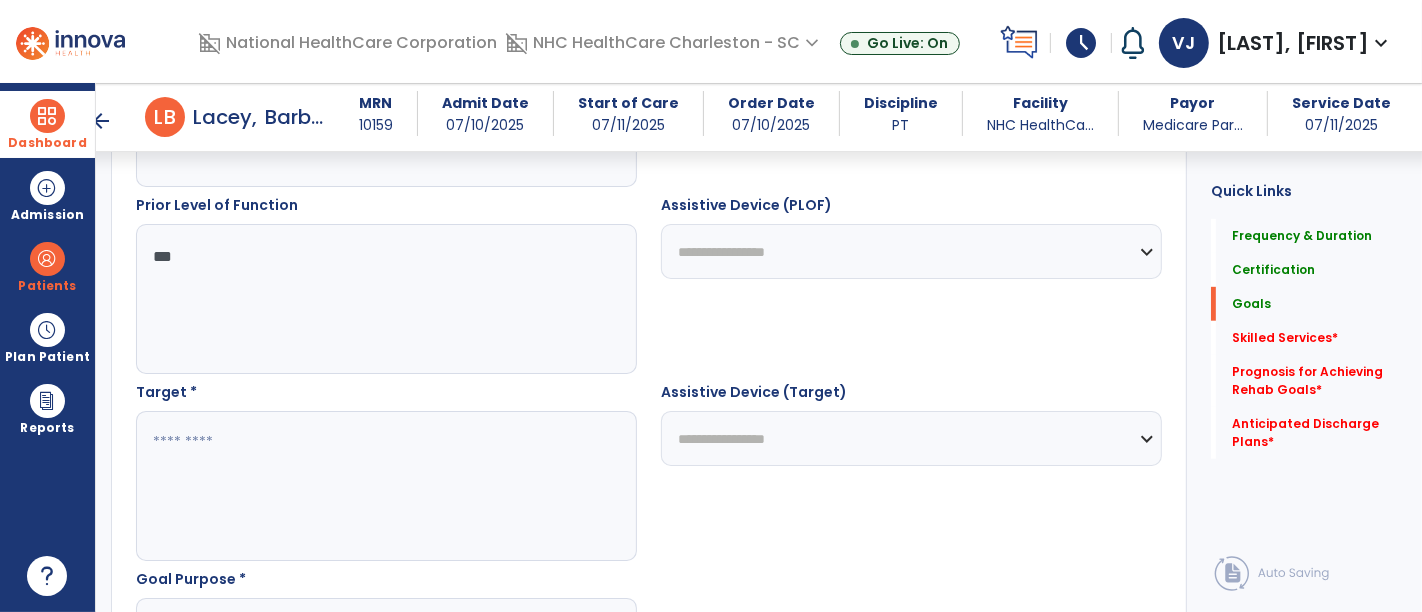 type on "***" 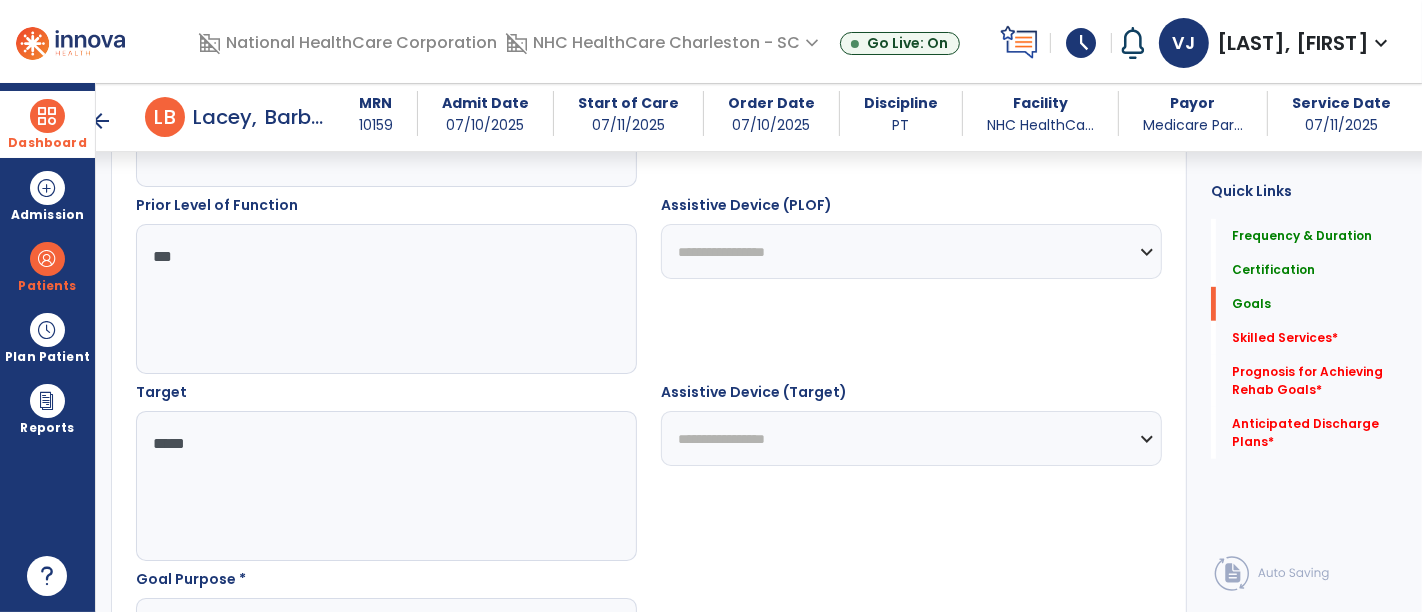 scroll, scrollTop: 1128, scrollLeft: 0, axis: vertical 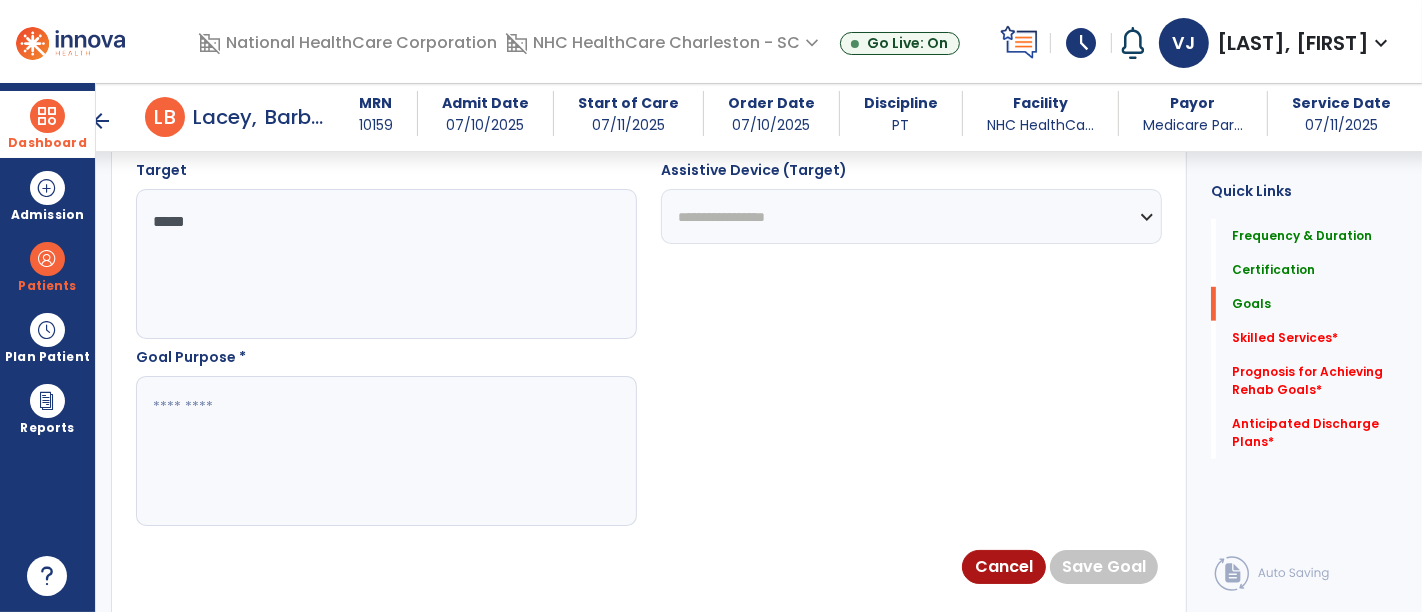 type on "*****" 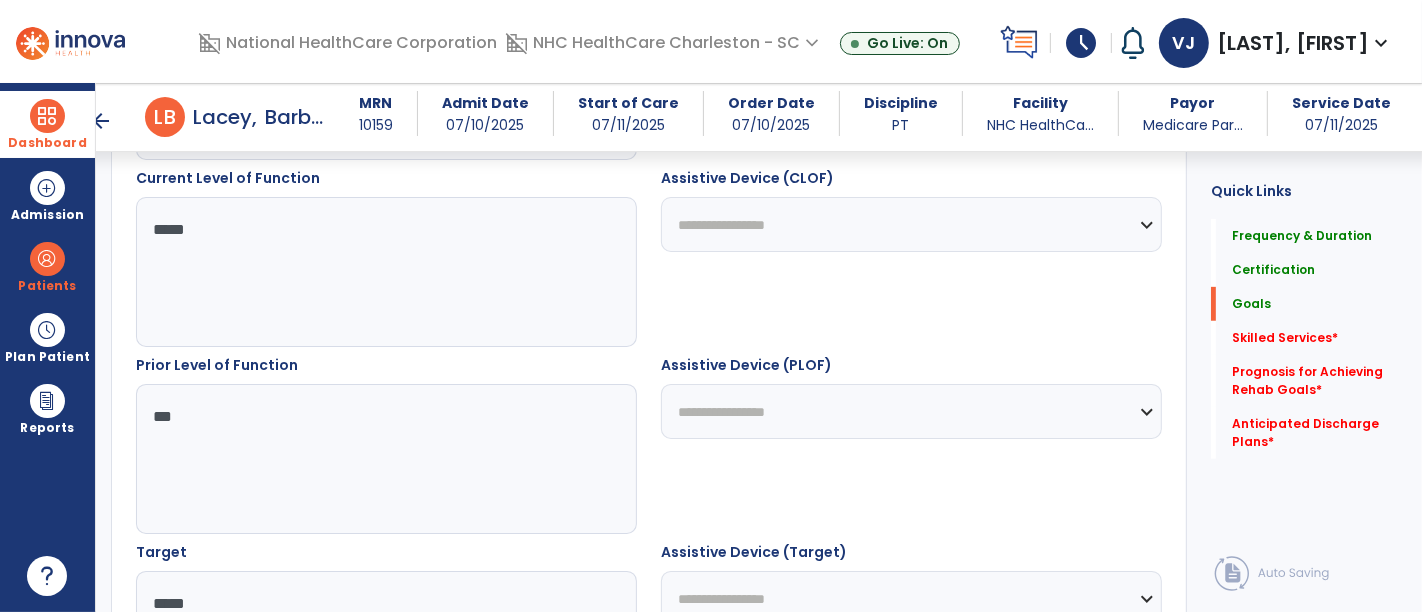 scroll, scrollTop: 462, scrollLeft: 0, axis: vertical 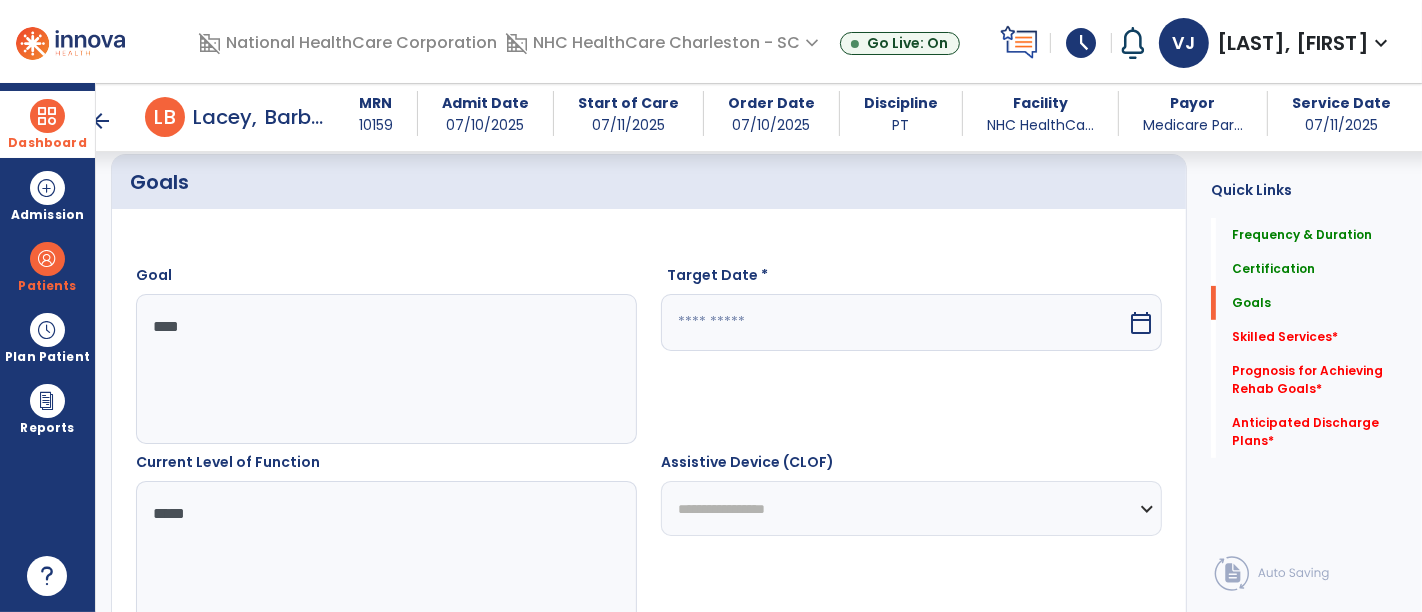 type on "**********" 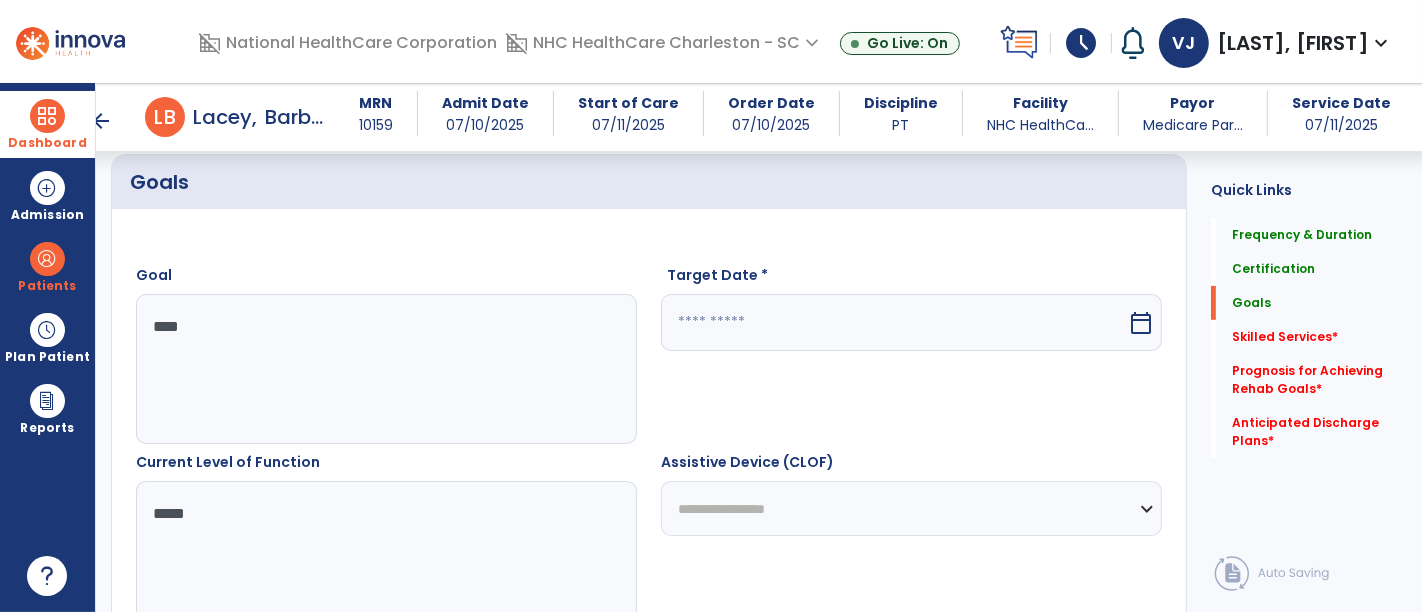 click at bounding box center [894, 322] 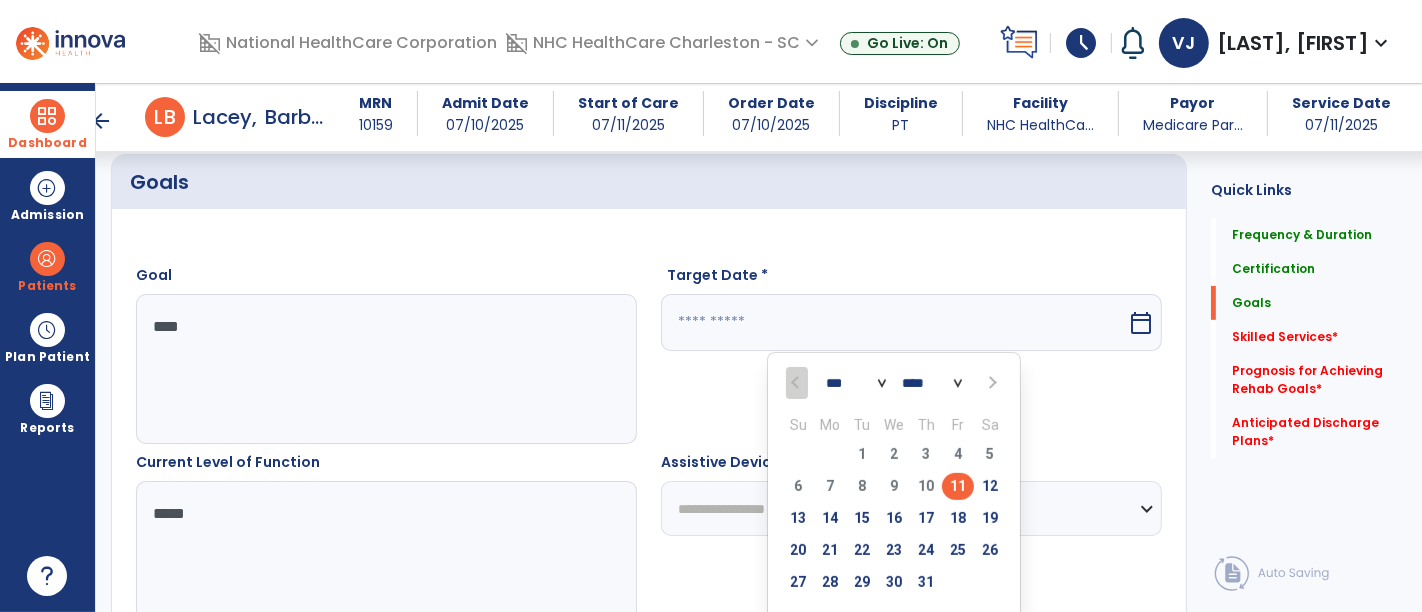 click at bounding box center [991, 383] 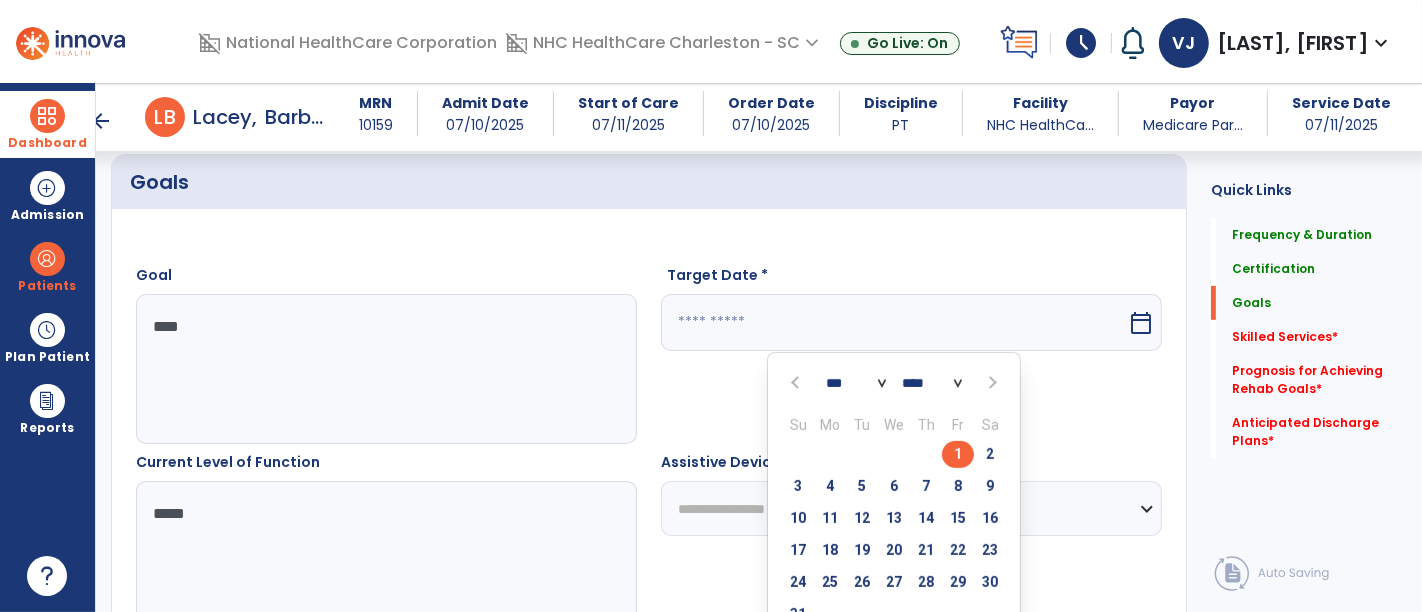 click on "1" at bounding box center (958, 454) 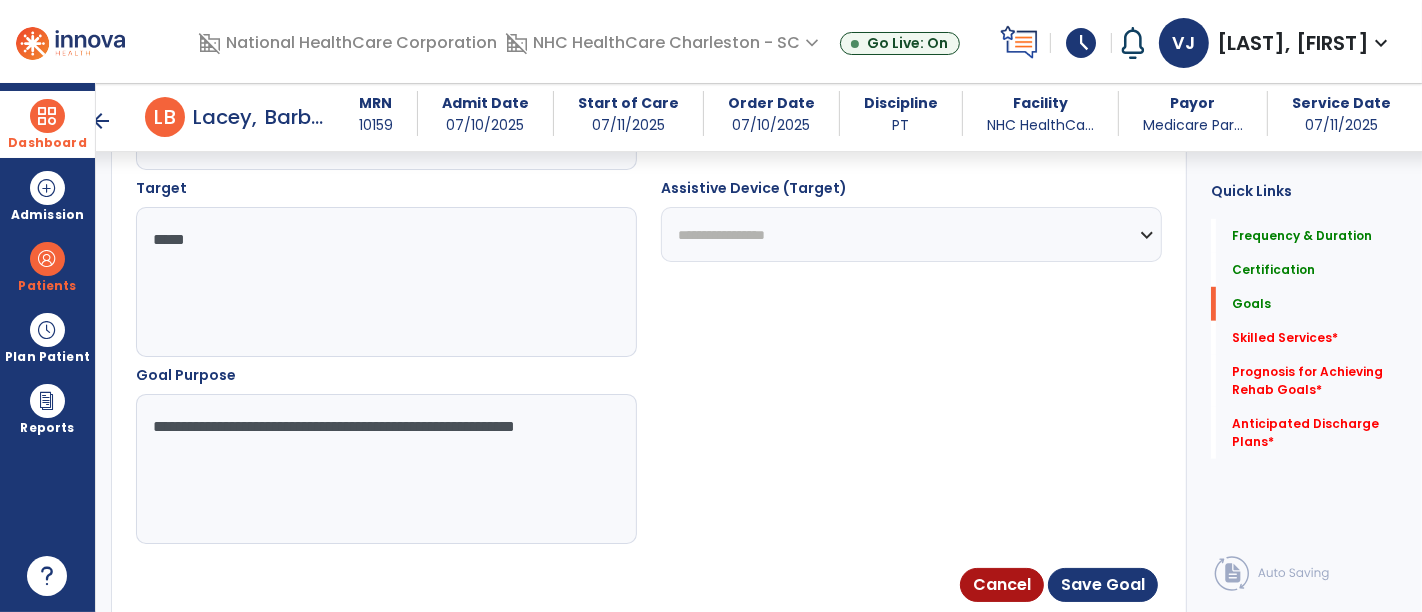 scroll, scrollTop: 1128, scrollLeft: 0, axis: vertical 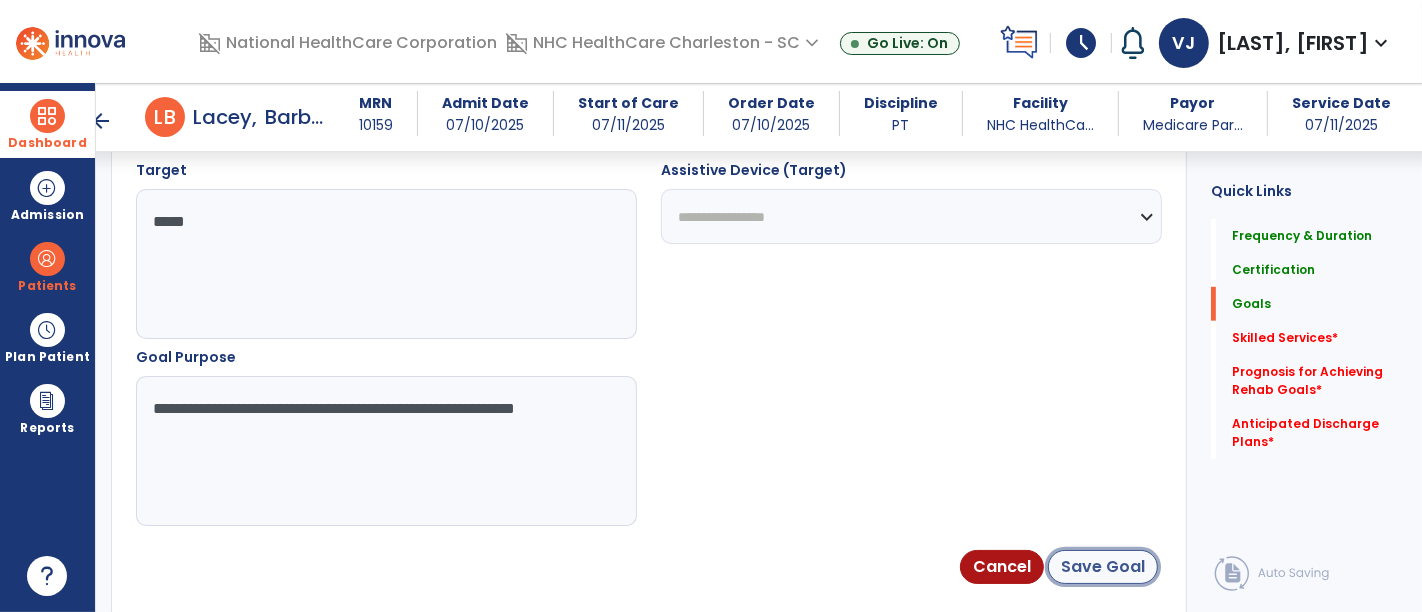 click on "Save Goal" at bounding box center (1103, 567) 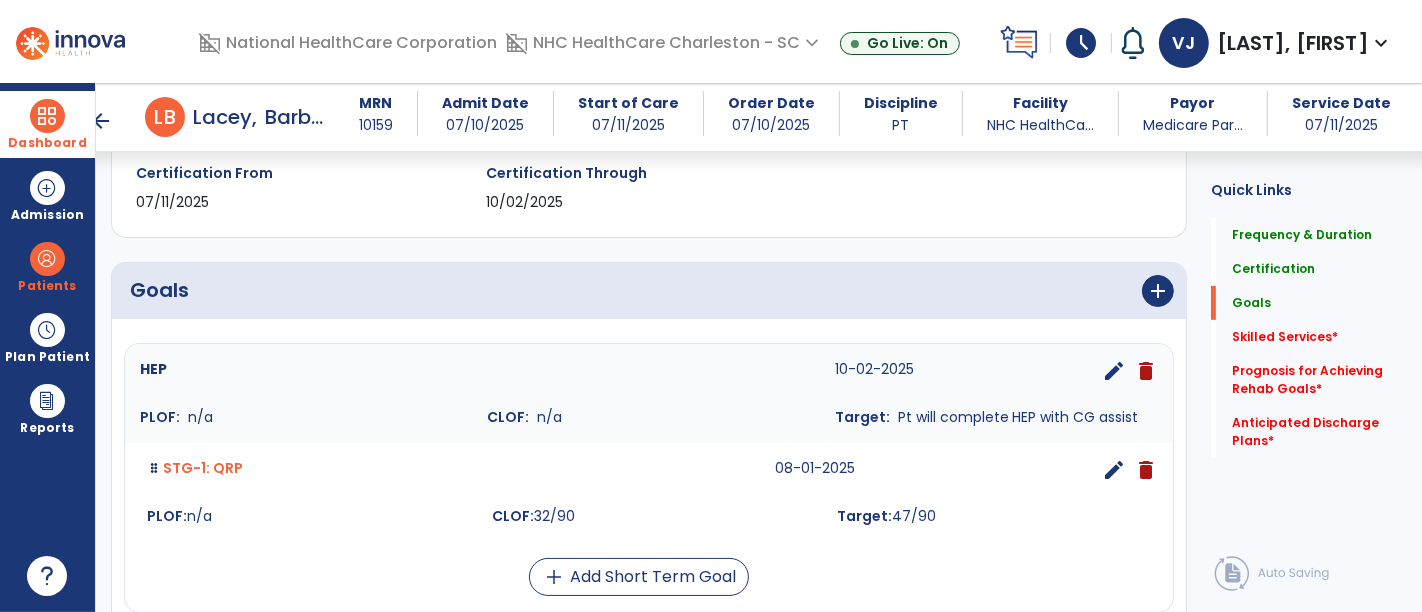 scroll, scrollTop: 352, scrollLeft: 0, axis: vertical 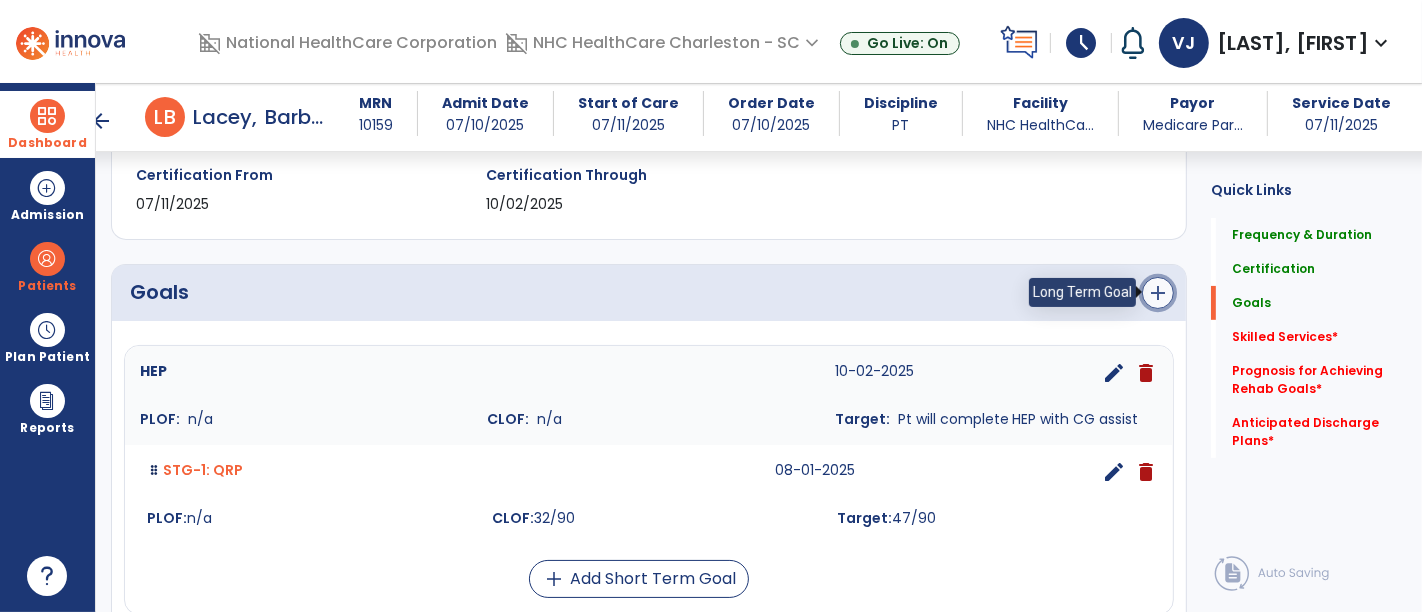 click on "add" at bounding box center [1158, 293] 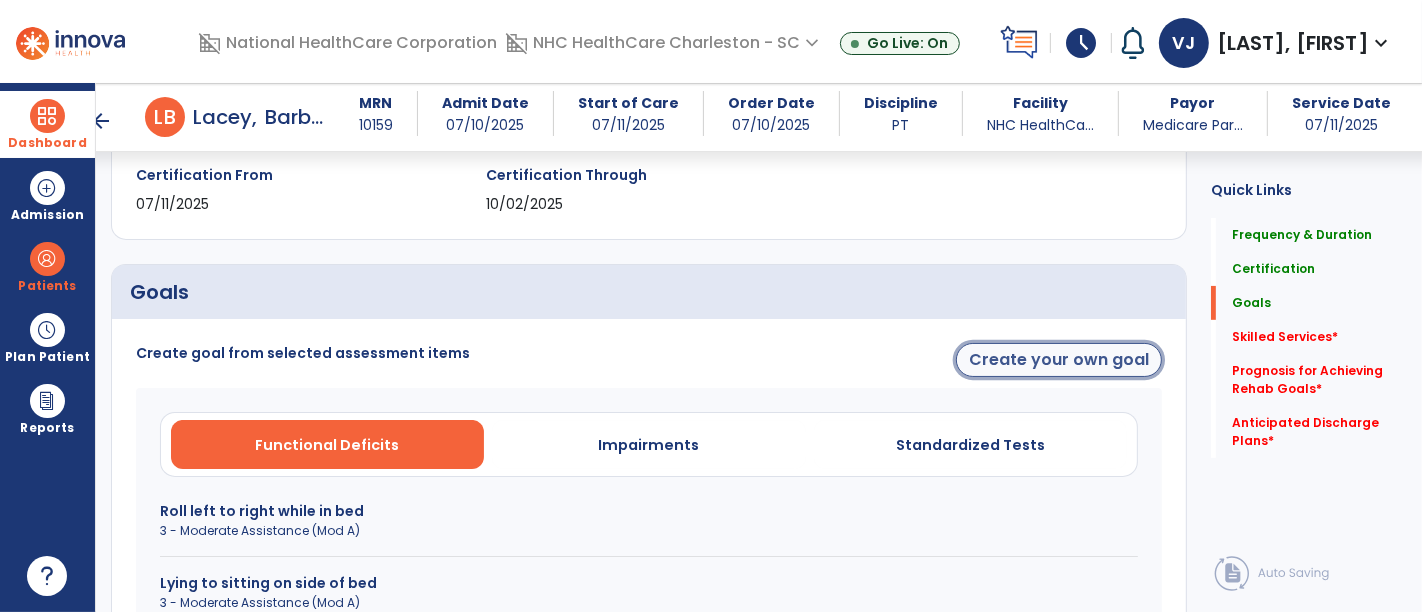 click on "Create your own goal" at bounding box center (1059, 360) 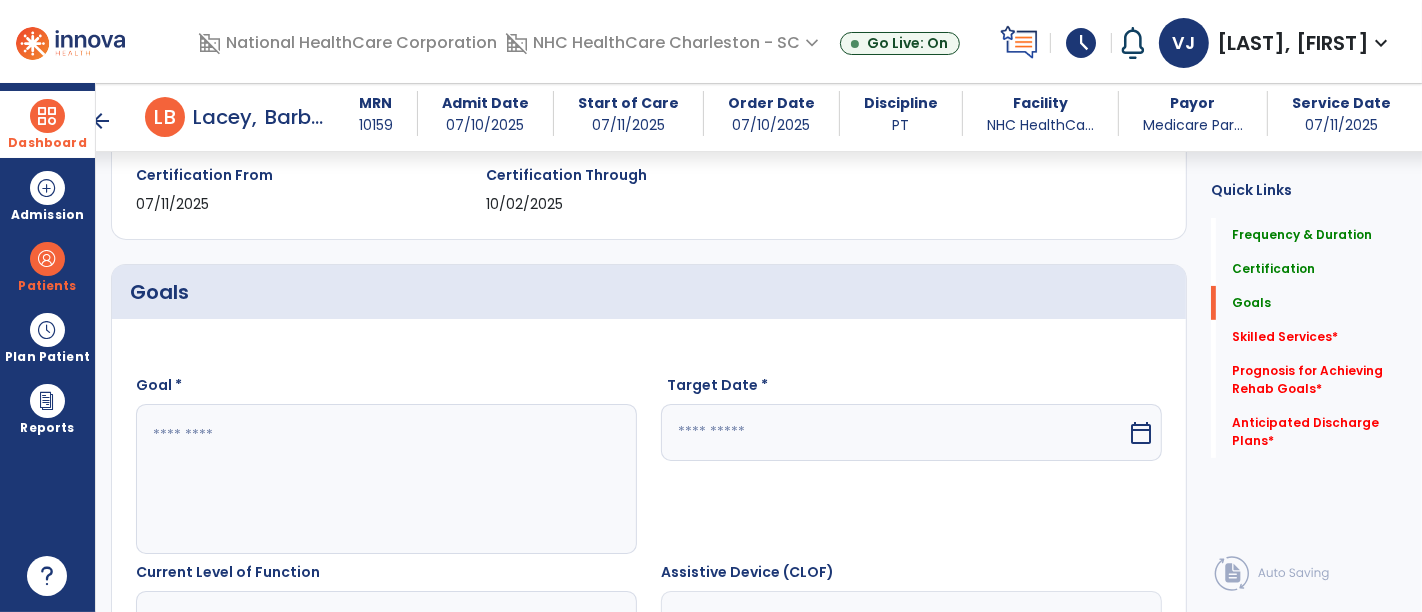 click at bounding box center (386, 479) 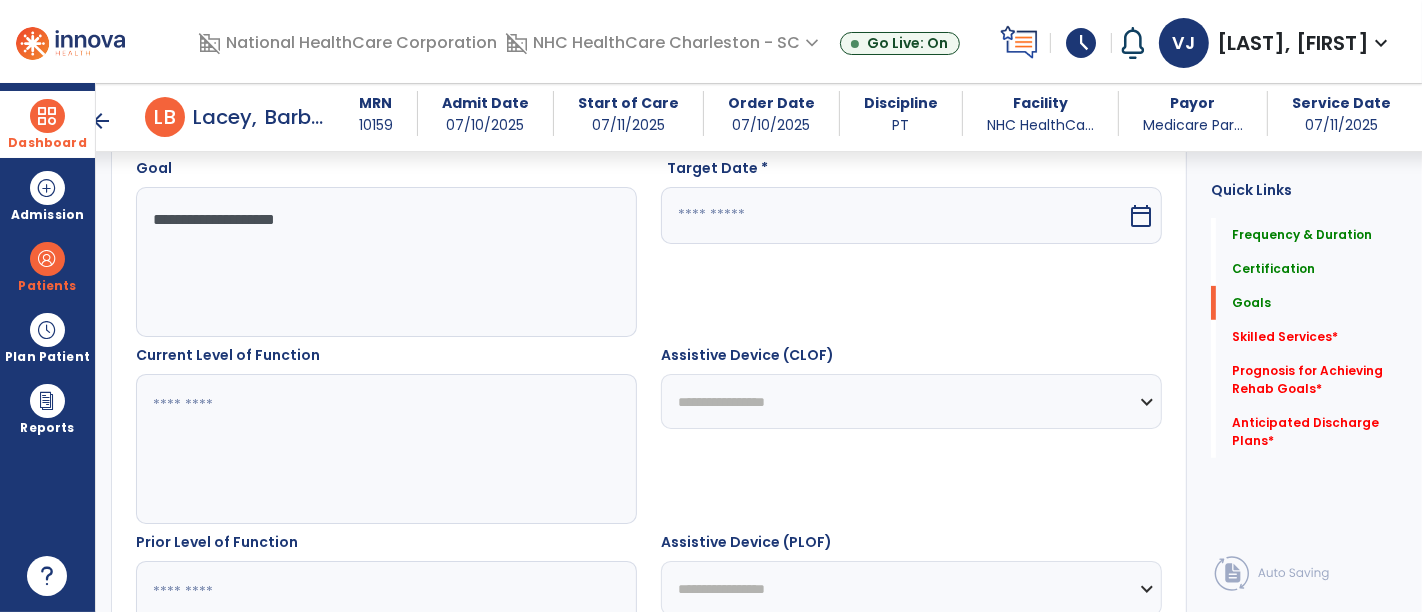 scroll, scrollTop: 574, scrollLeft: 0, axis: vertical 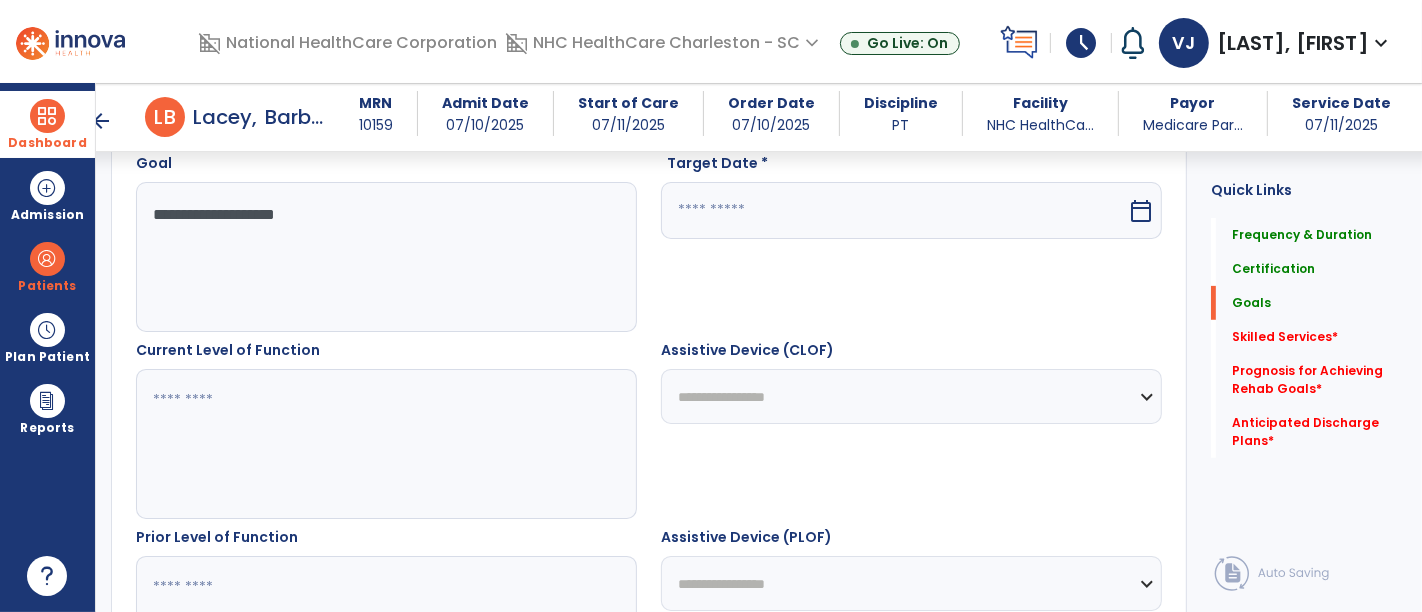 type on "**********" 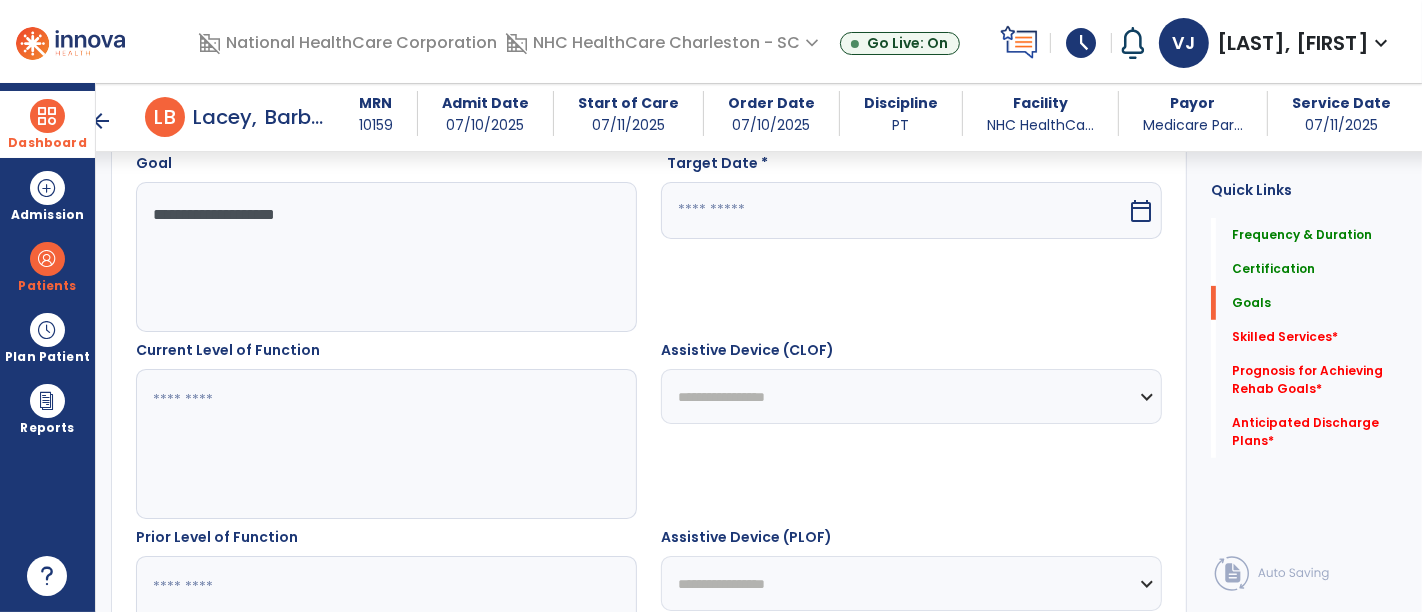 click at bounding box center [386, 444] 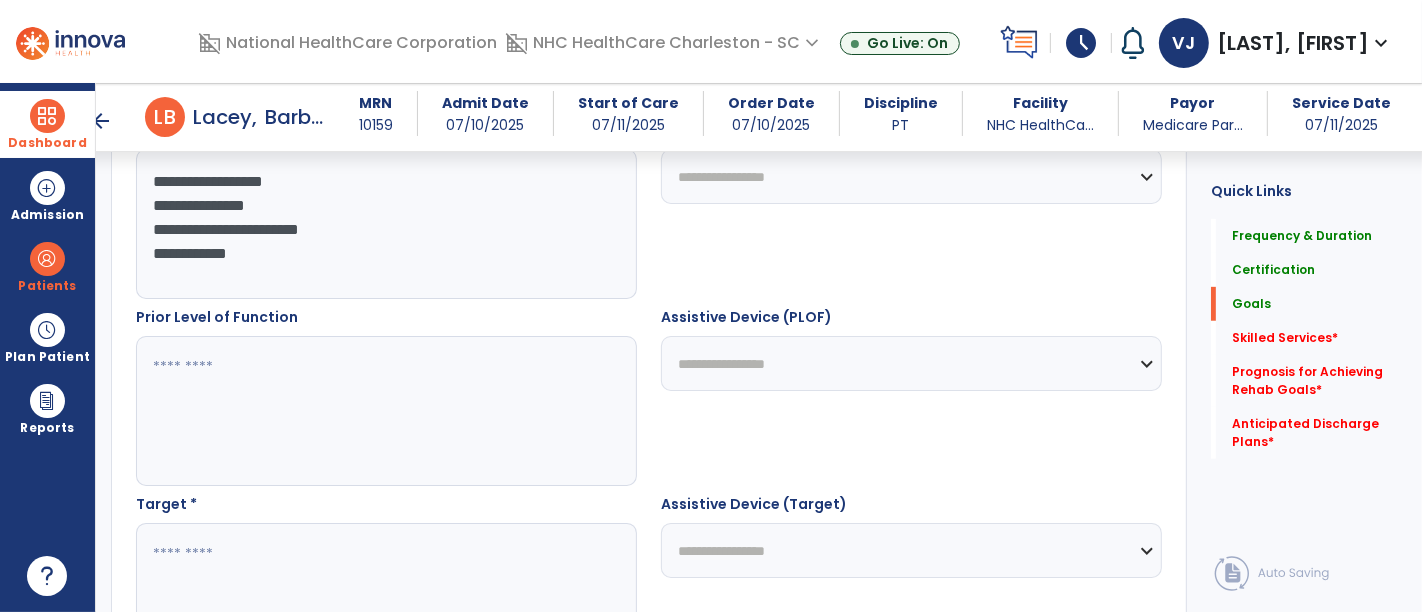 scroll, scrollTop: 797, scrollLeft: 0, axis: vertical 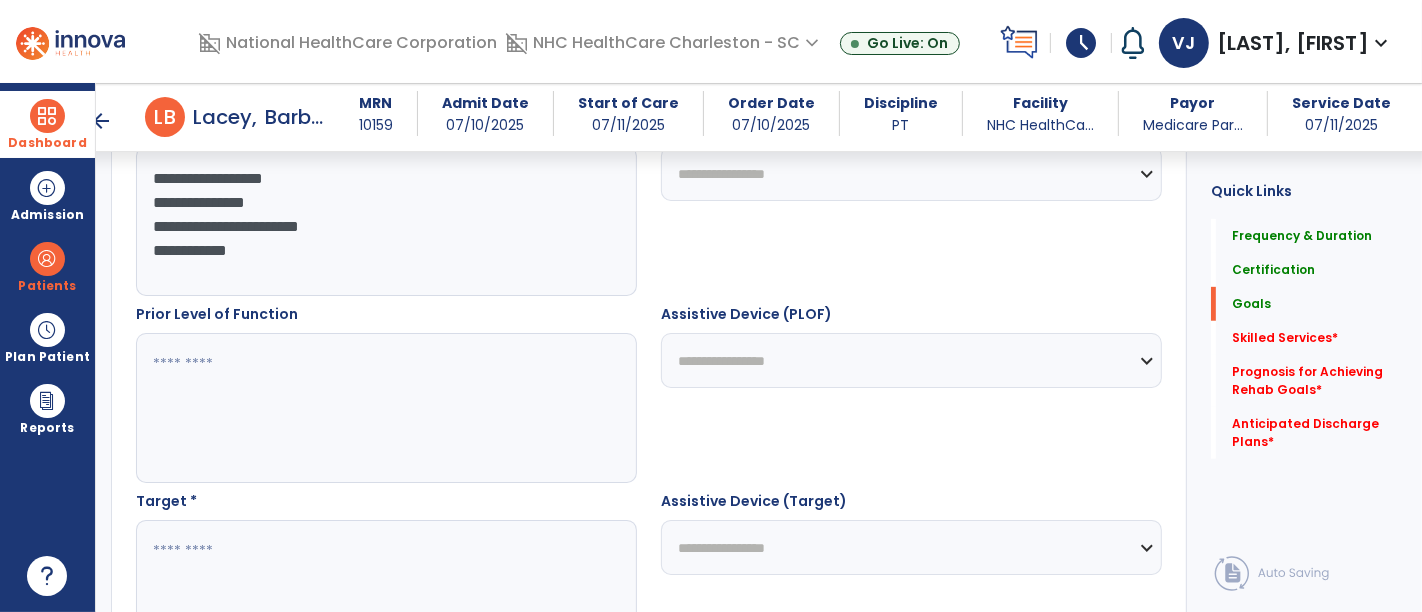 type on "**********" 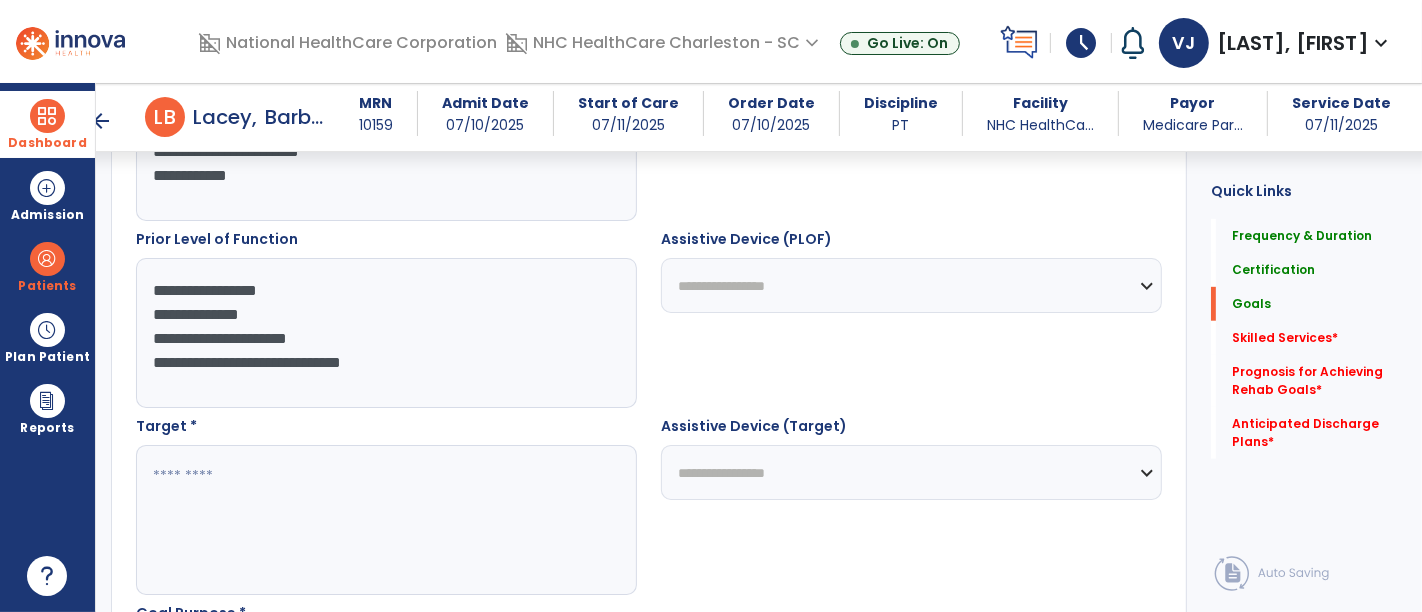 scroll, scrollTop: 908, scrollLeft: 0, axis: vertical 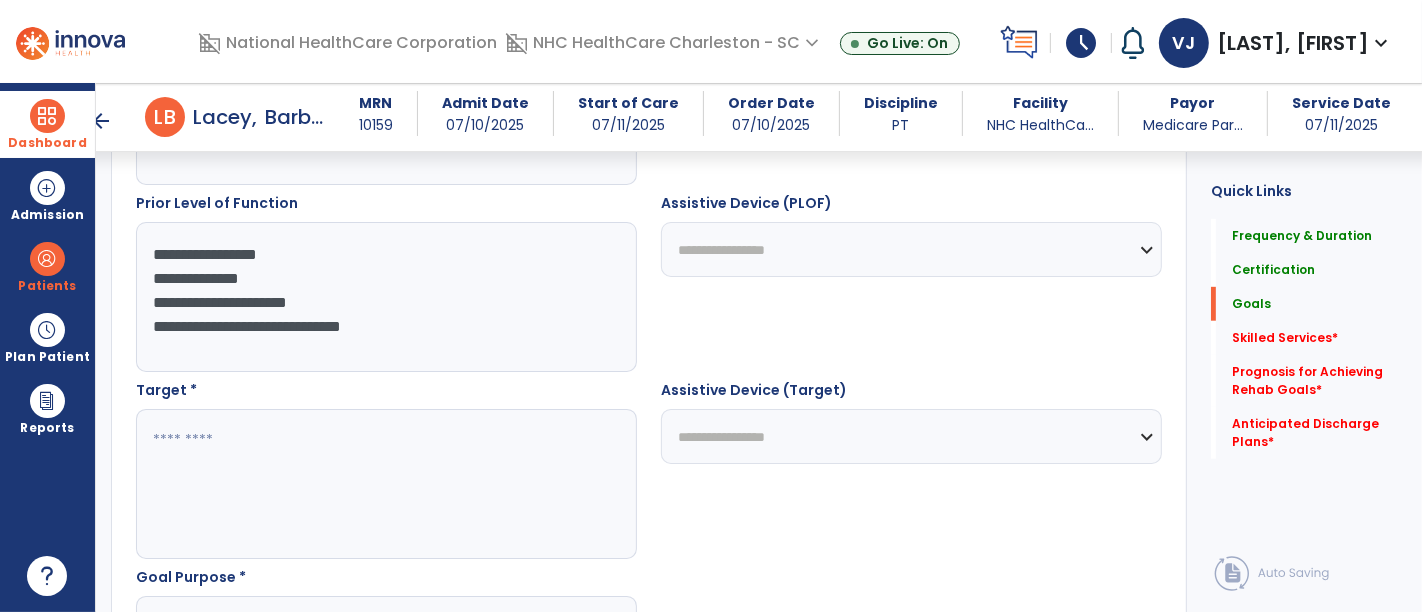 type on "**********" 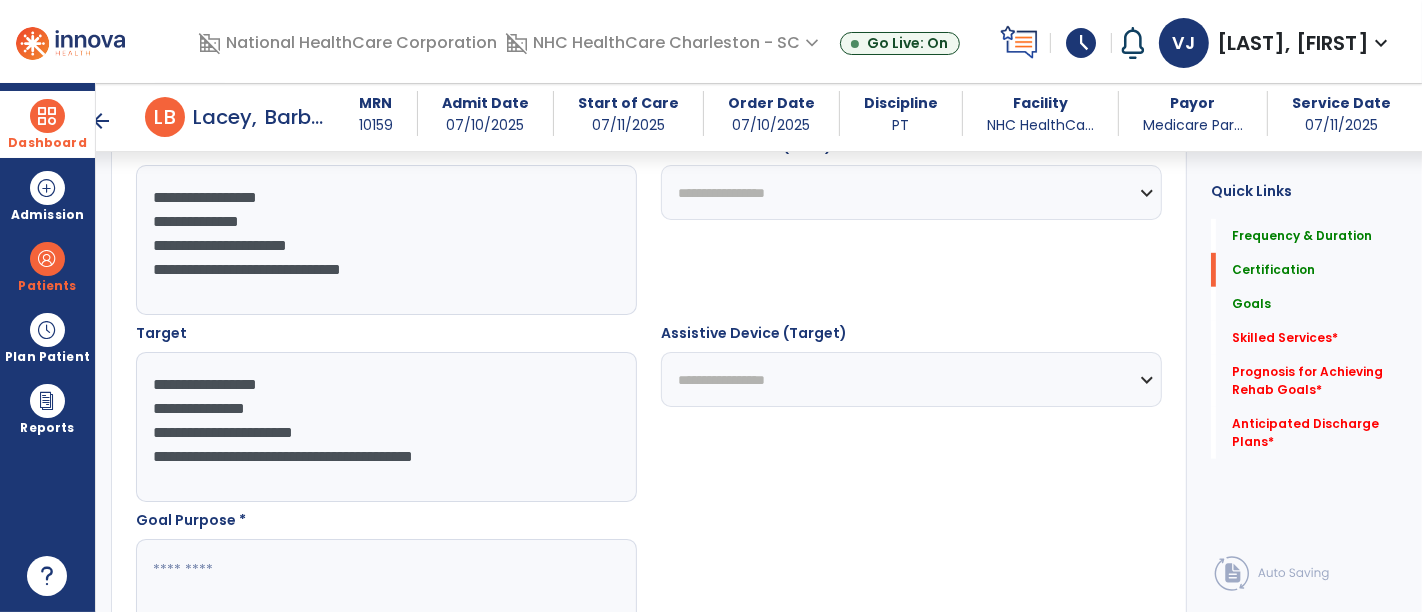 scroll, scrollTop: 1000, scrollLeft: 0, axis: vertical 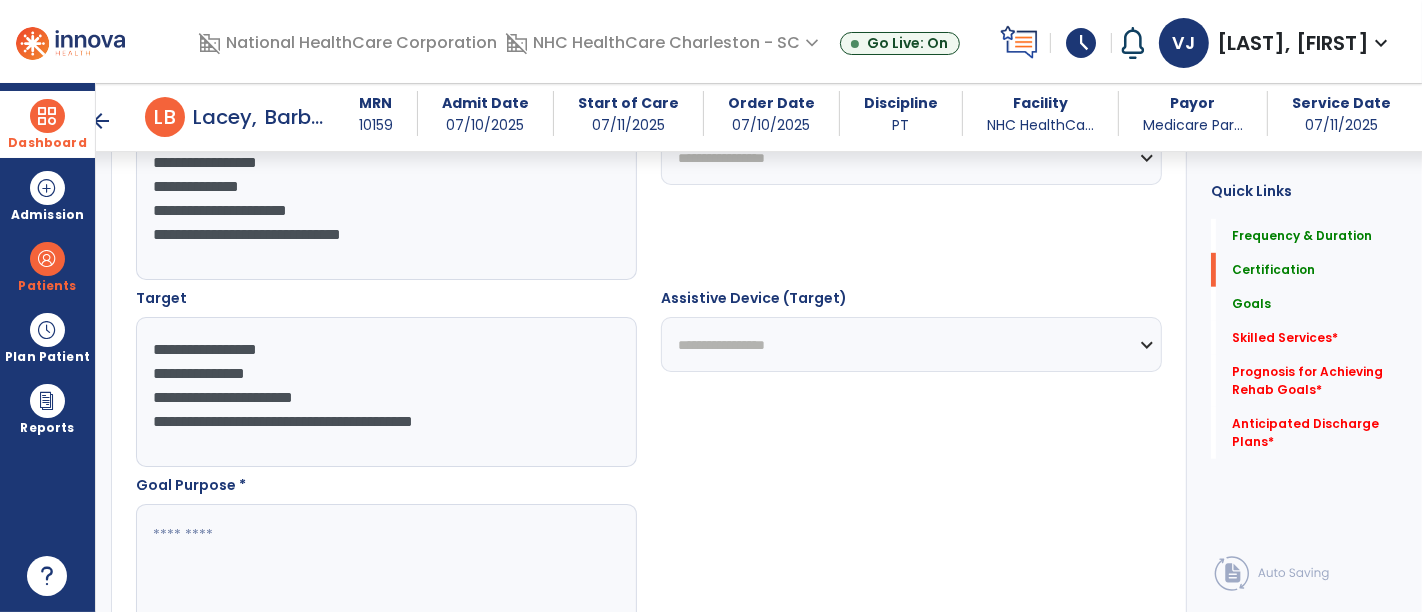 type on "**********" 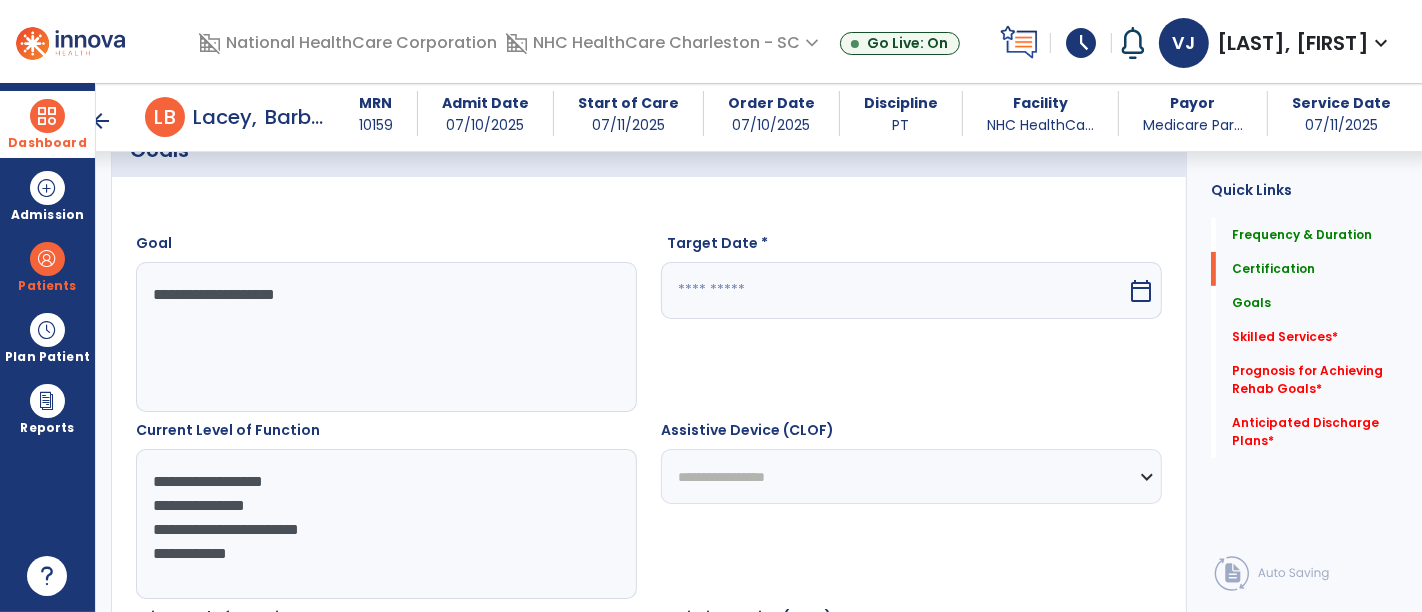 scroll, scrollTop: 444, scrollLeft: 0, axis: vertical 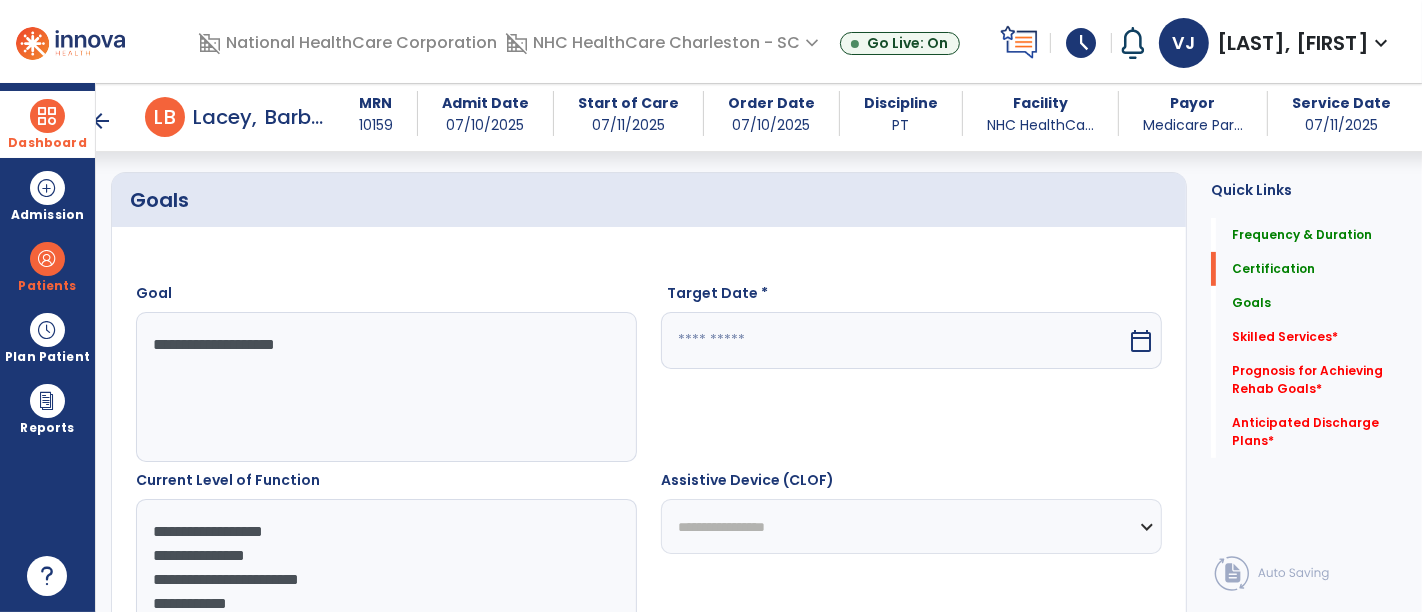 type on "**********" 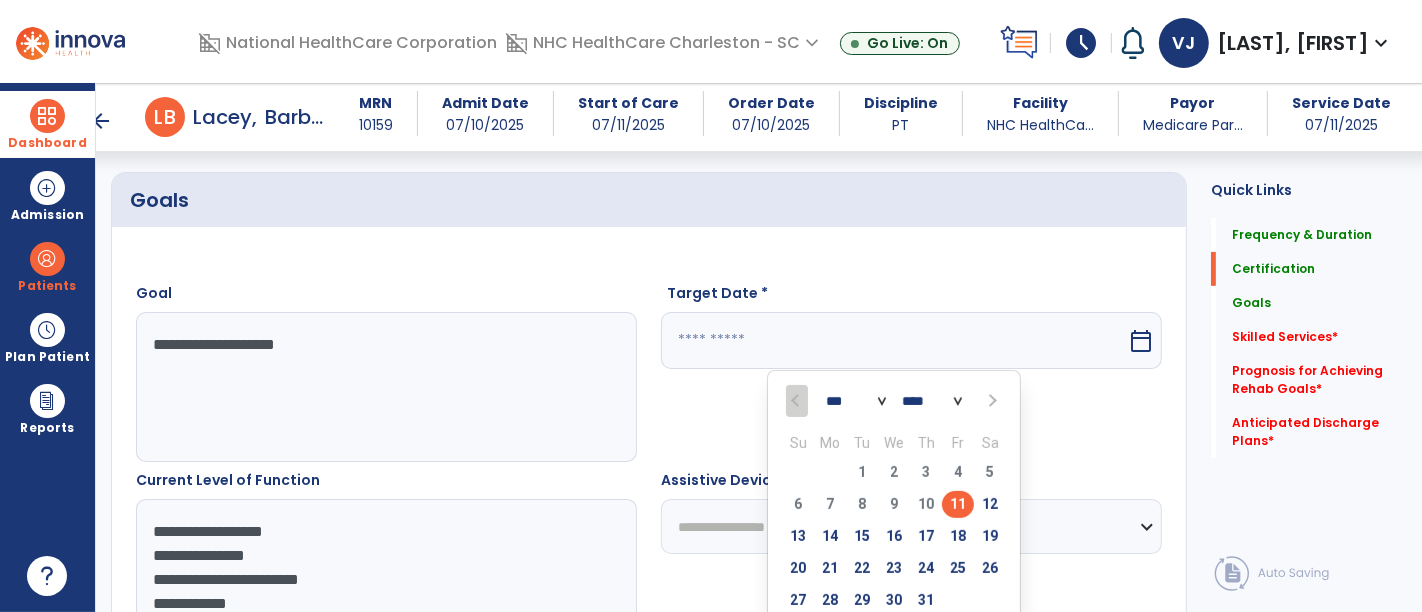 click at bounding box center [991, 401] 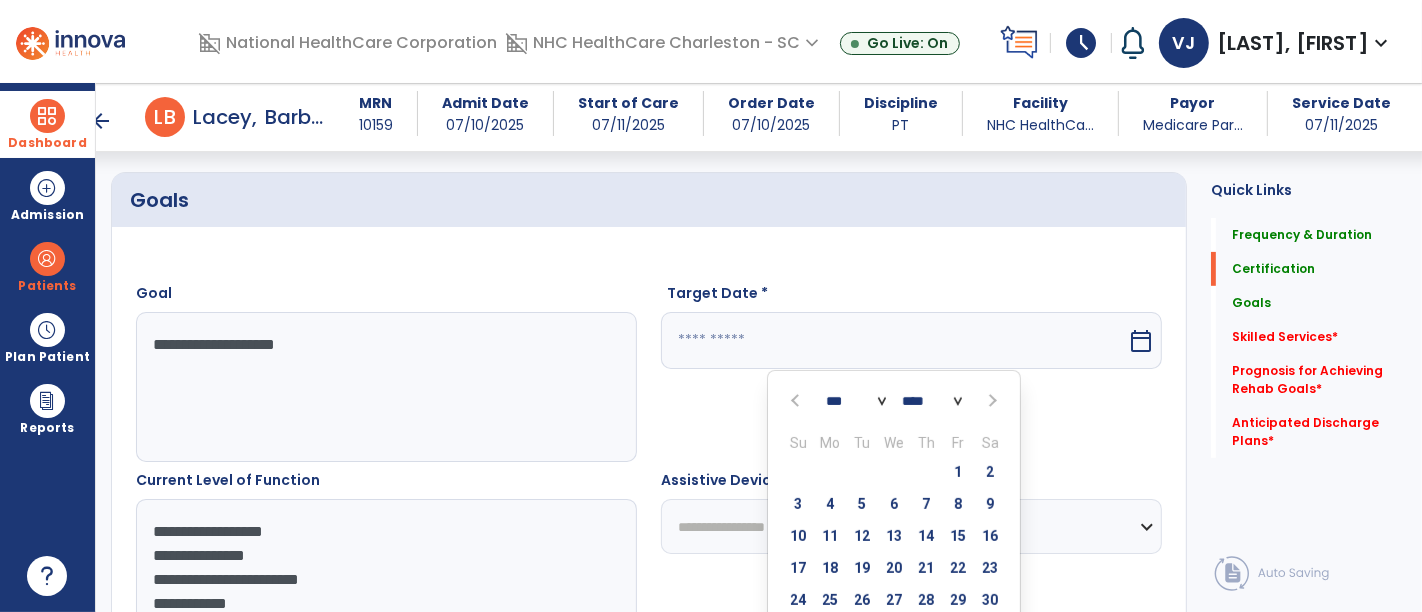 click at bounding box center [990, 401] 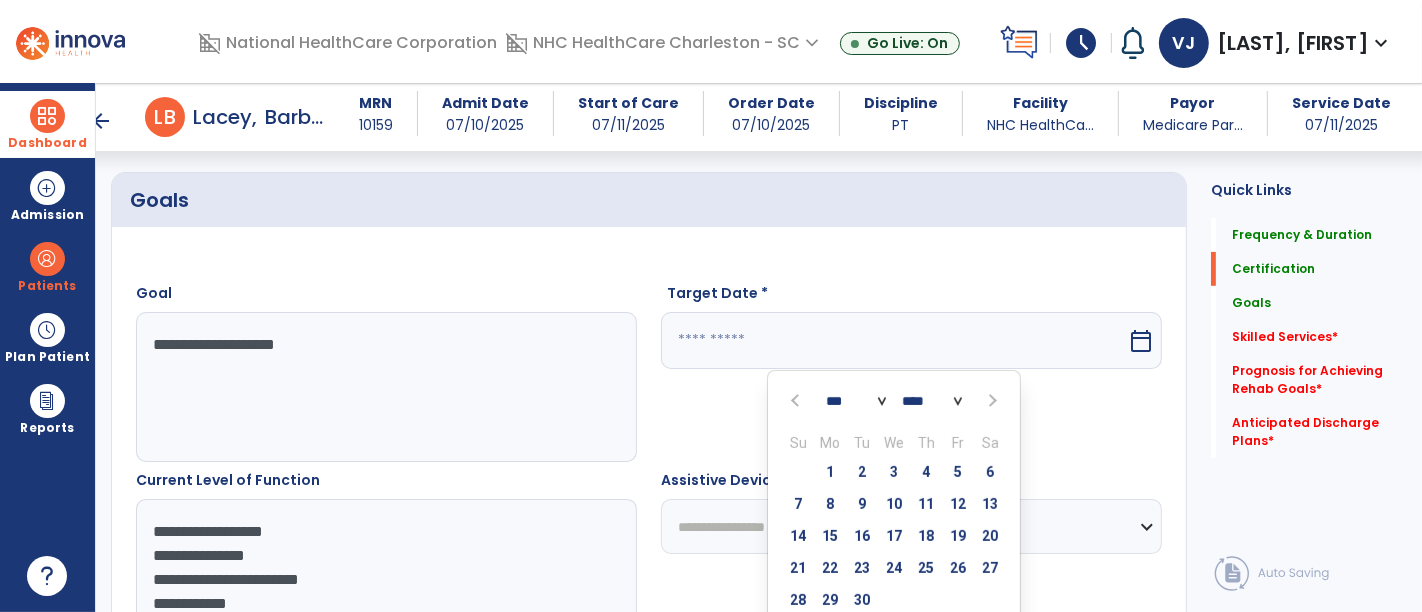 click at bounding box center [990, 401] 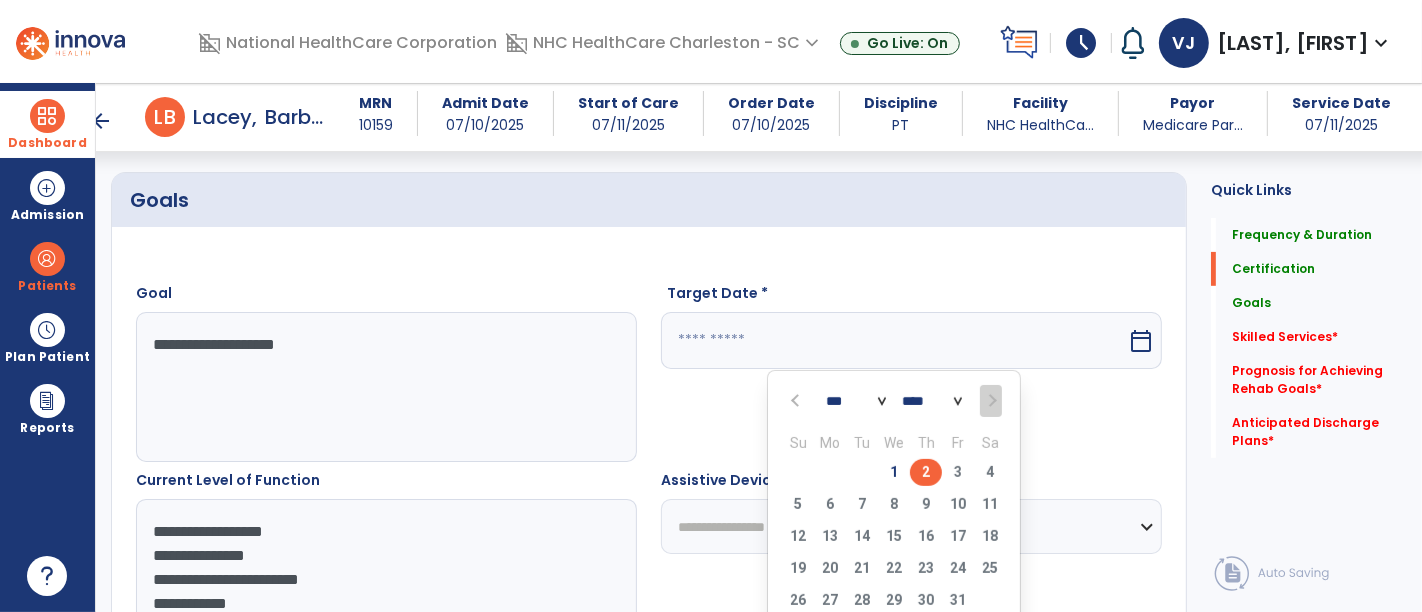 click on "2" at bounding box center (926, 472) 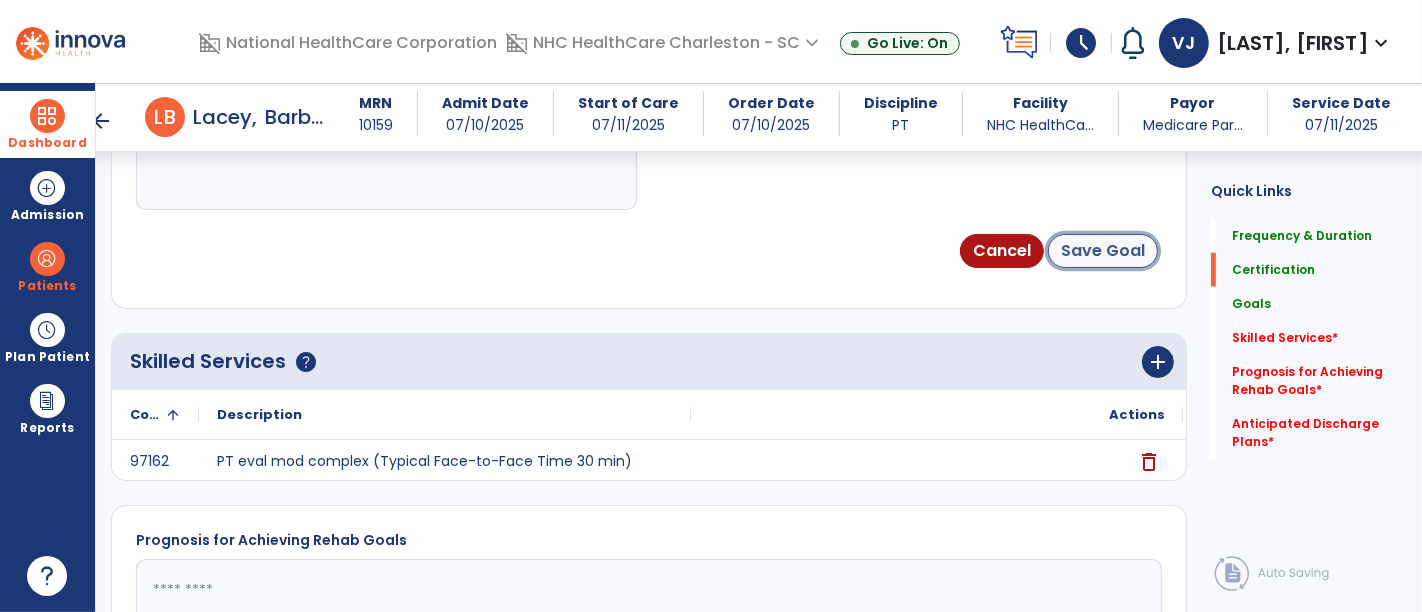 click on "Save Goal" at bounding box center [1103, 251] 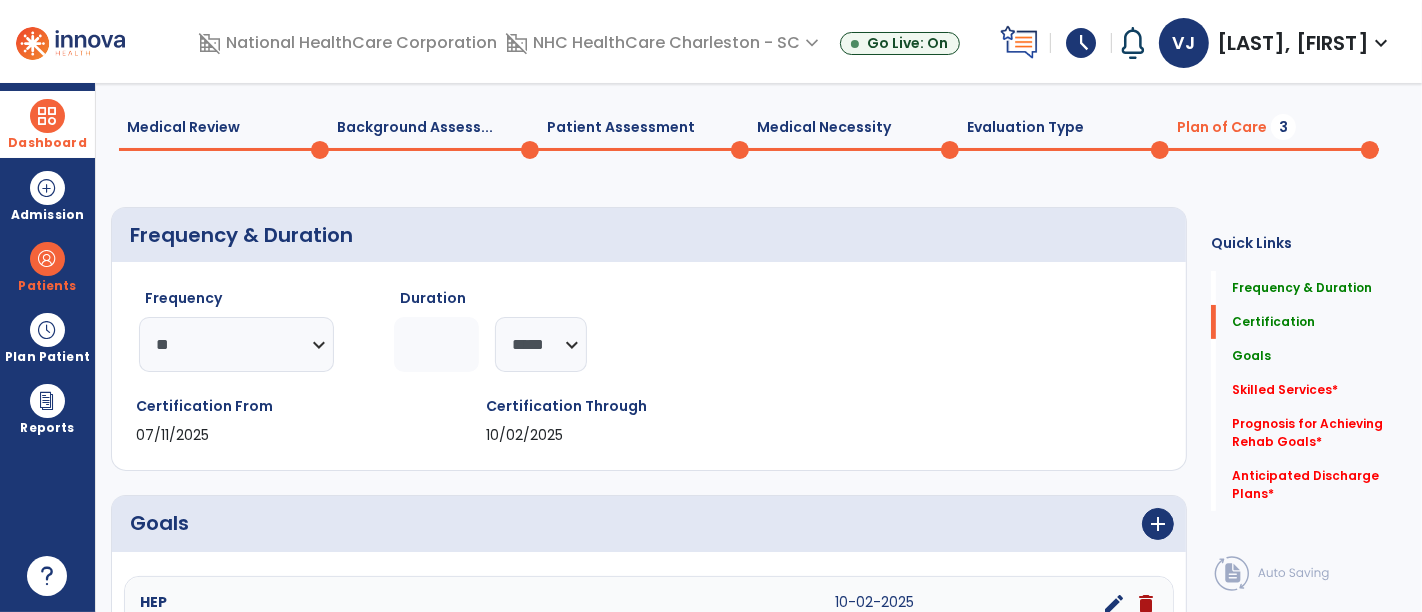 scroll, scrollTop: 0, scrollLeft: 0, axis: both 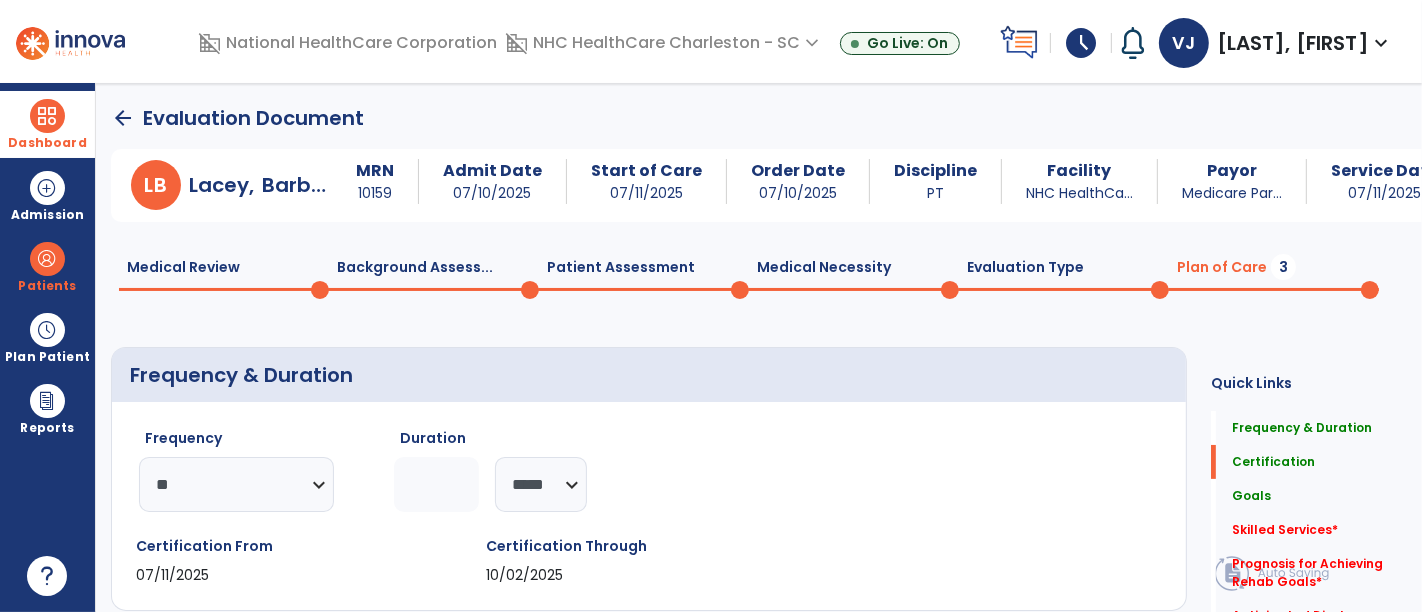 click on "Patient Assessment  0" 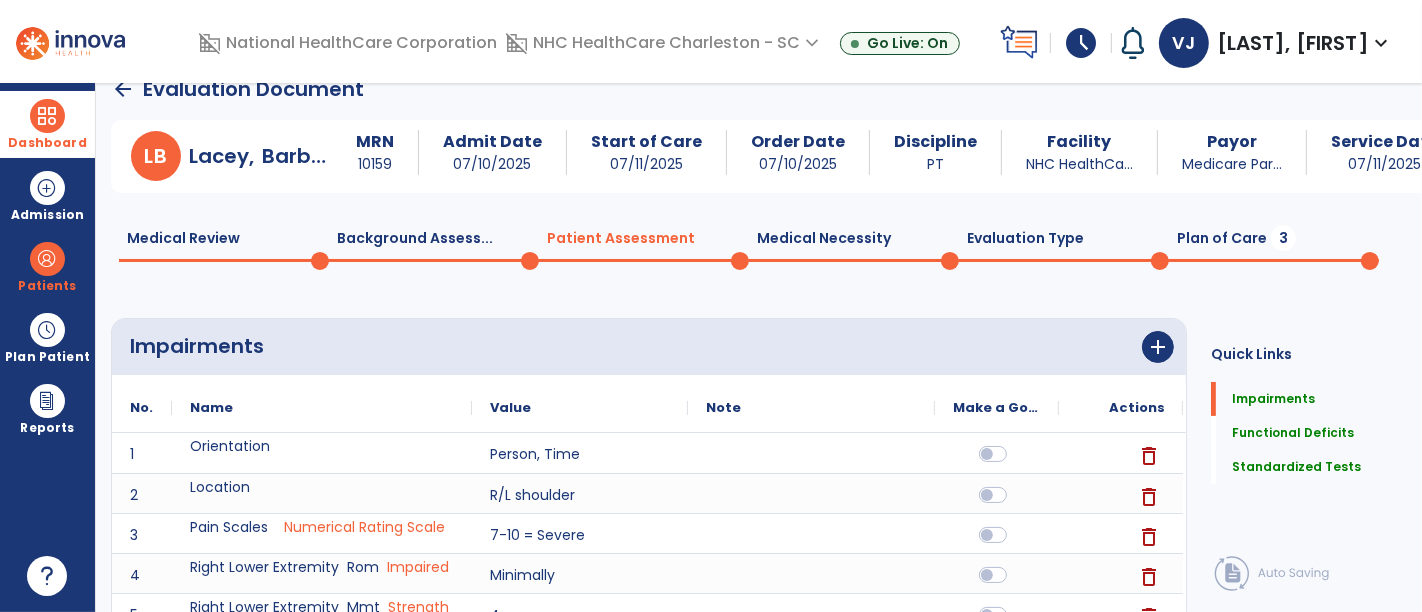scroll, scrollTop: 0, scrollLeft: 0, axis: both 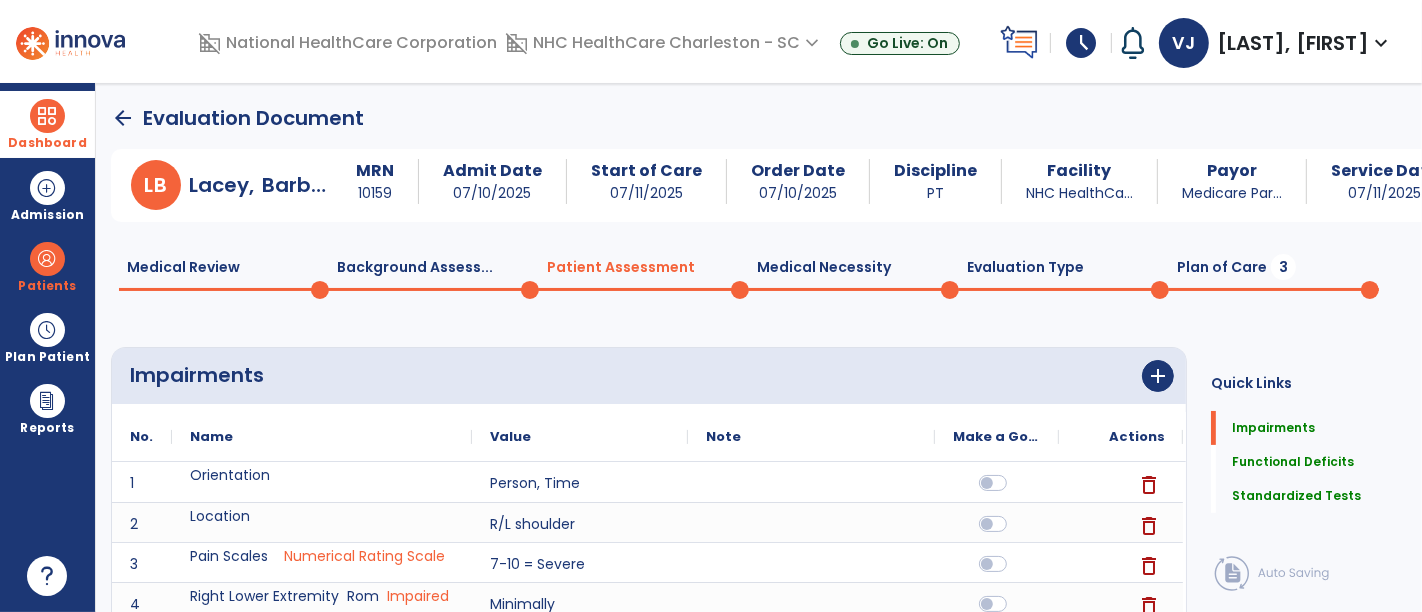 click on "Evaluation Type  0" 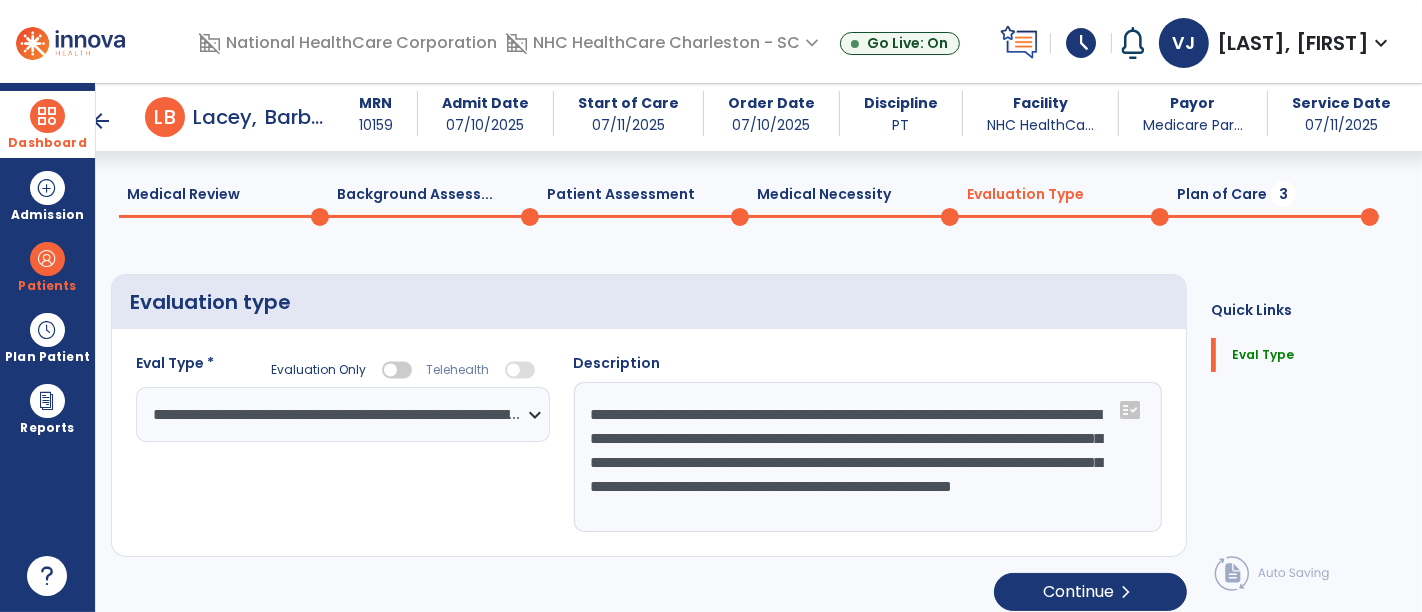 scroll, scrollTop: 67, scrollLeft: 0, axis: vertical 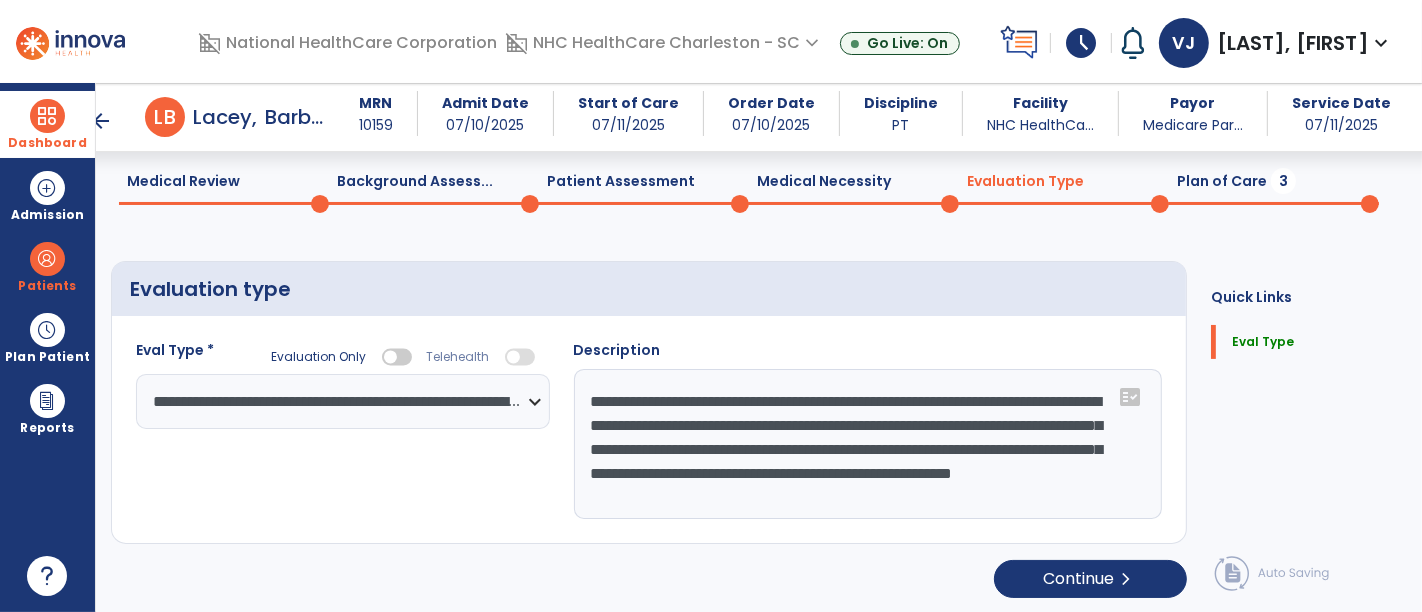click on "Plan of Care  3" 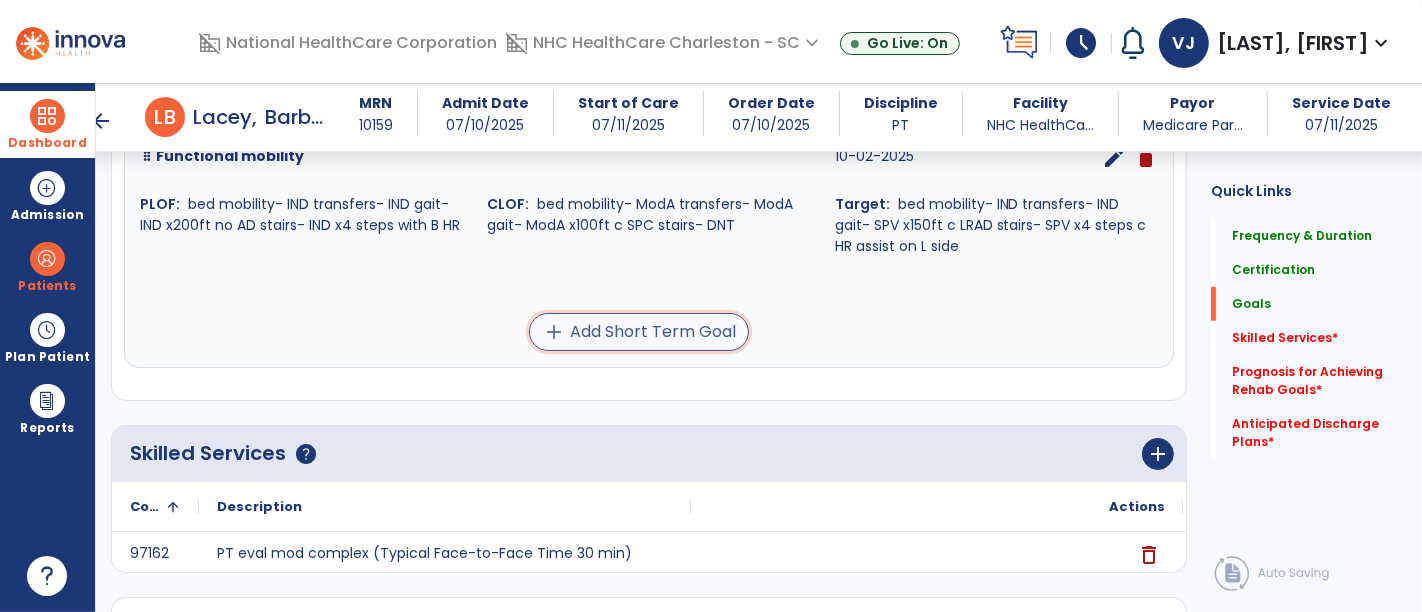 click on "add  Add Short Term Goal" at bounding box center [639, 332] 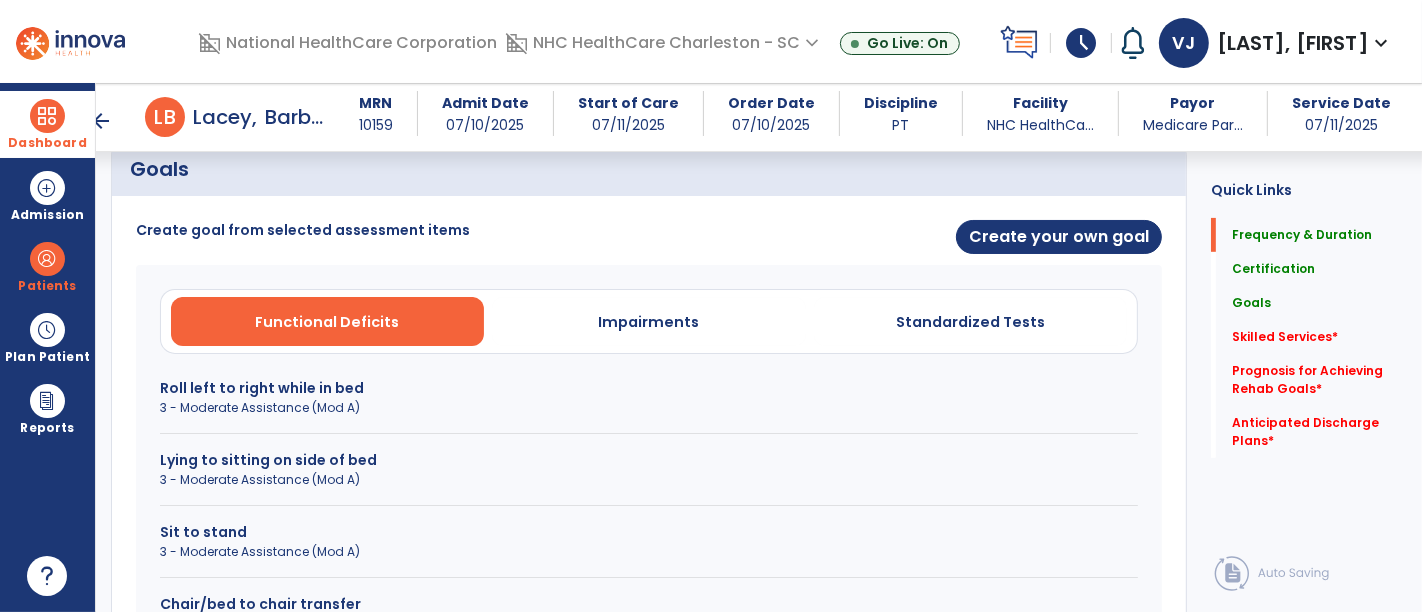 scroll, scrollTop: 271, scrollLeft: 0, axis: vertical 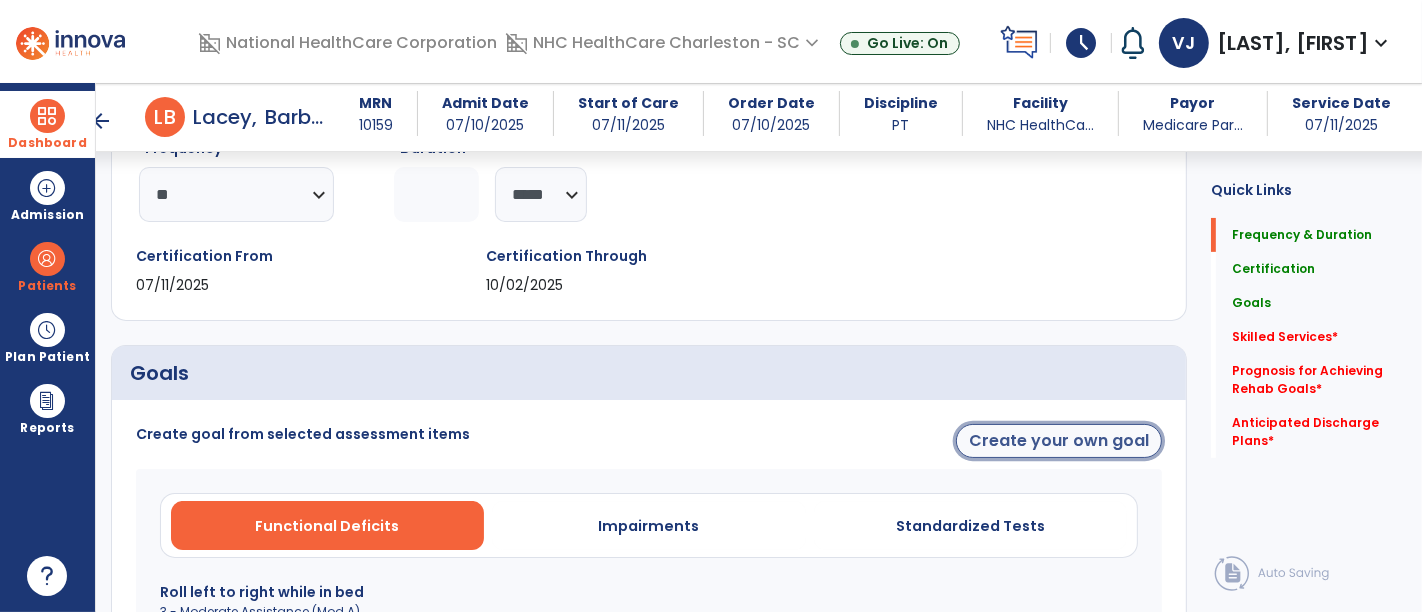 click on "Create your own goal" at bounding box center (1059, 441) 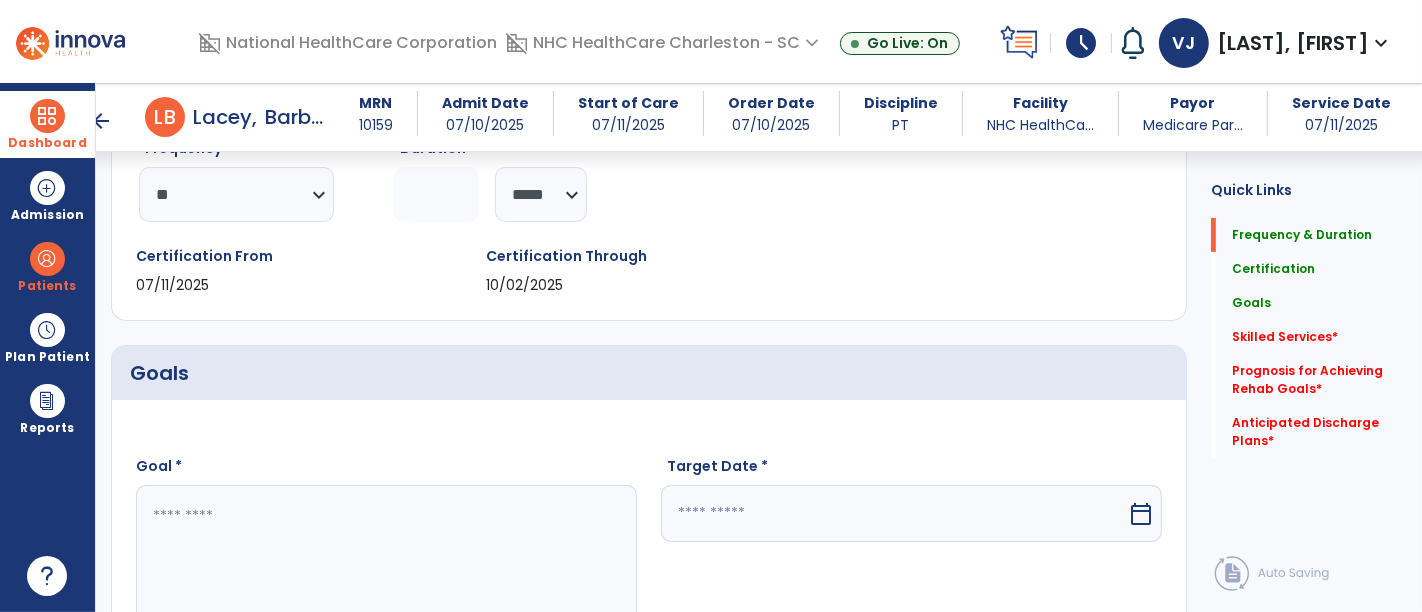 click at bounding box center (386, 560) 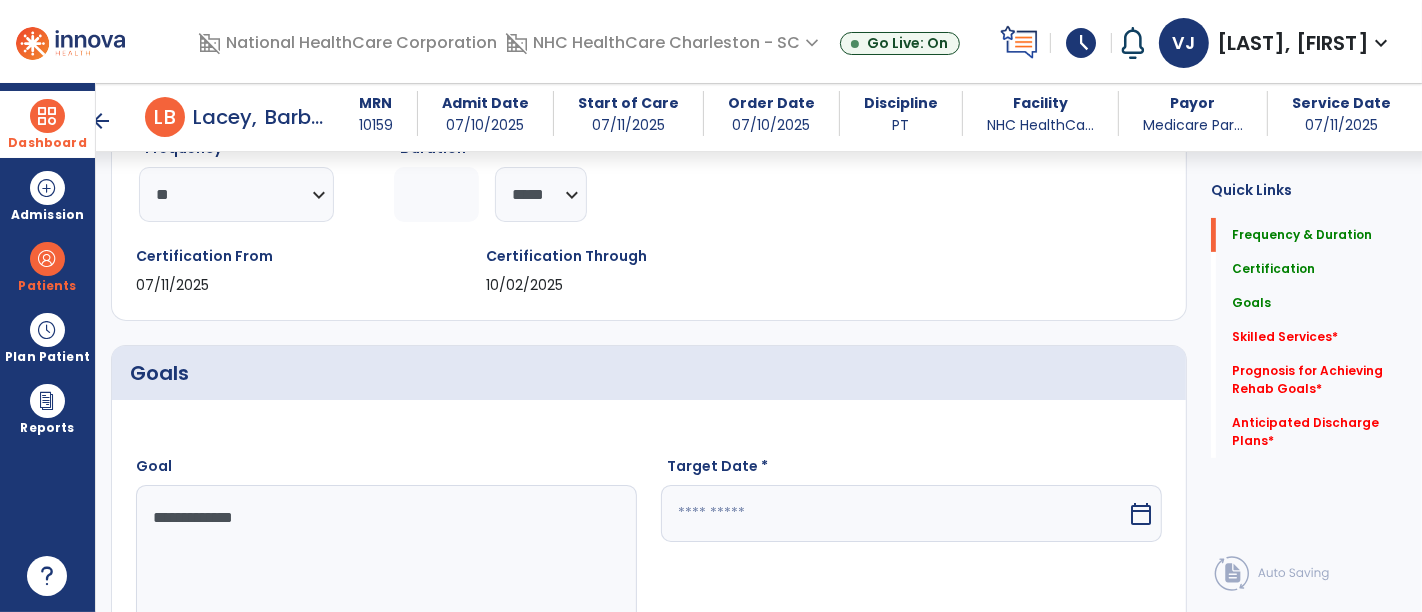 scroll, scrollTop: 604, scrollLeft: 0, axis: vertical 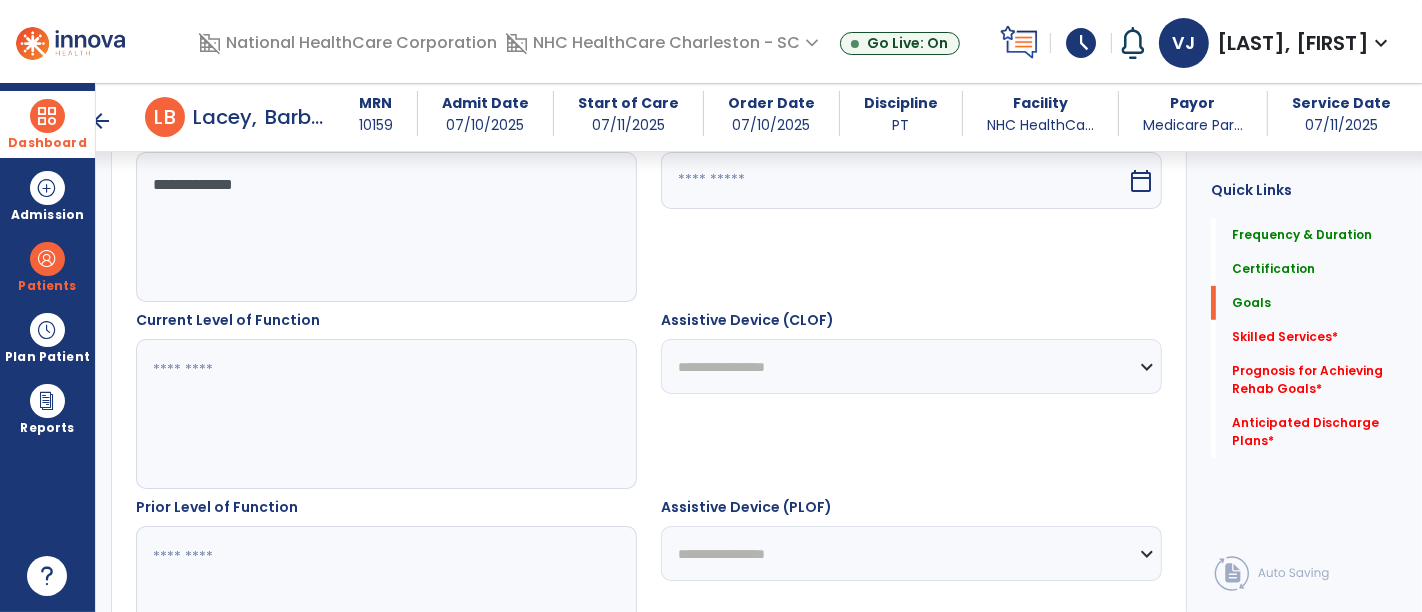 type on "**********" 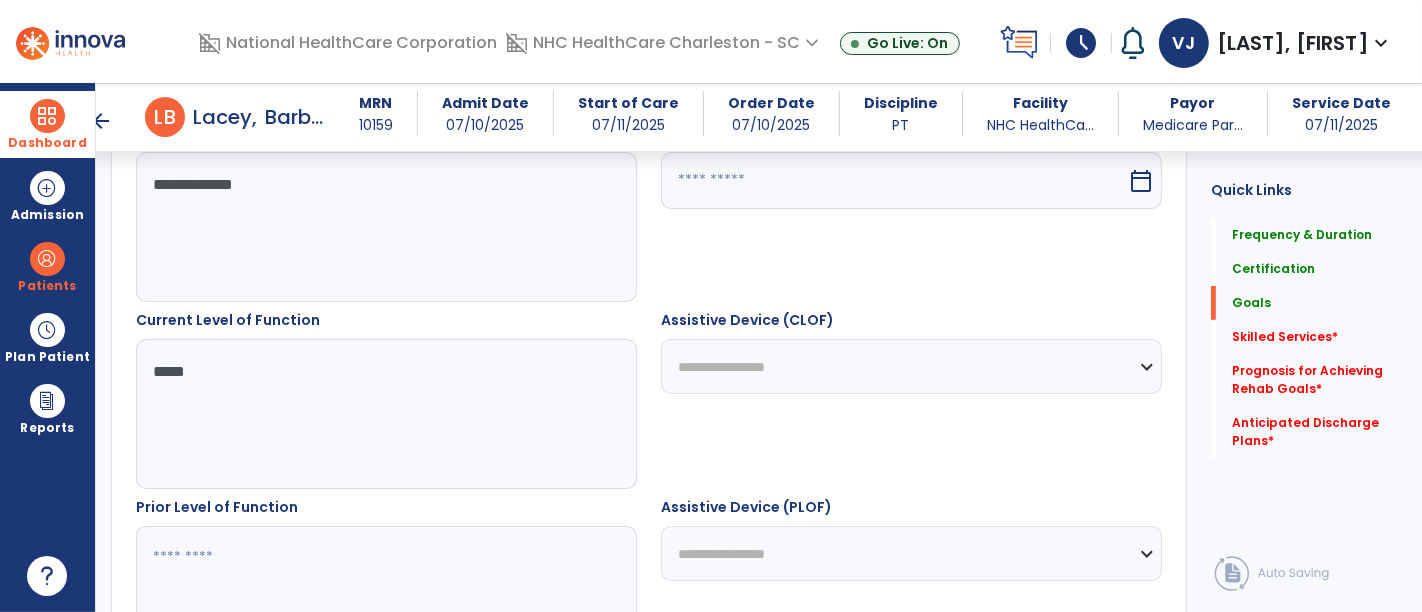type on "****" 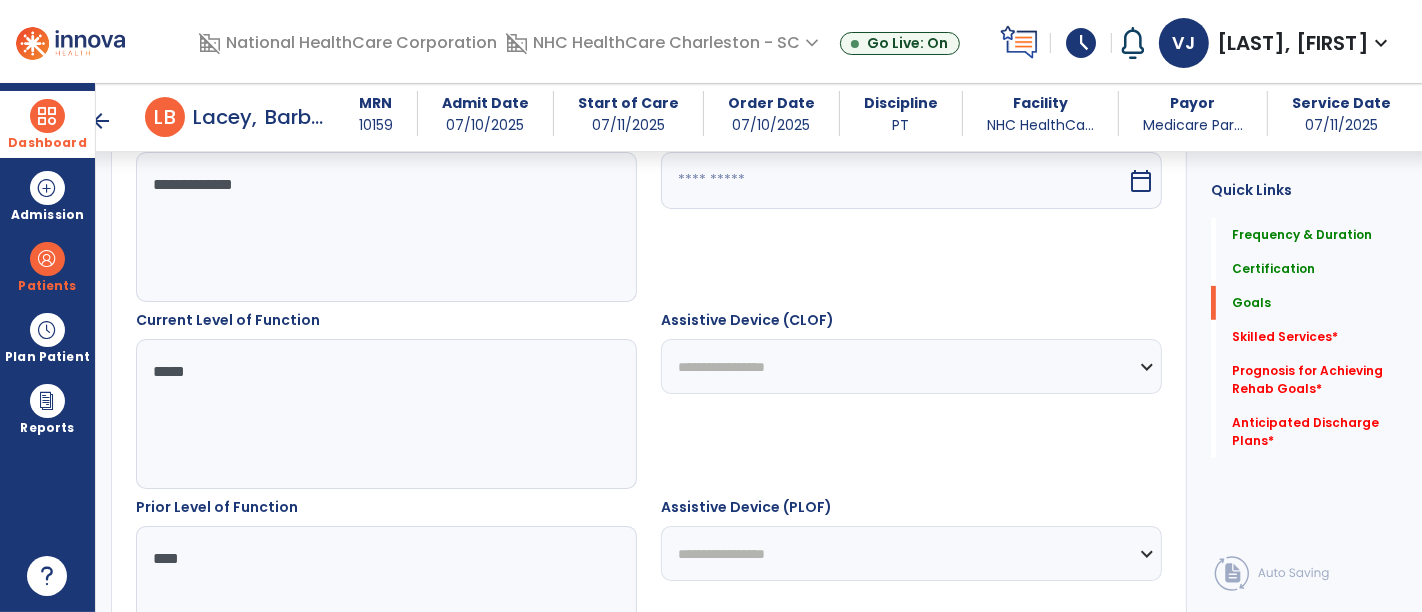 scroll, scrollTop: 937, scrollLeft: 0, axis: vertical 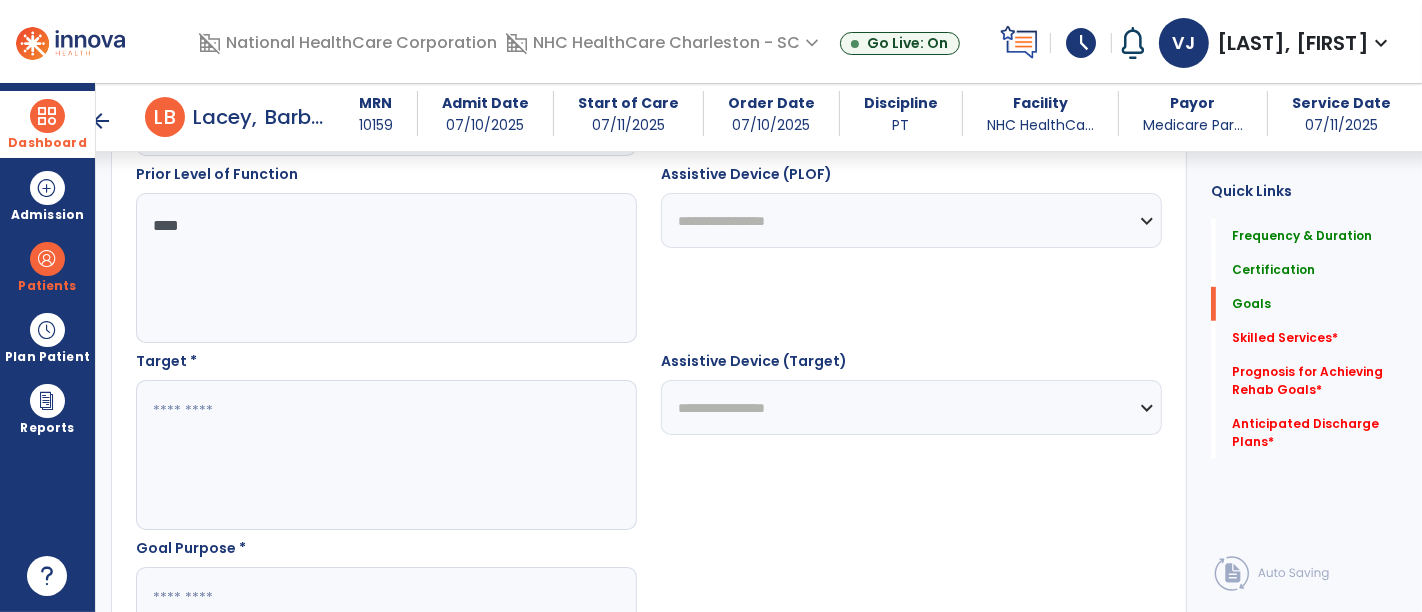 type on "***" 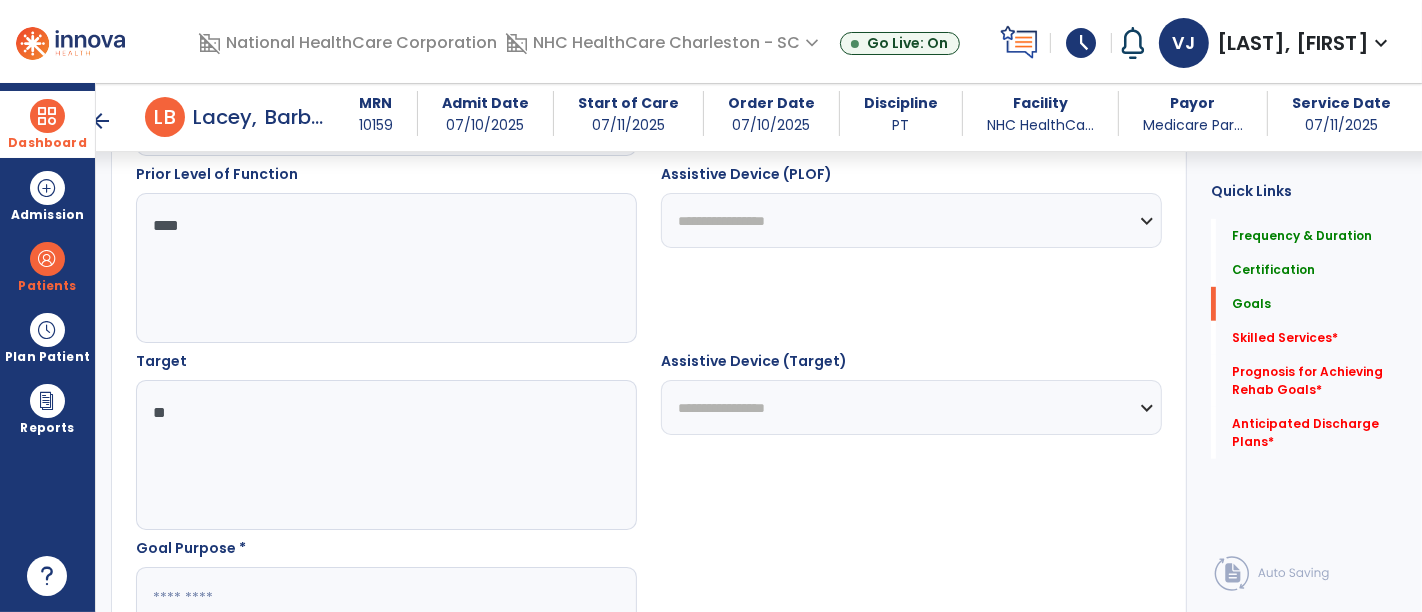 type on "*" 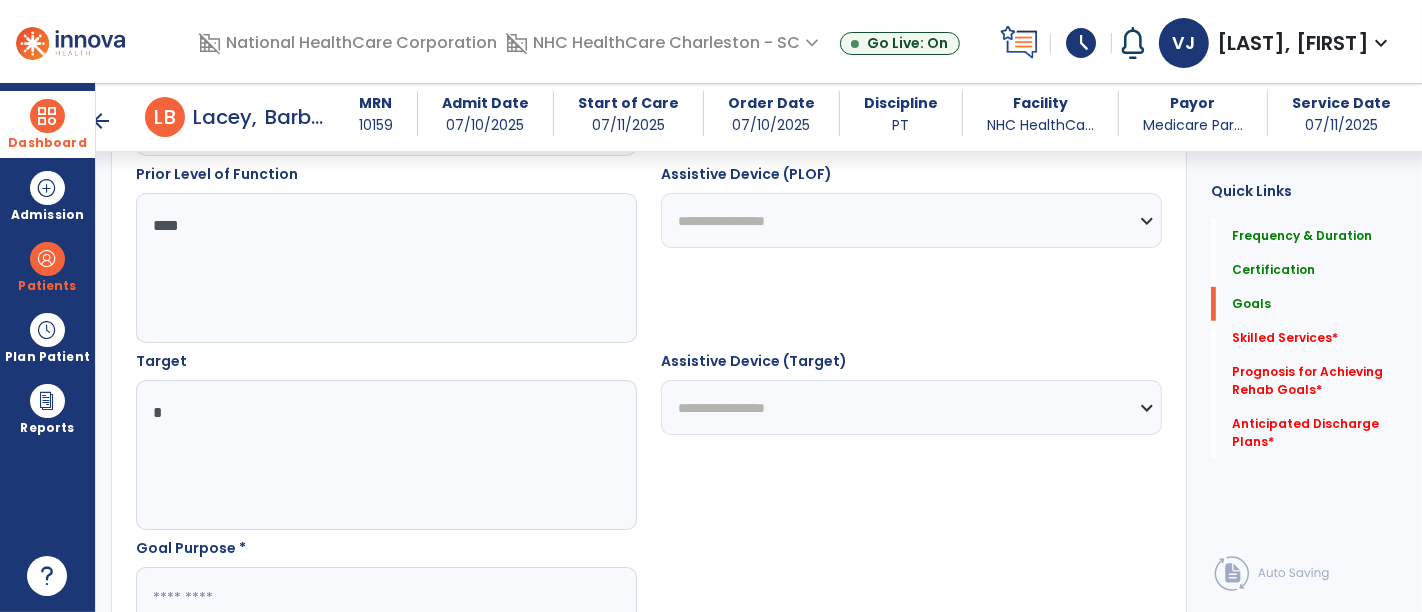 type 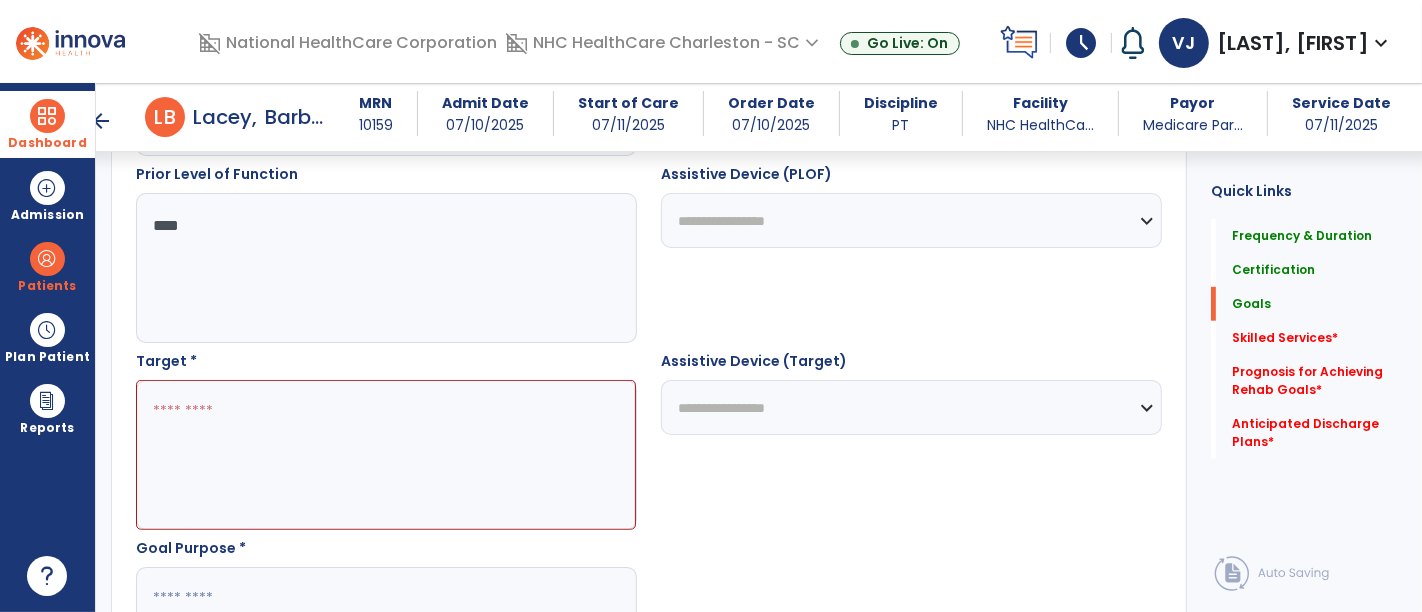 drag, startPoint x: 318, startPoint y: 255, endPoint x: 171, endPoint y: 195, distance: 158.77342 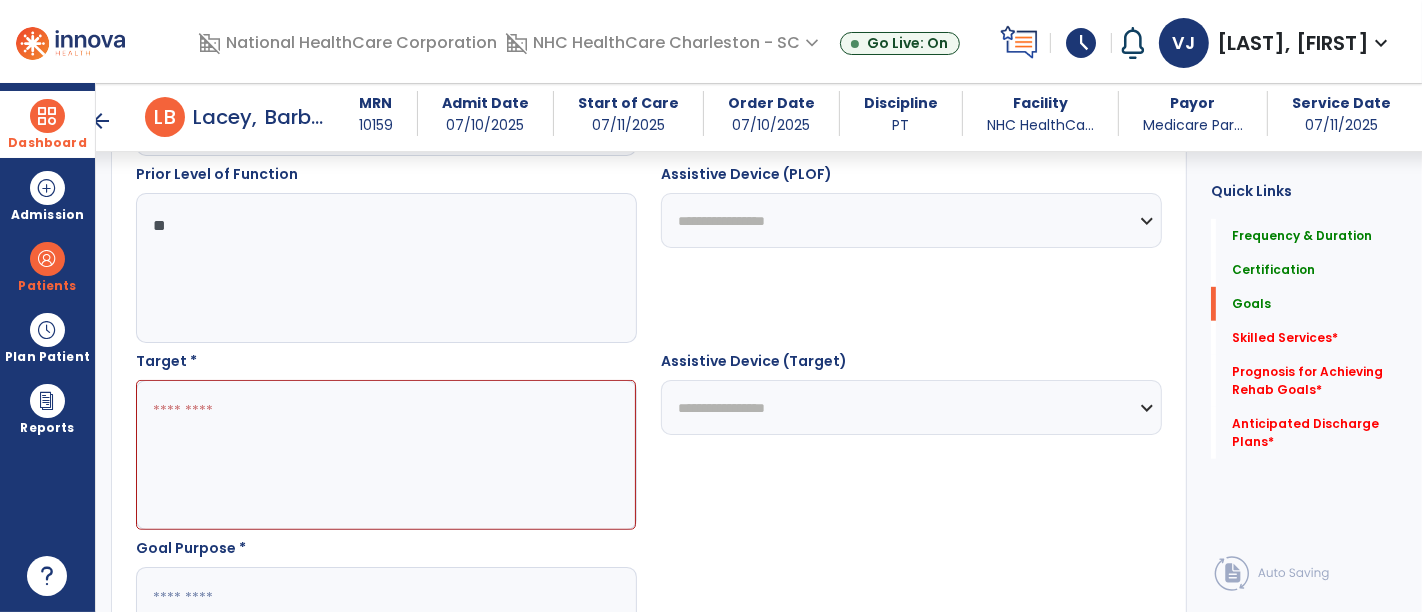 type on "*" 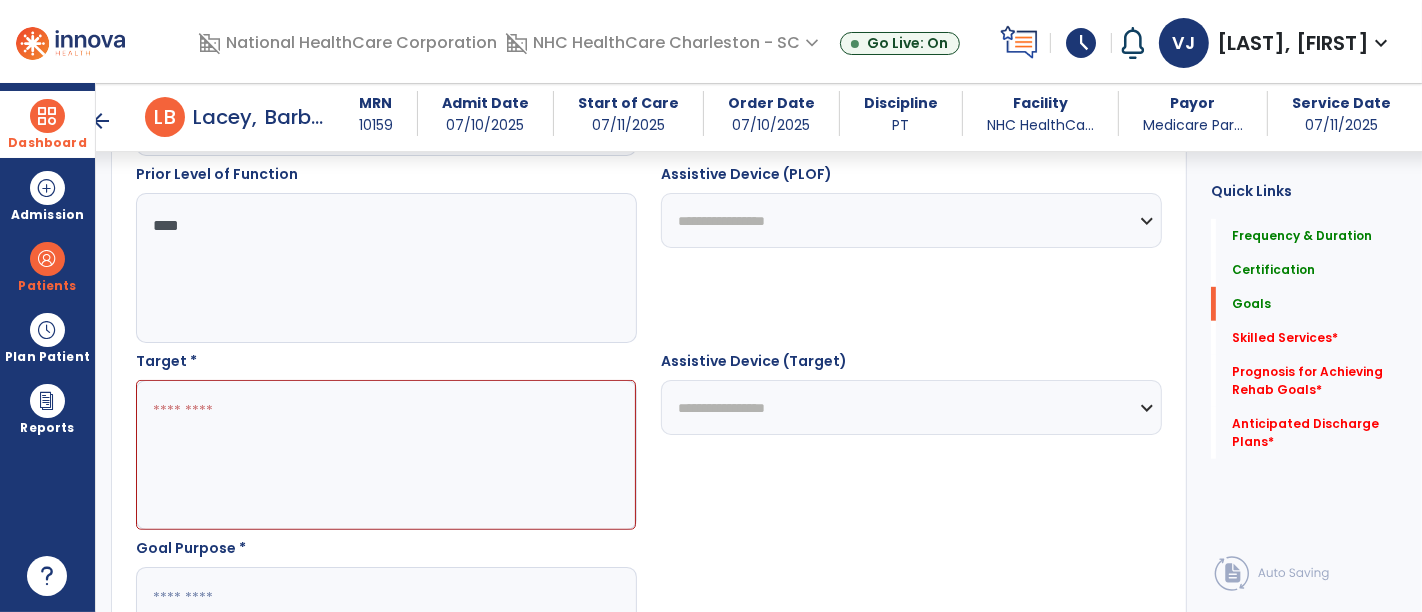 type on "***" 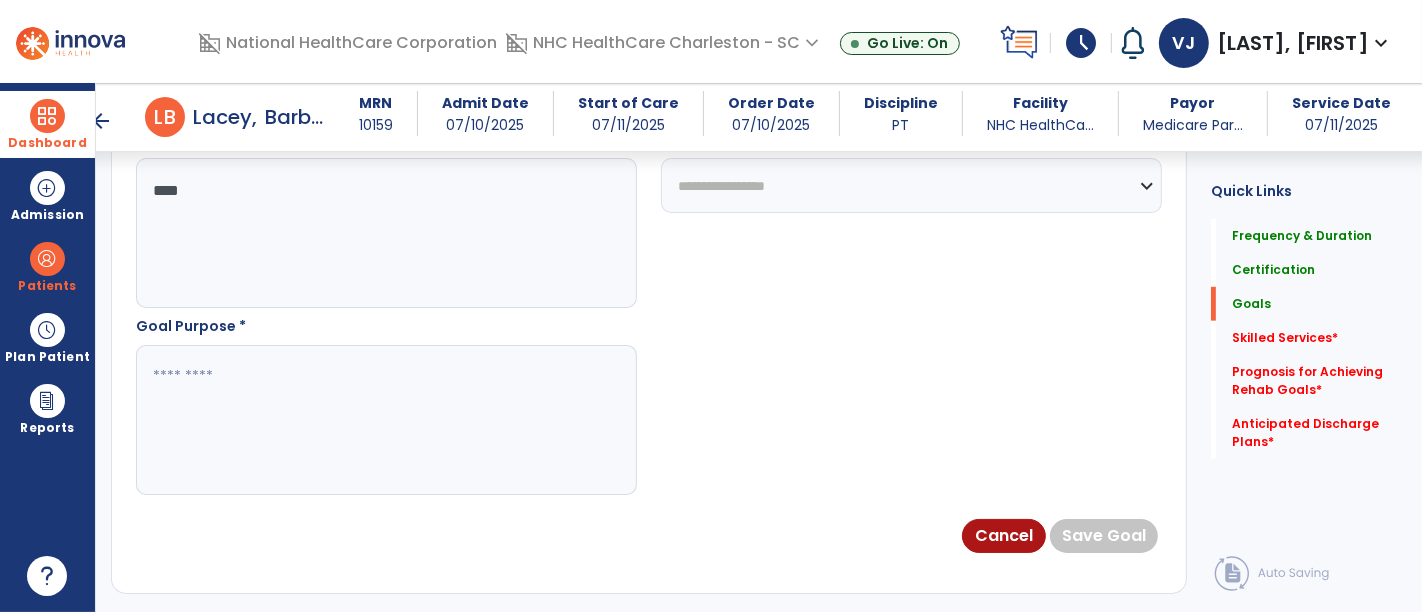 scroll, scrollTop: 1160, scrollLeft: 0, axis: vertical 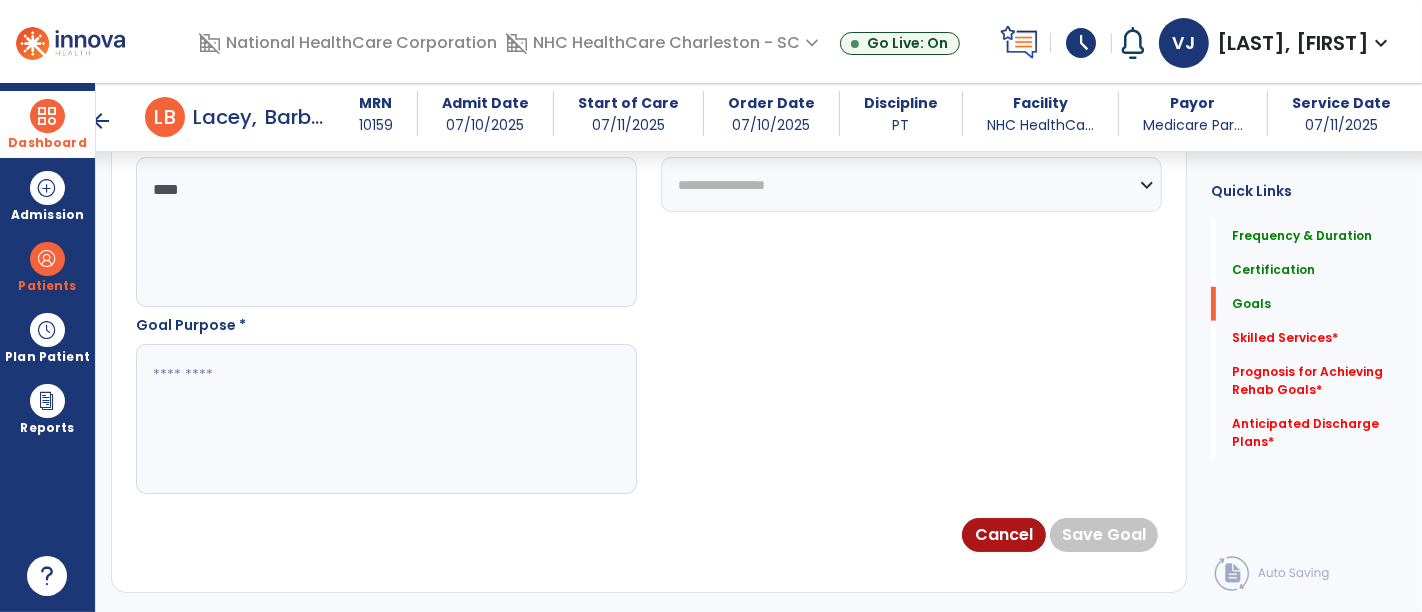 type on "****" 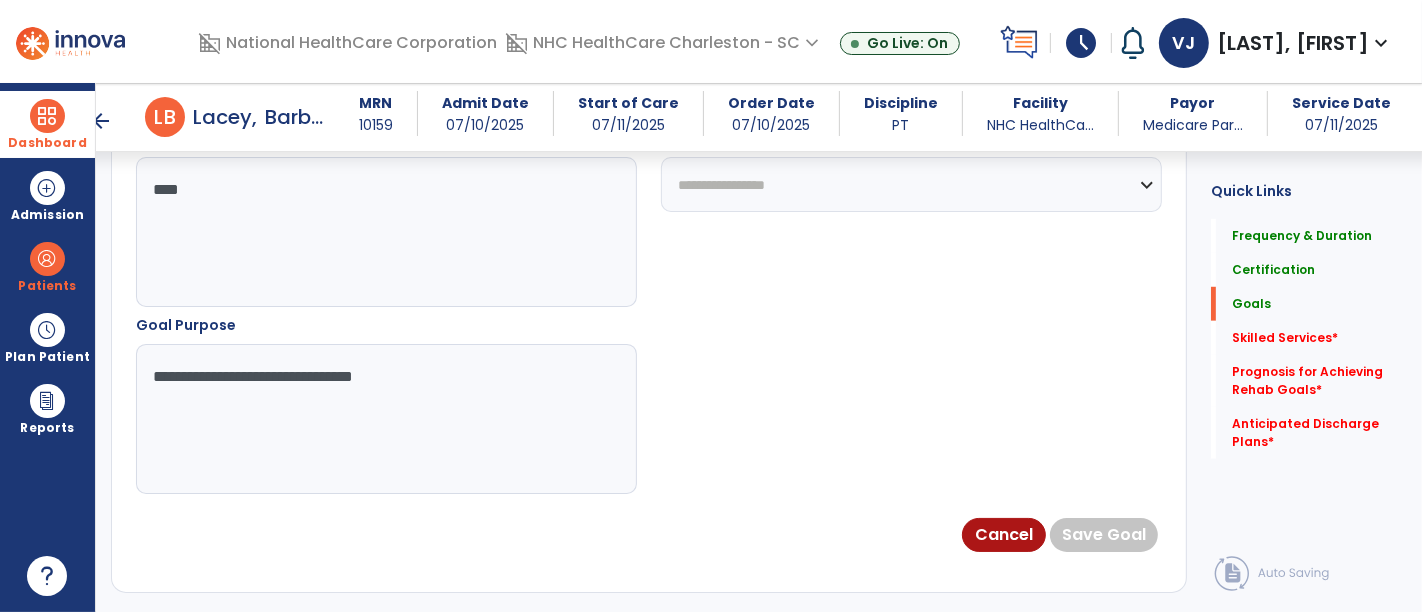 click on "**********" at bounding box center [386, 419] 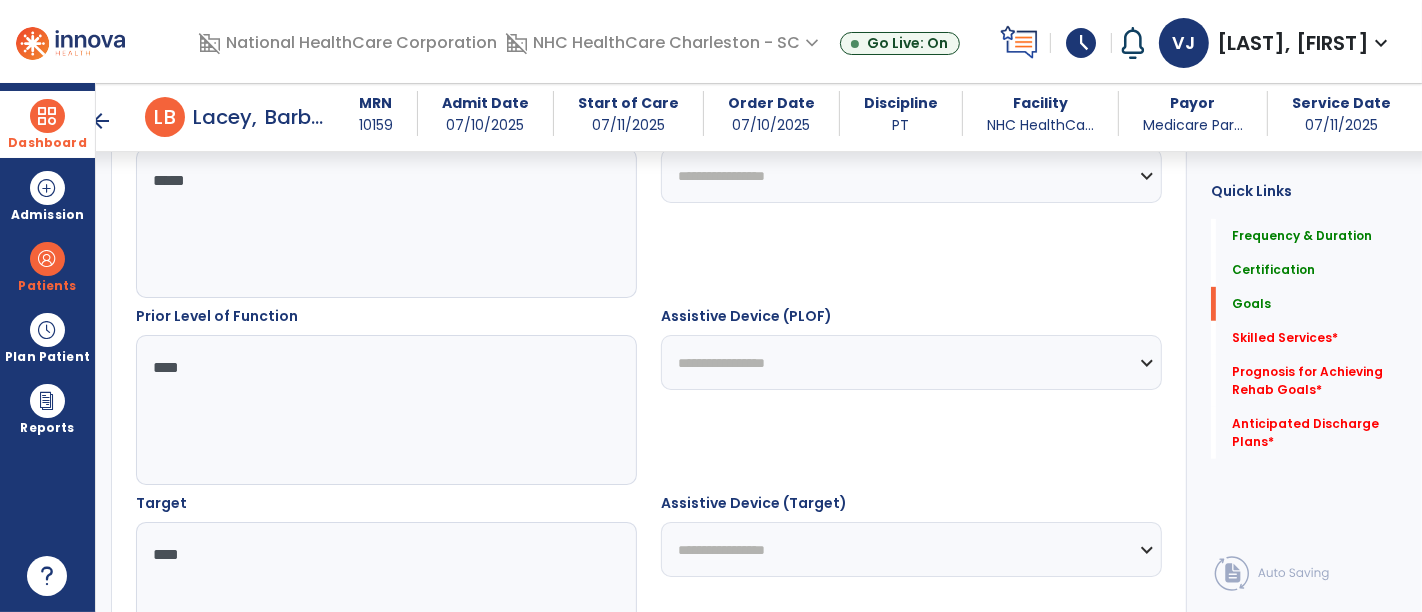 scroll, scrollTop: 493, scrollLeft: 0, axis: vertical 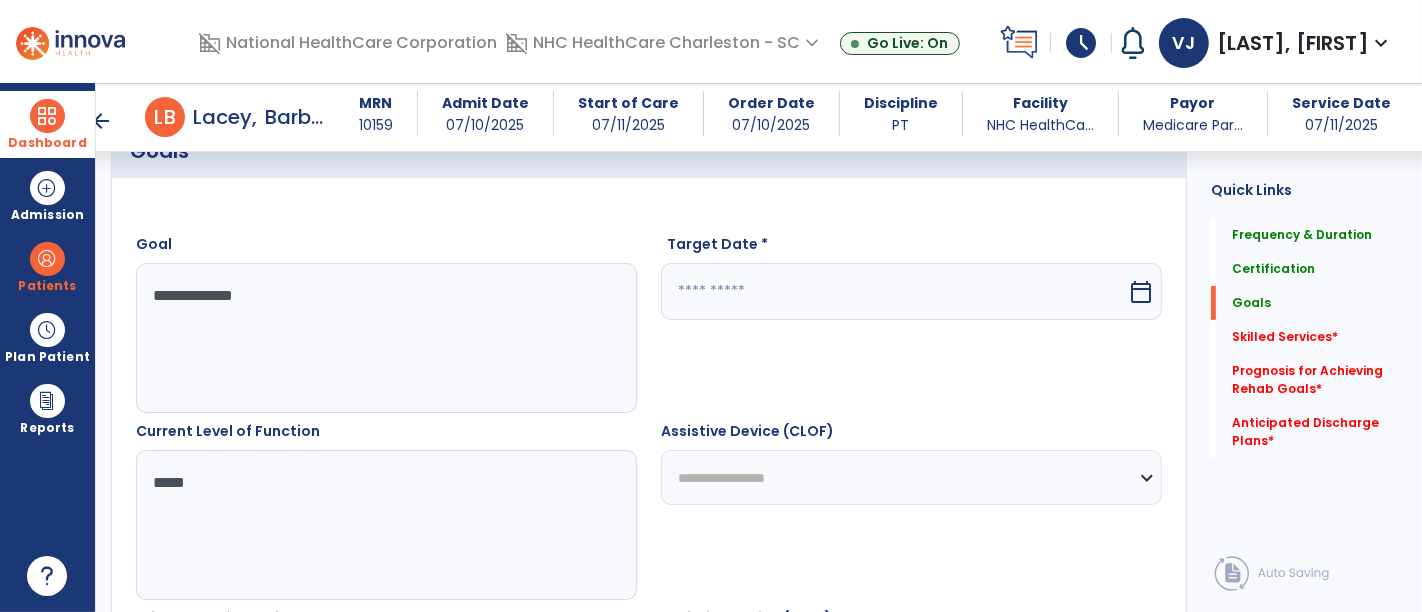 type on "**********" 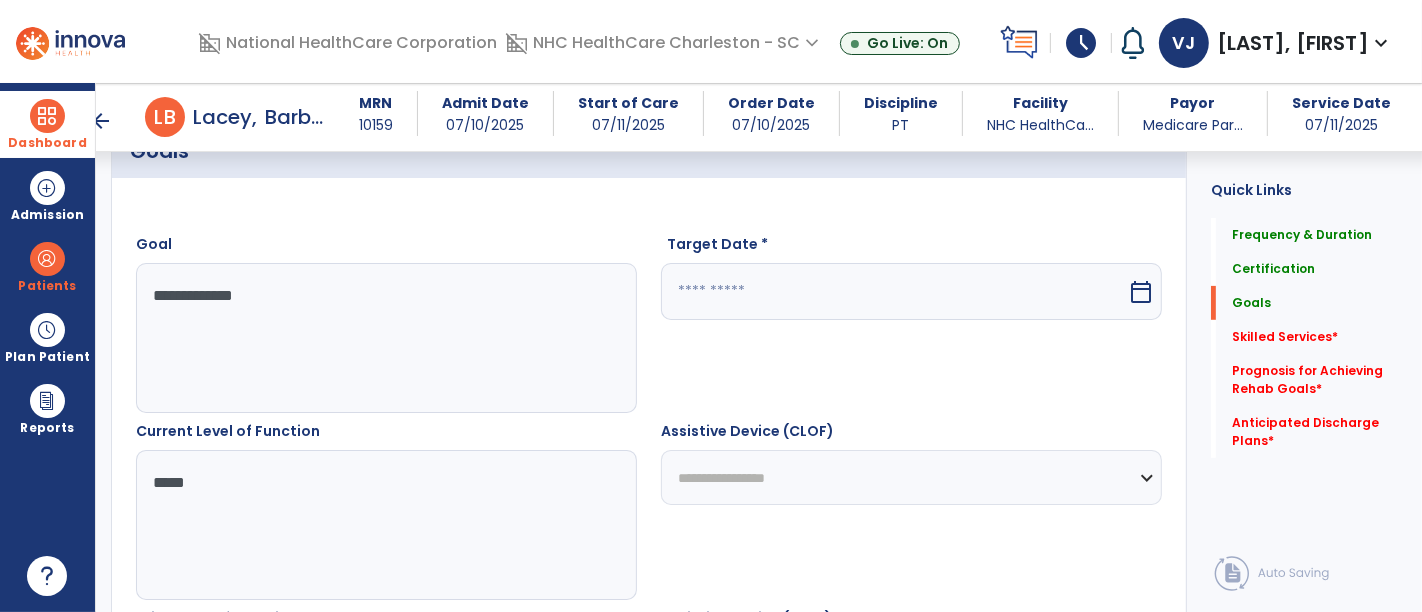 click at bounding box center [894, 291] 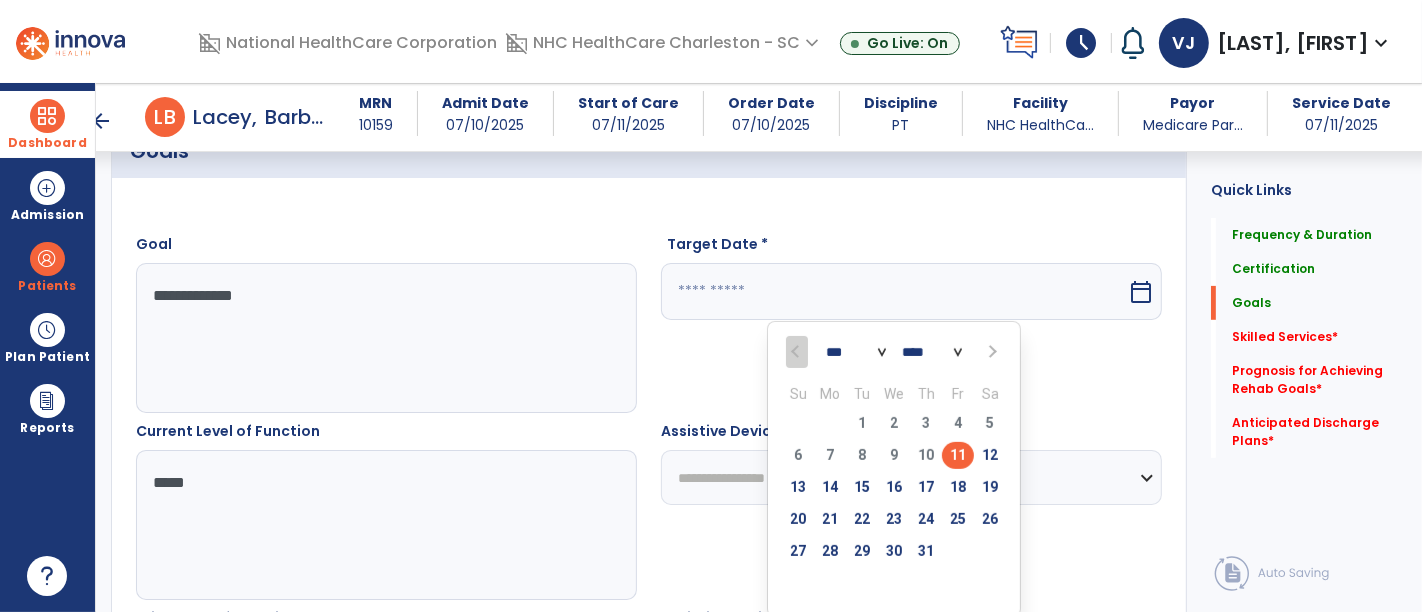 click at bounding box center (991, 352) 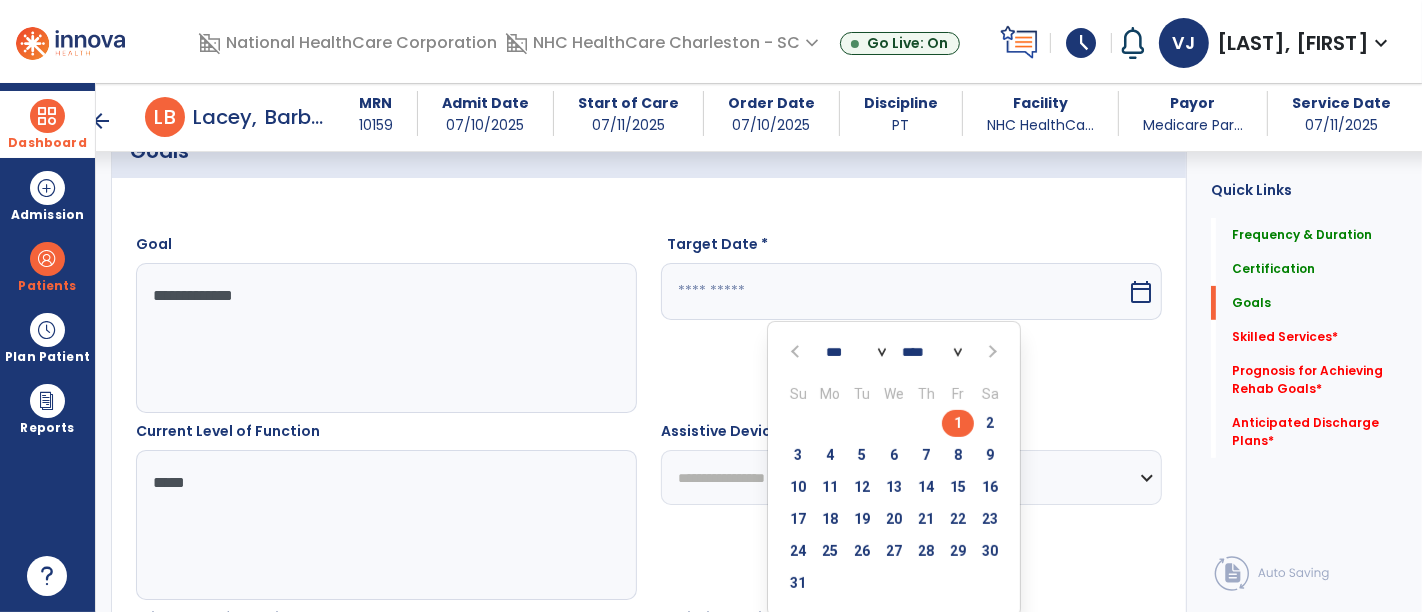 click on "1" at bounding box center (958, 423) 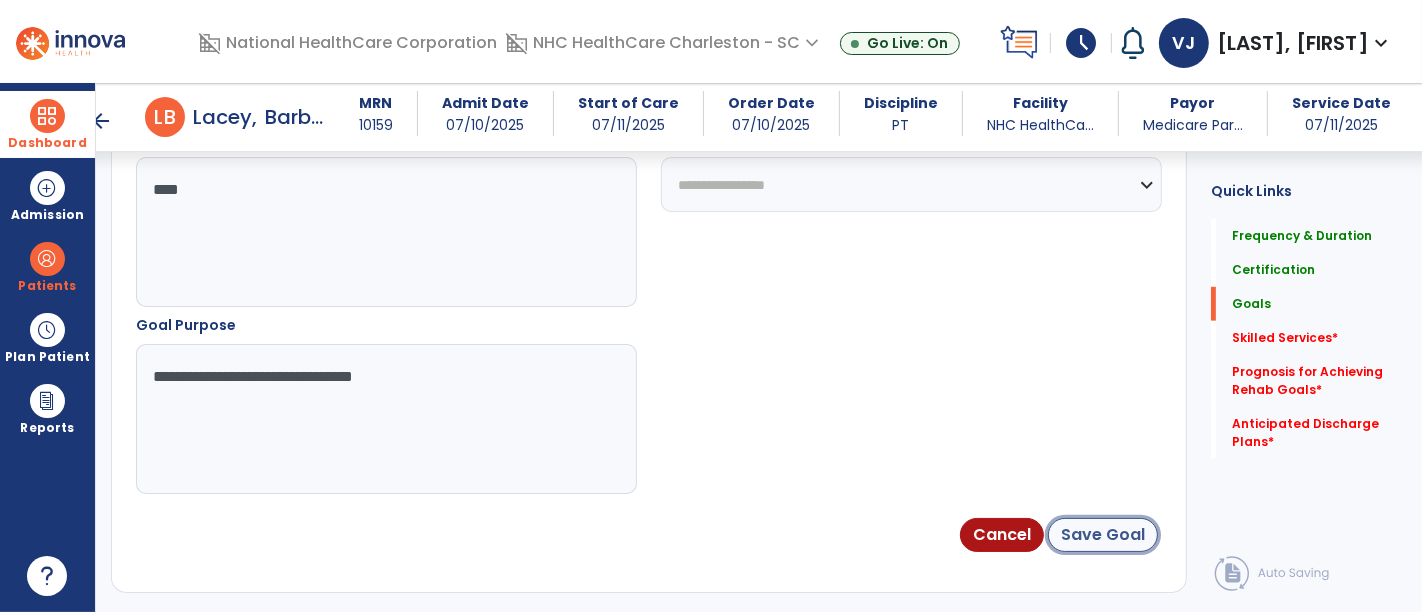 click on "Save Goal" at bounding box center (1103, 535) 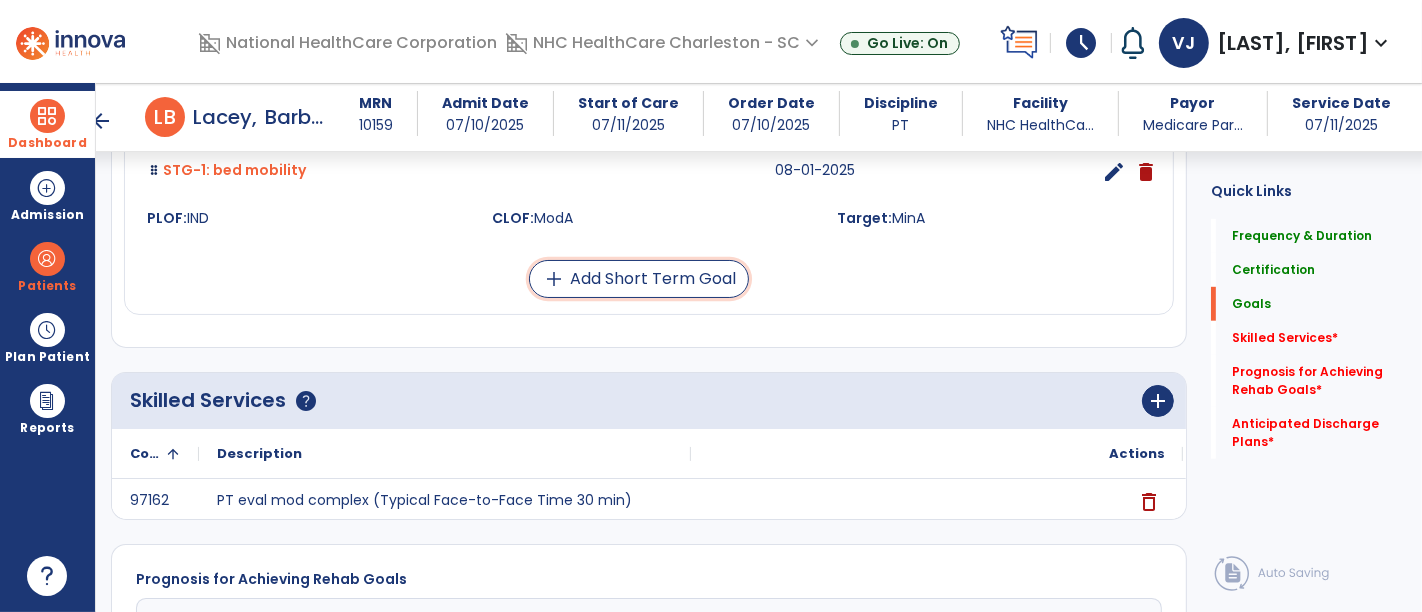 click on "add" at bounding box center [554, 279] 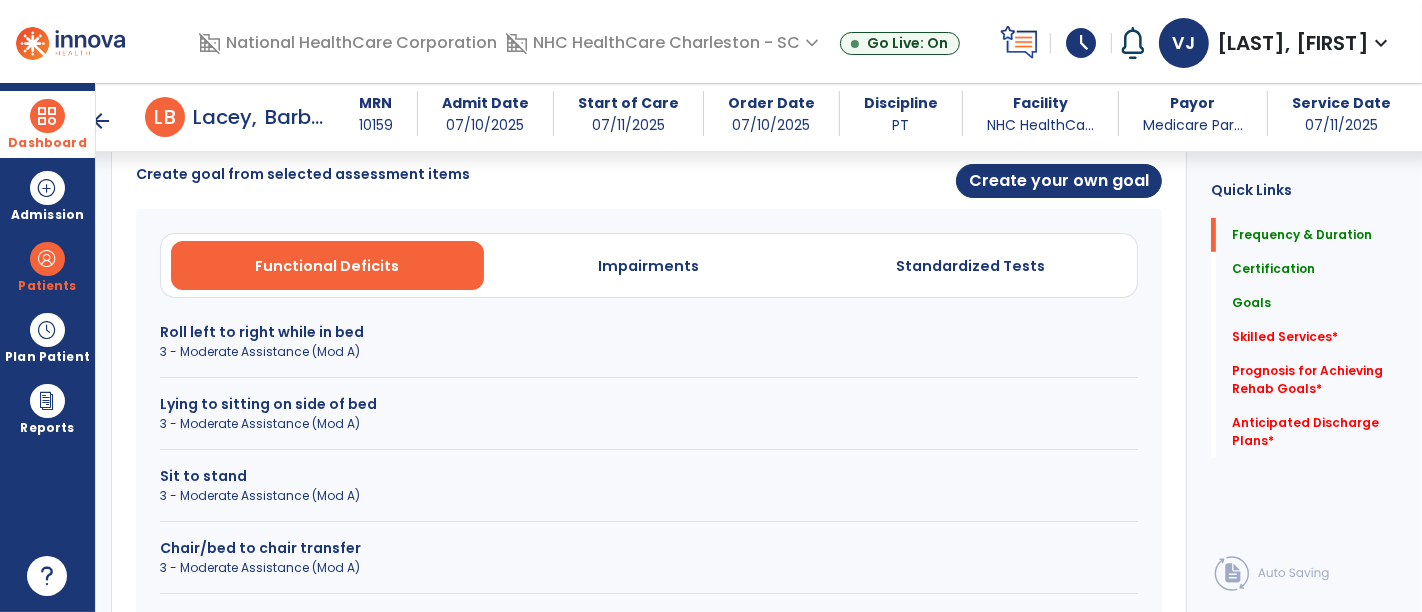 scroll, scrollTop: 271, scrollLeft: 0, axis: vertical 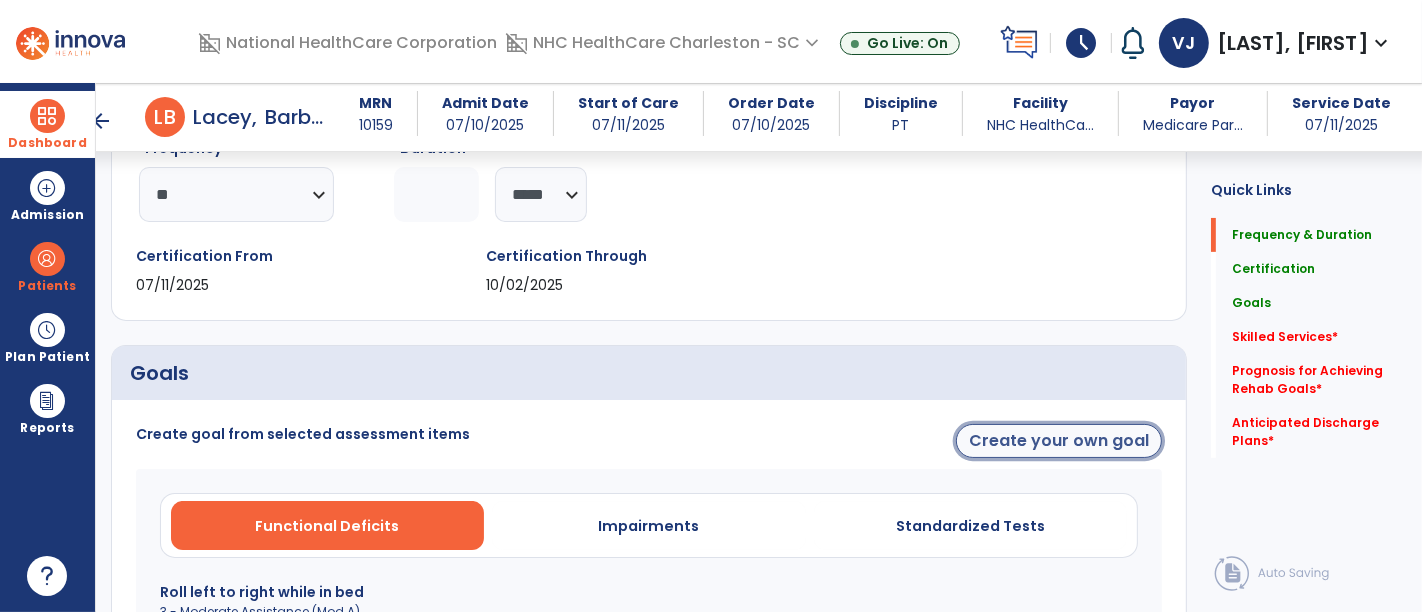 click on "Create your own goal" at bounding box center [1059, 441] 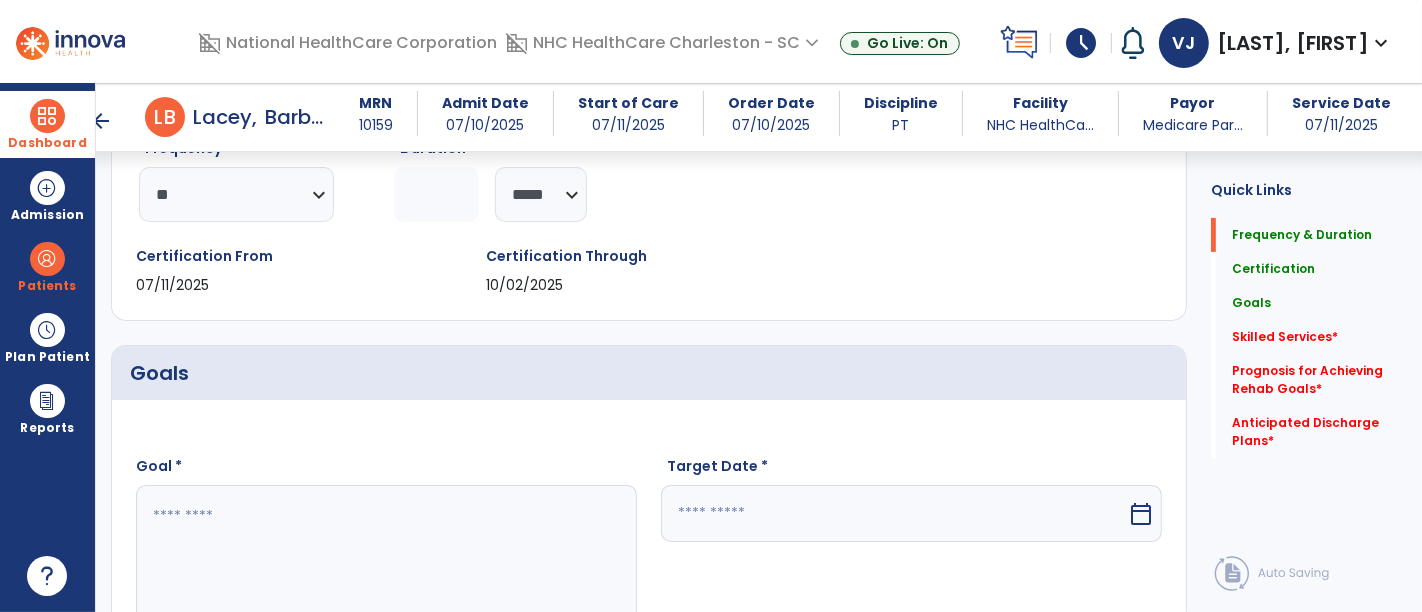 click at bounding box center (386, 560) 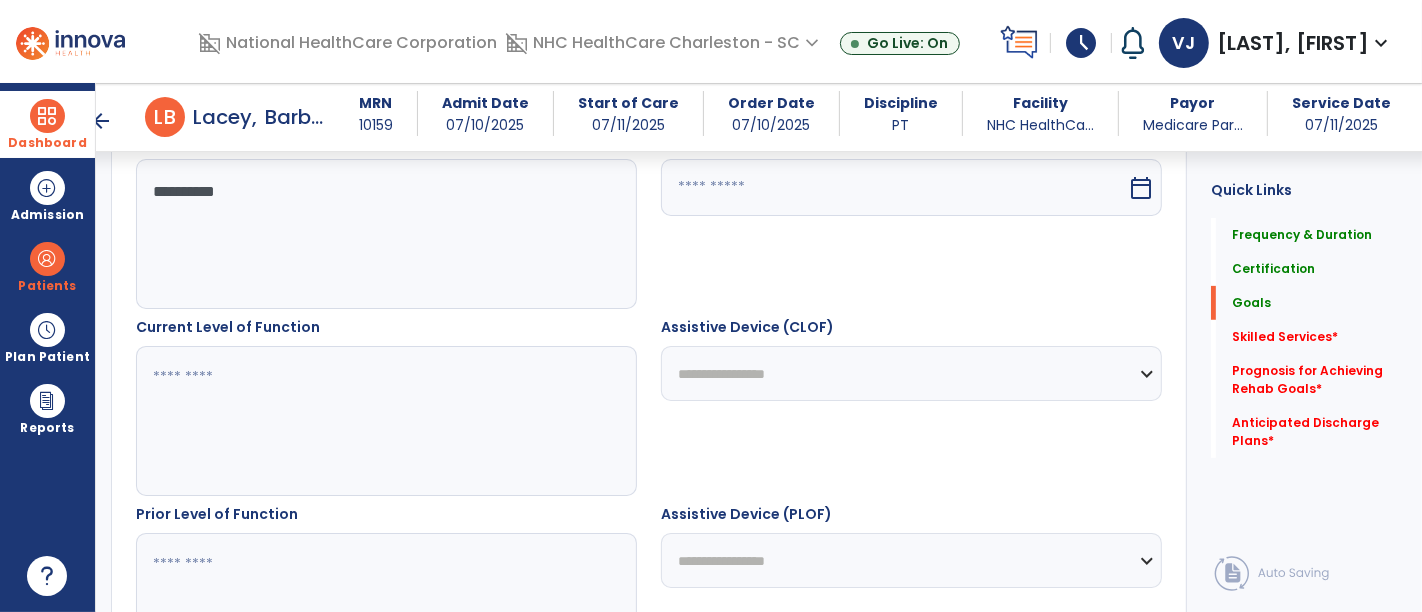 scroll, scrollTop: 715, scrollLeft: 0, axis: vertical 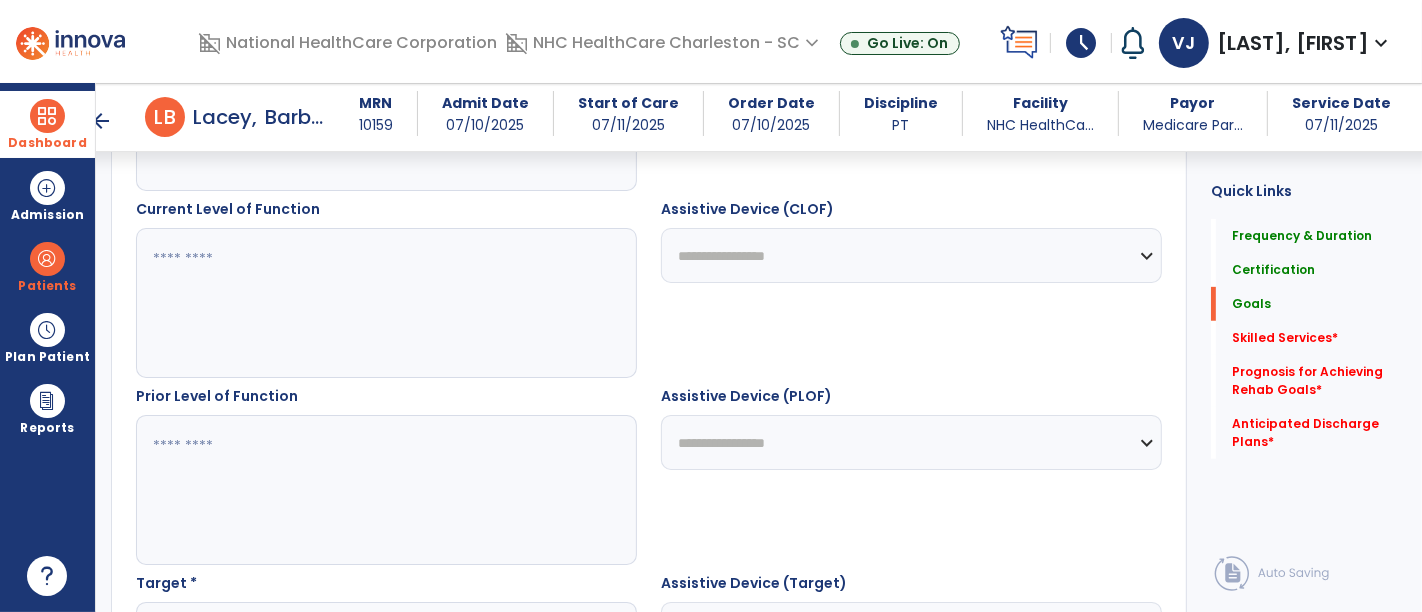 type on "*********" 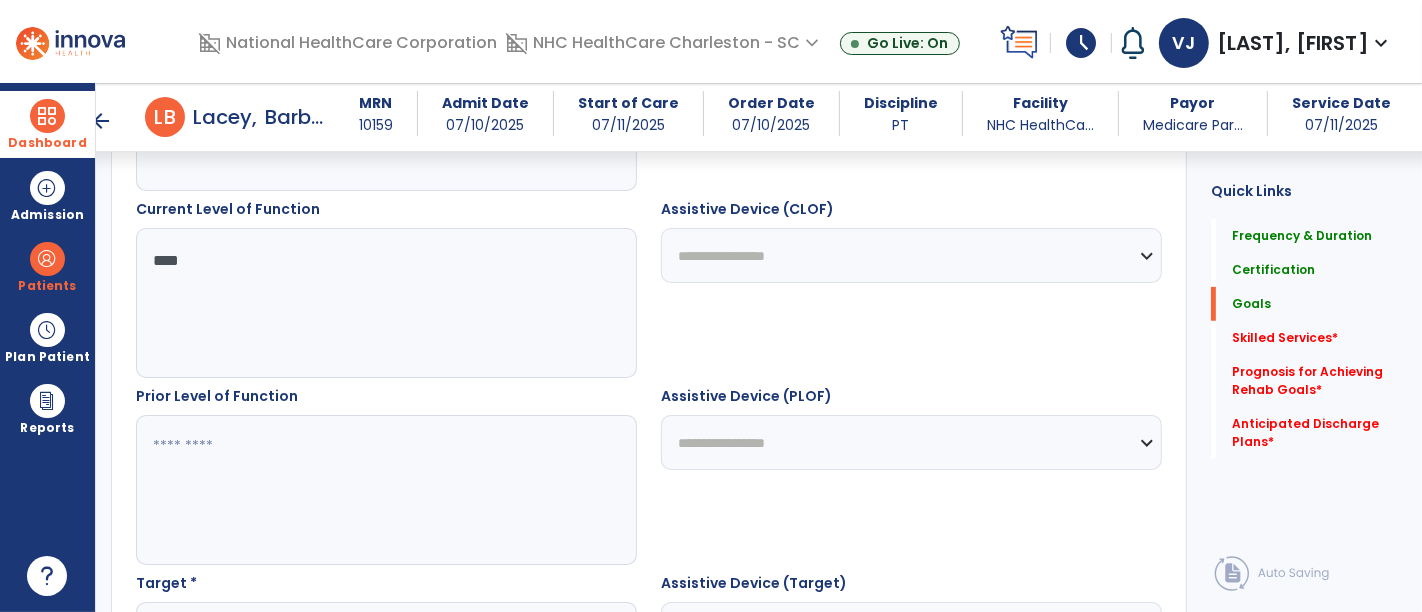 type on "****" 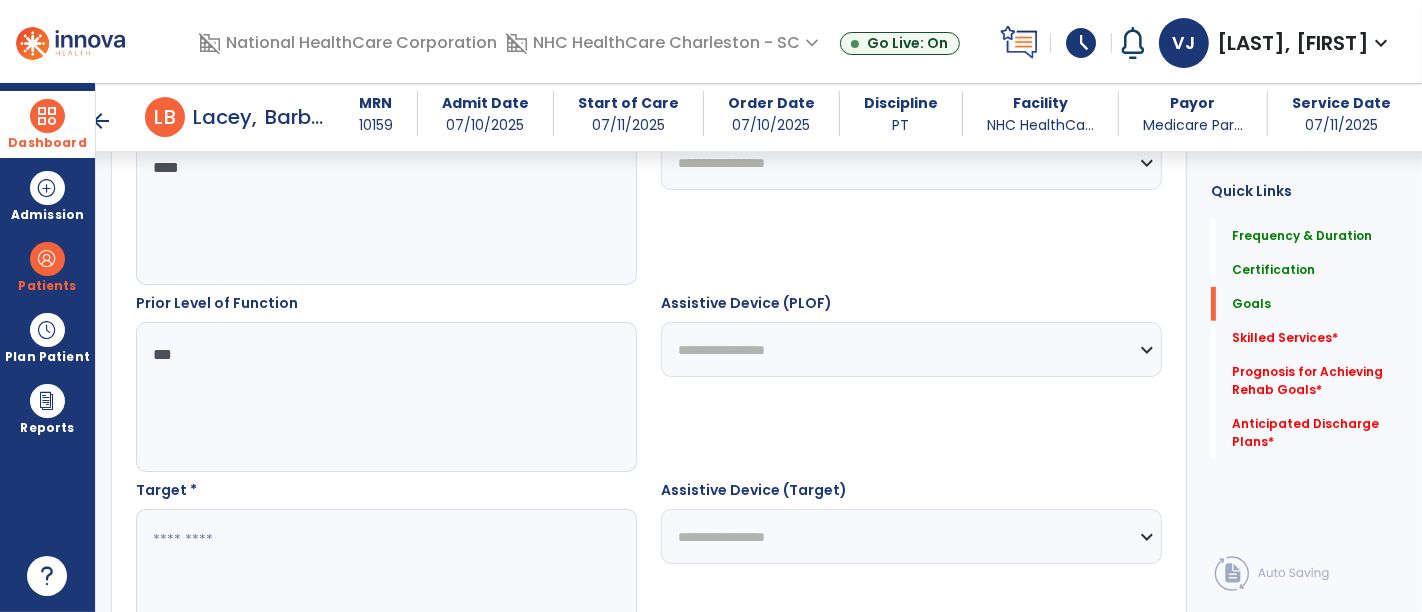 scroll, scrollTop: 937, scrollLeft: 0, axis: vertical 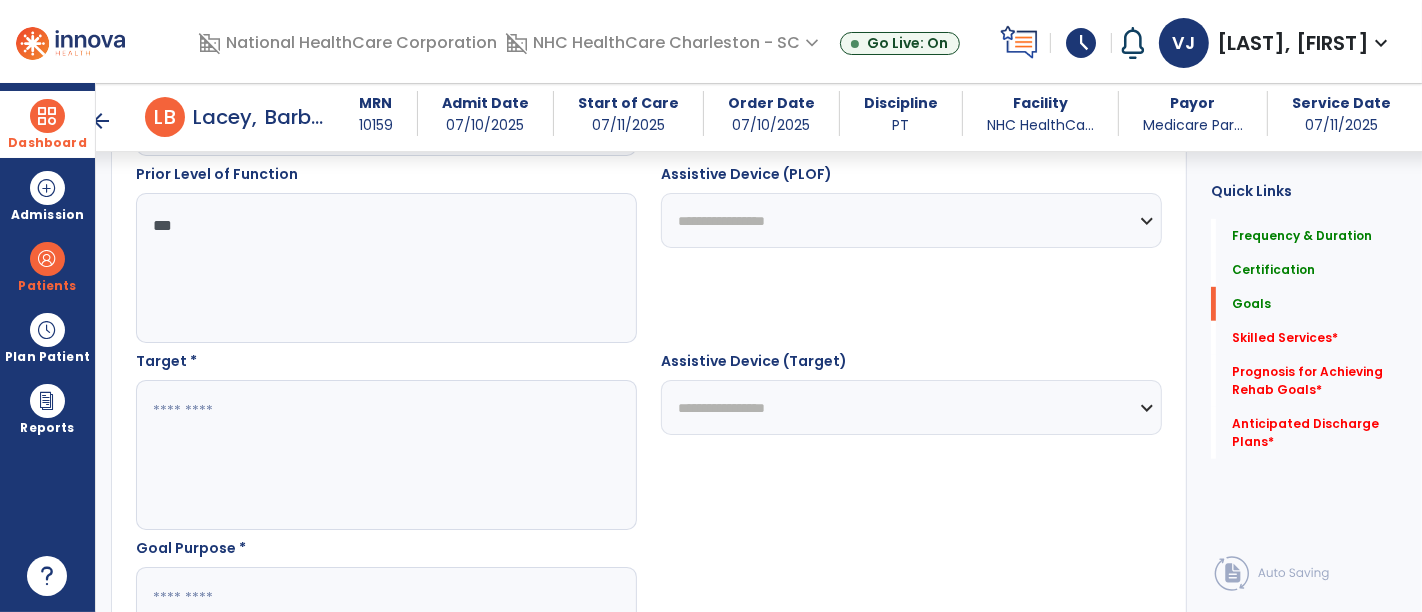 type on "***" 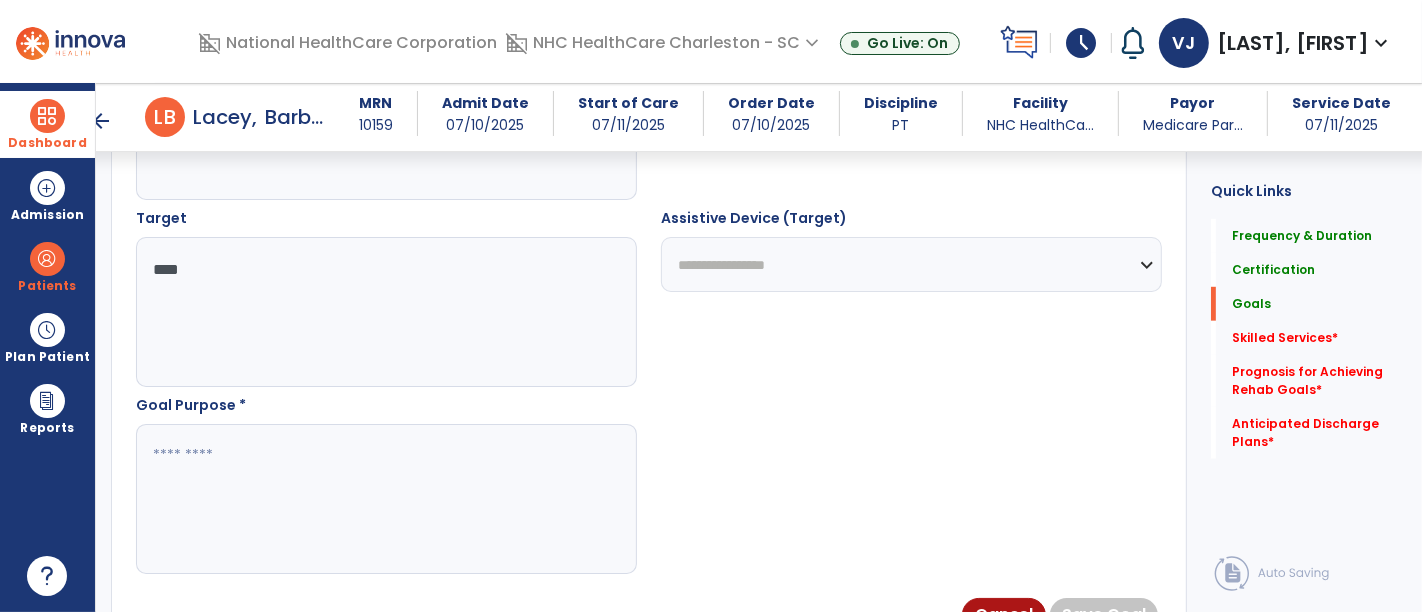 scroll, scrollTop: 1160, scrollLeft: 0, axis: vertical 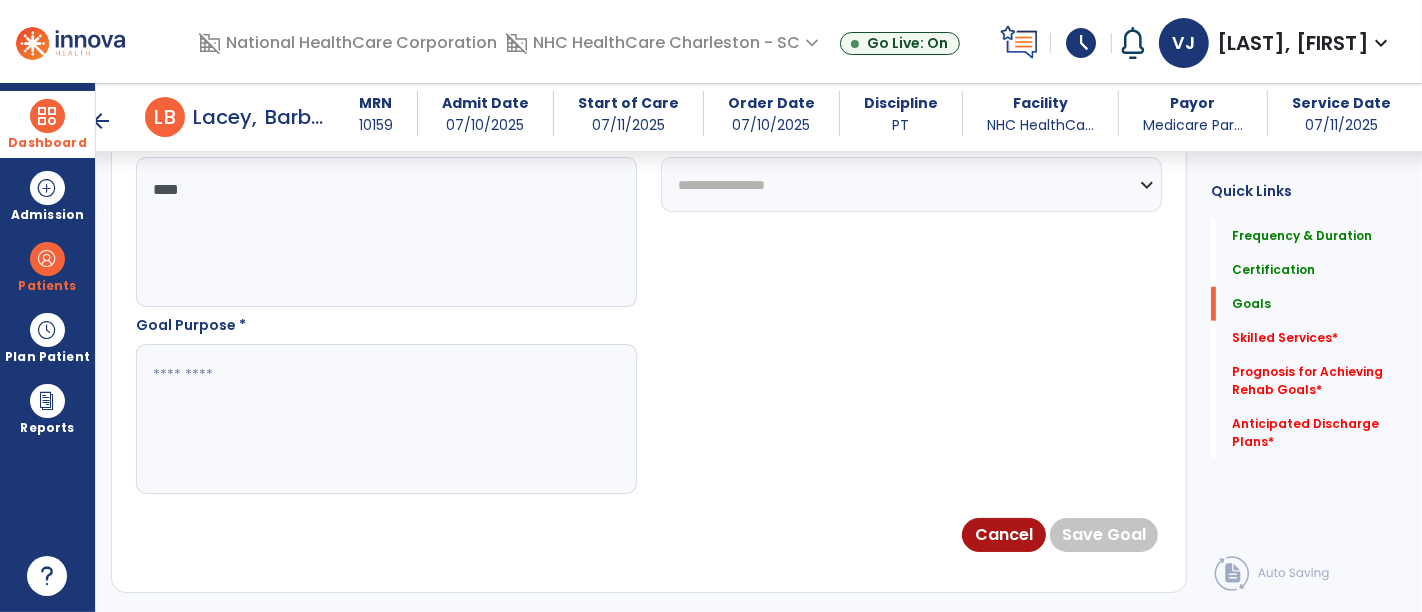 type on "****" 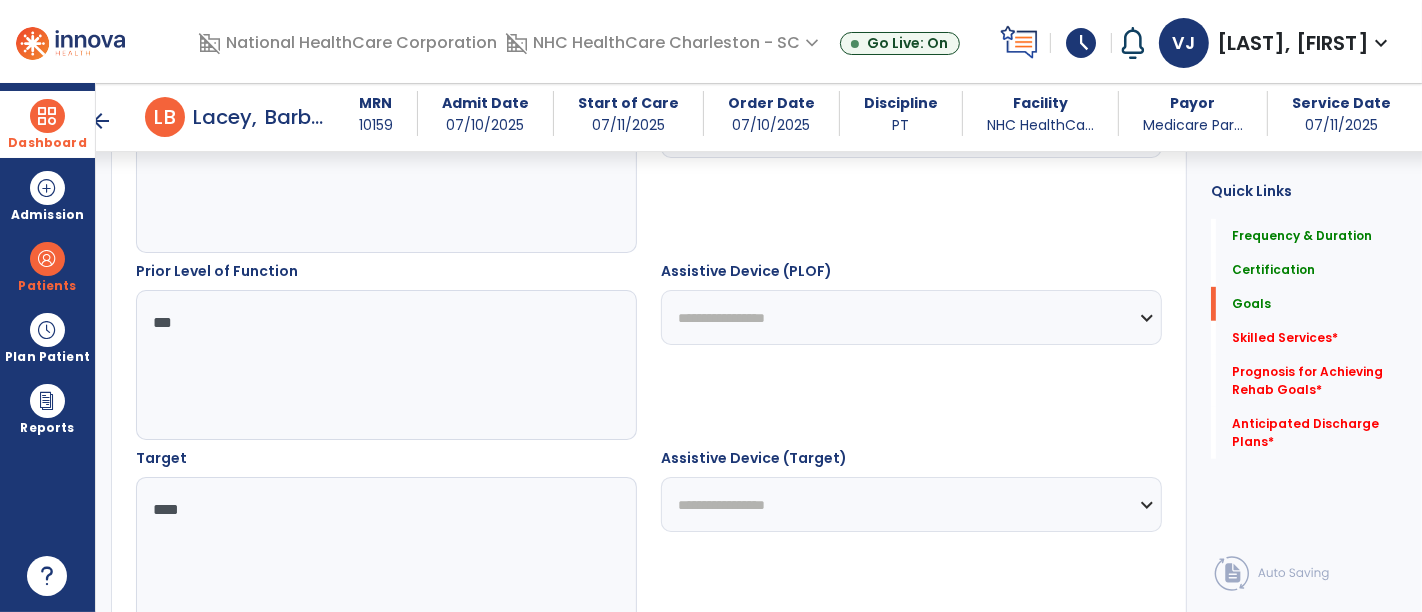 scroll, scrollTop: 382, scrollLeft: 0, axis: vertical 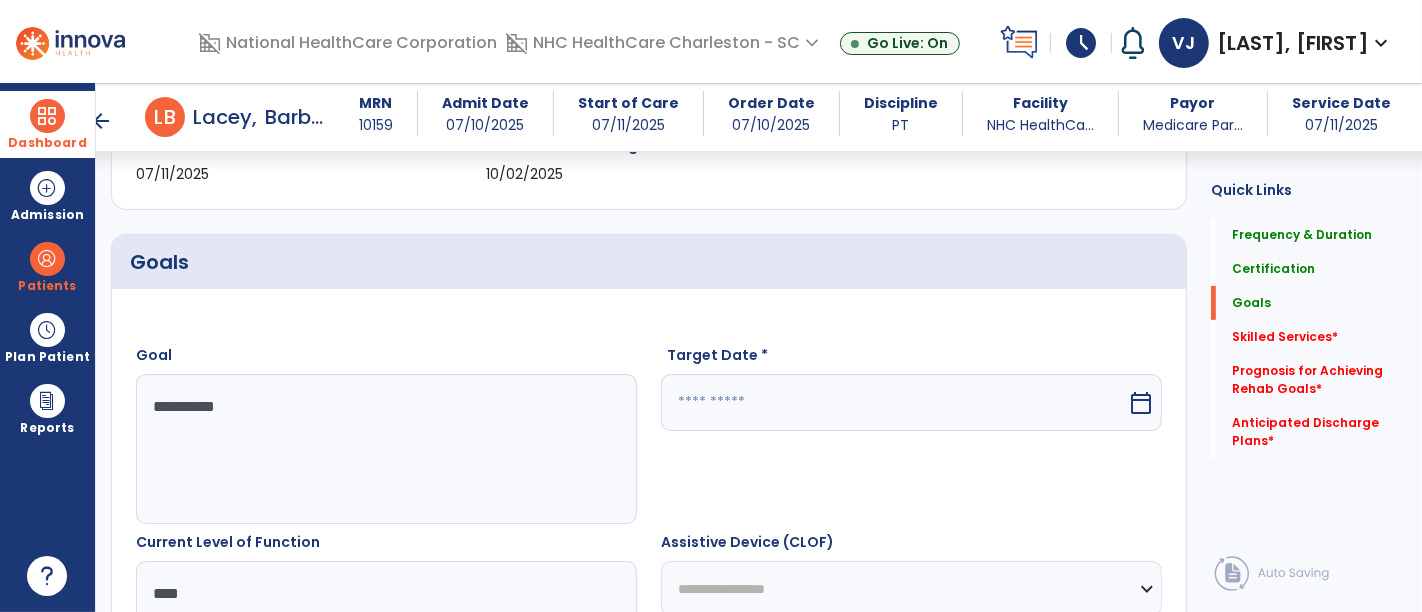 type on "**********" 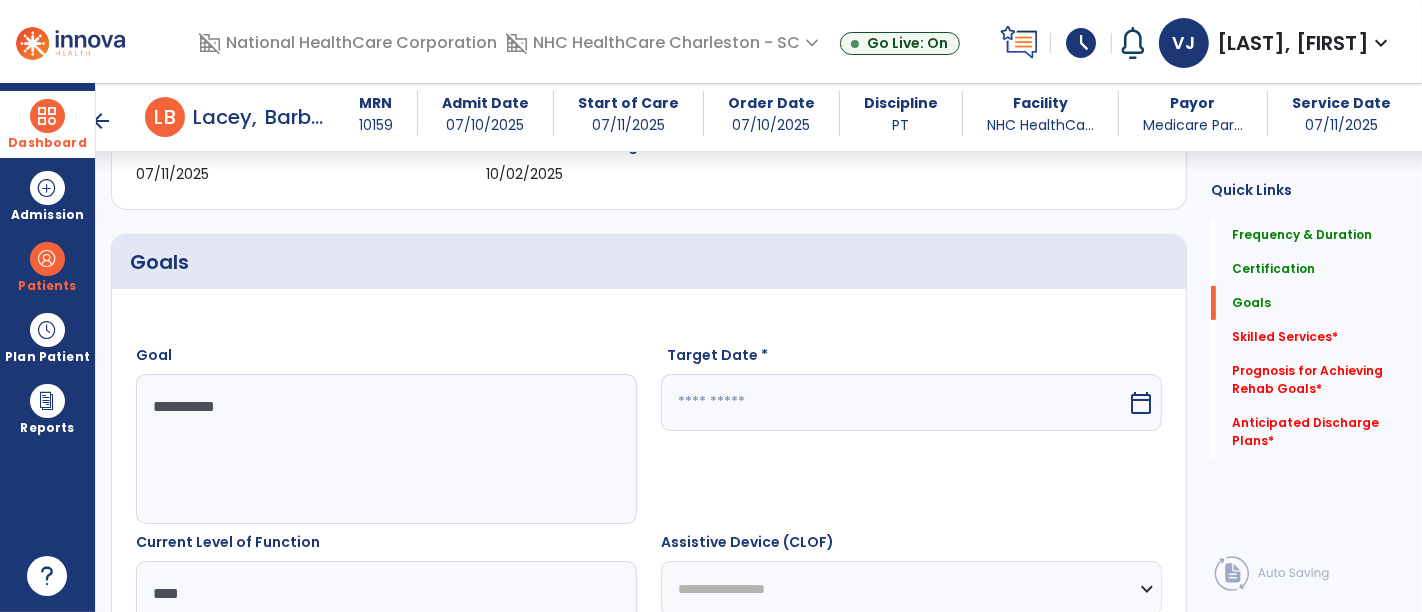 click at bounding box center [894, 402] 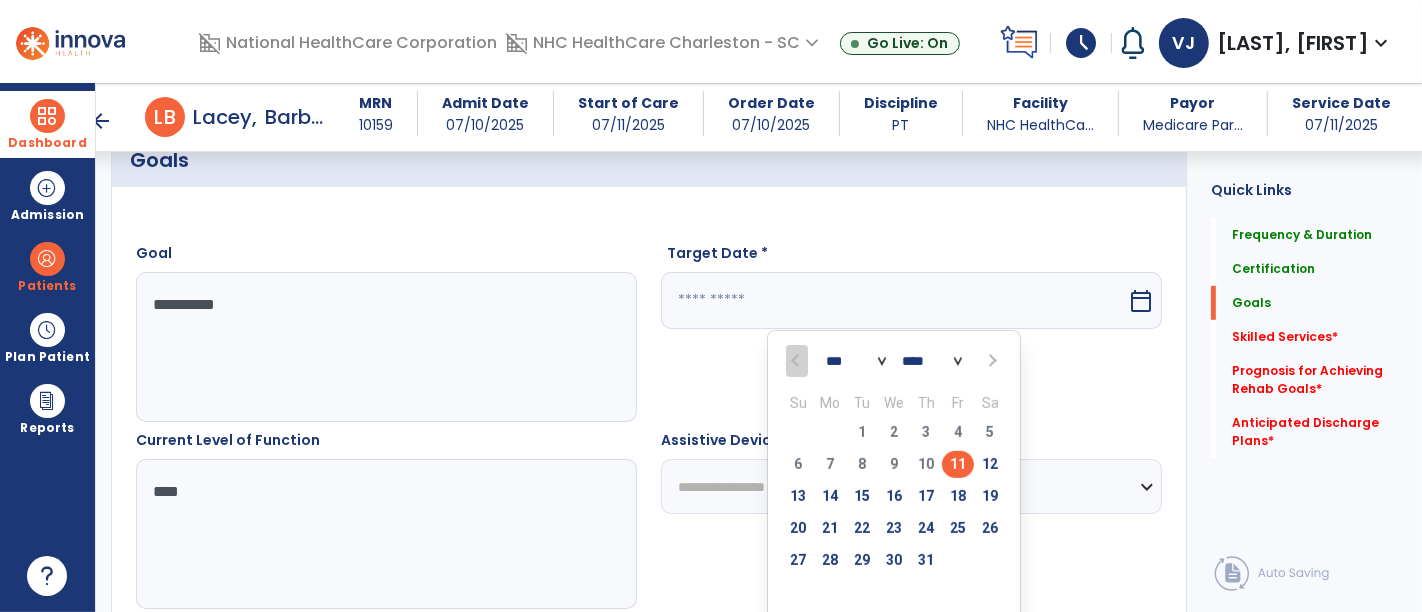 scroll, scrollTop: 604, scrollLeft: 0, axis: vertical 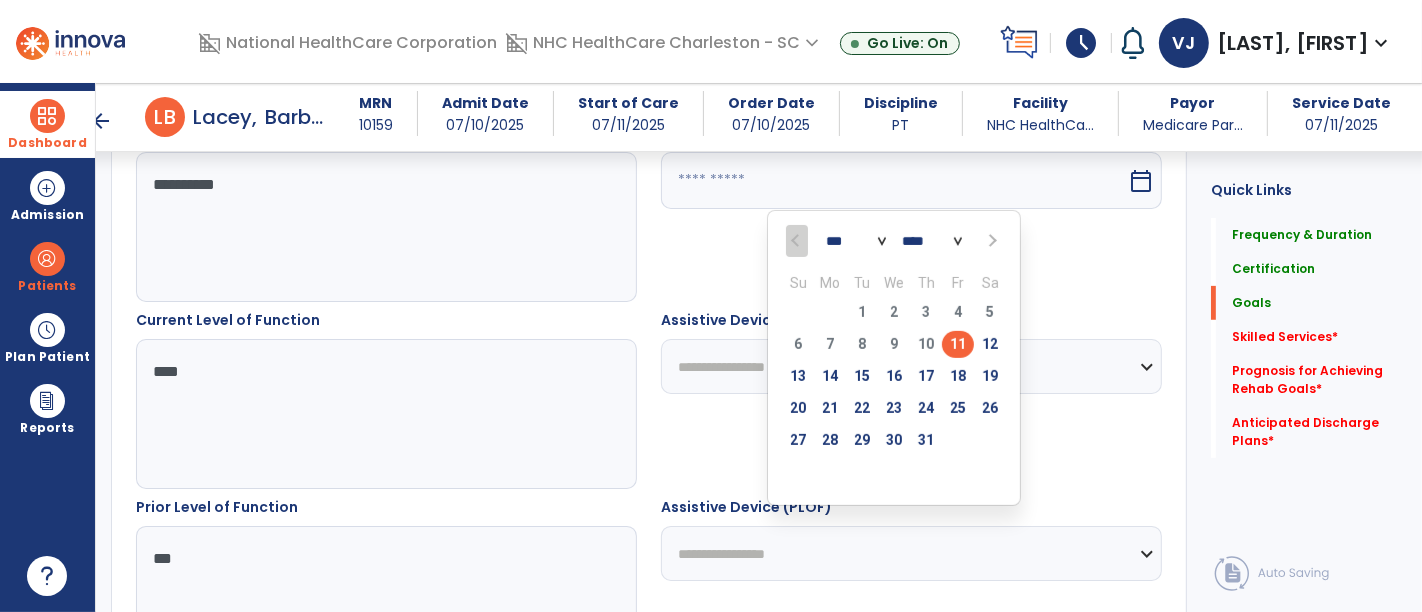 click at bounding box center (991, 241) 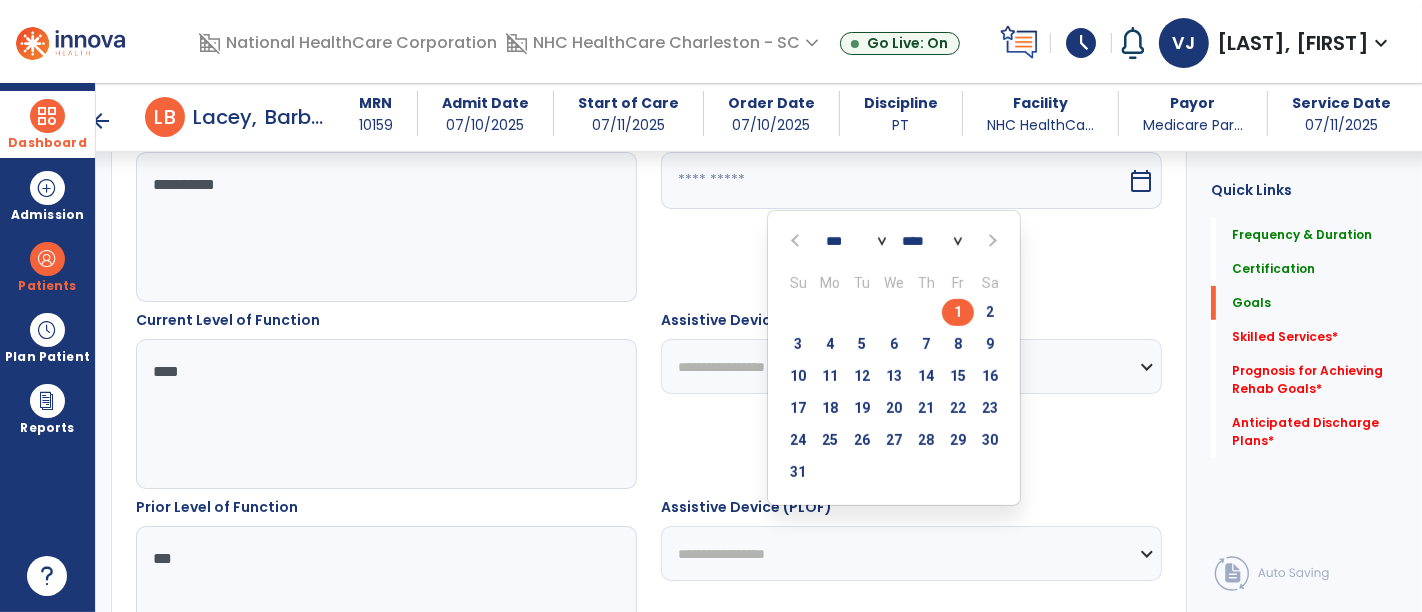 click on "1" at bounding box center [958, 312] 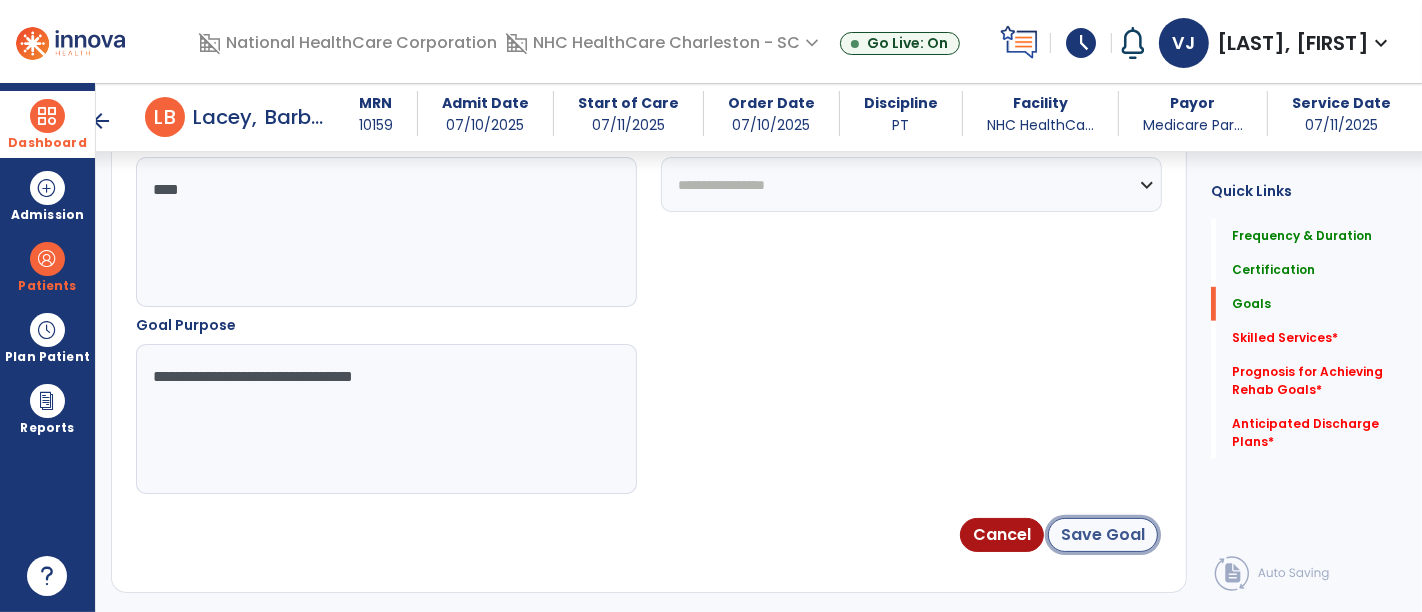 click on "Save Goal" at bounding box center (1103, 535) 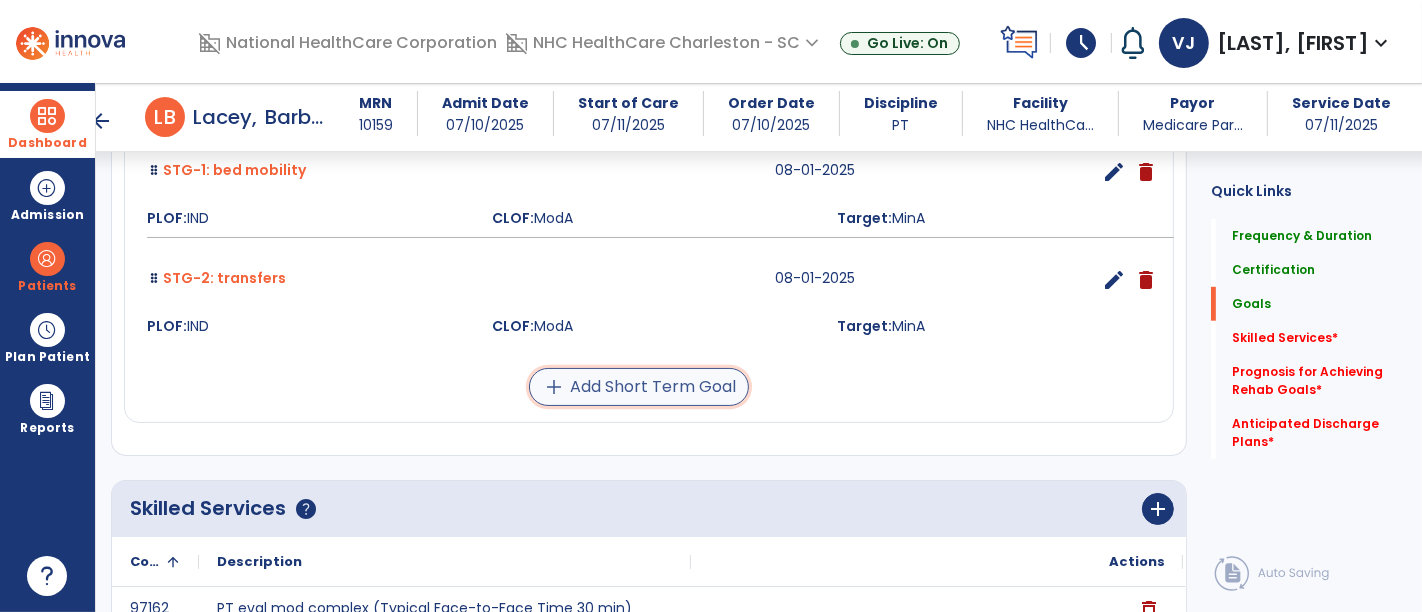 click on "add  Add Short Term Goal" at bounding box center [639, 387] 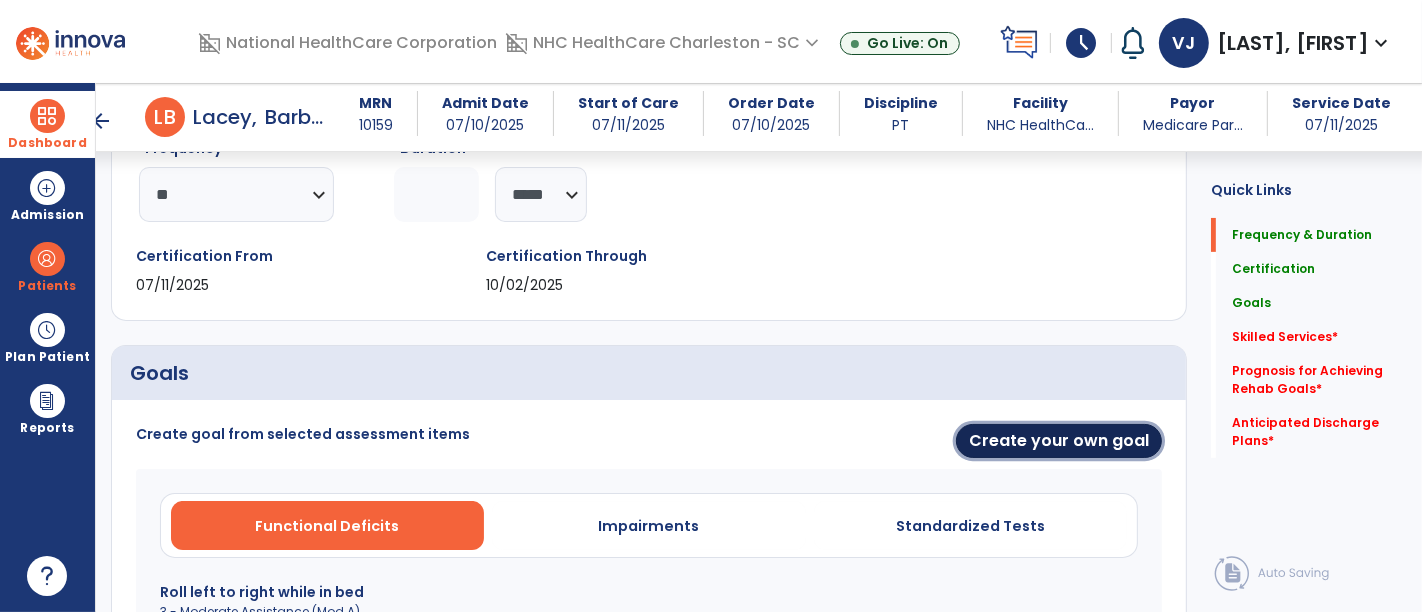 click on "Create your own goal" at bounding box center (1059, 441) 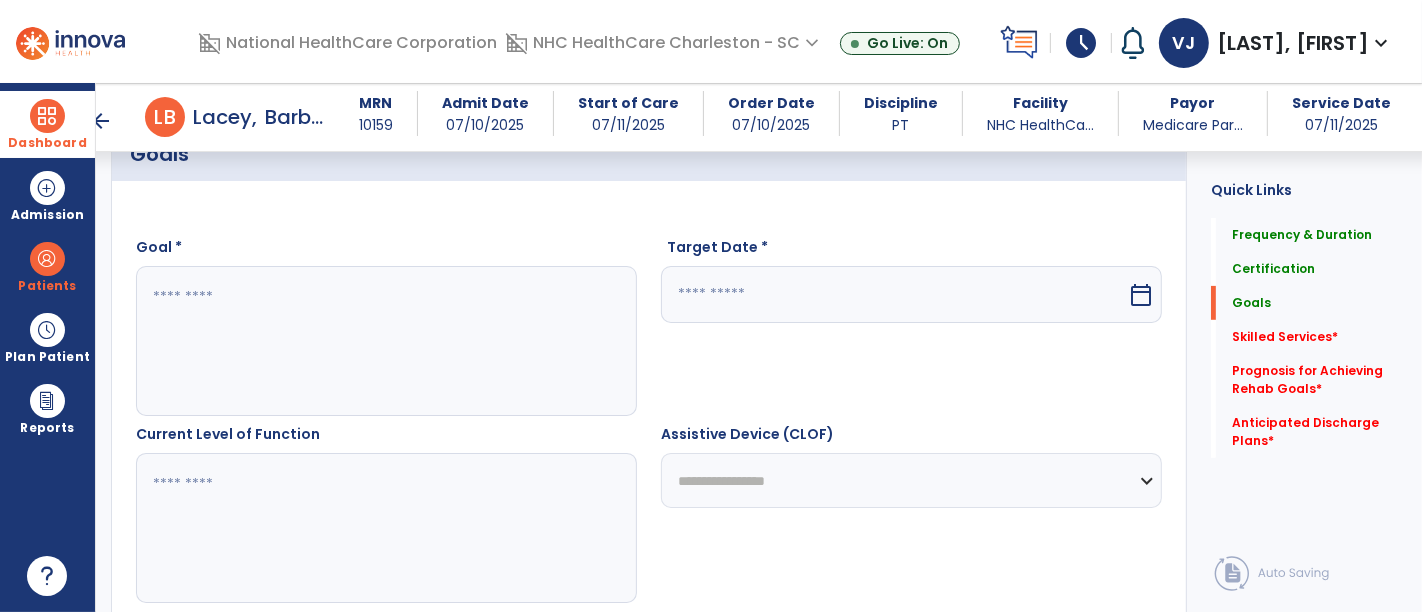 scroll, scrollTop: 493, scrollLeft: 0, axis: vertical 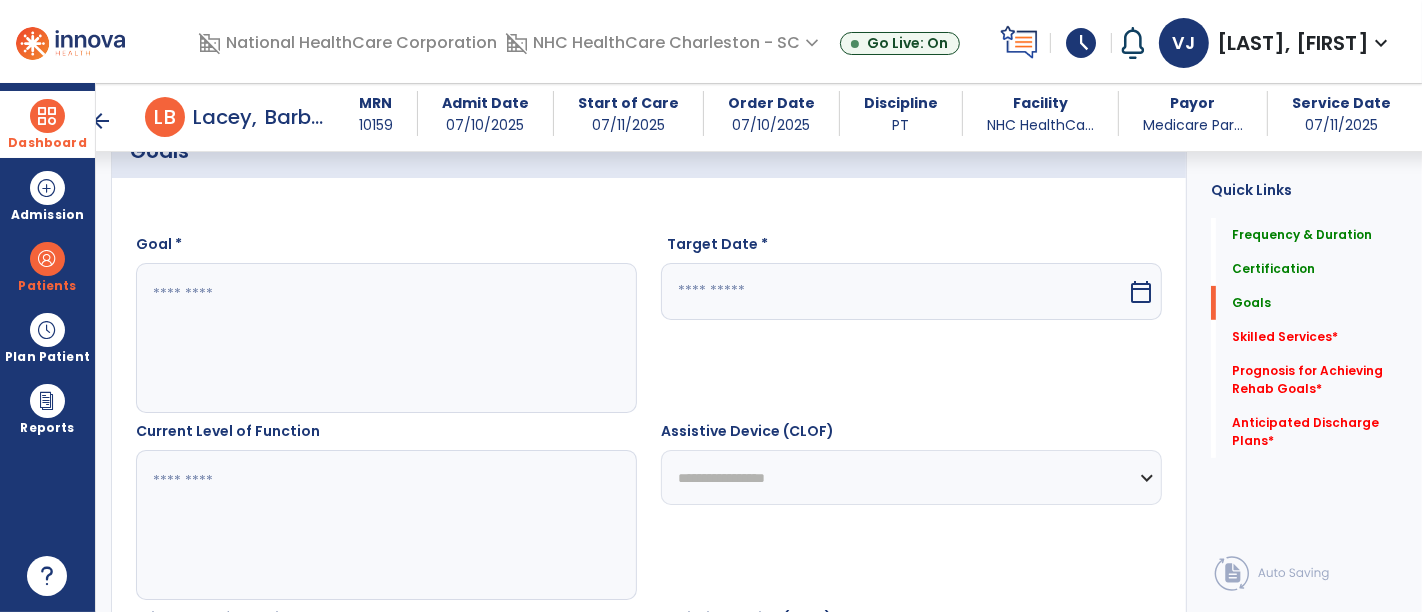 click at bounding box center (386, 338) 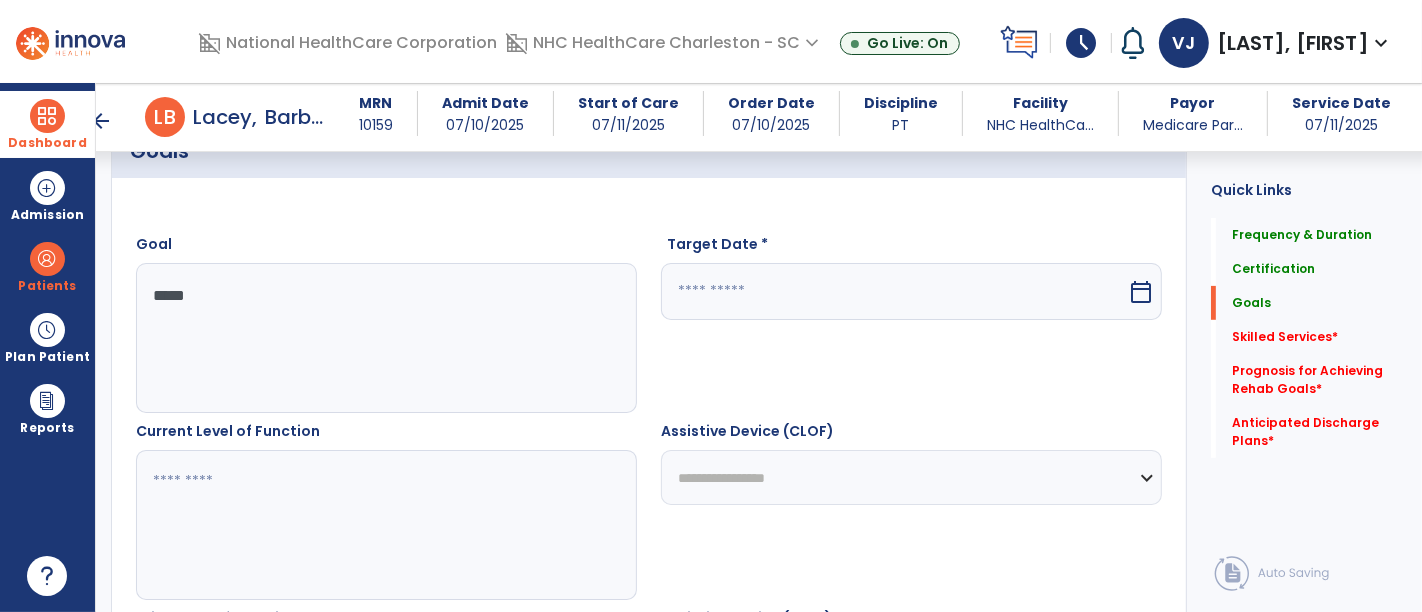type on "****" 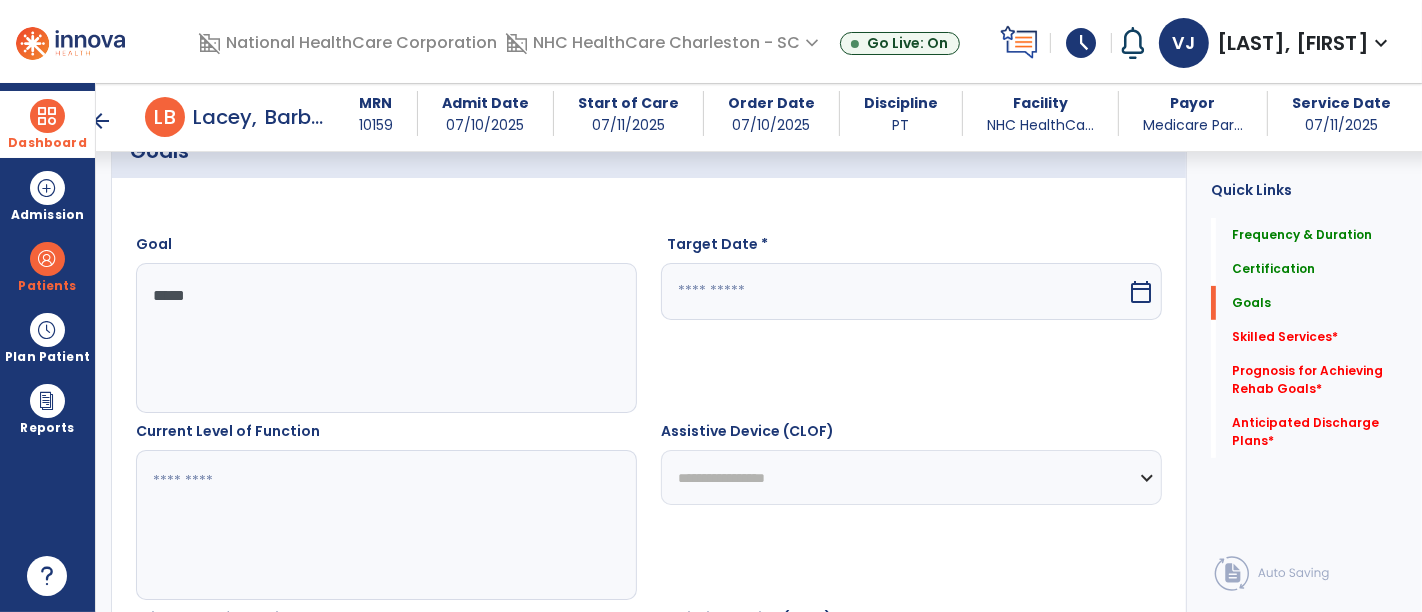 click at bounding box center (386, 525) 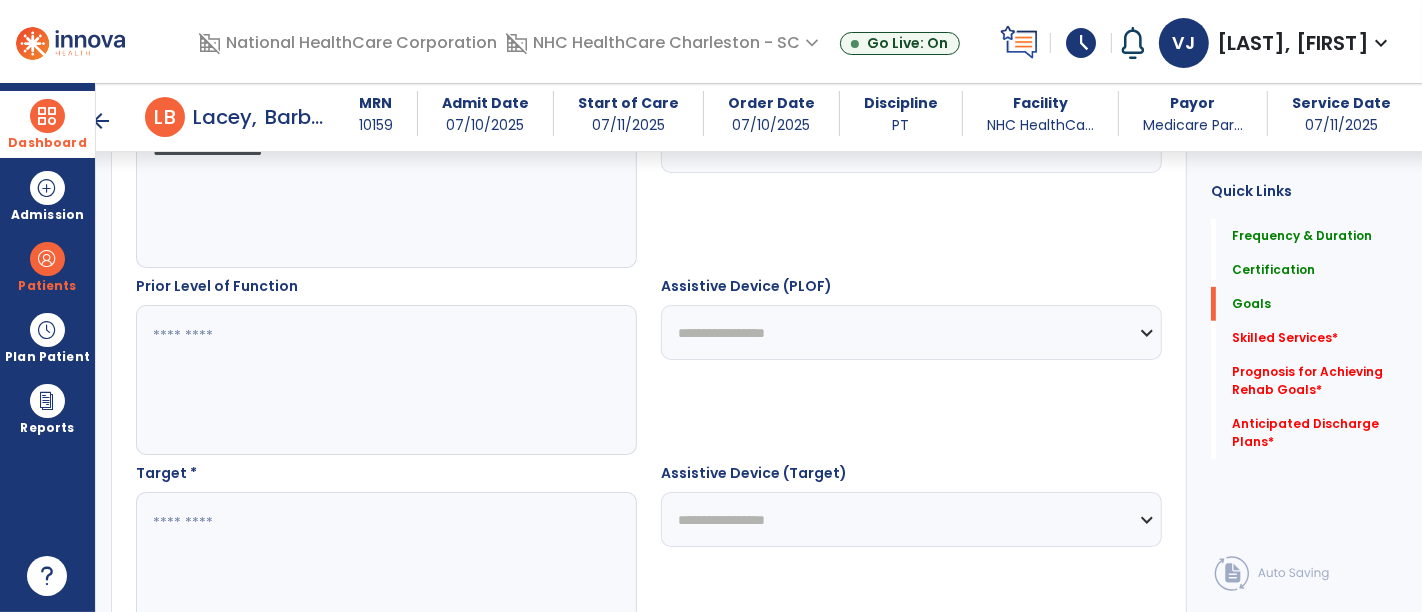 scroll, scrollTop: 826, scrollLeft: 0, axis: vertical 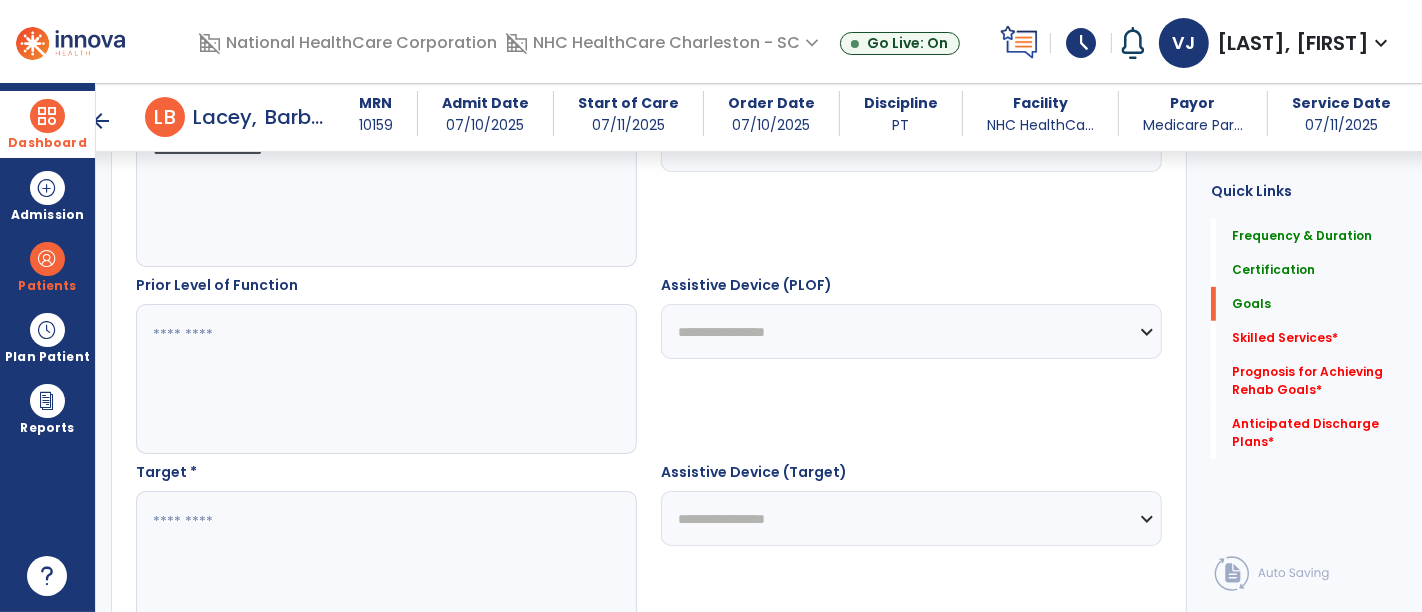 type on "**********" 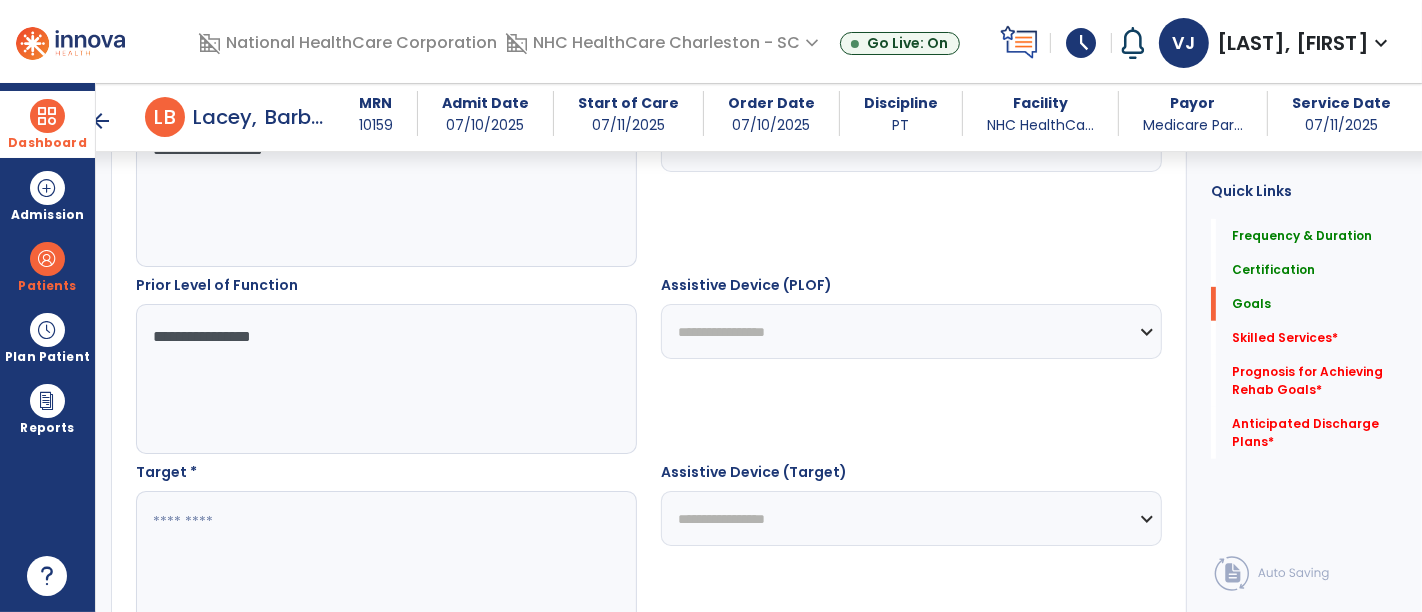 type on "**********" 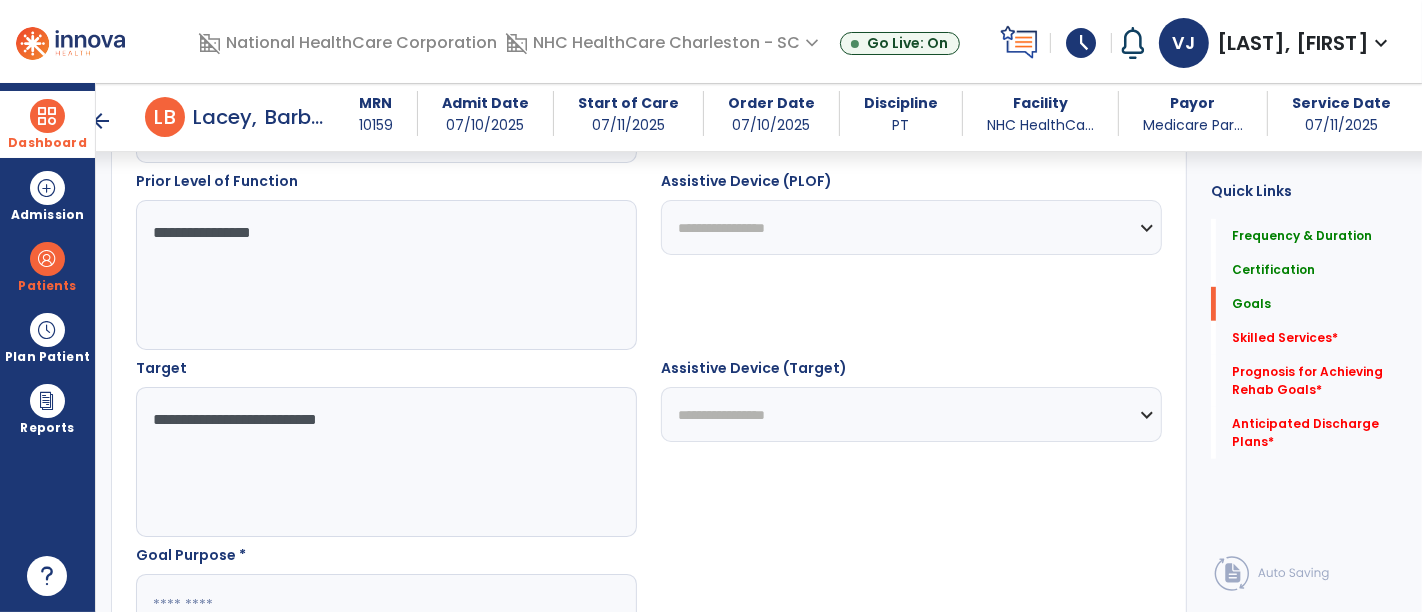 scroll, scrollTop: 1048, scrollLeft: 0, axis: vertical 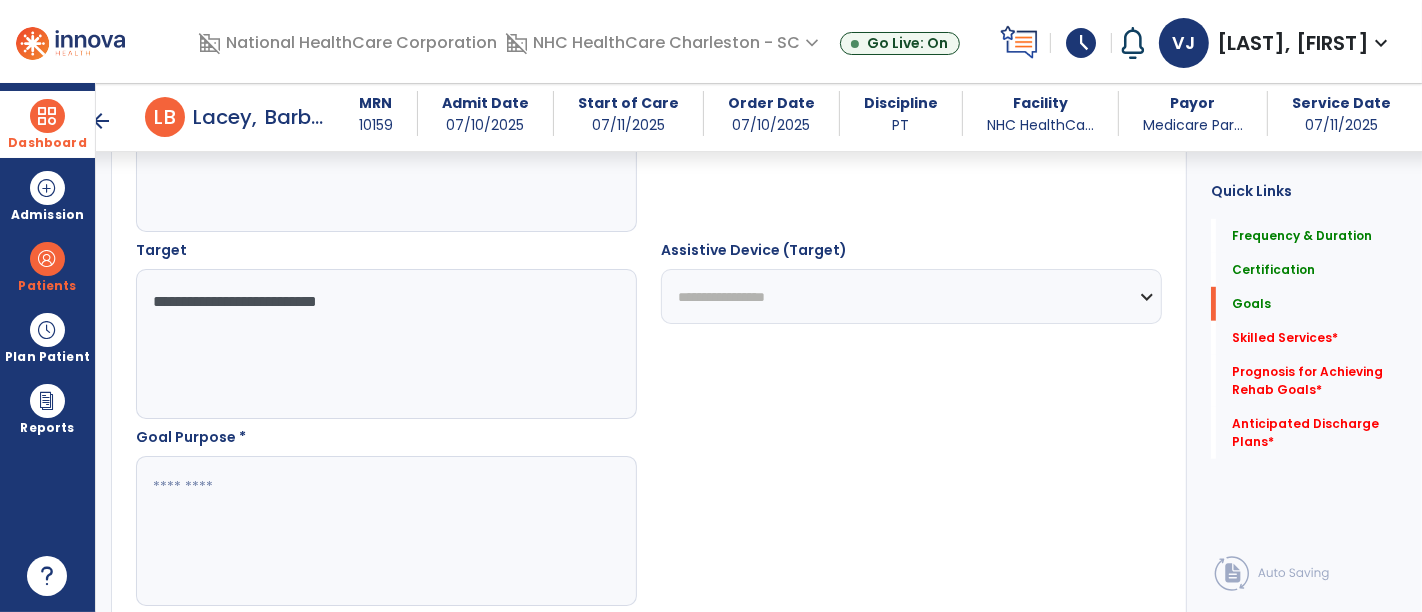 type on "**********" 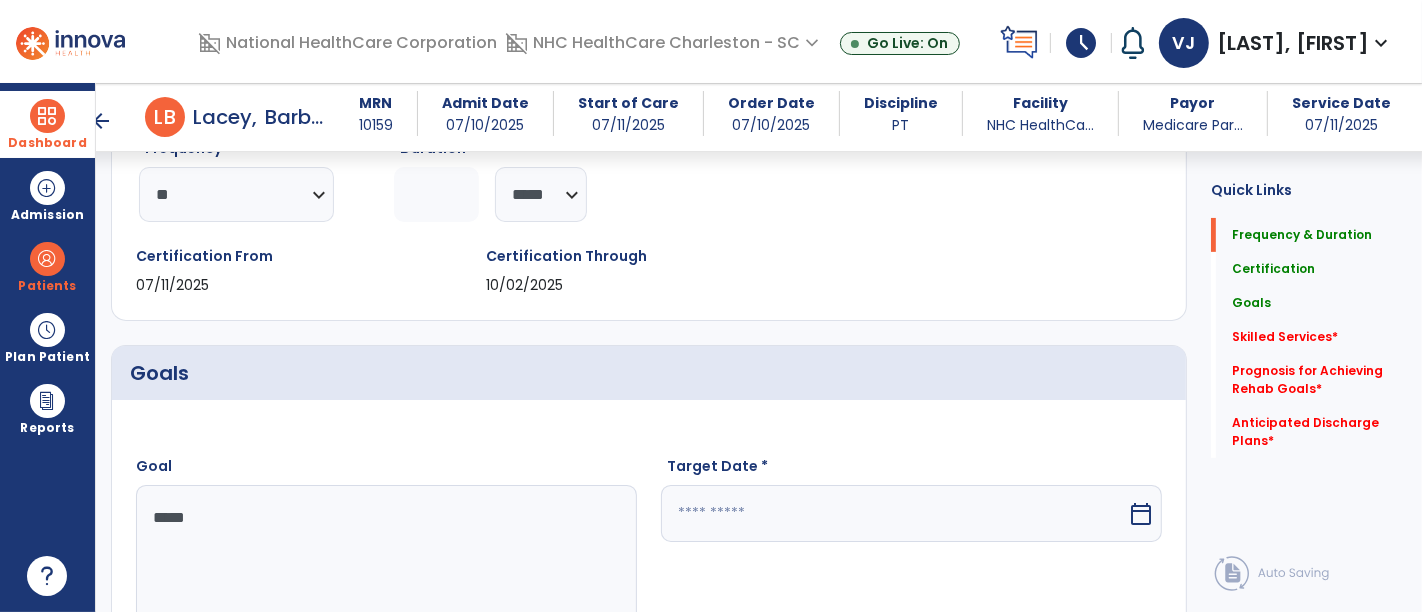 type on "**********" 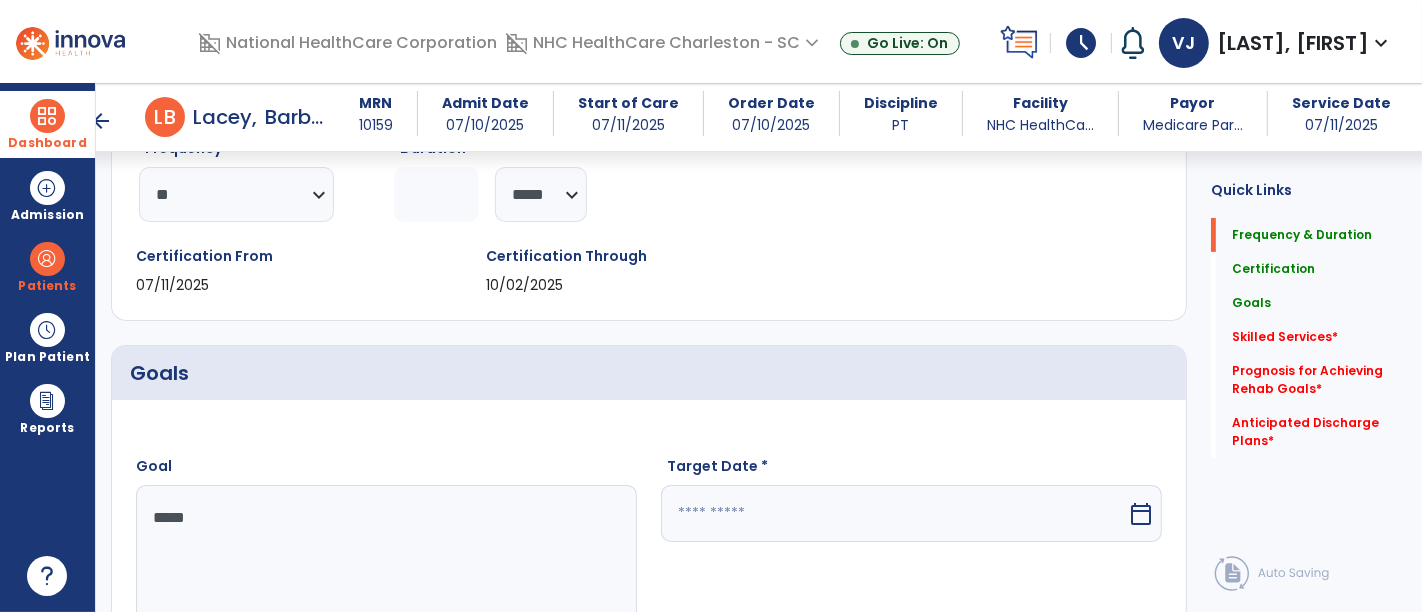 click at bounding box center [894, 513] 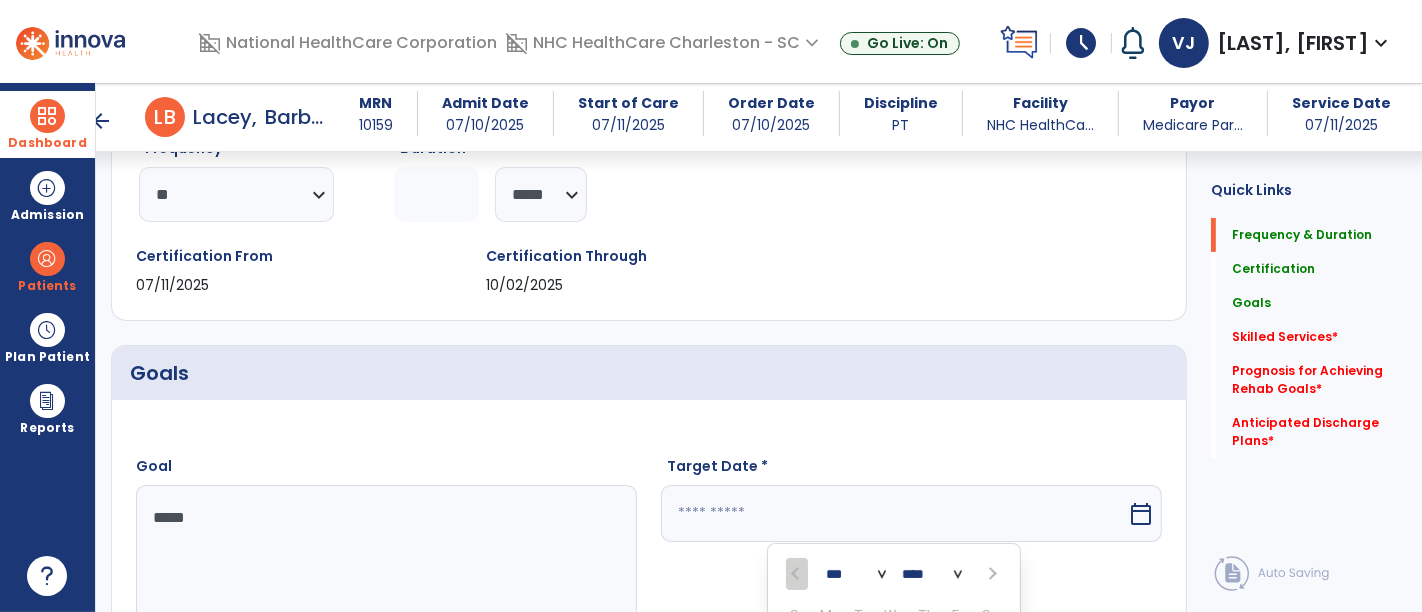 scroll, scrollTop: 603, scrollLeft: 0, axis: vertical 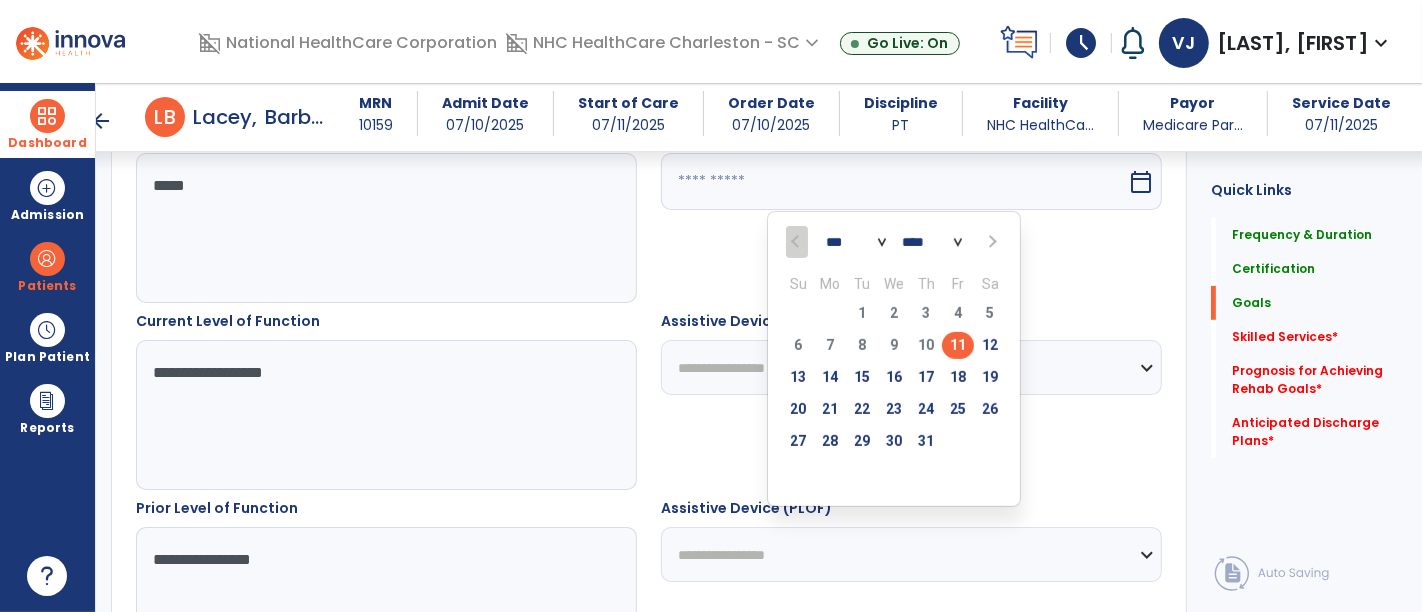 click at bounding box center [991, 242] 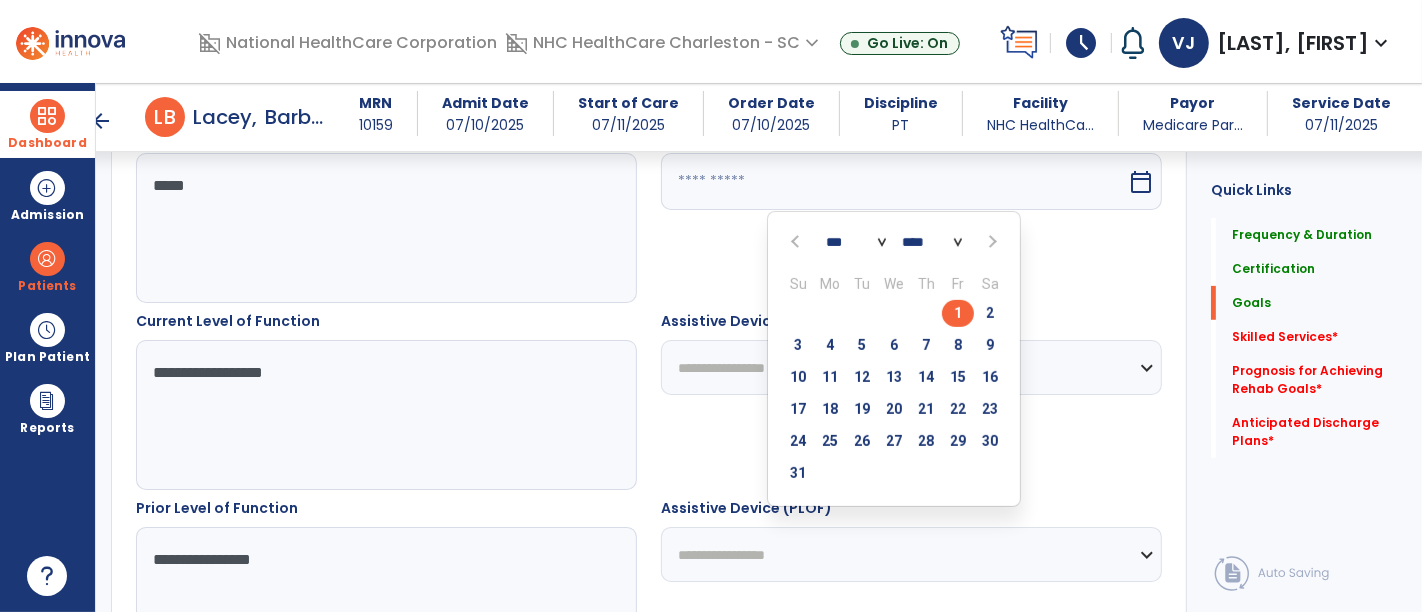 click on "1" at bounding box center [958, 313] 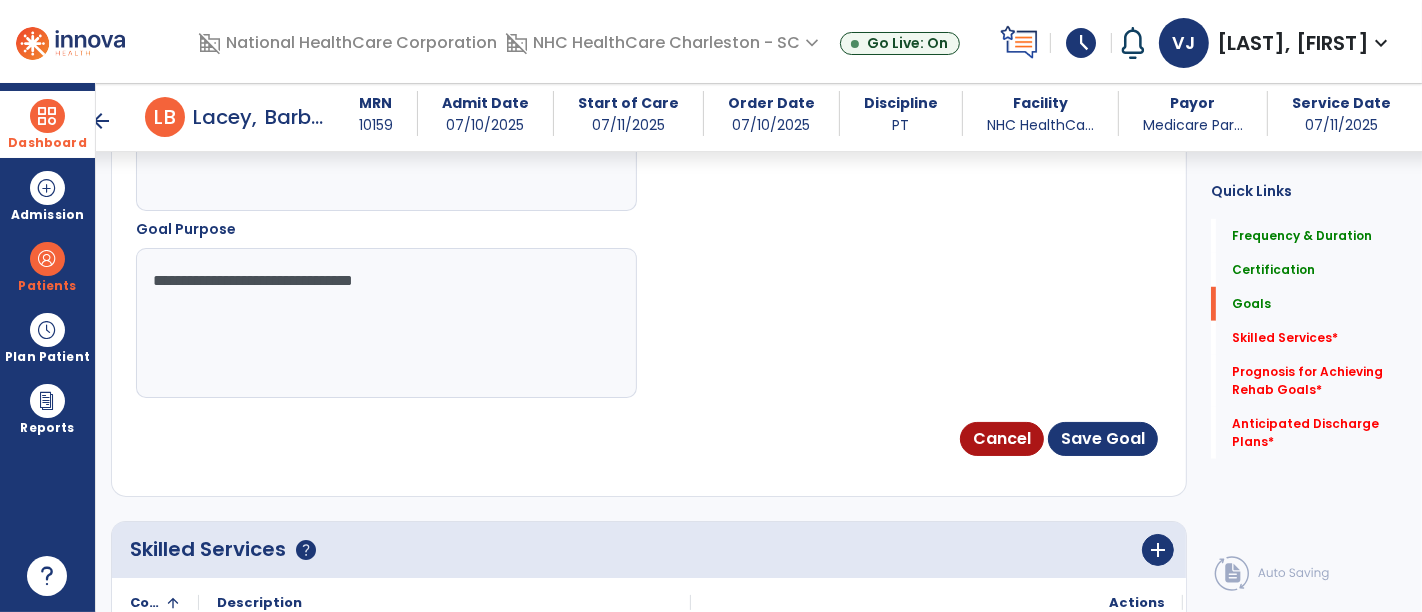 scroll, scrollTop: 1381, scrollLeft: 0, axis: vertical 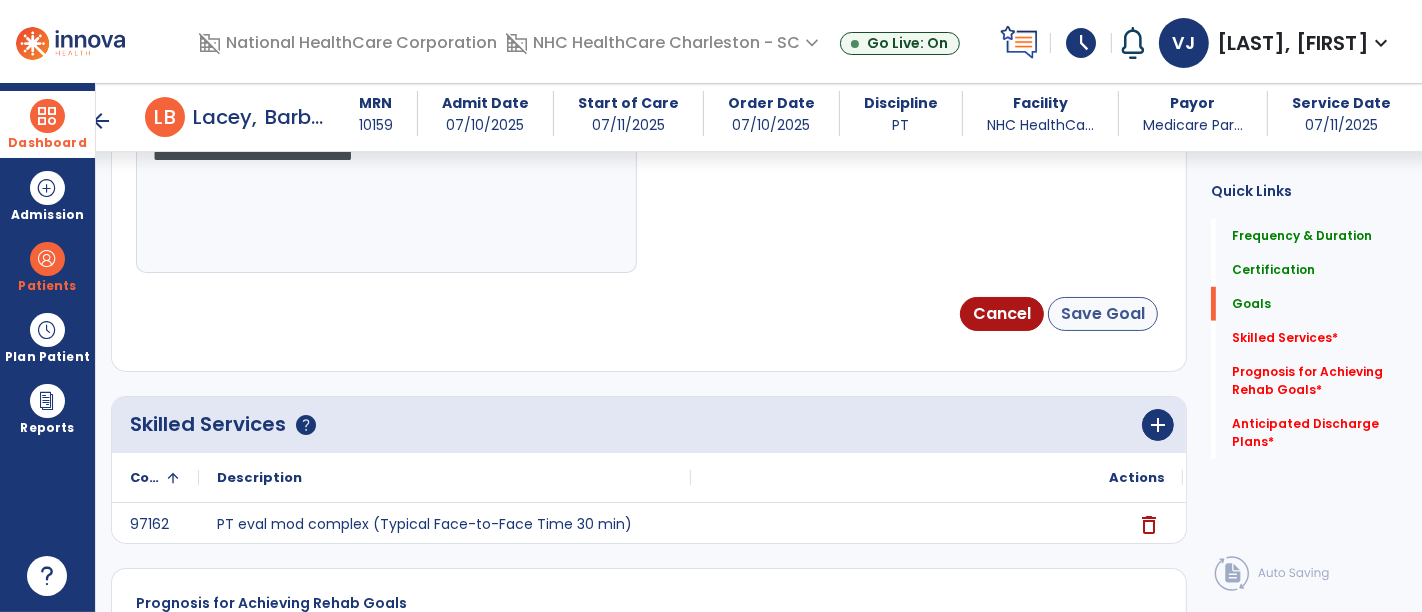 click on "Cancel   Save Goal" at bounding box center [649, 314] 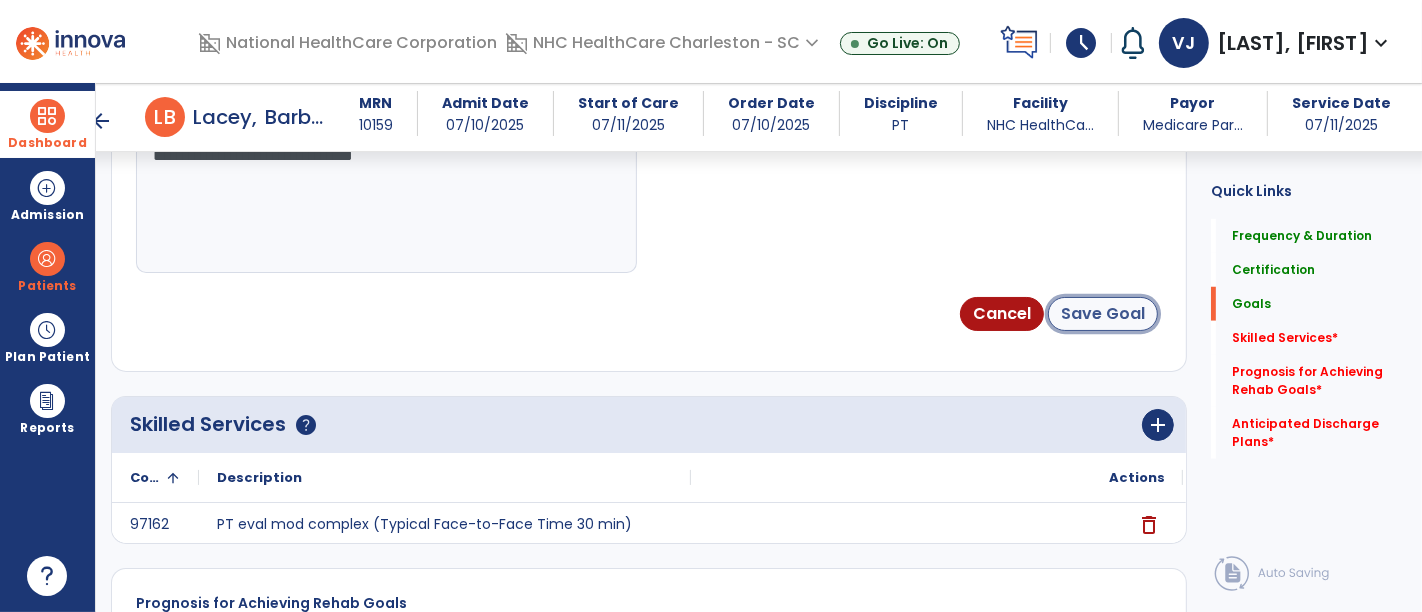 click on "Save Goal" at bounding box center (1103, 314) 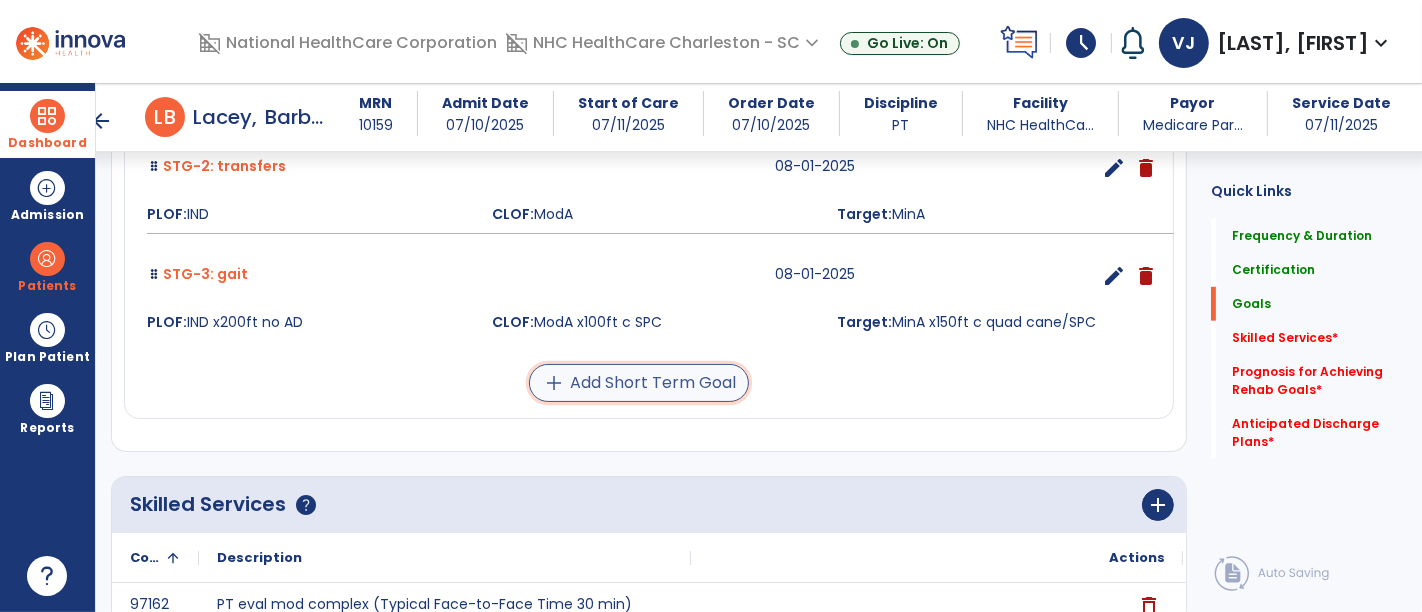 click on "add  Add Short Term Goal" at bounding box center (639, 383) 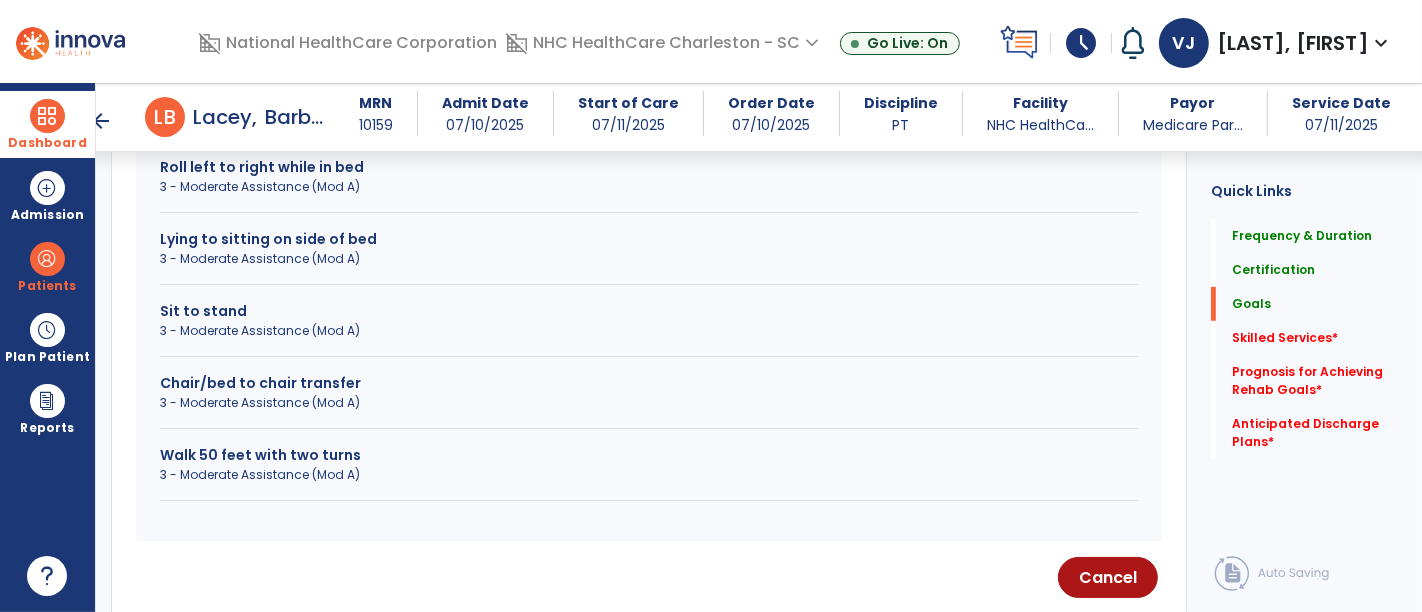 scroll, scrollTop: 493, scrollLeft: 0, axis: vertical 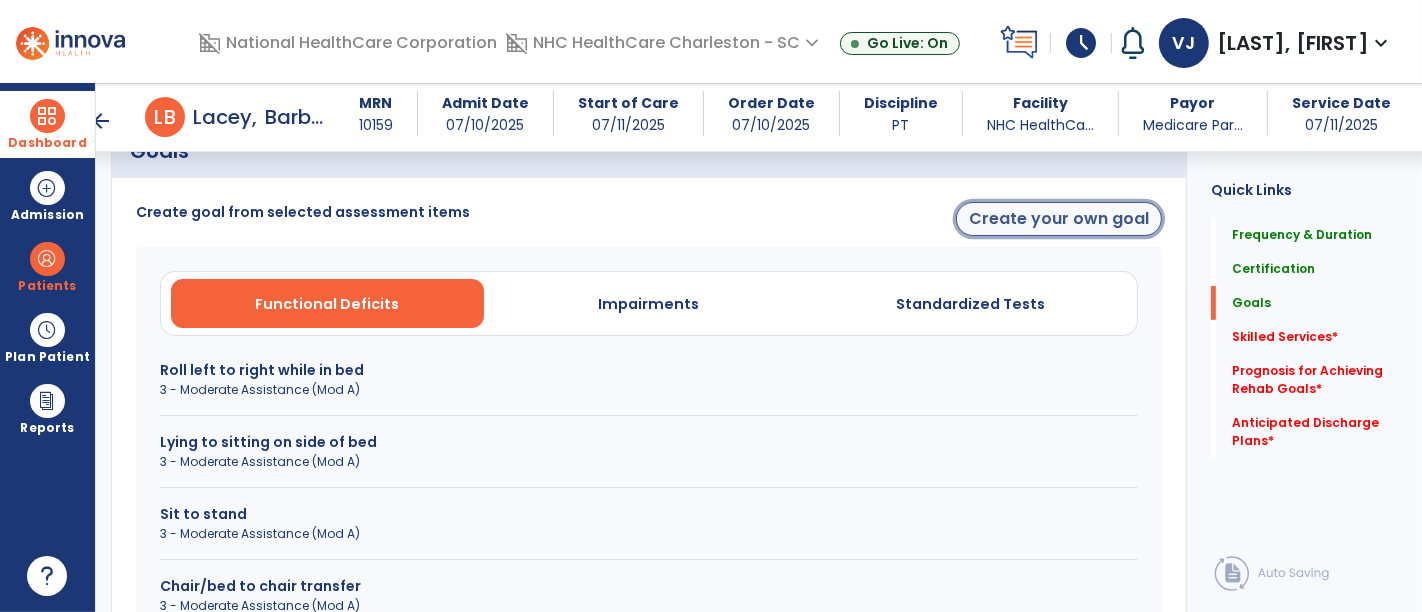 click on "Create your own goal" at bounding box center (1059, 219) 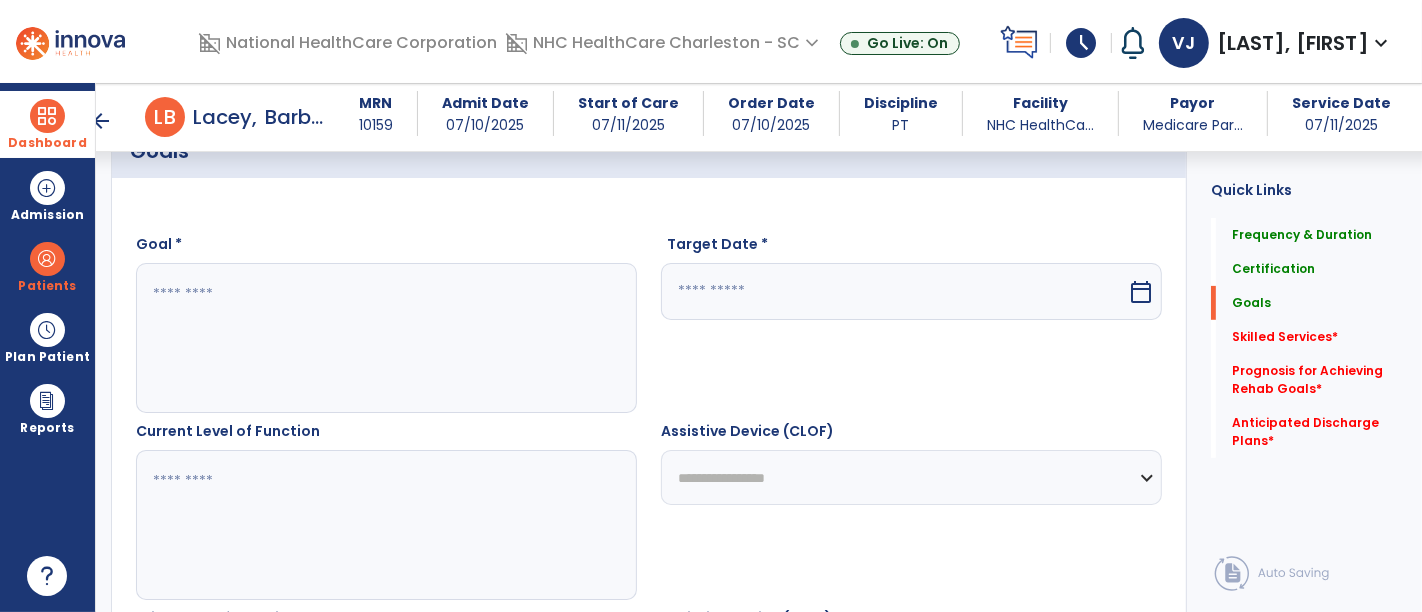 click at bounding box center [386, 338] 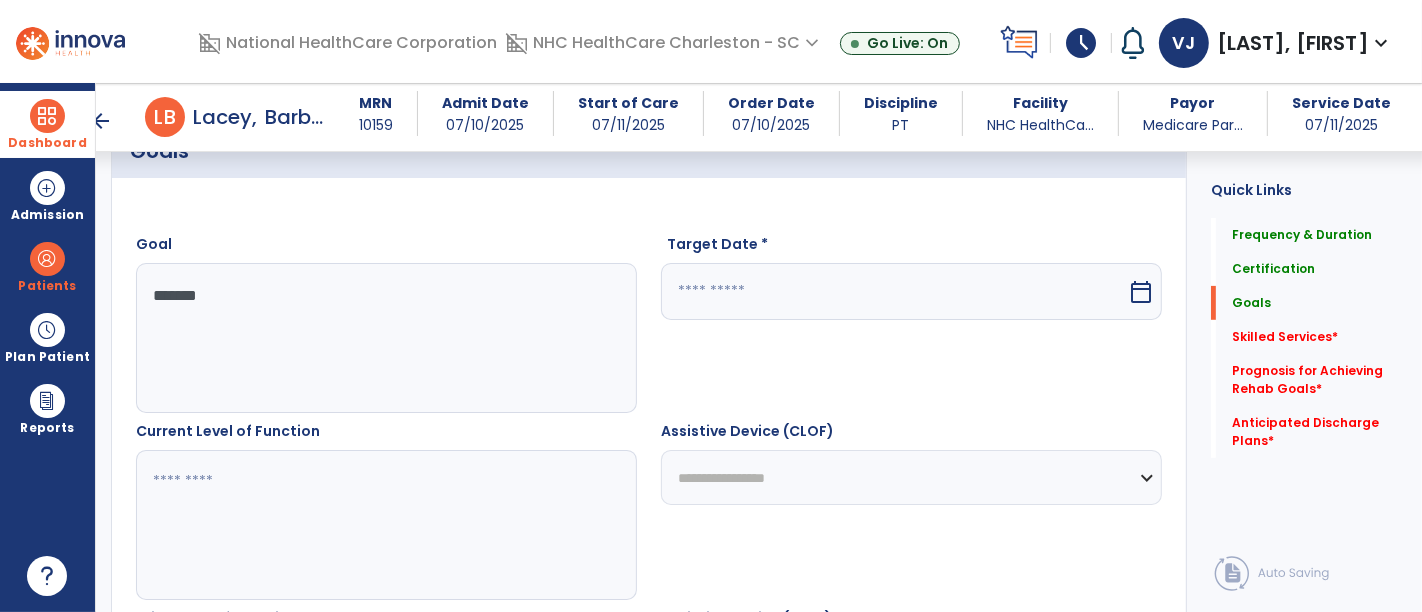 type on "******" 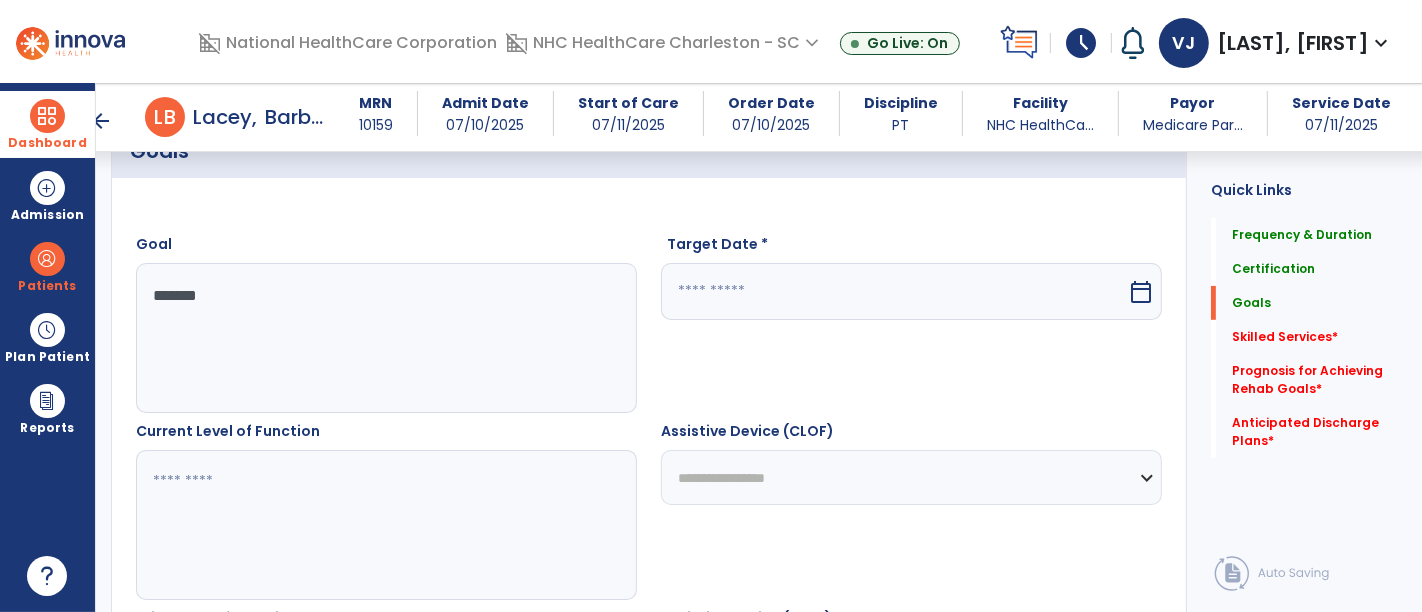click at bounding box center [386, 525] 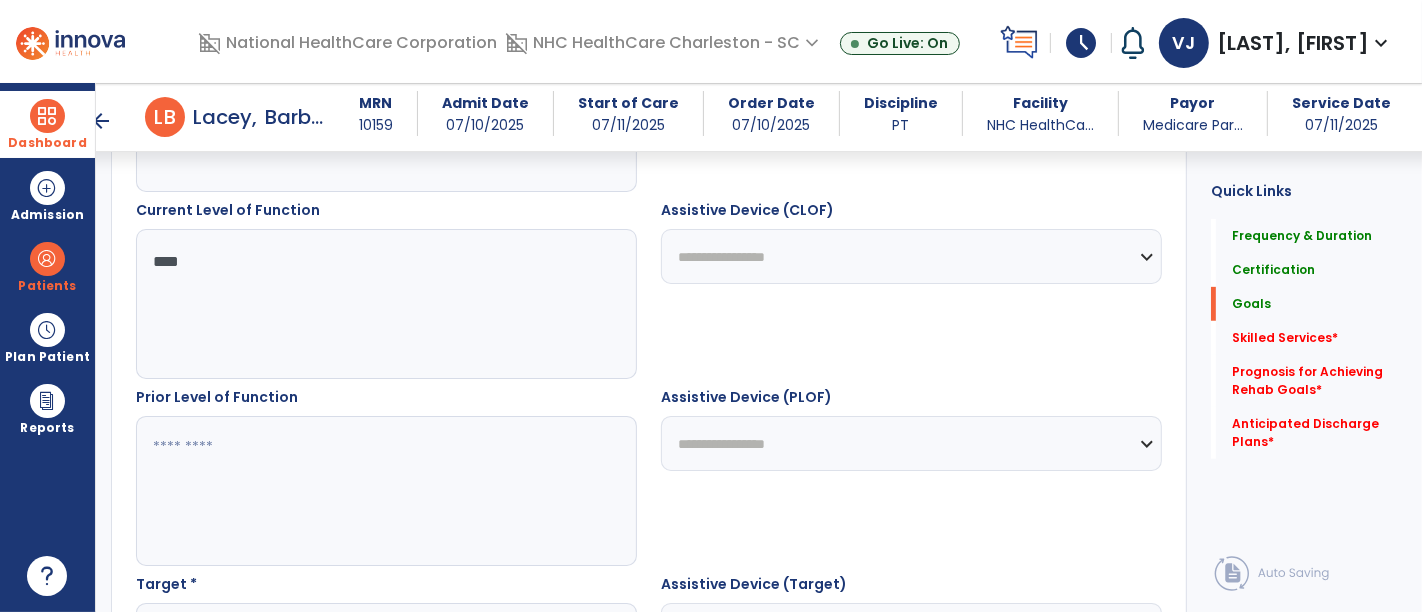 scroll, scrollTop: 715, scrollLeft: 0, axis: vertical 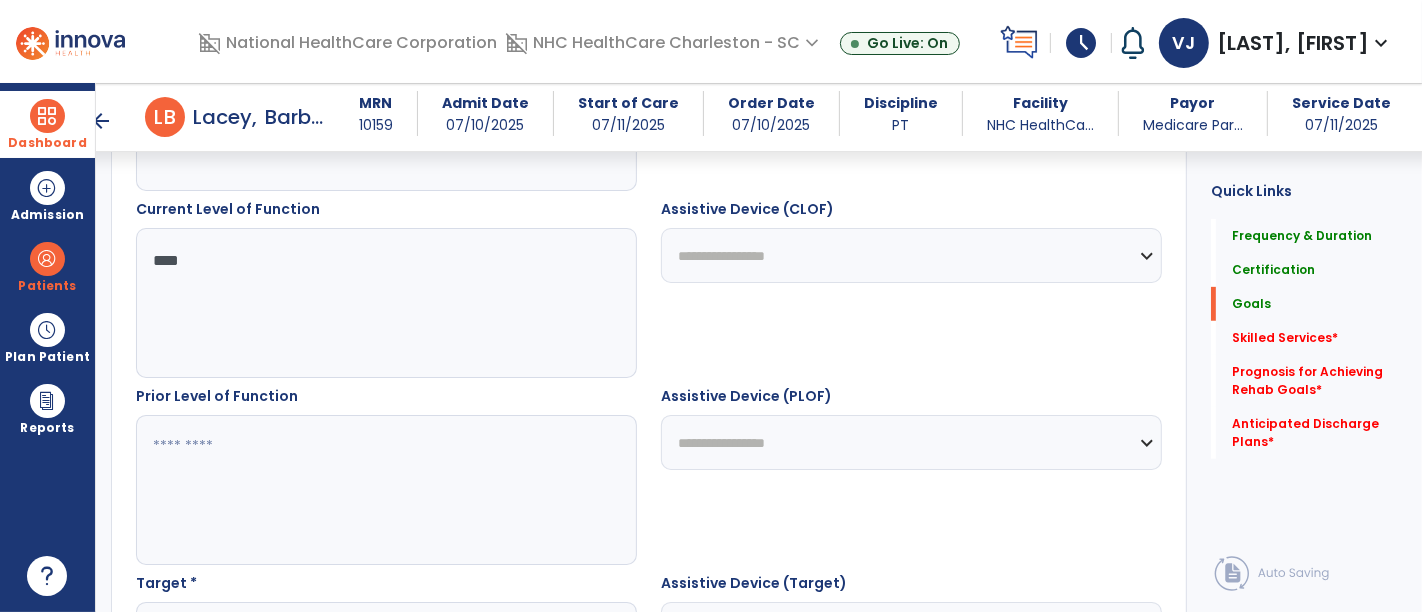 type on "***" 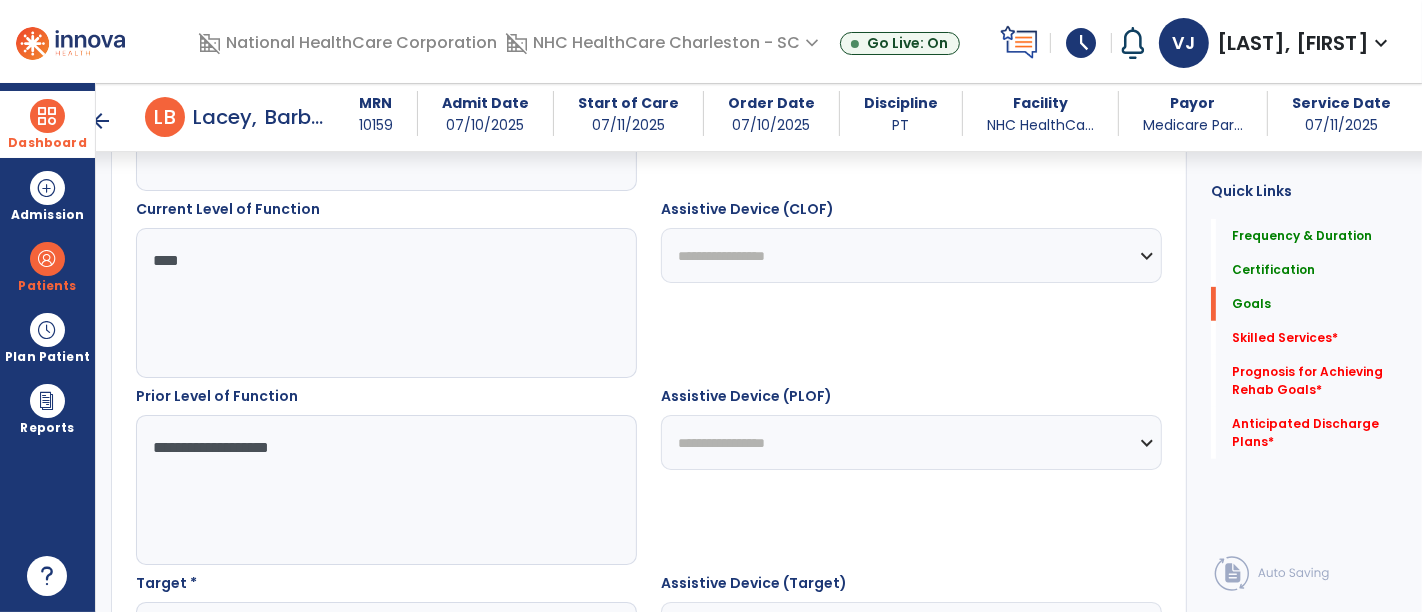 scroll, scrollTop: 937, scrollLeft: 0, axis: vertical 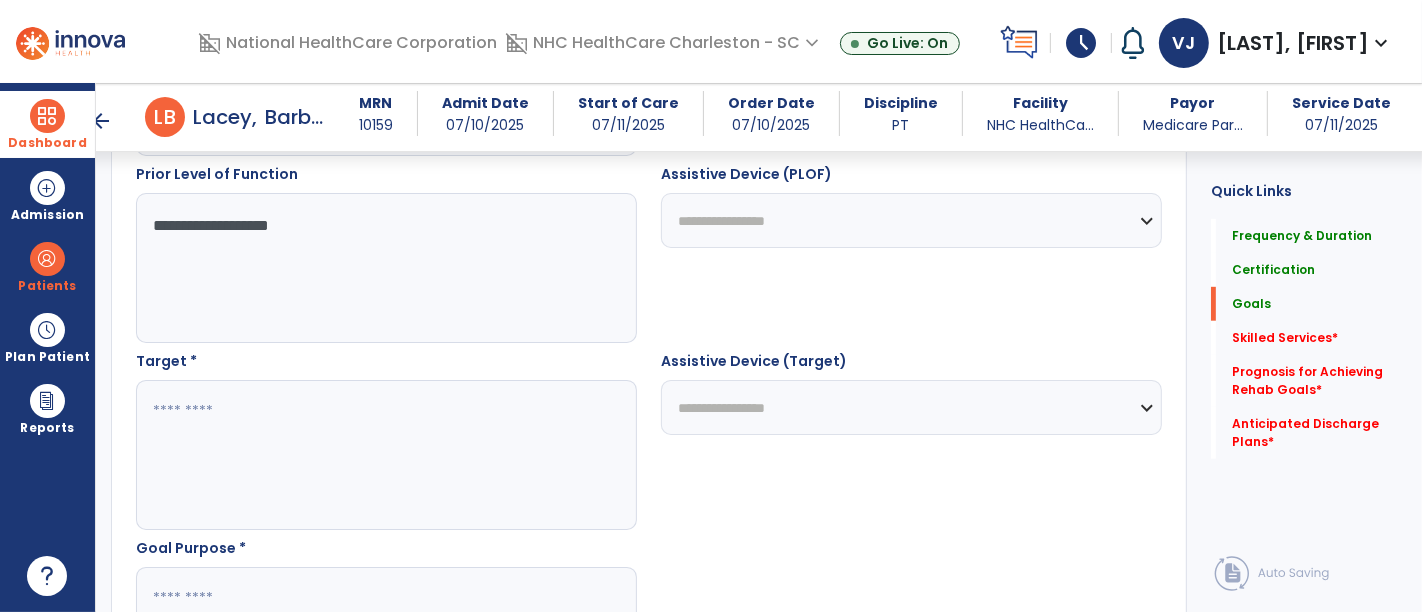 type on "**********" 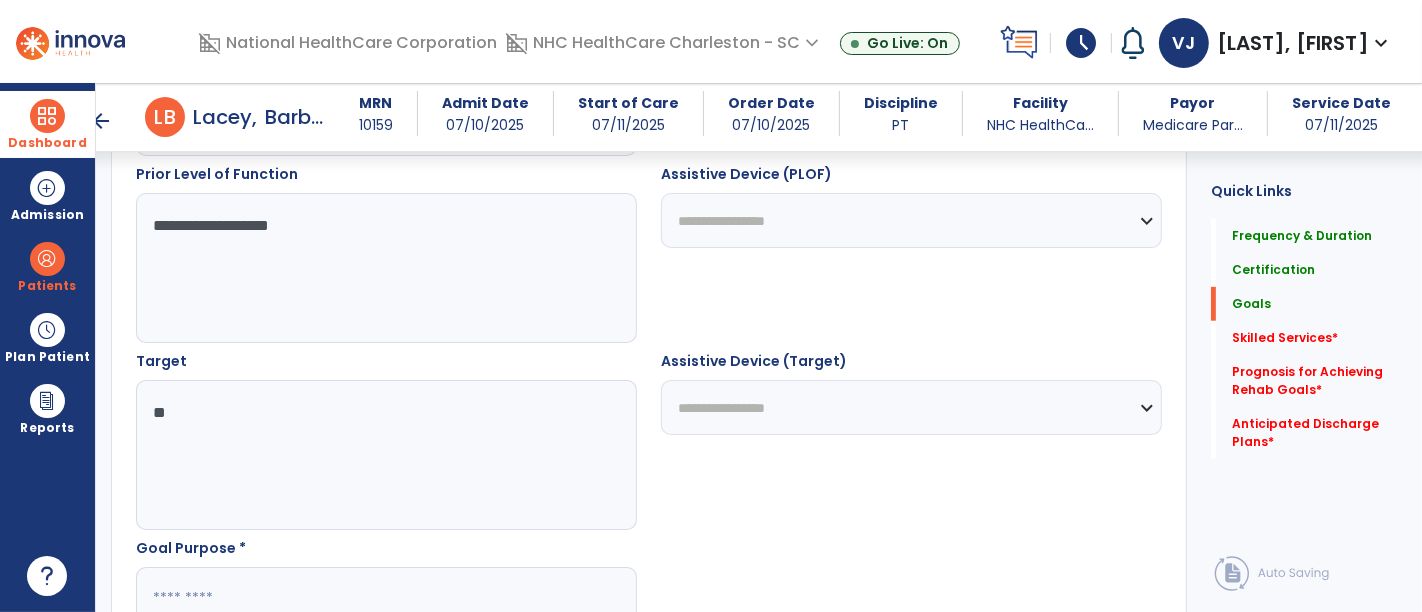 type on "*" 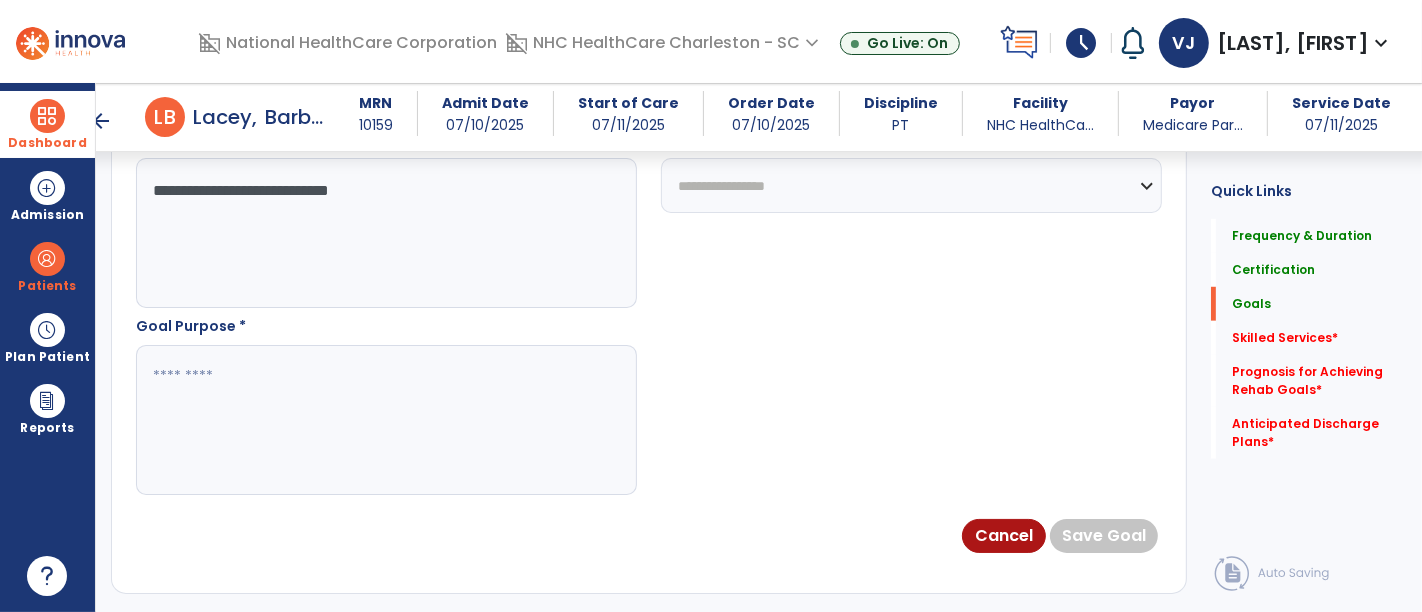 scroll, scrollTop: 1160, scrollLeft: 0, axis: vertical 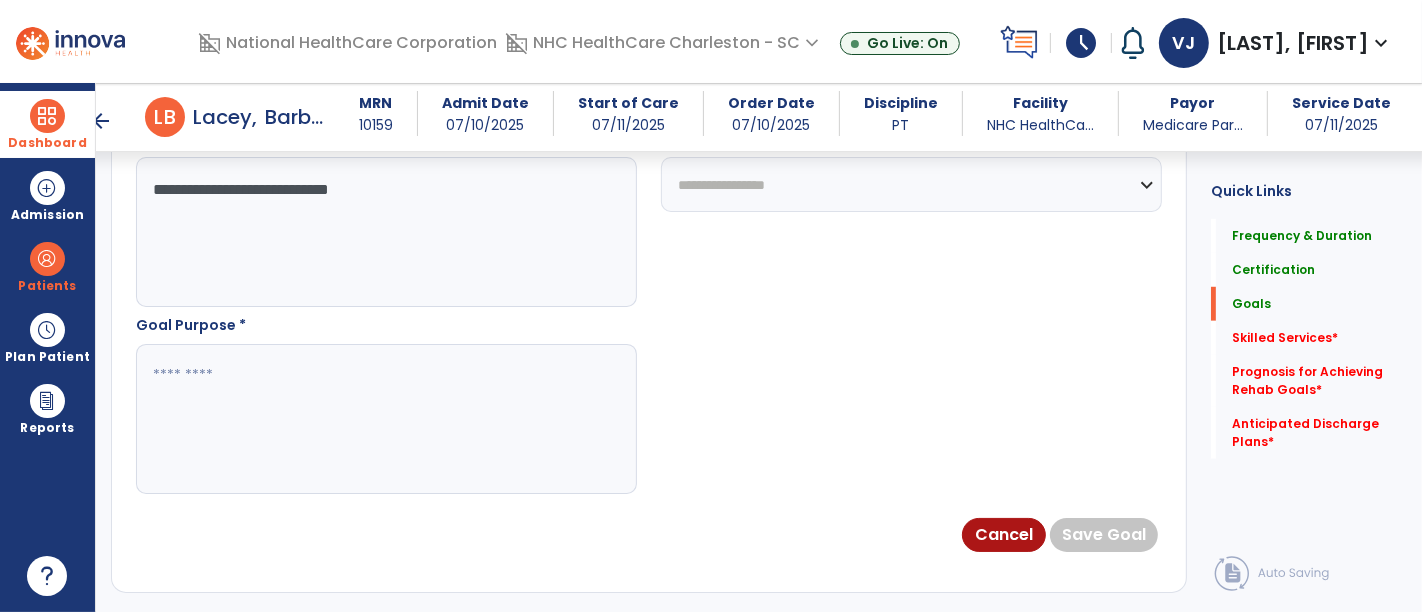 type on "**********" 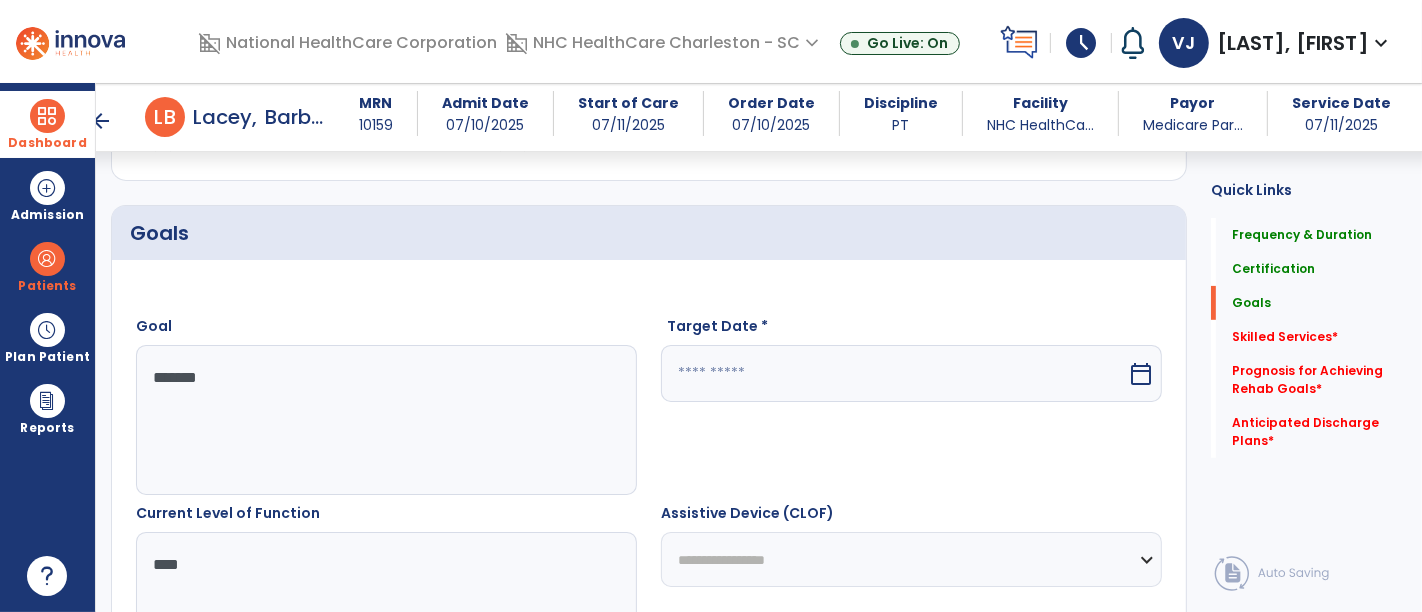 scroll, scrollTop: 382, scrollLeft: 0, axis: vertical 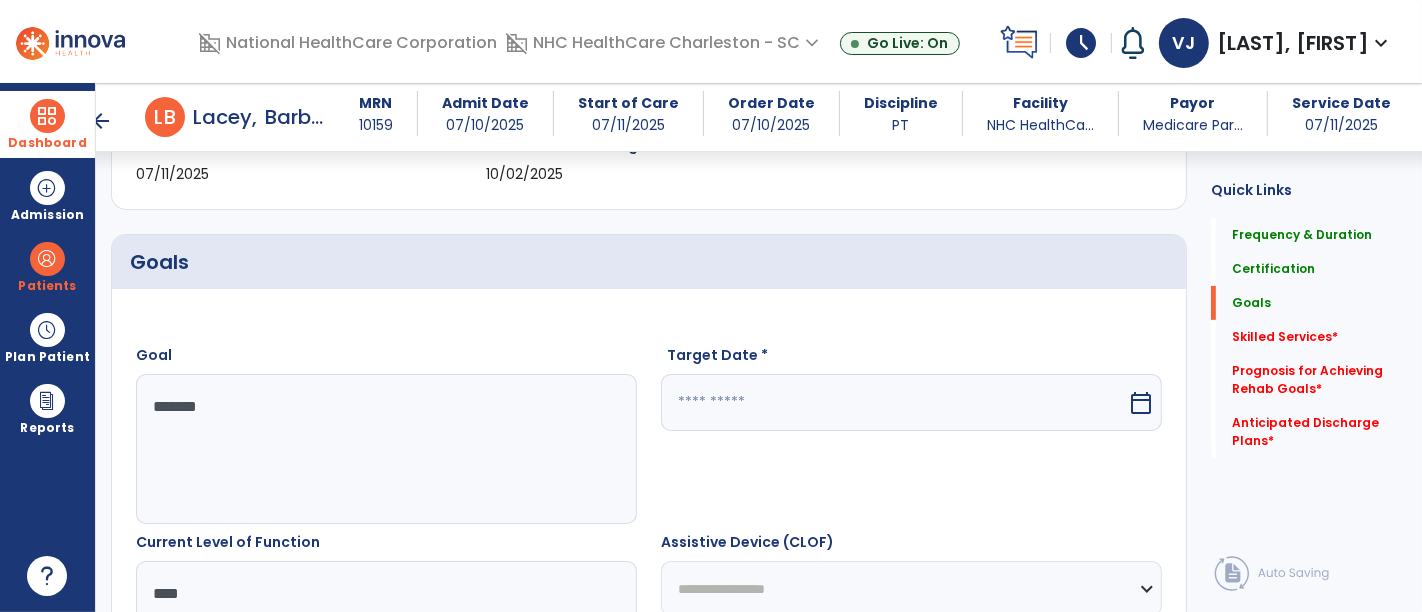 type on "**********" 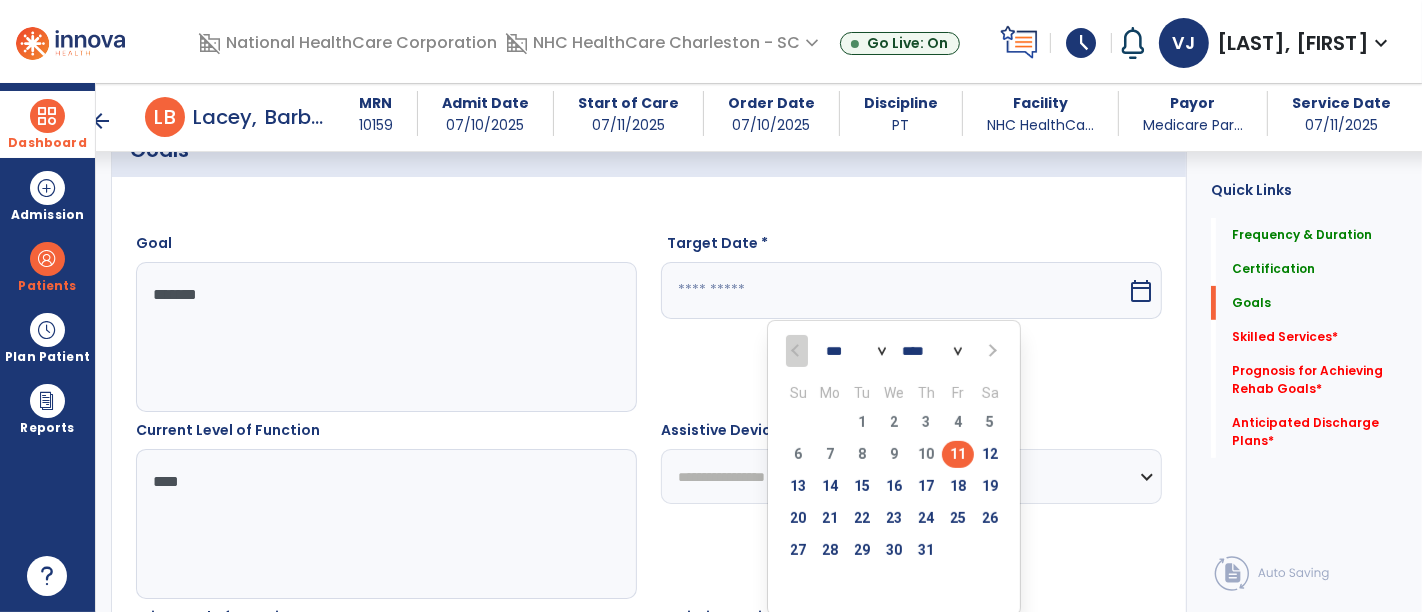 scroll, scrollTop: 604, scrollLeft: 0, axis: vertical 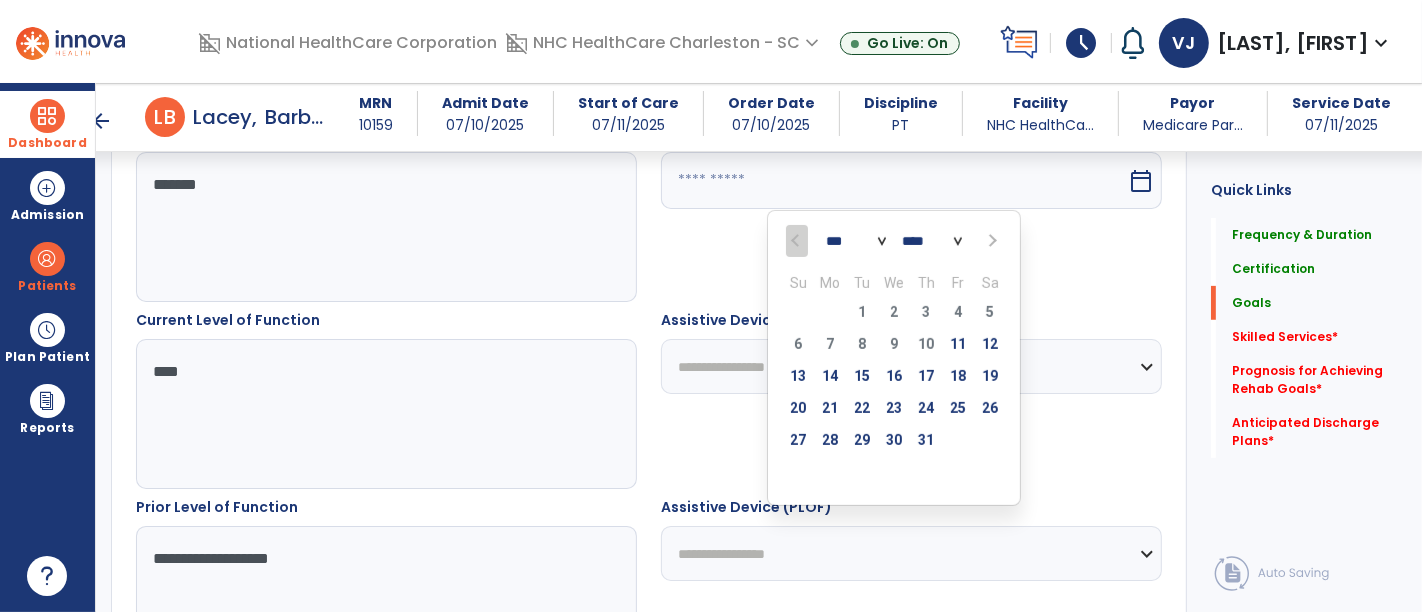 click at bounding box center (991, 241) 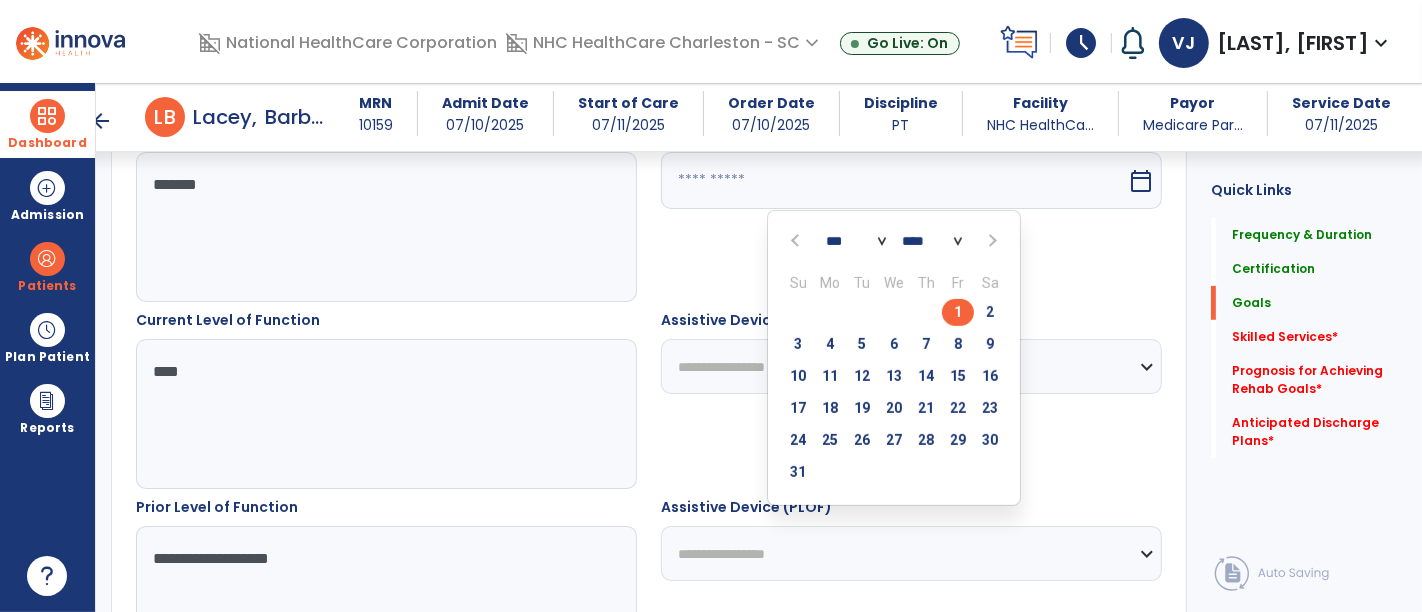 click on "1" at bounding box center (958, 312) 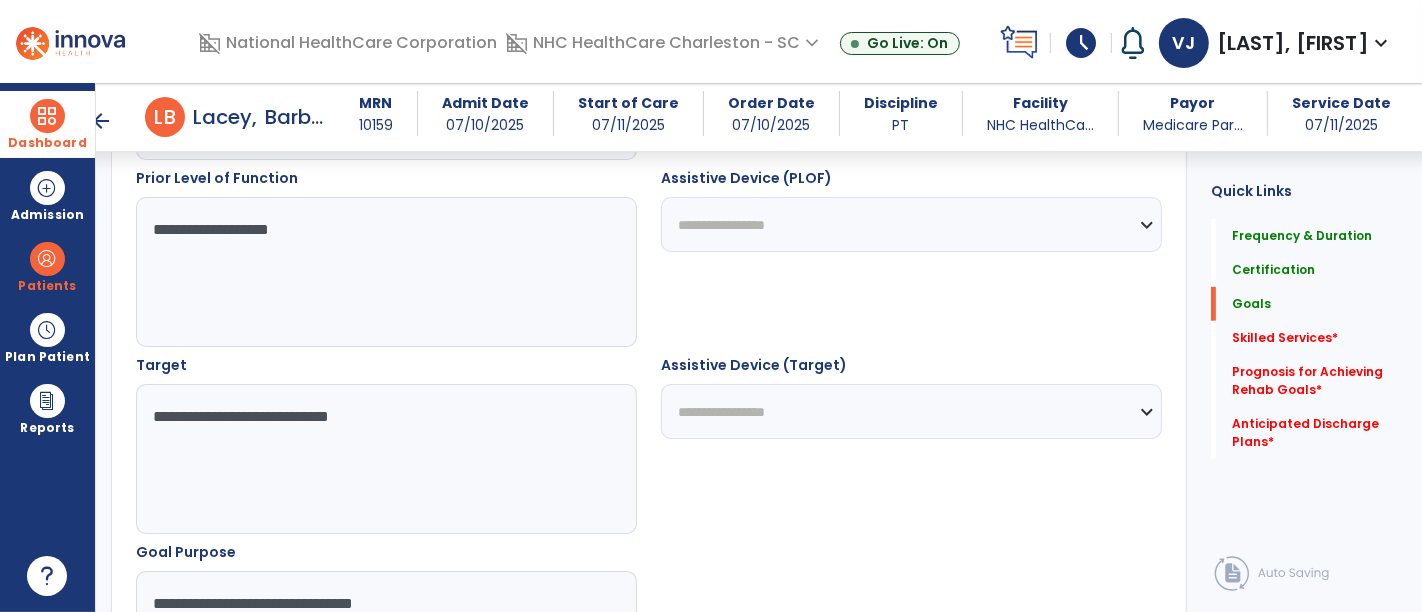 scroll, scrollTop: 937, scrollLeft: 0, axis: vertical 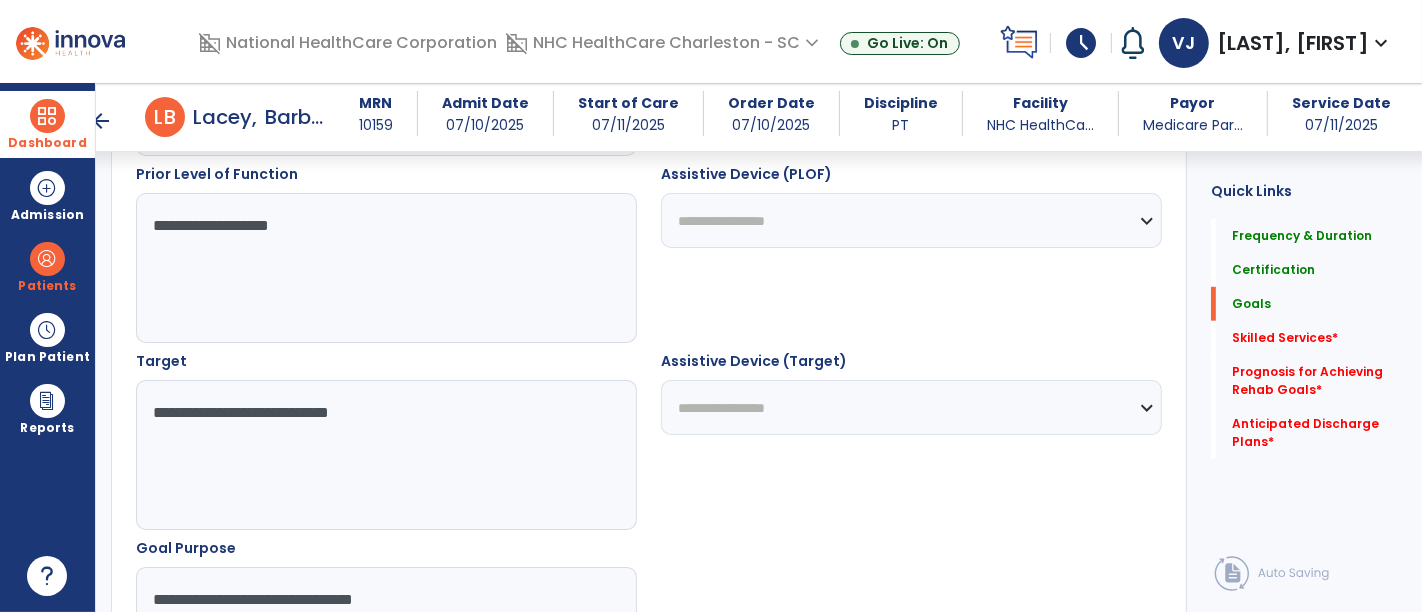 click on "**********" at bounding box center (386, 455) 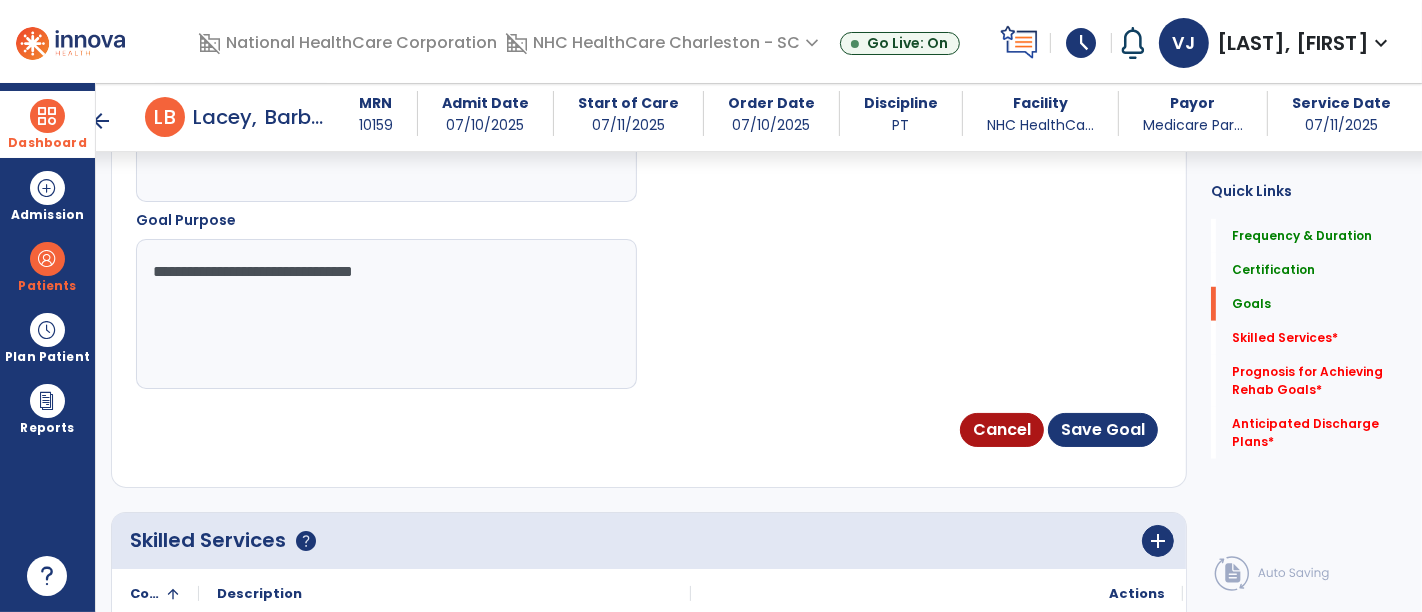 scroll, scrollTop: 1271, scrollLeft: 0, axis: vertical 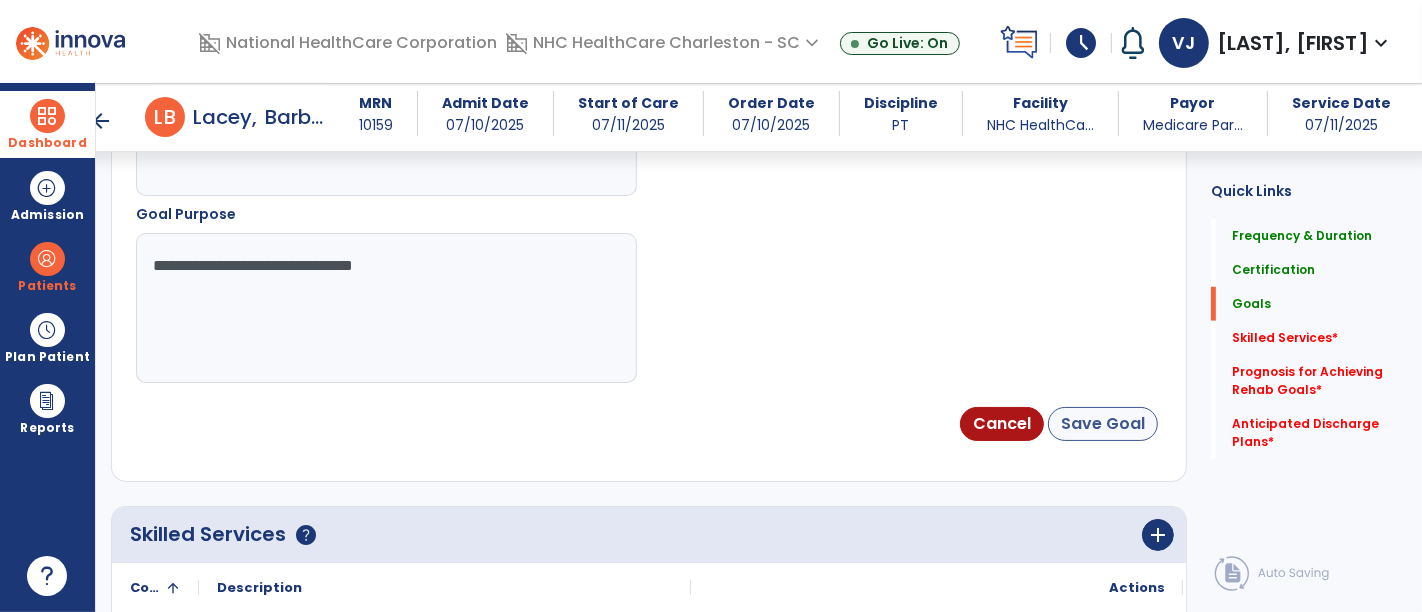 type on "**********" 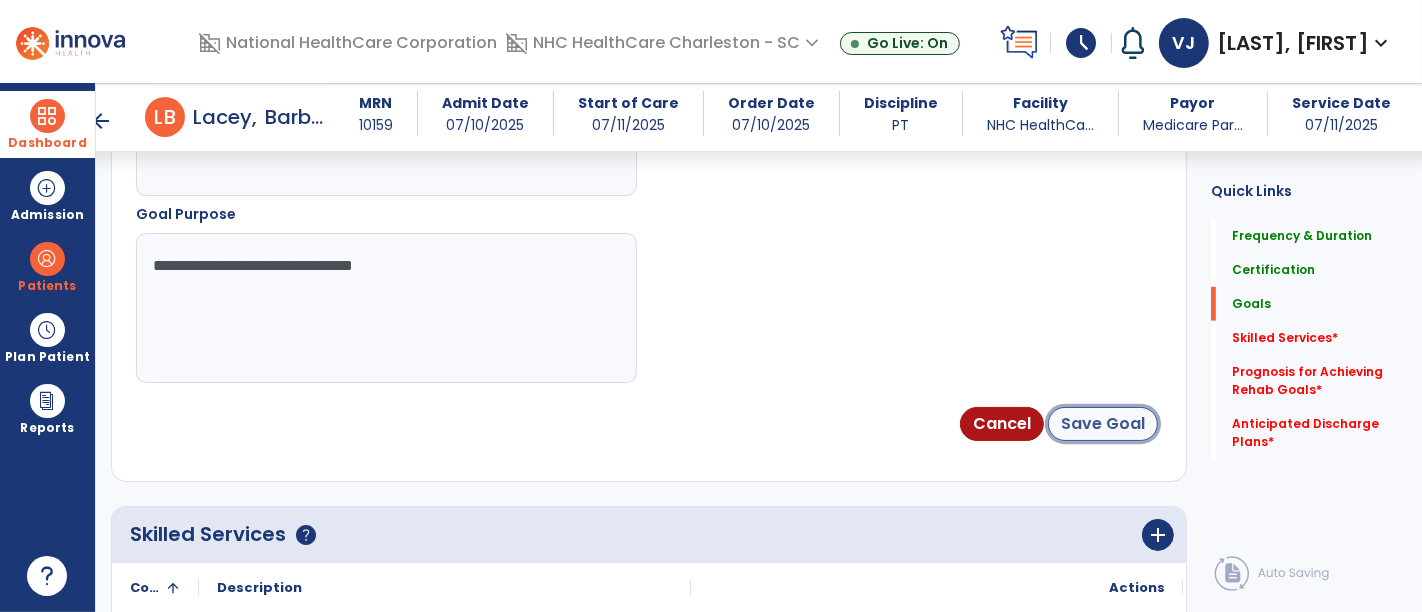 click on "Save Goal" at bounding box center (1103, 424) 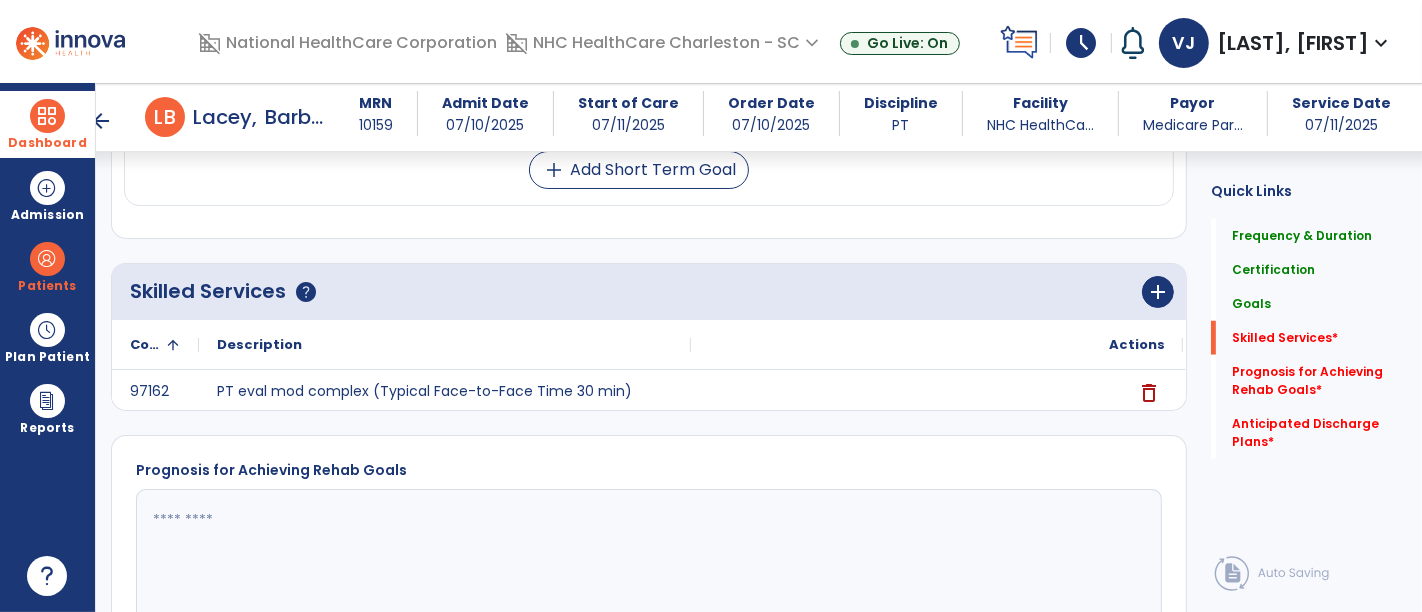 scroll, scrollTop: 1418, scrollLeft: 0, axis: vertical 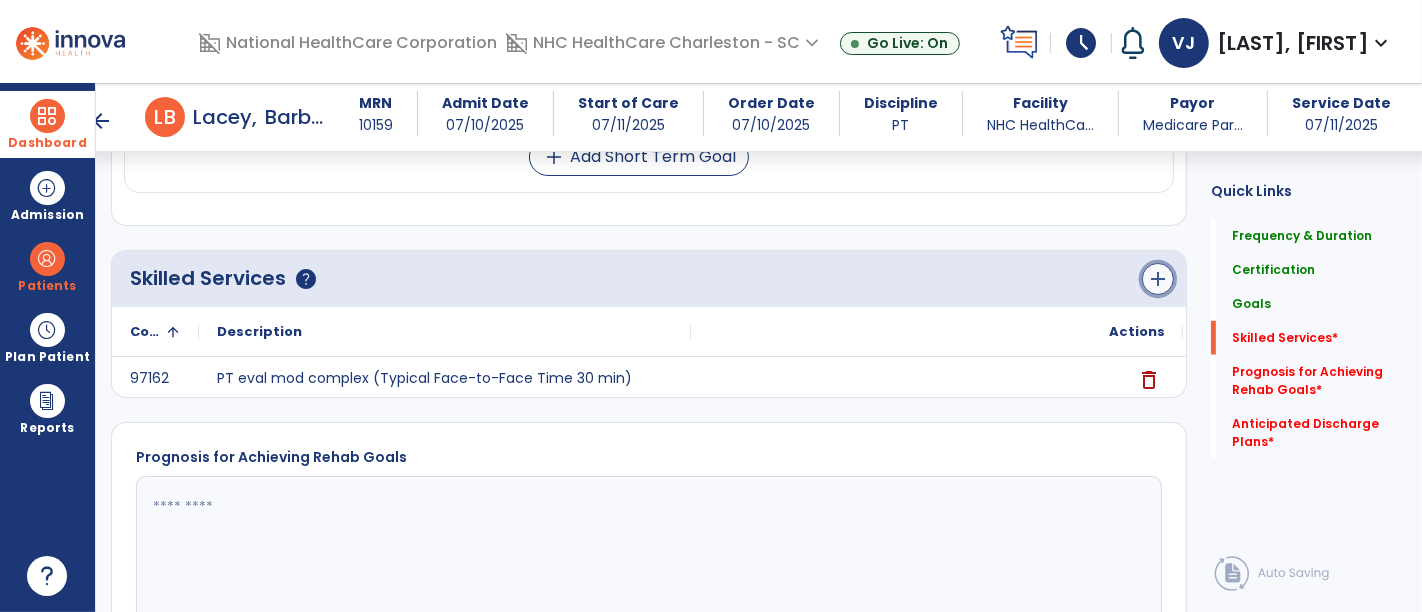 click on "add" 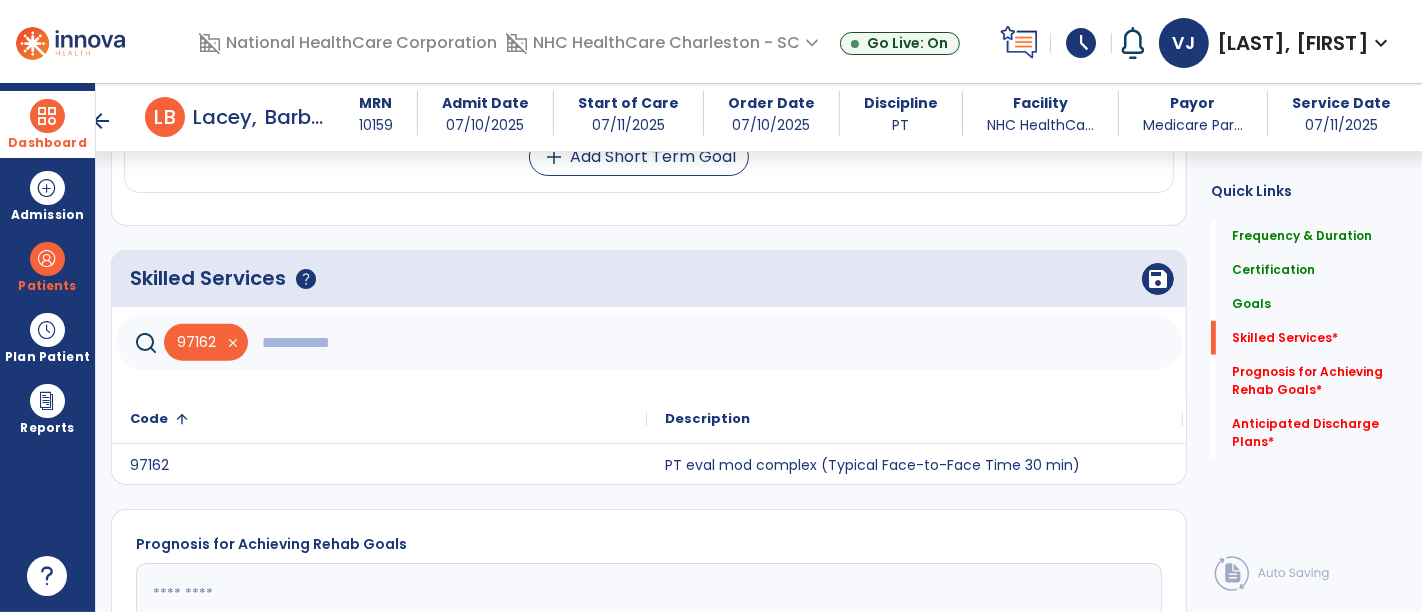 click 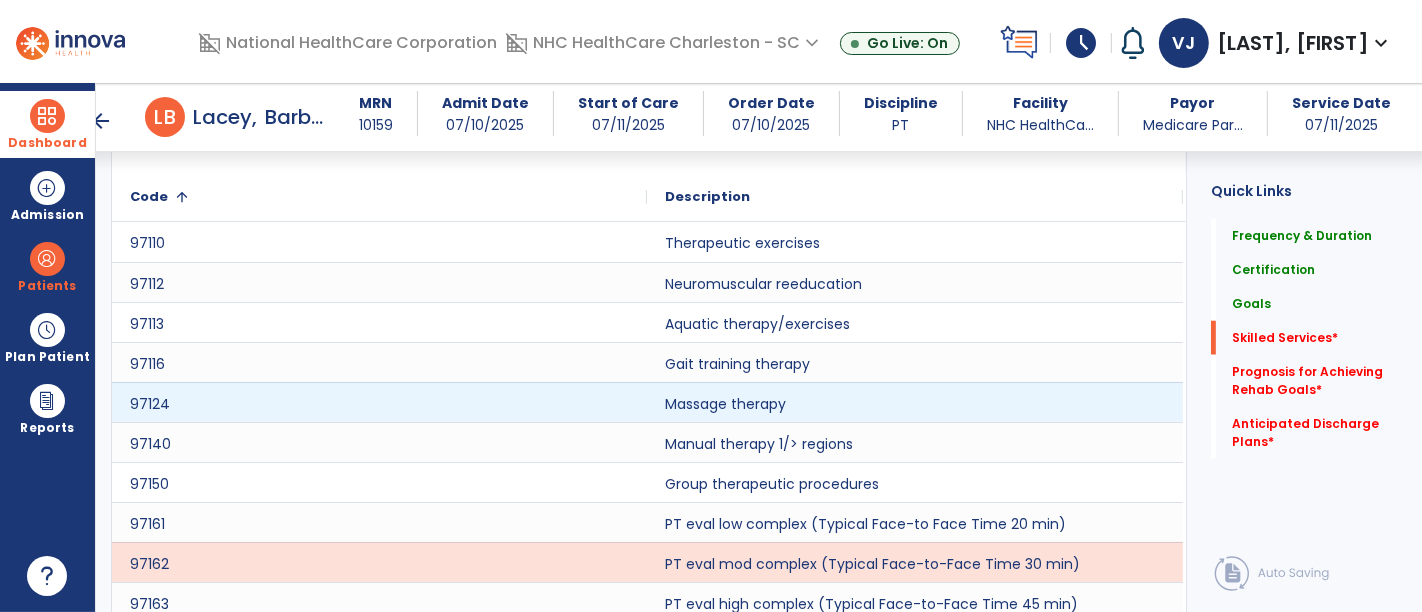 scroll, scrollTop: 1692, scrollLeft: 0, axis: vertical 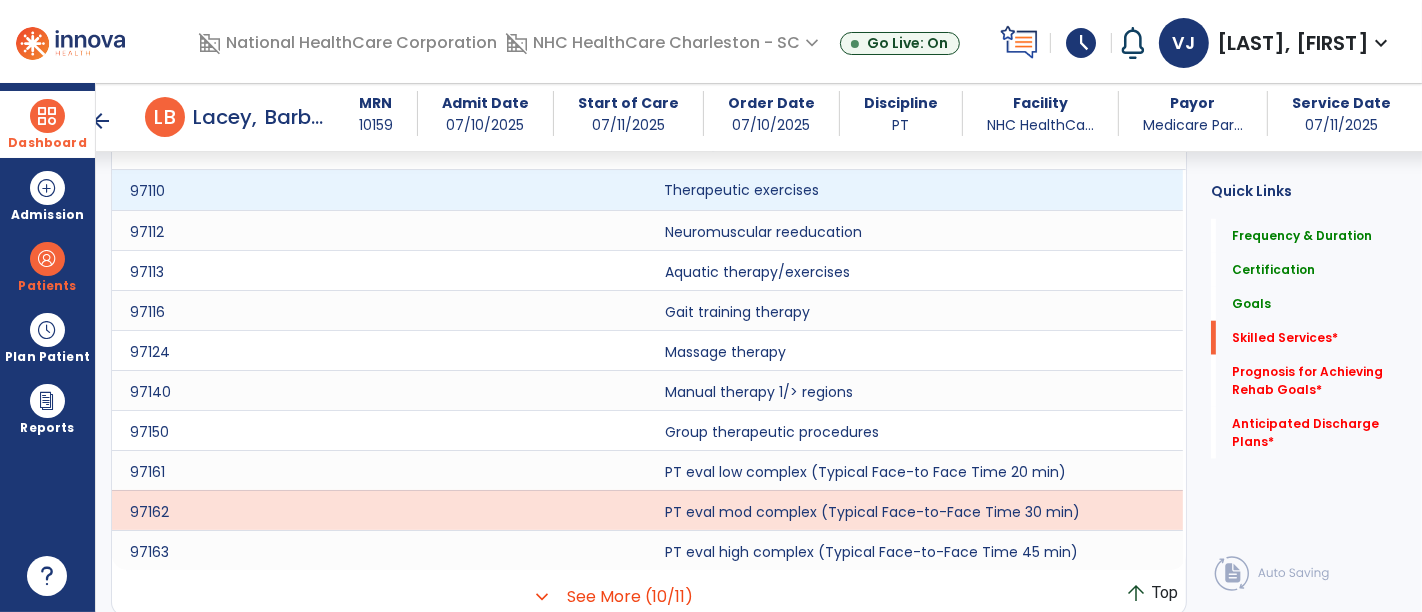 click on "Therapeutic exercises" 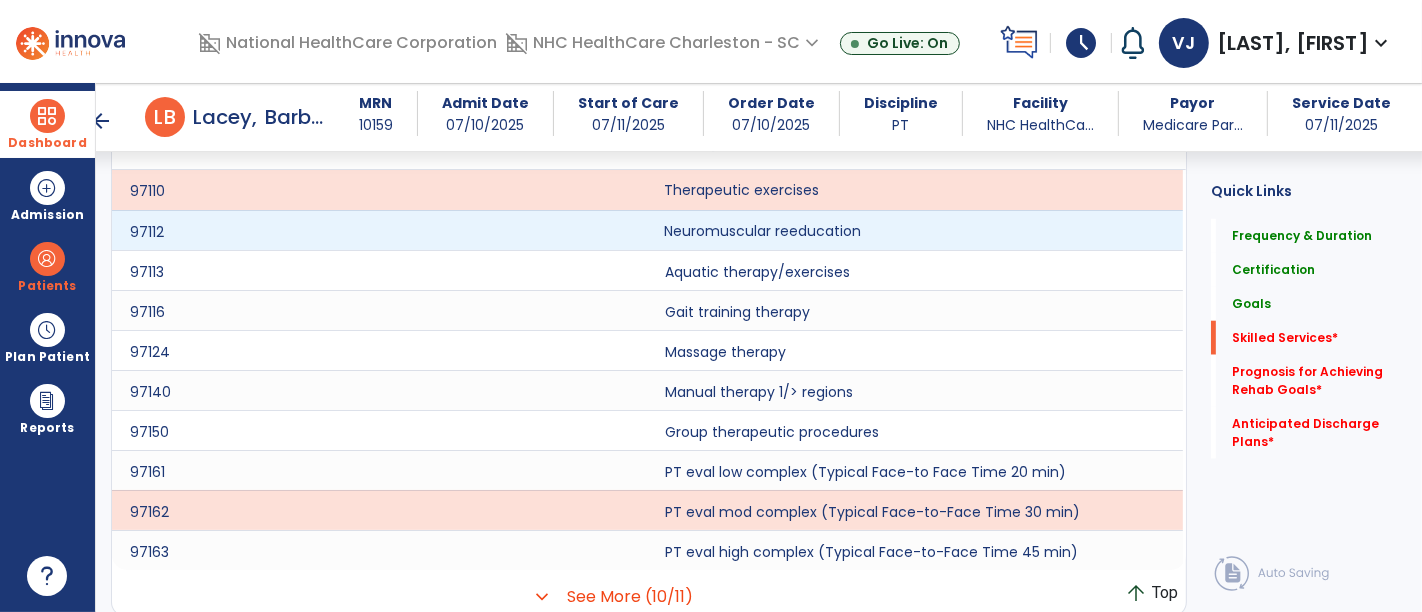 click on "Neuromuscular reeducation" 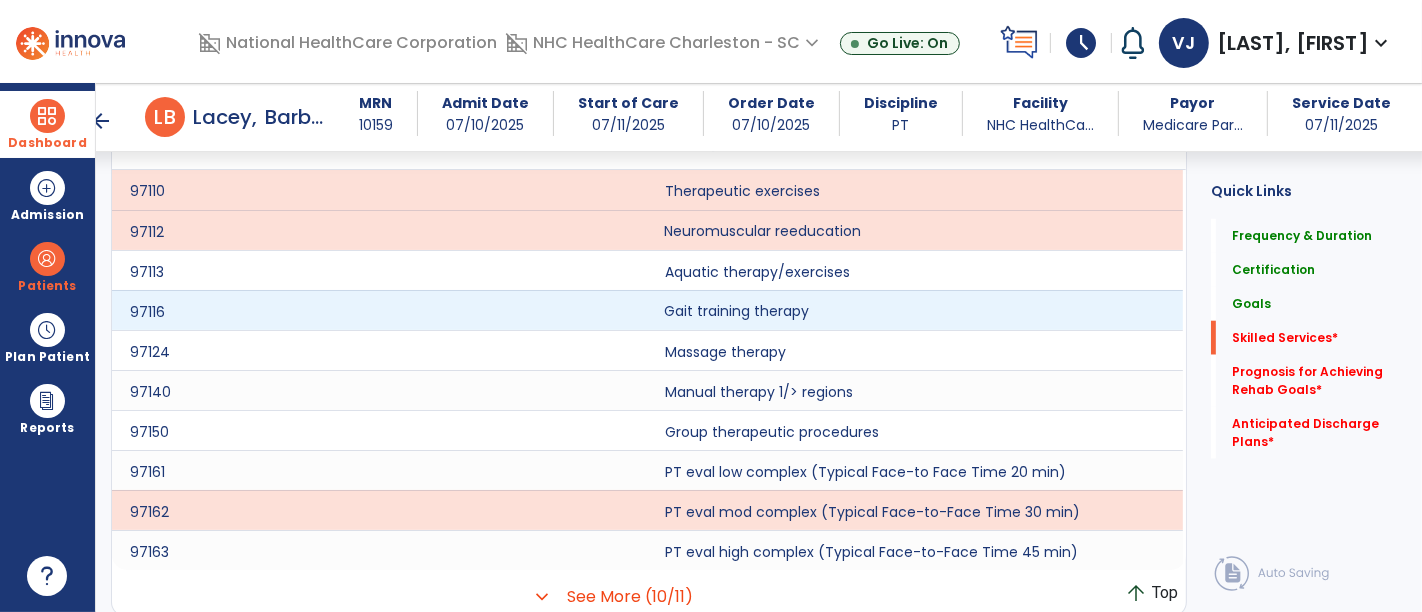 click on "Gait training therapy" 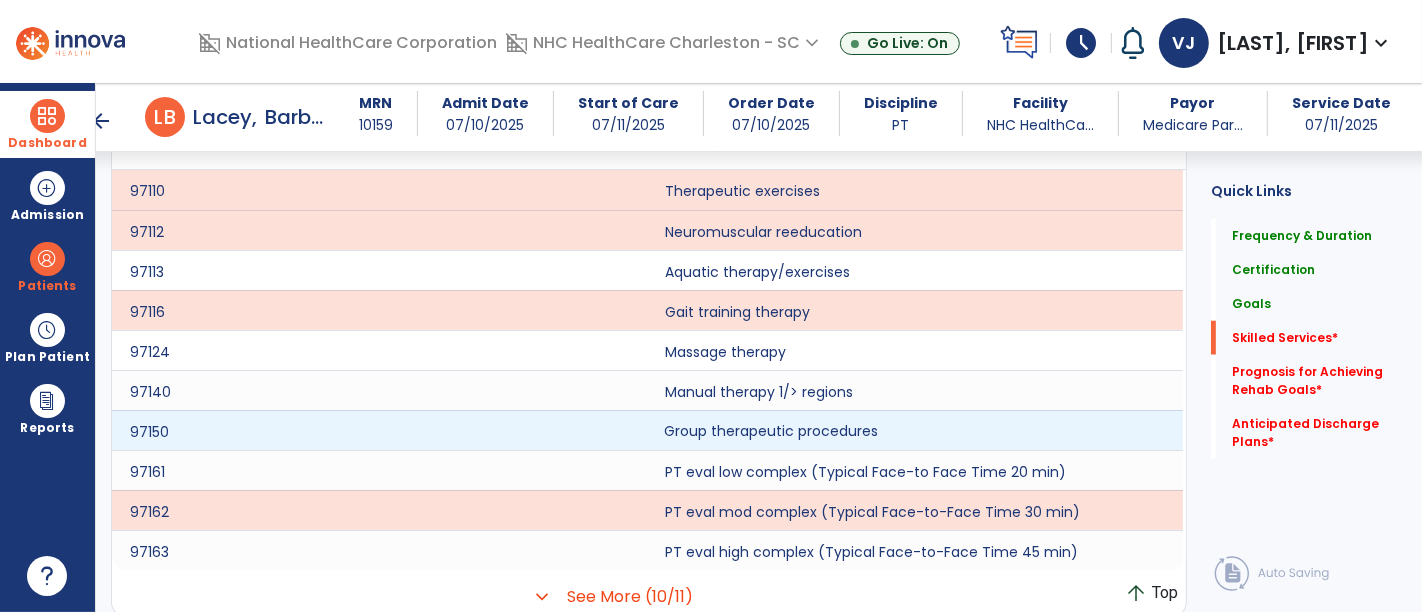 click on "Group therapeutic procedures" 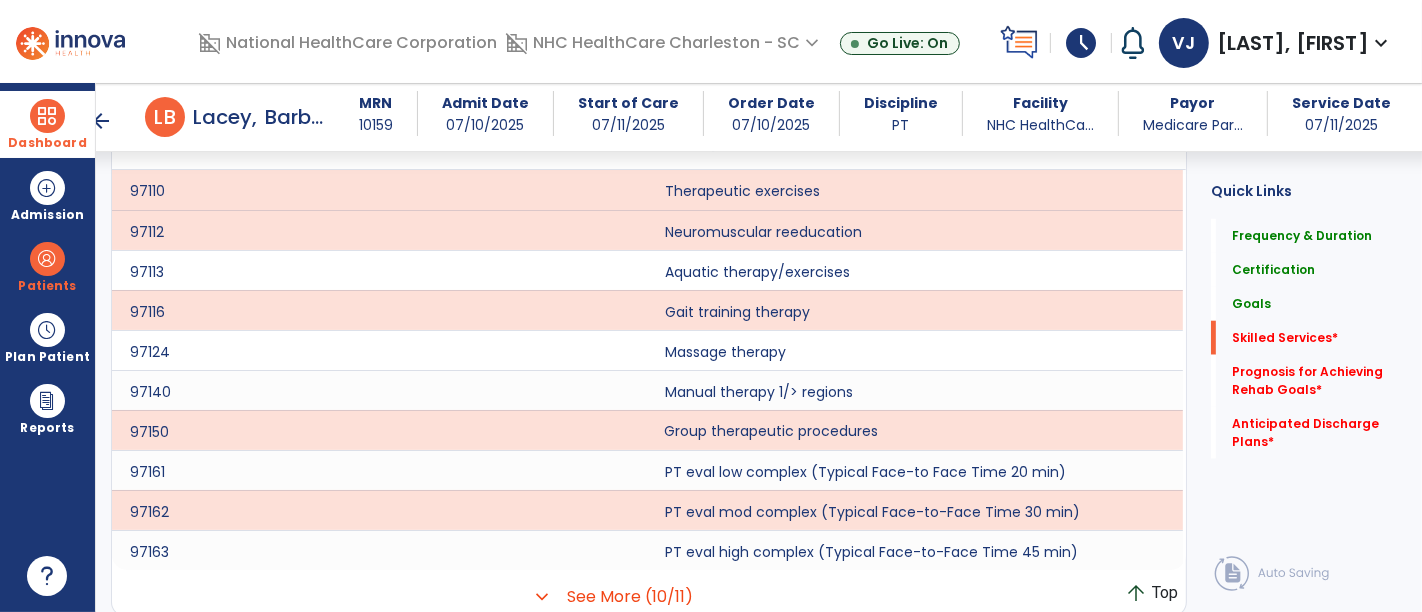 scroll, scrollTop: 1359, scrollLeft: 0, axis: vertical 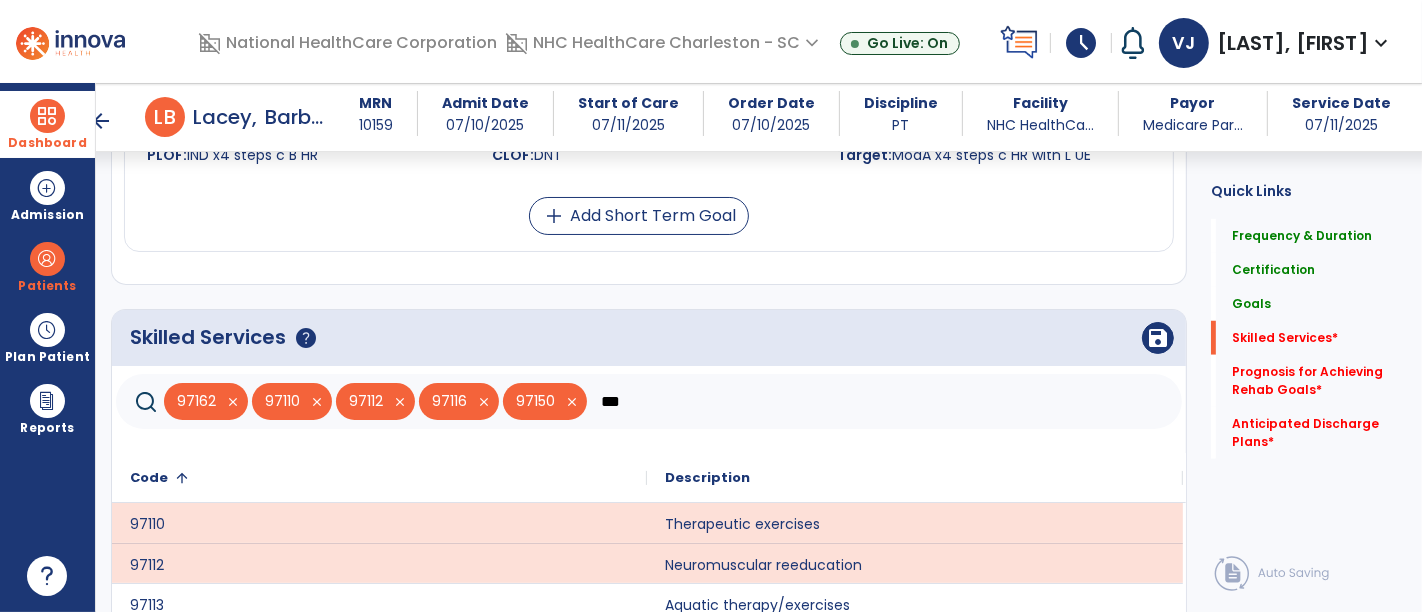 click on "***" 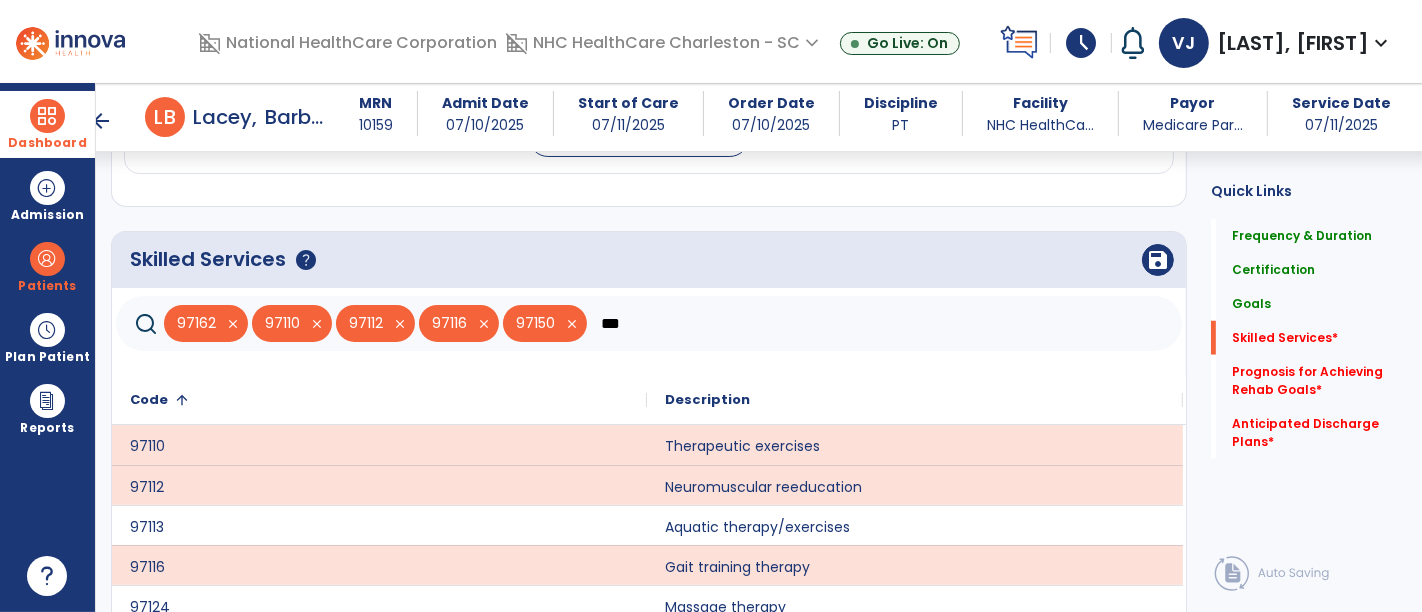 scroll, scrollTop: 1470, scrollLeft: 0, axis: vertical 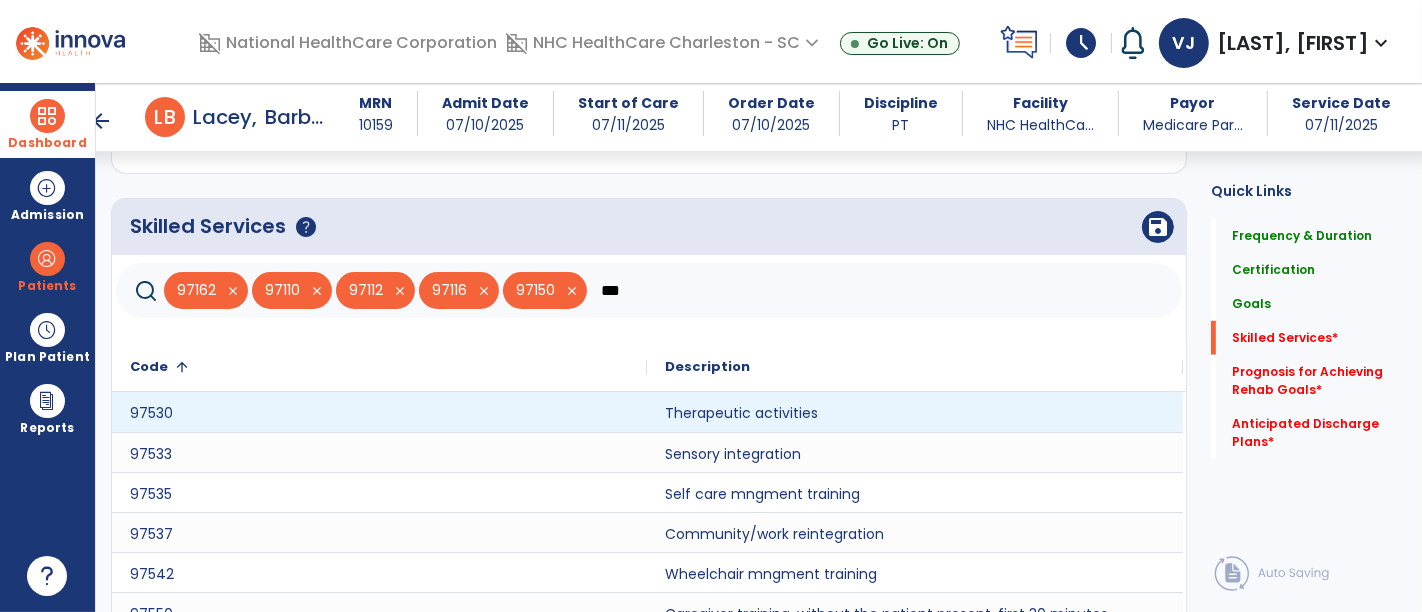 type on "***" 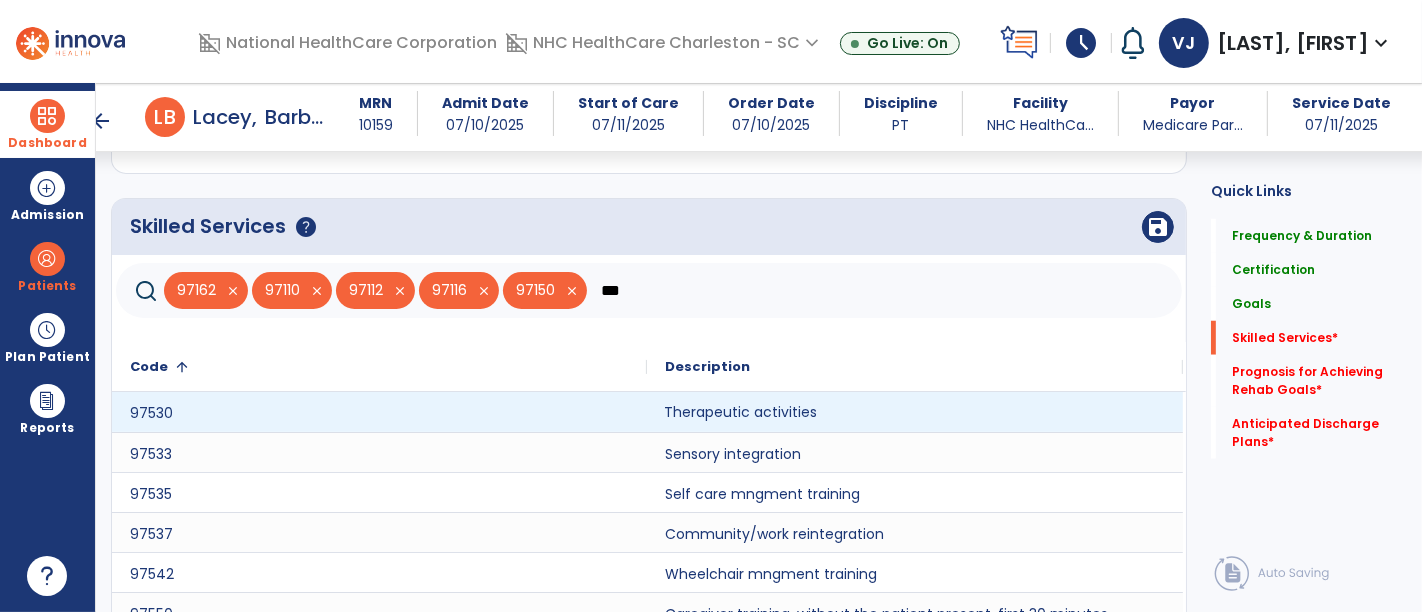click on "Therapeutic activities" 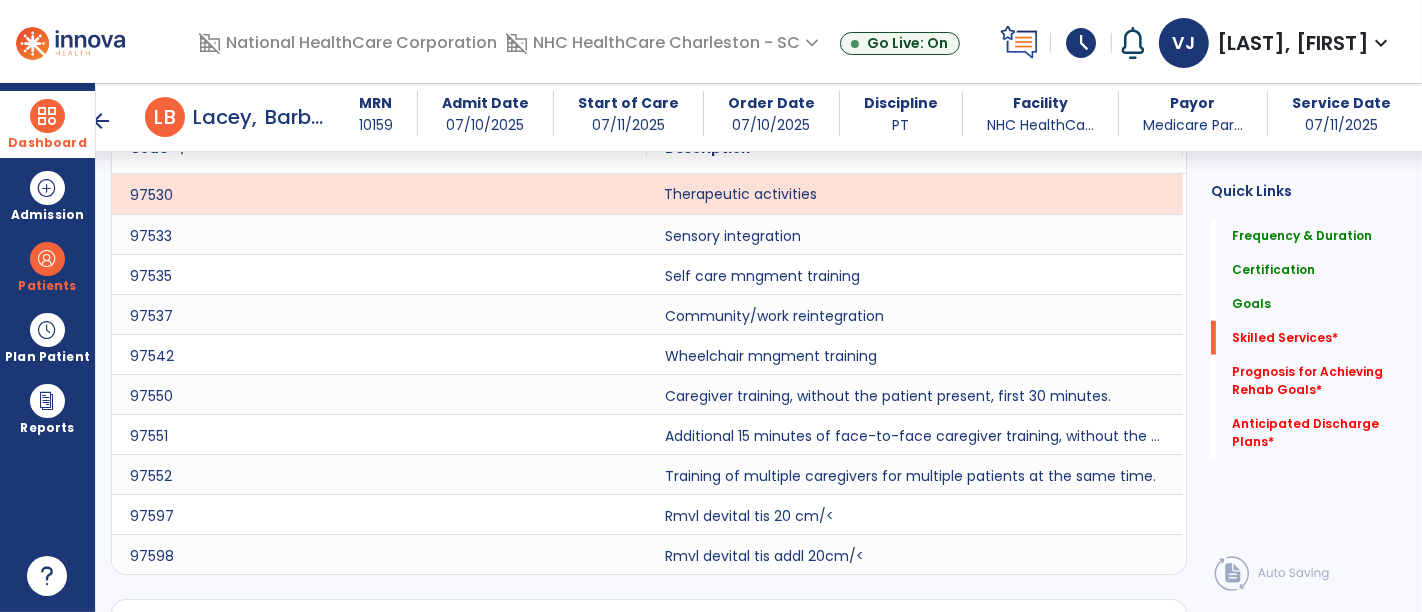 scroll, scrollTop: 1692, scrollLeft: 0, axis: vertical 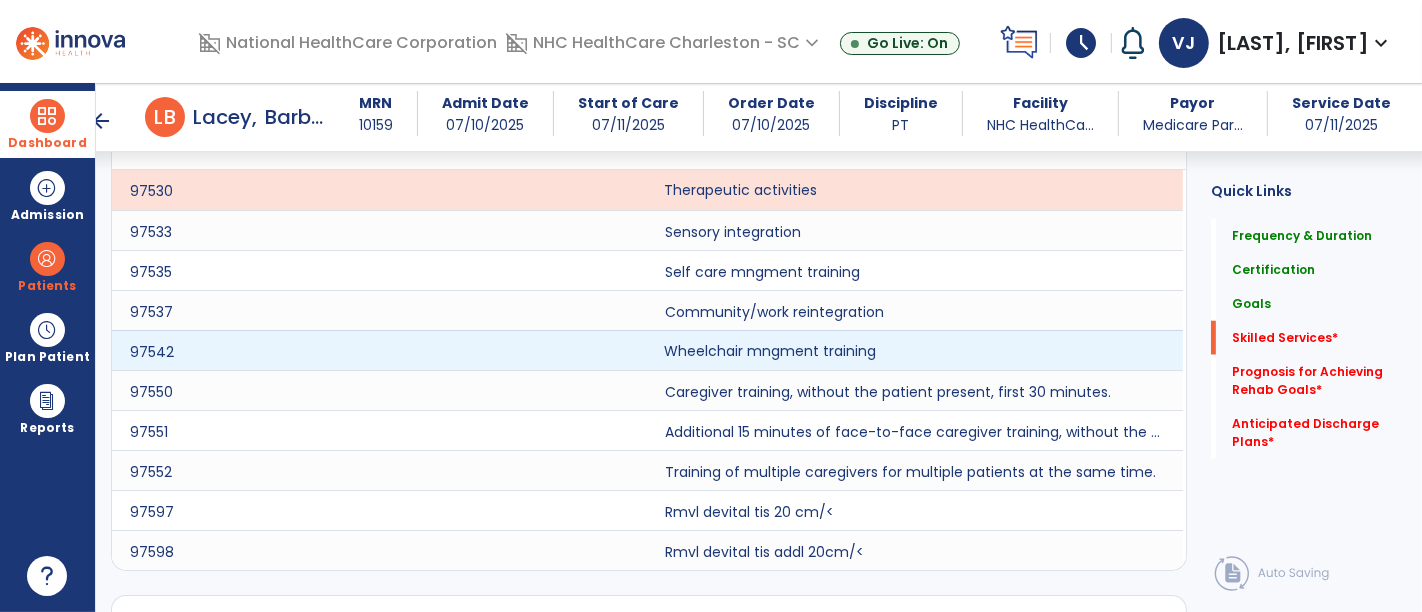 click on "Wheelchair mngment training" 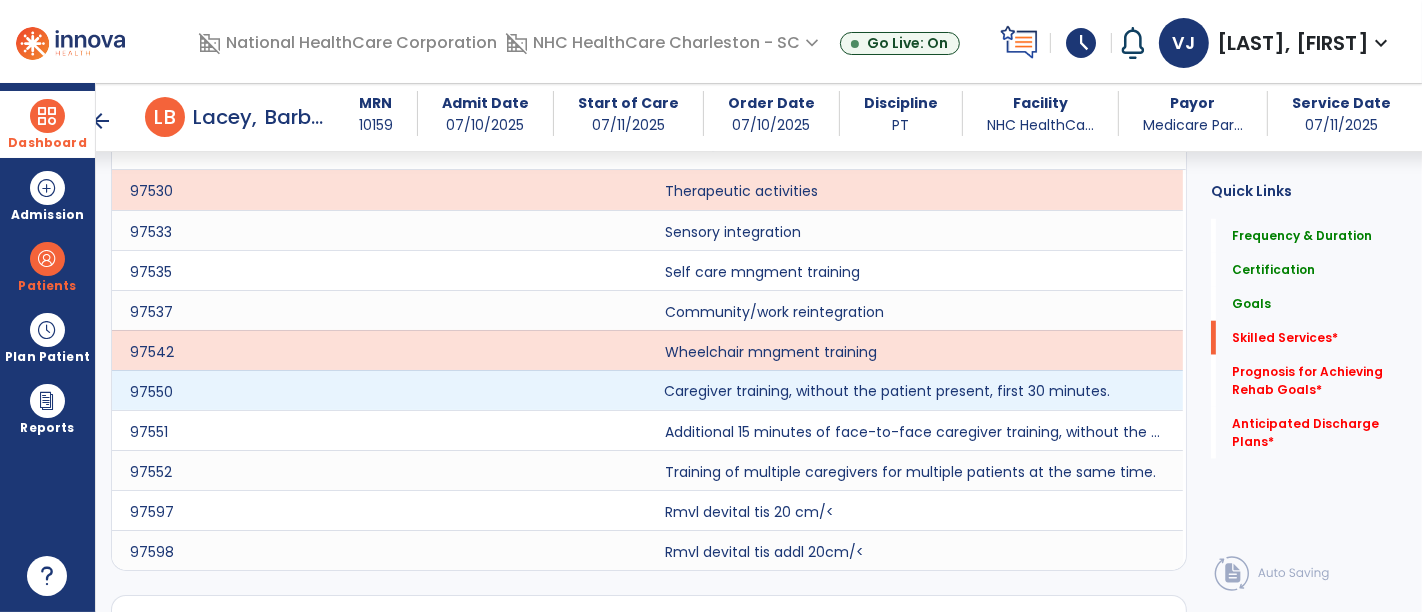 click on "Caregiver training, without the patient present, first 30 minutes." 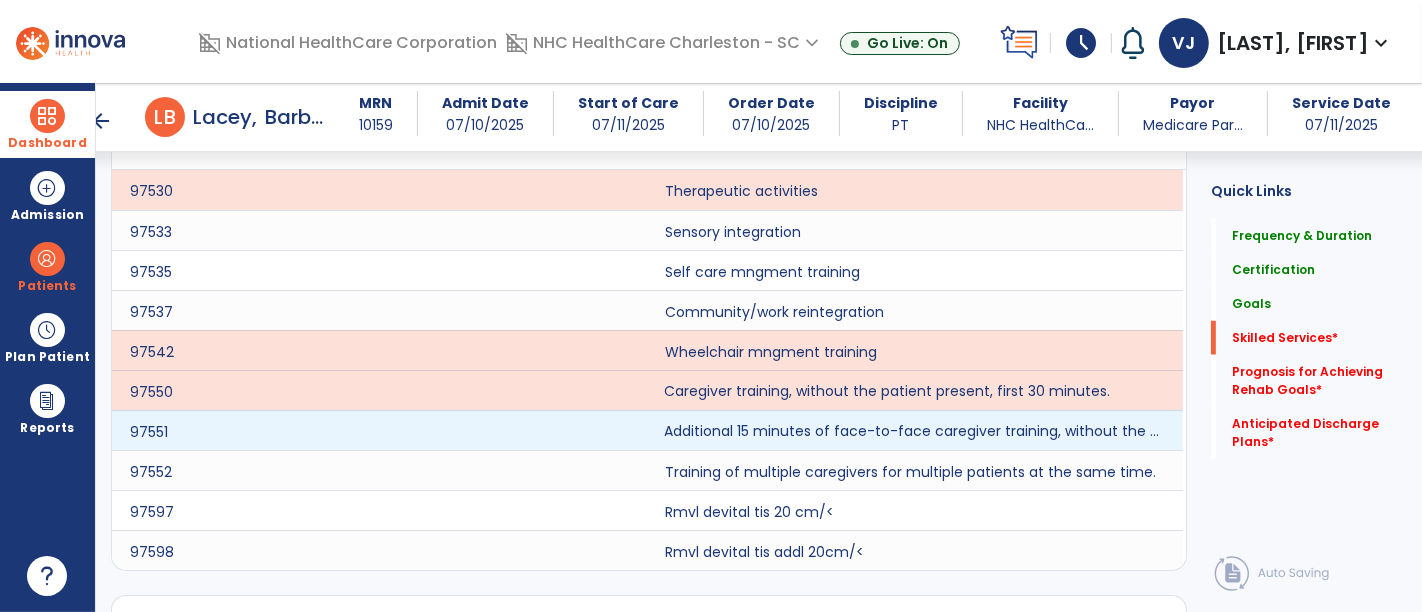 click on "Additional 15 minutes of face-to-face caregiver training, without the patient present, after 97550 is billed." 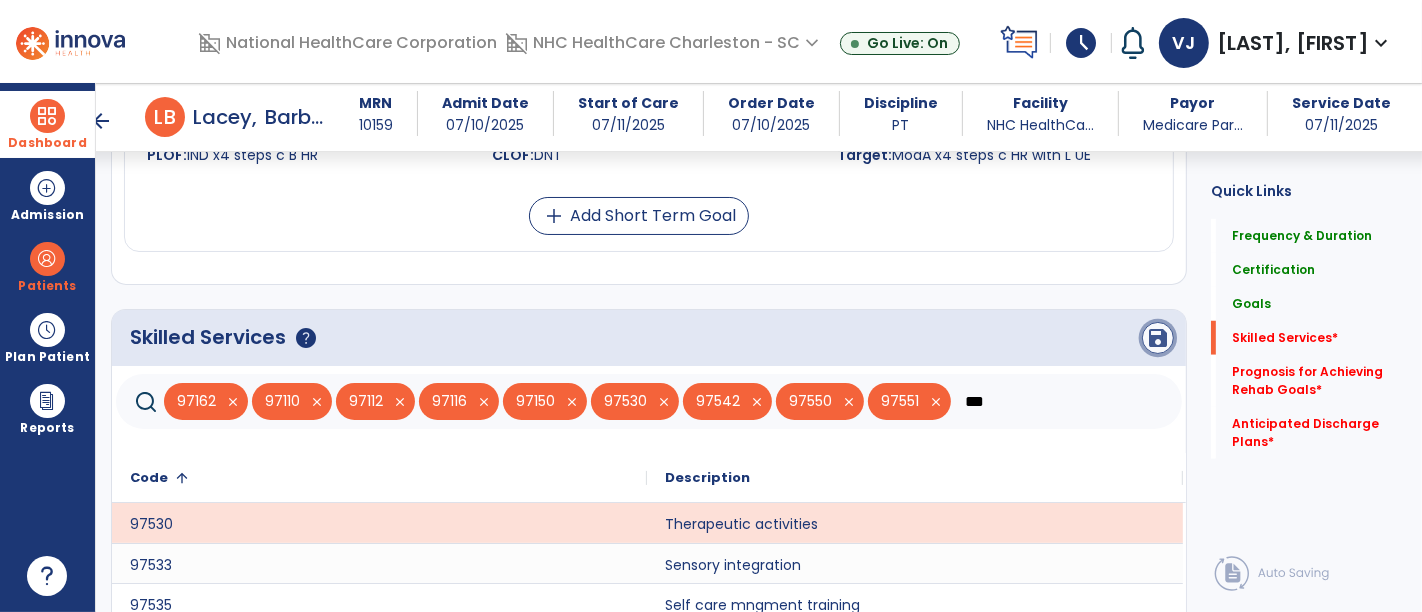 click on "save" 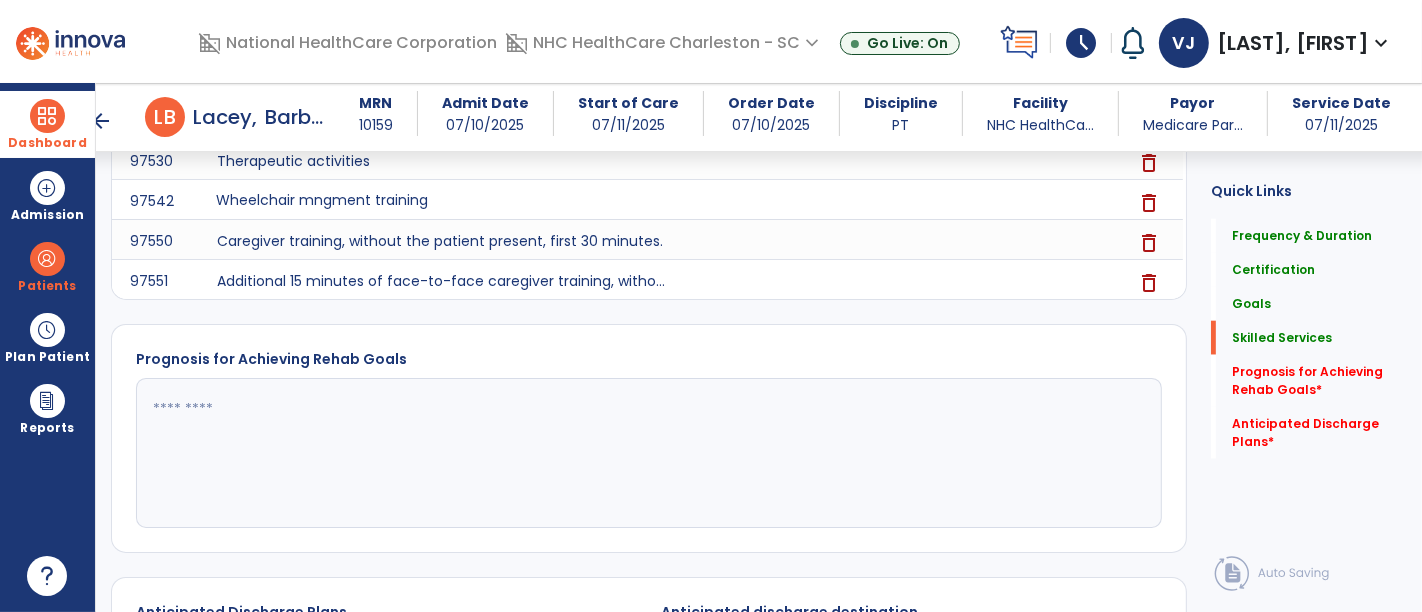 scroll, scrollTop: 1996, scrollLeft: 0, axis: vertical 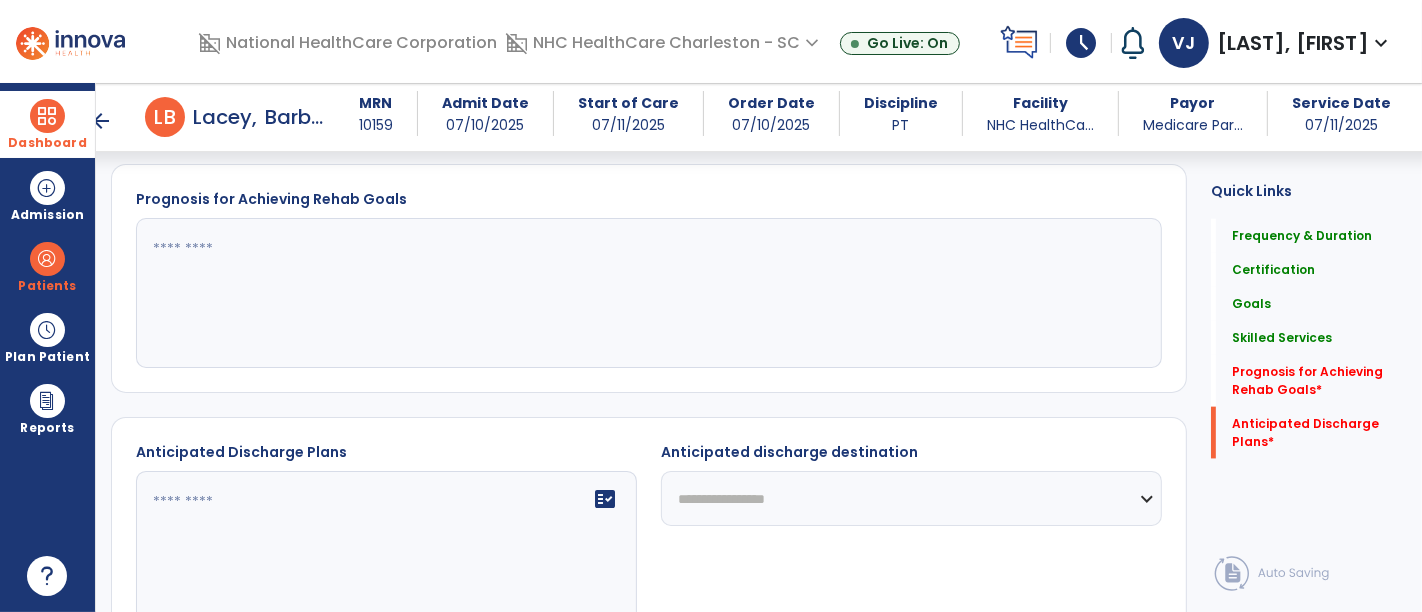 click 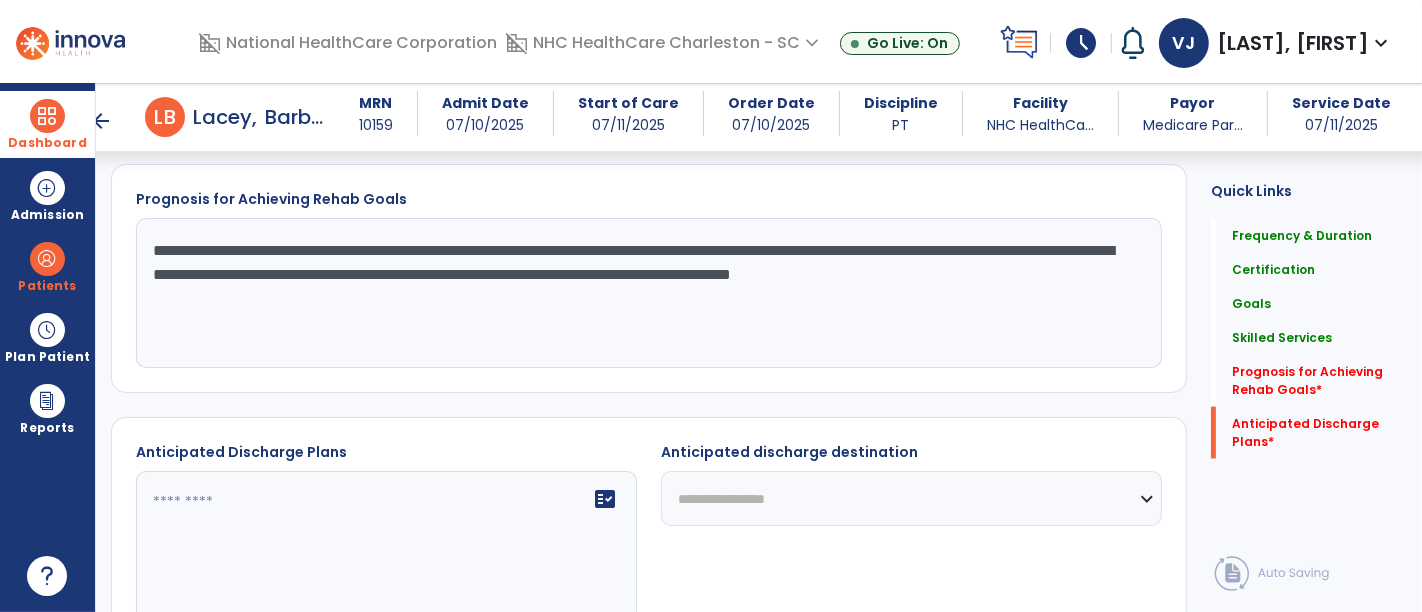 click on "**********" 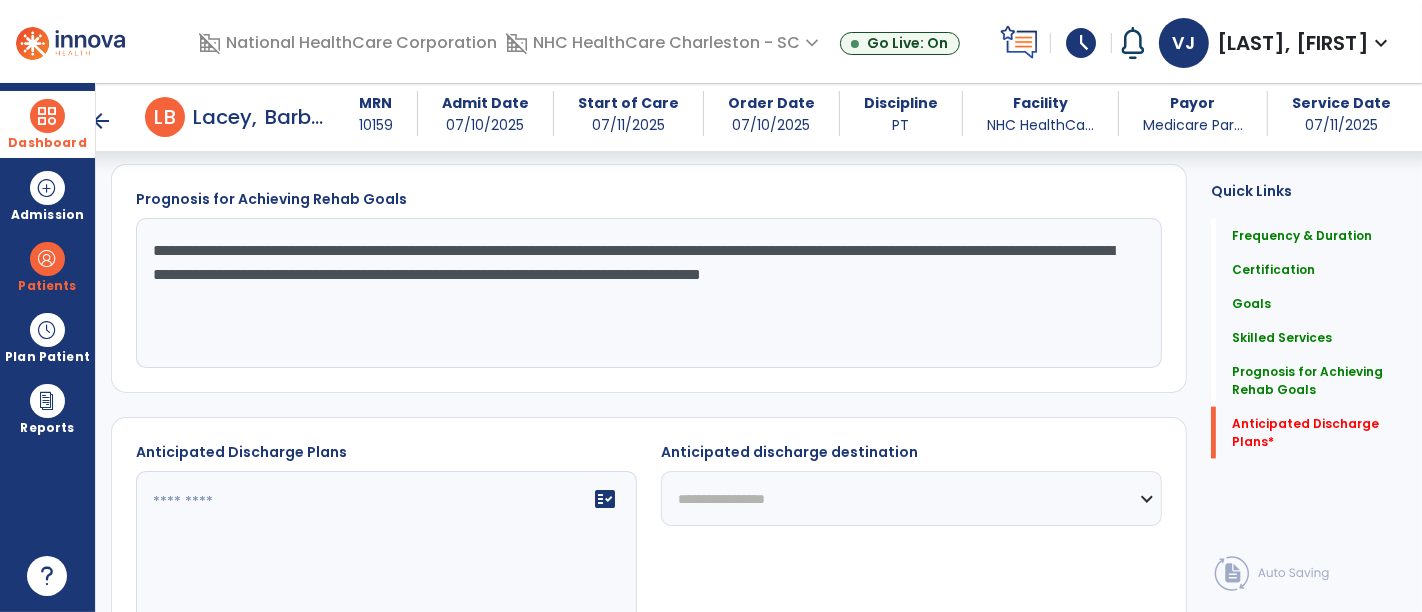 click on "**********" 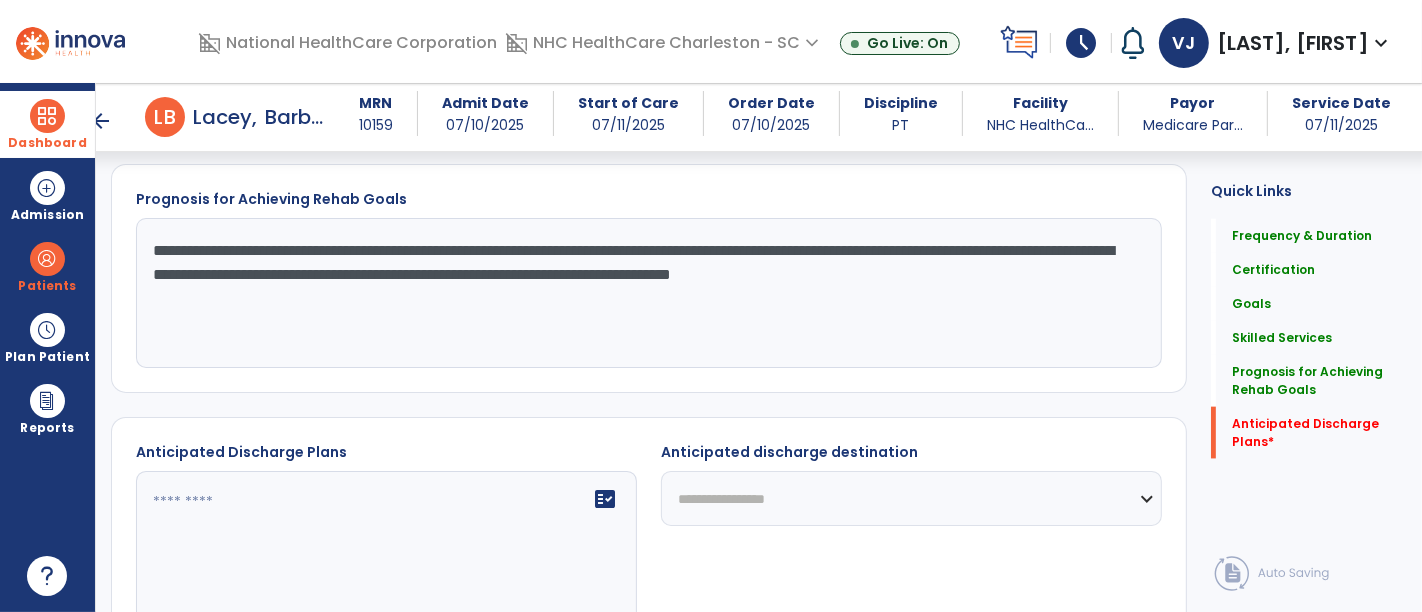 click on "**********" 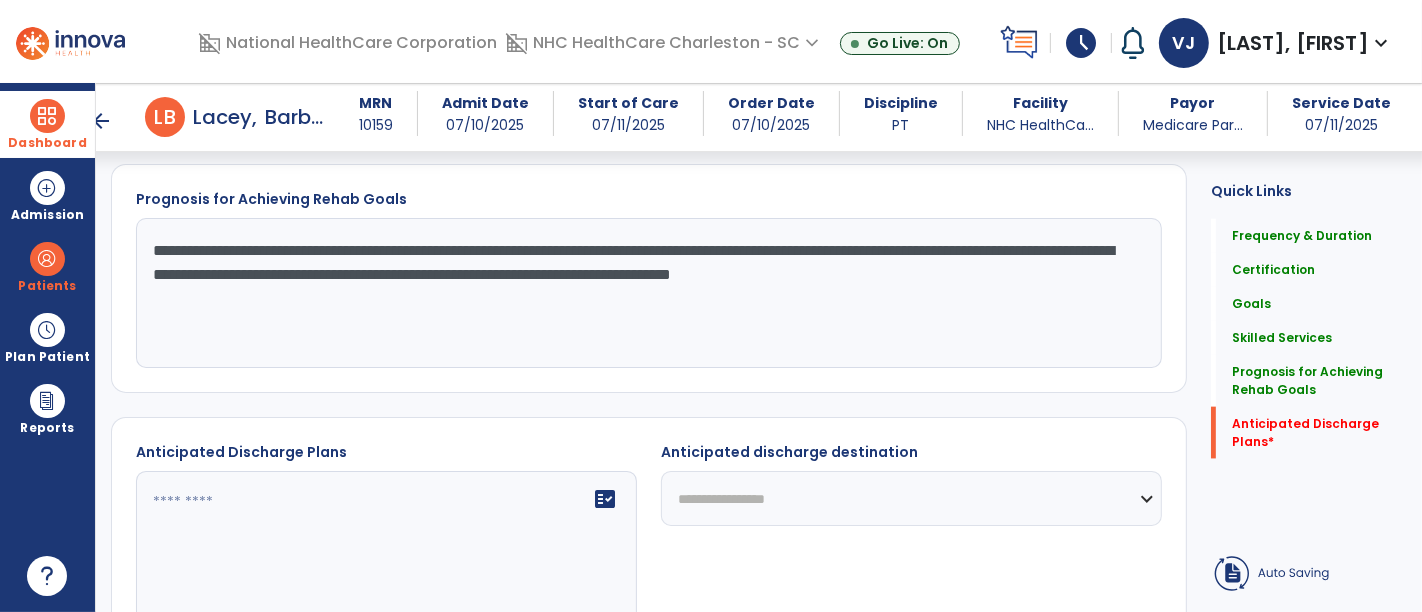 click on "**********" 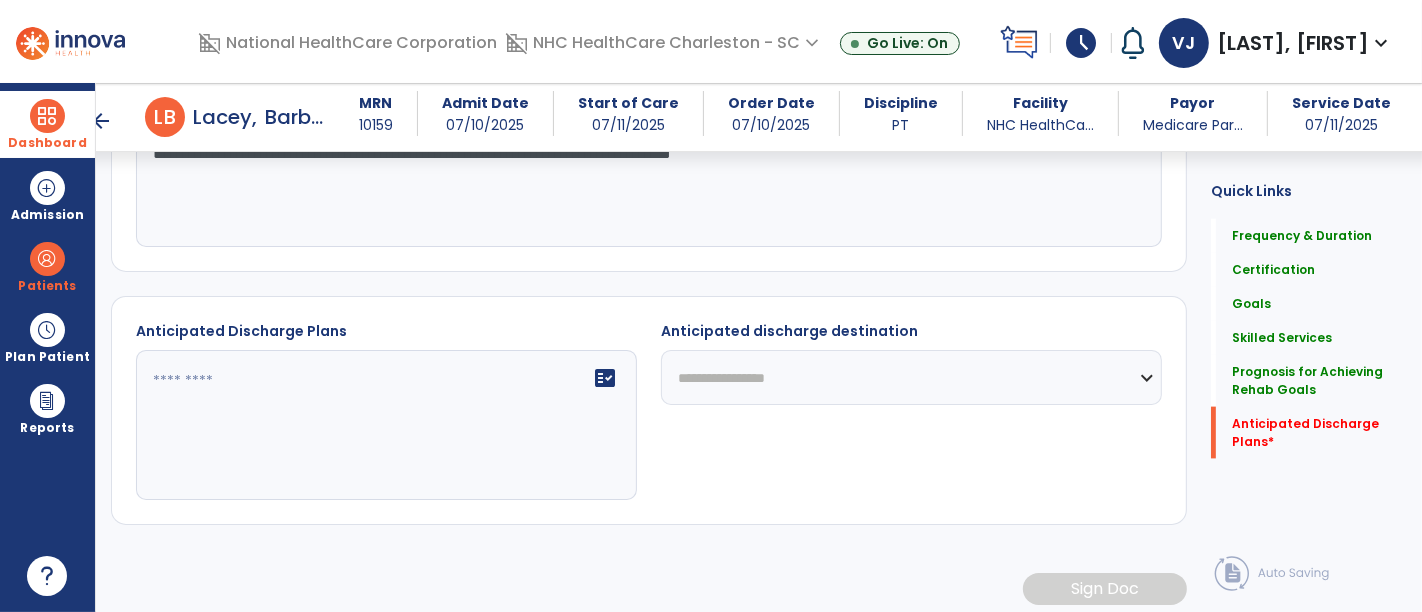 scroll, scrollTop: 2120, scrollLeft: 0, axis: vertical 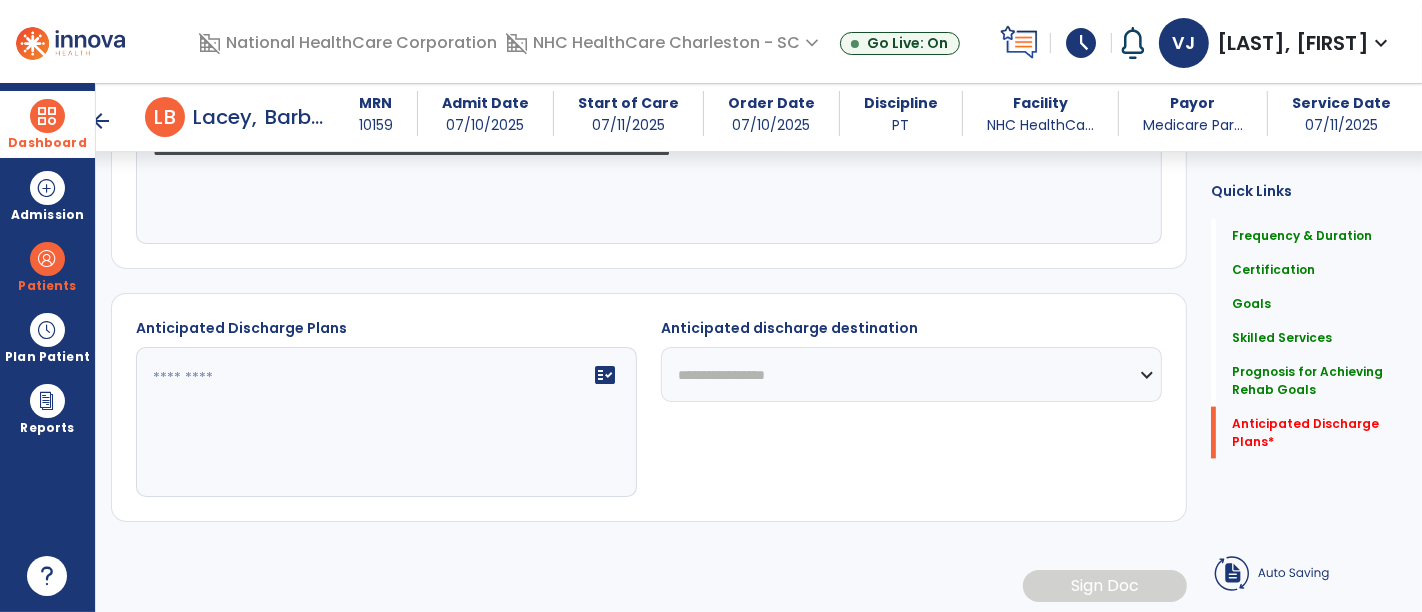 type on "**********" 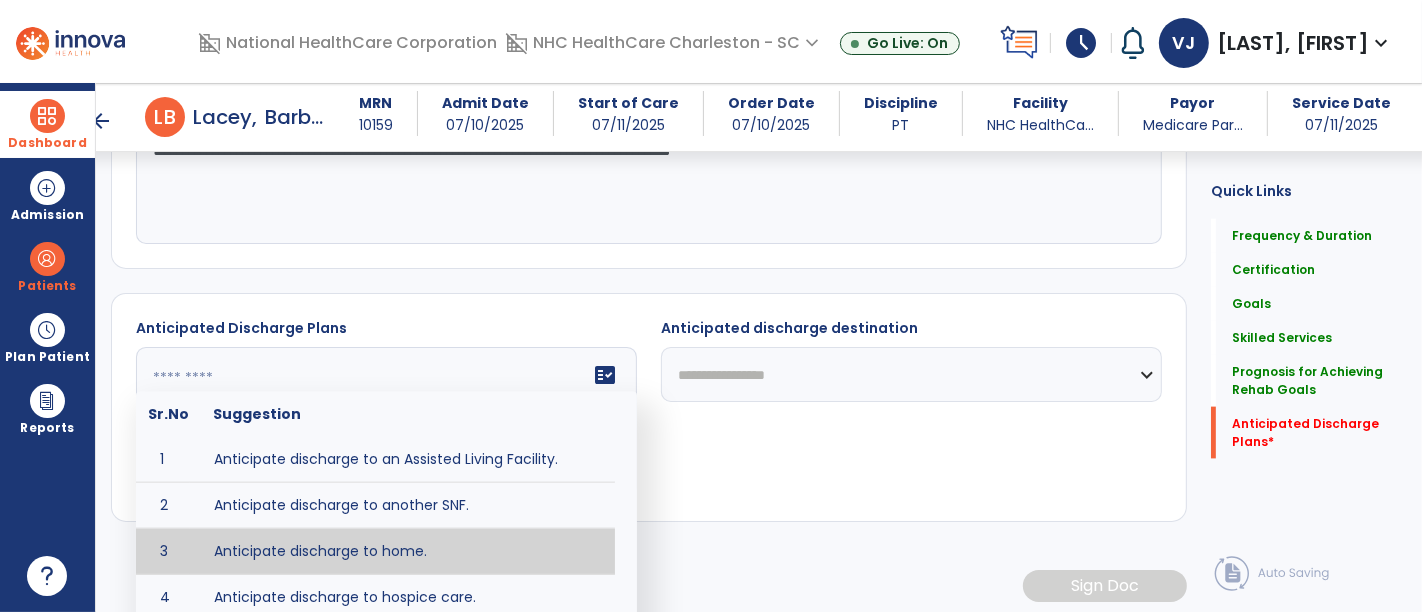 type on "**********" 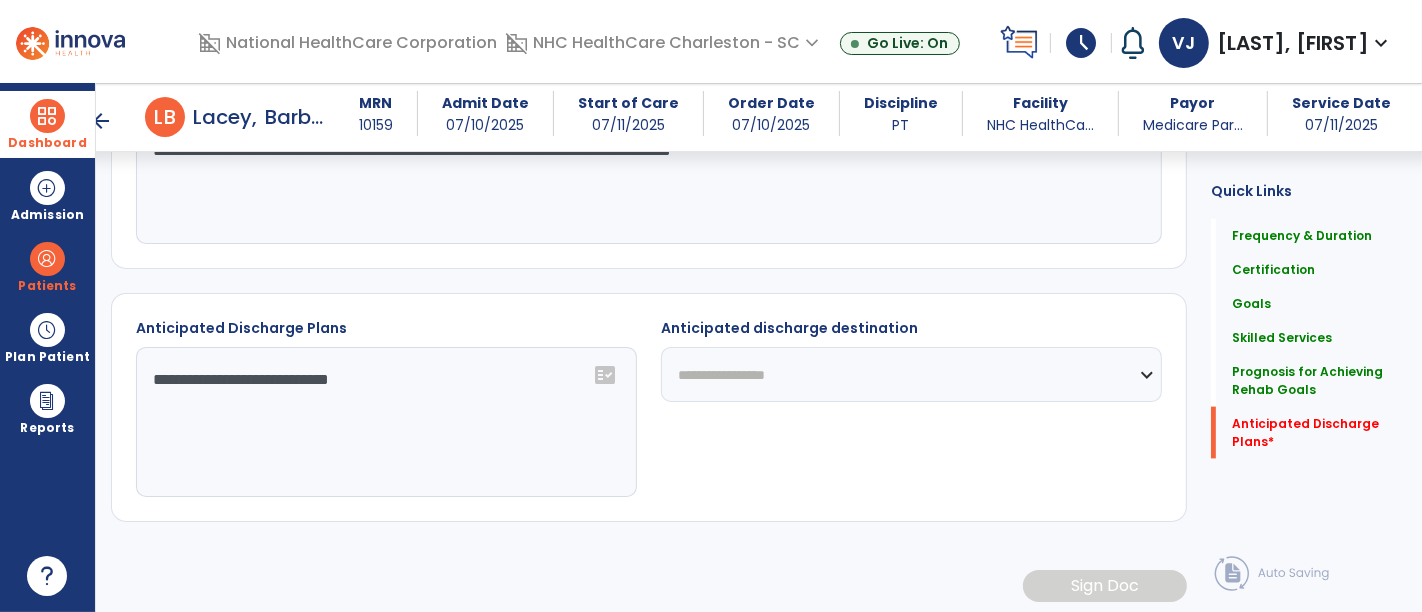 click on "**********" 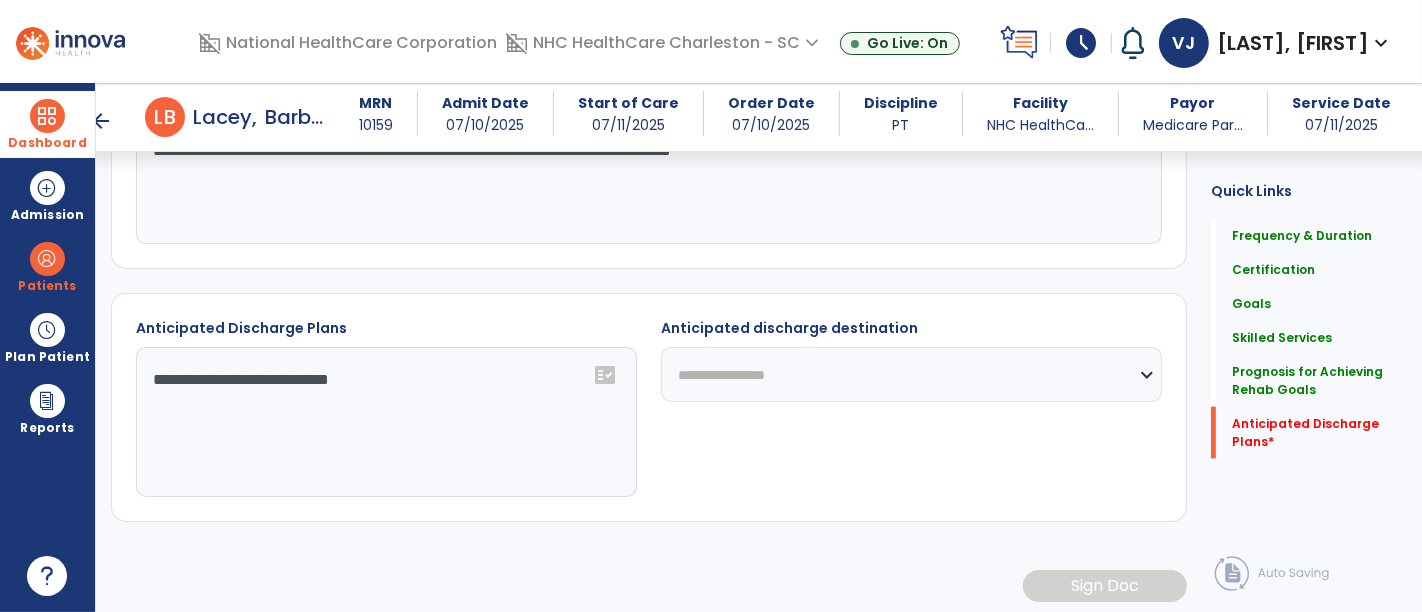 select on "**********" 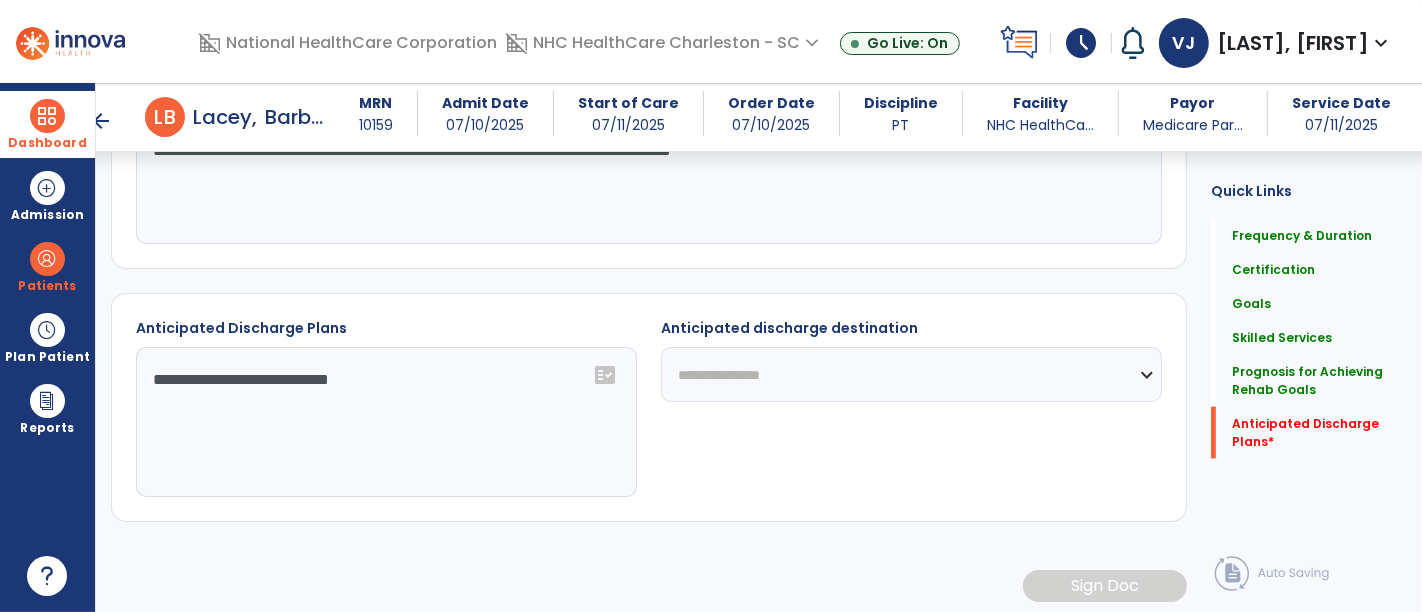 click on "**********" 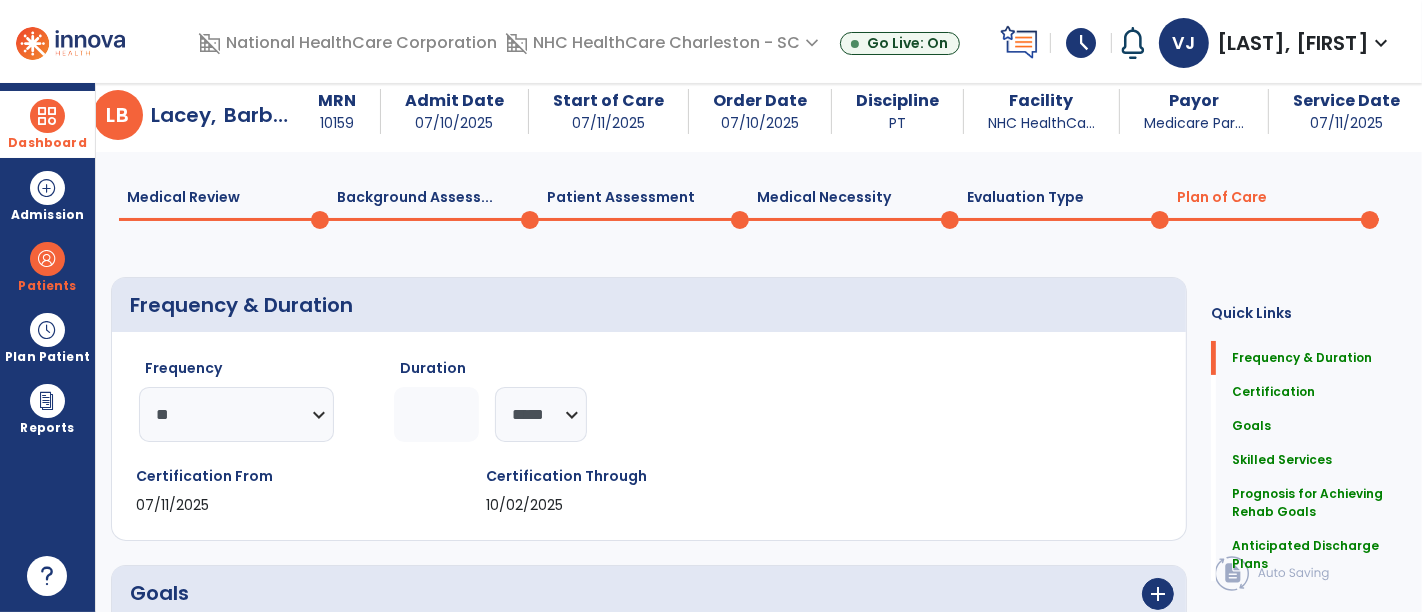 scroll, scrollTop: 0, scrollLeft: 0, axis: both 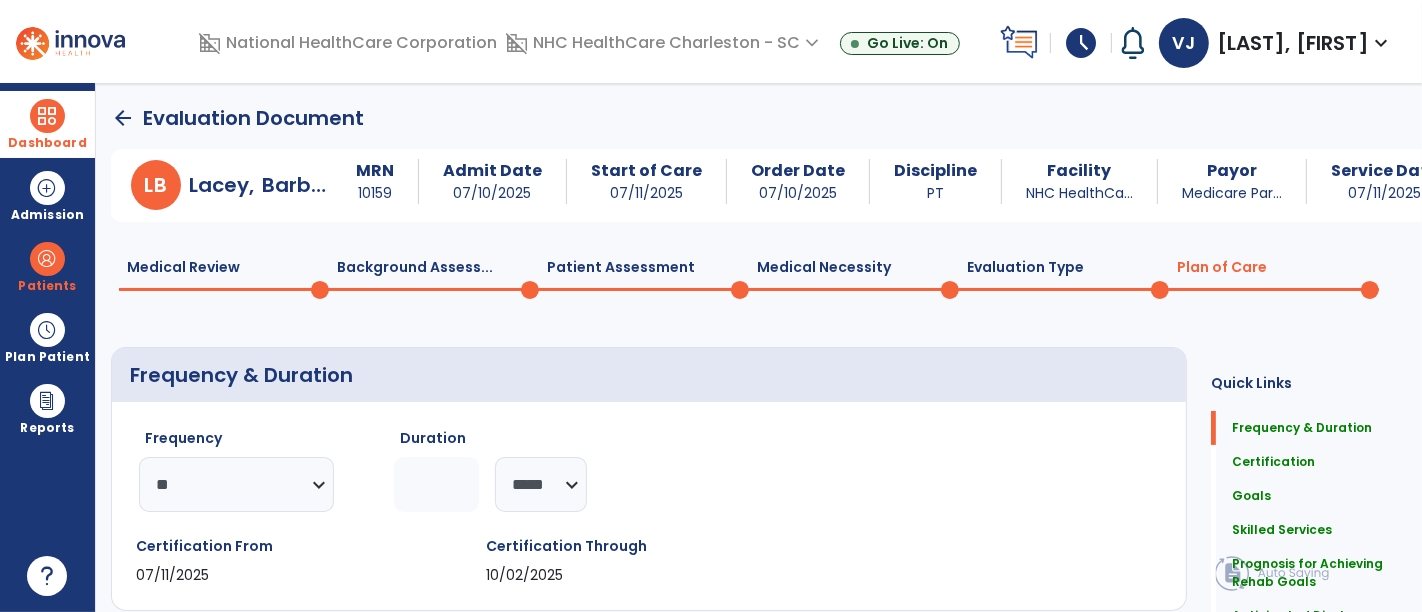 click on "arrow_back" 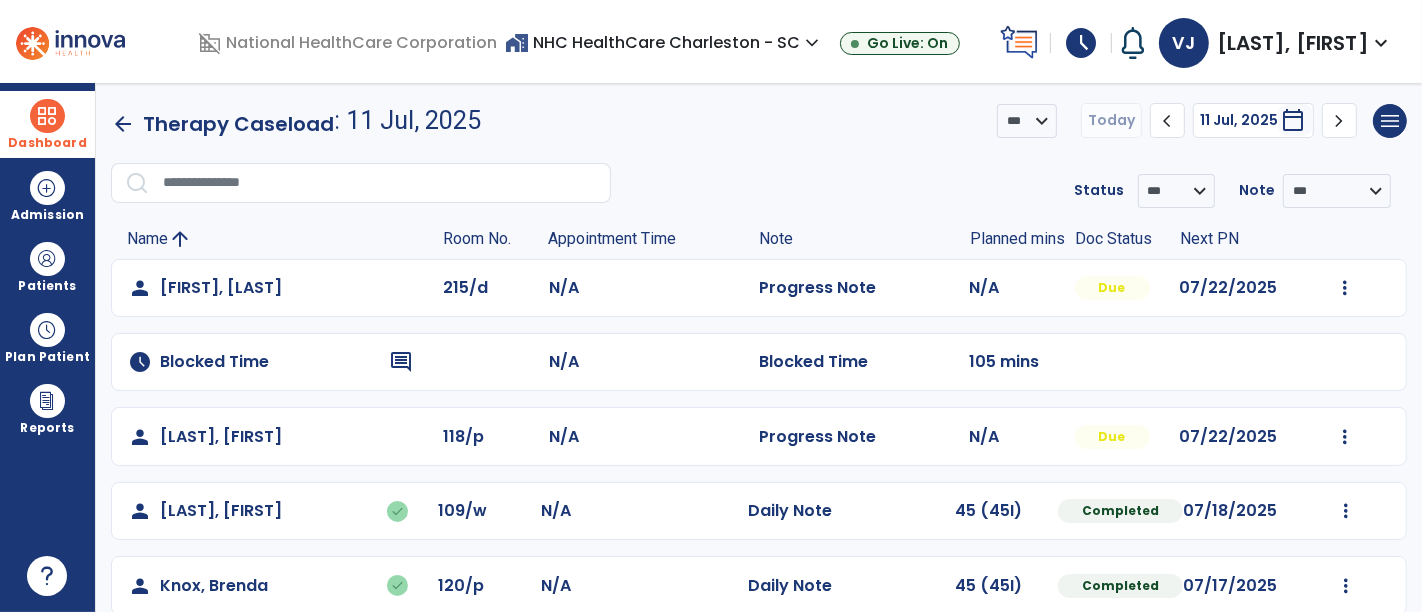 click at bounding box center (47, 116) 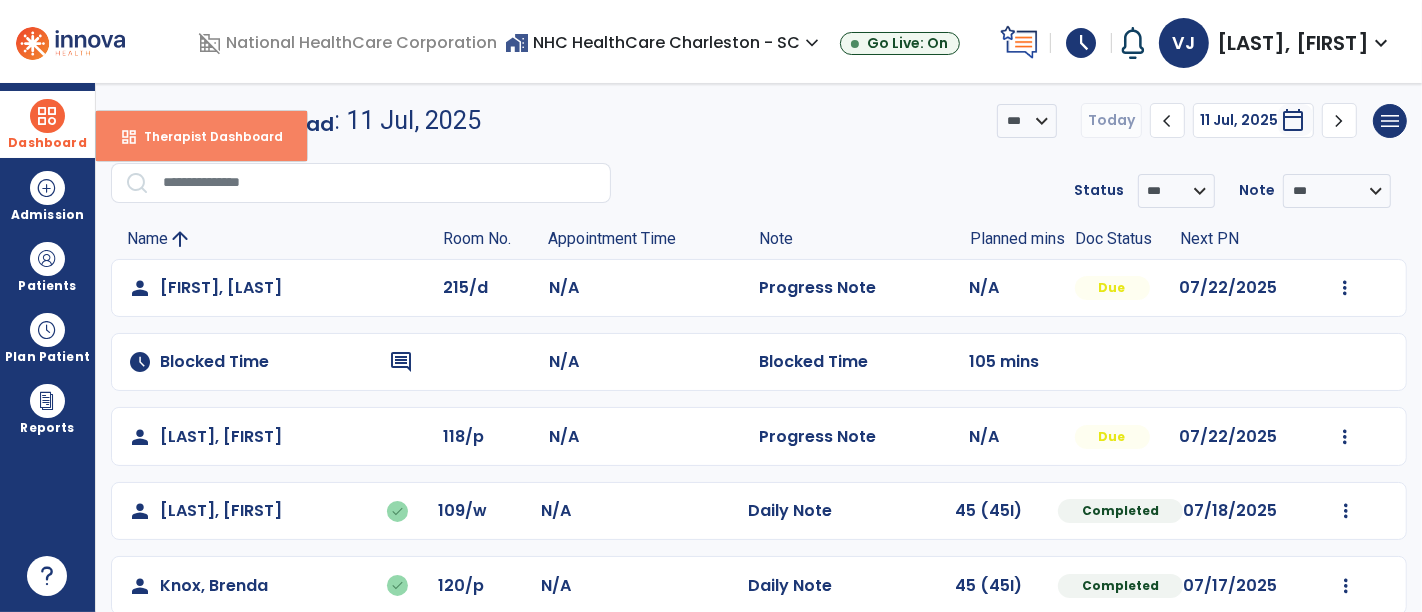 click on "dashboard  Therapist Dashboard" at bounding box center (201, 136) 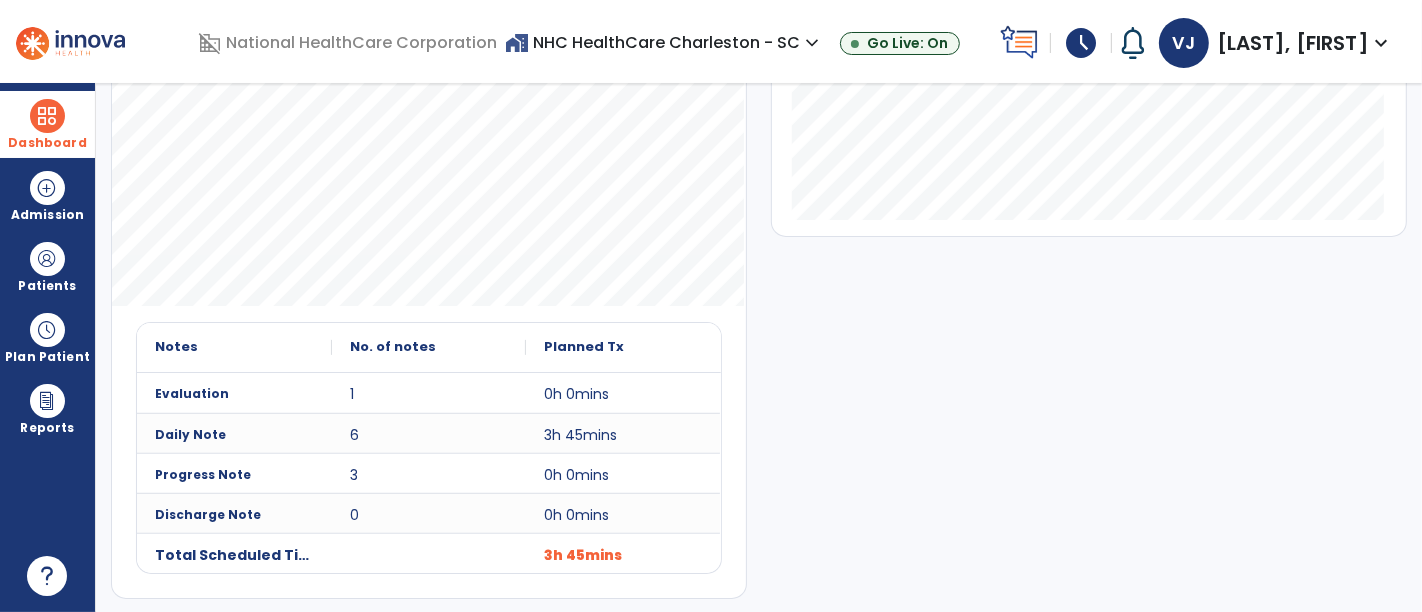 scroll, scrollTop: 89, scrollLeft: 0, axis: vertical 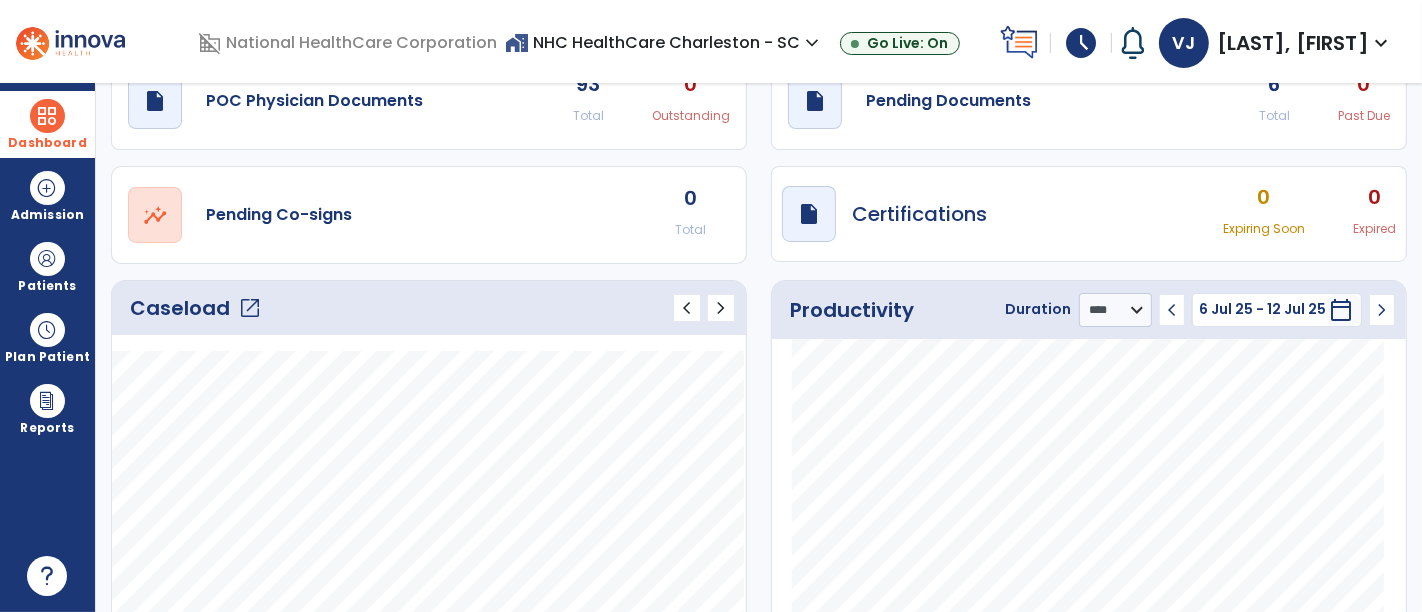 click on "open_in_new" 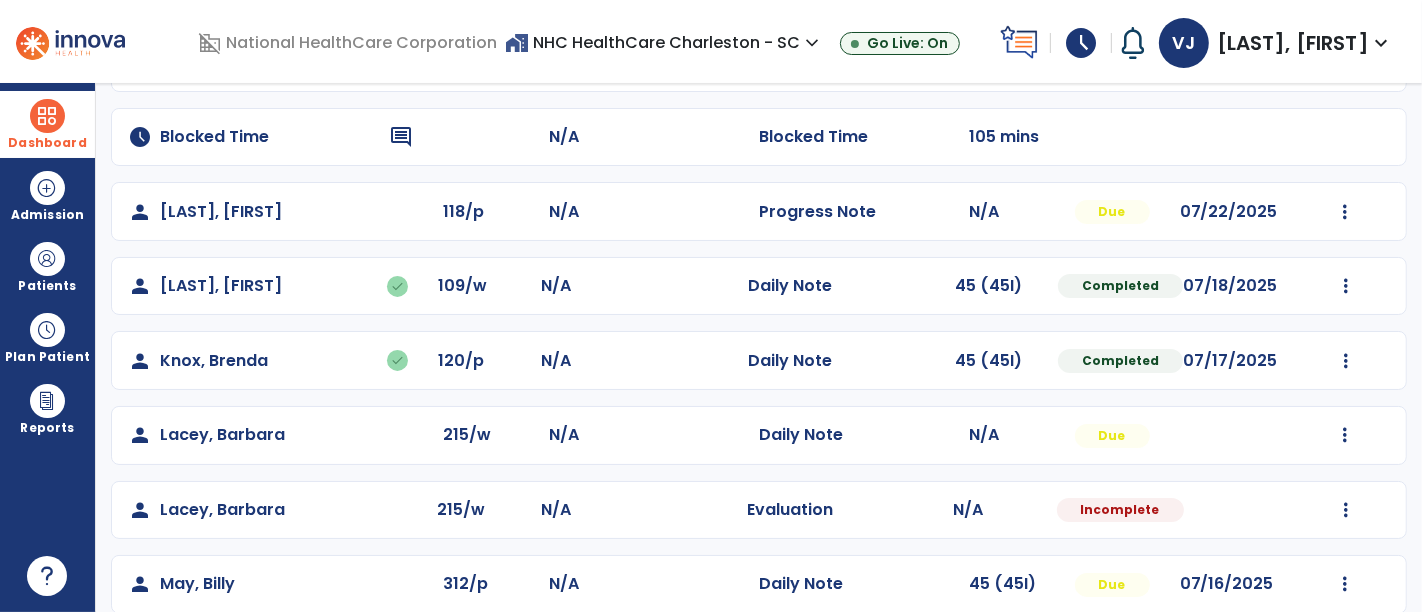 scroll, scrollTop: 271, scrollLeft: 0, axis: vertical 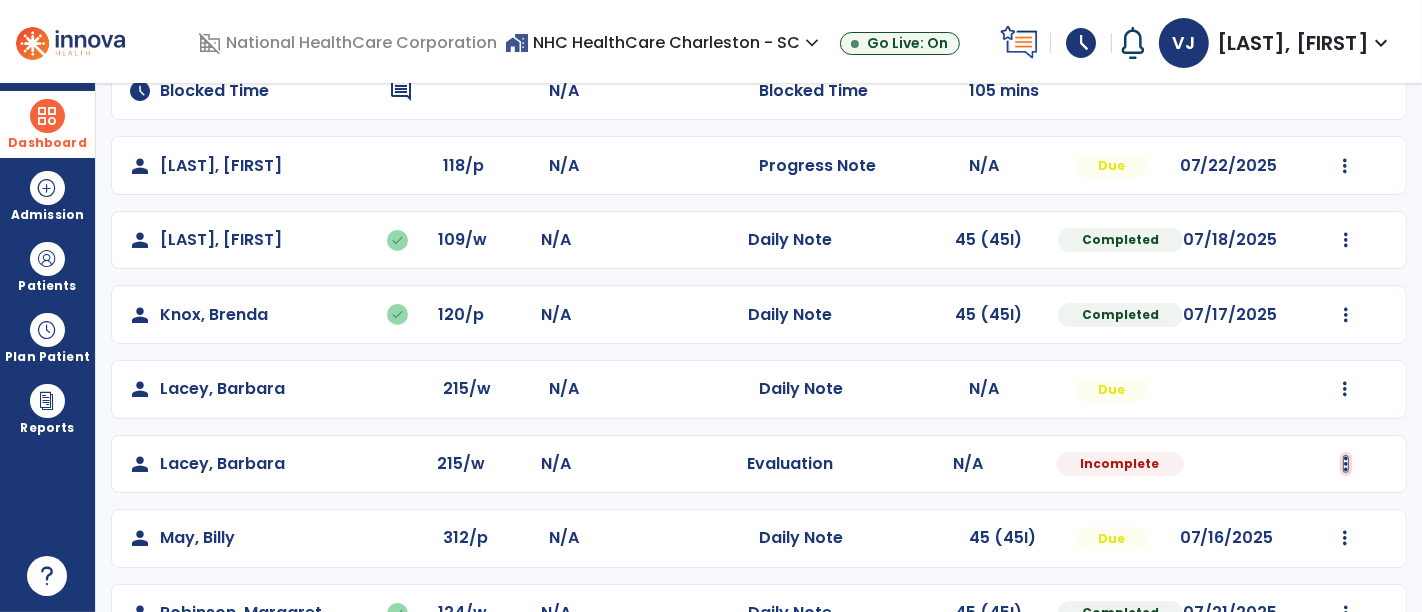 click at bounding box center [1345, 17] 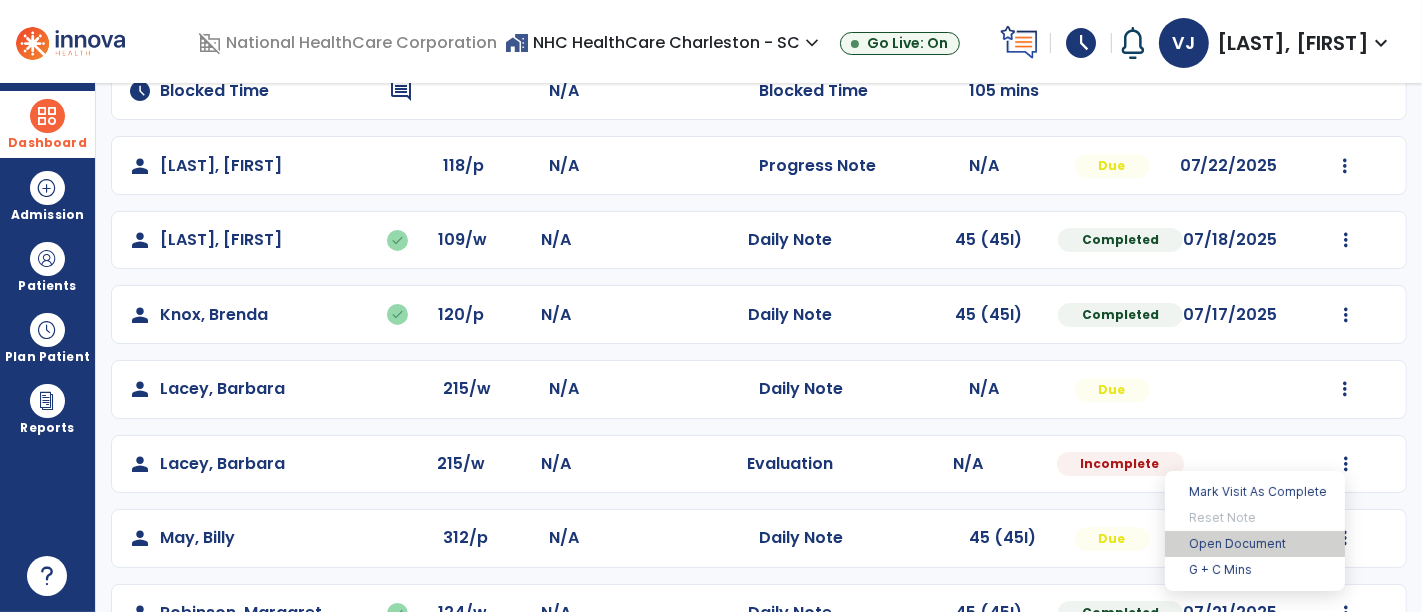 click on "Open Document" at bounding box center [1255, 544] 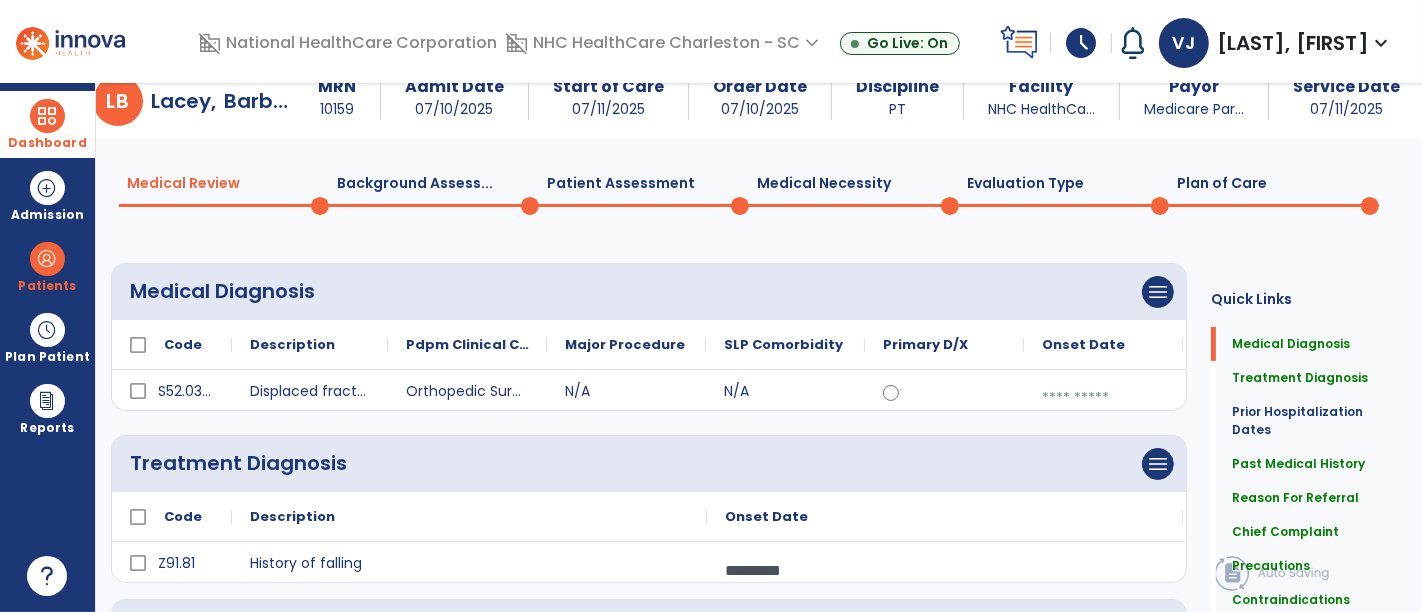 scroll, scrollTop: 0, scrollLeft: 0, axis: both 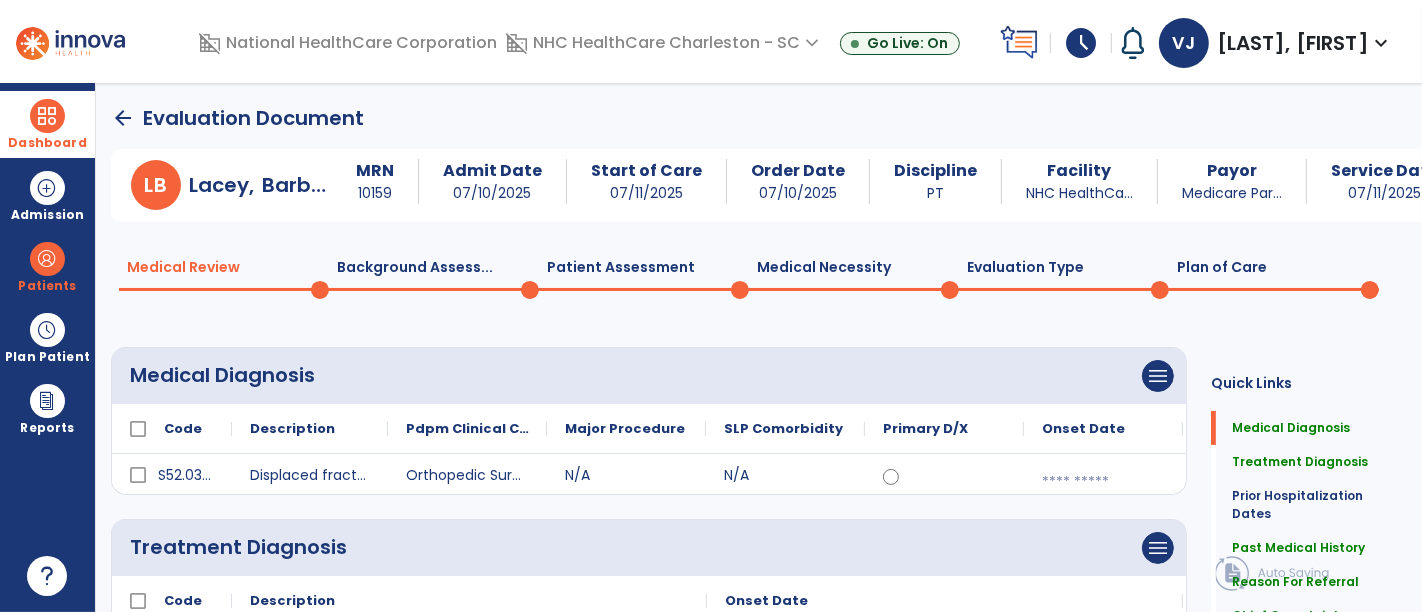 click on "Plan of Care  0" 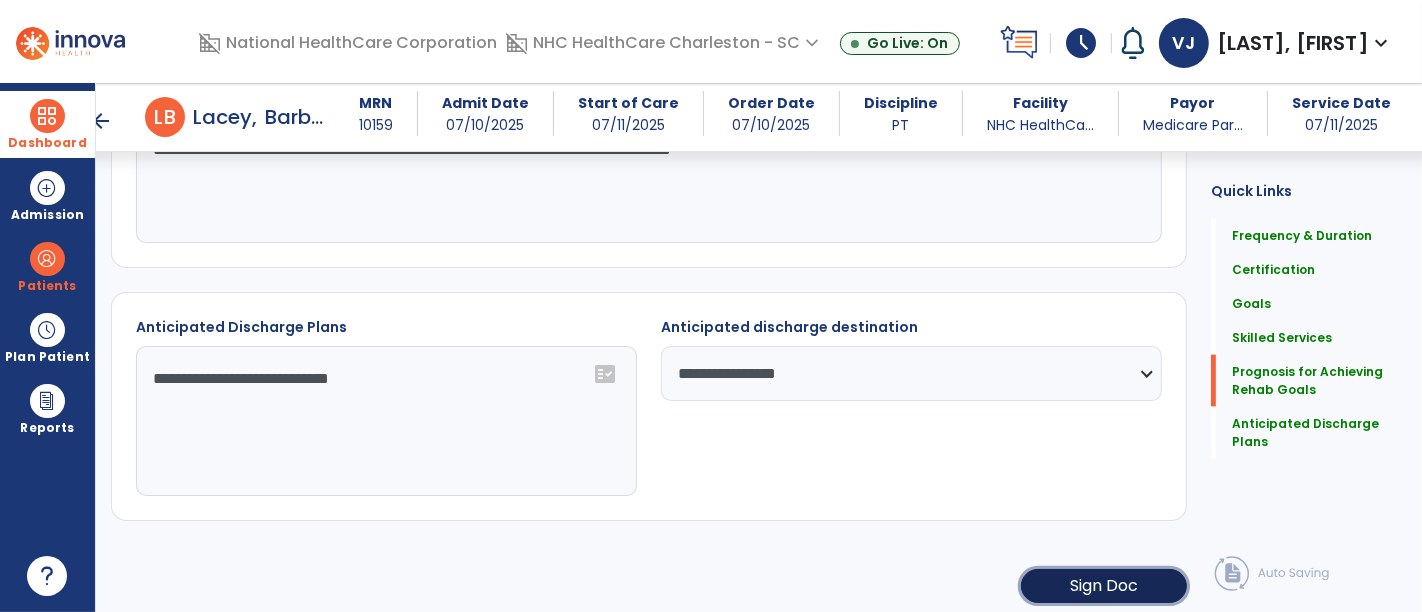 click on "Sign Doc" 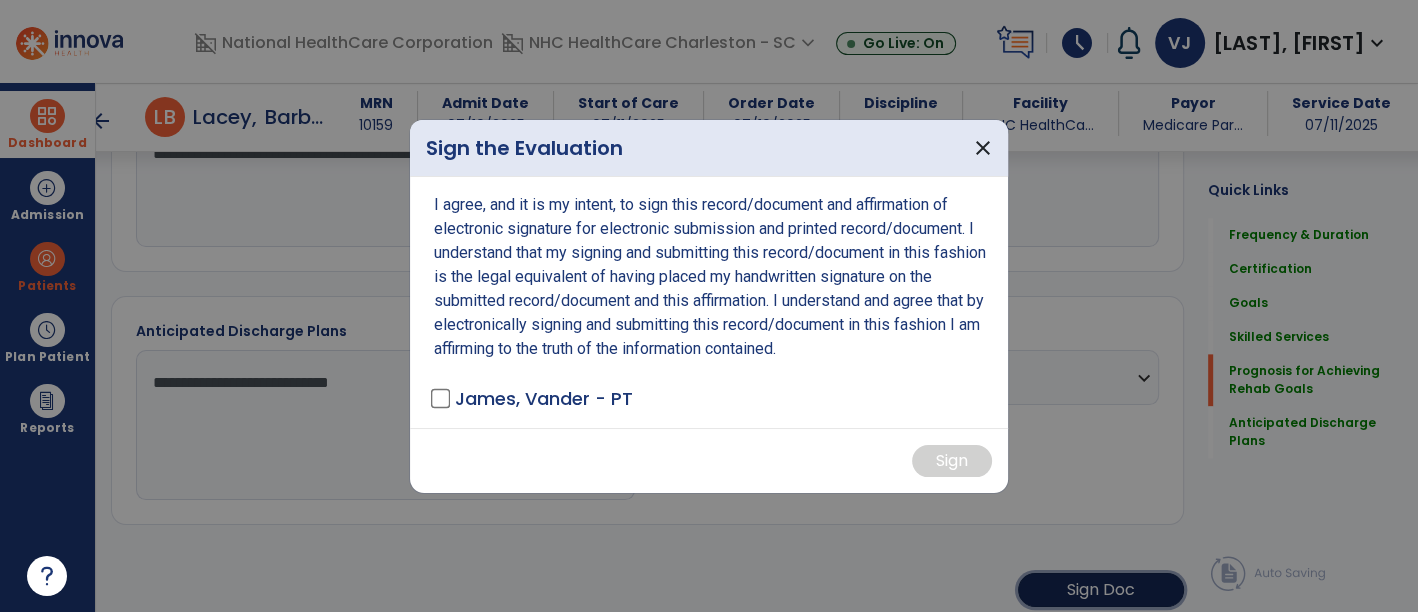 scroll, scrollTop: 2121, scrollLeft: 0, axis: vertical 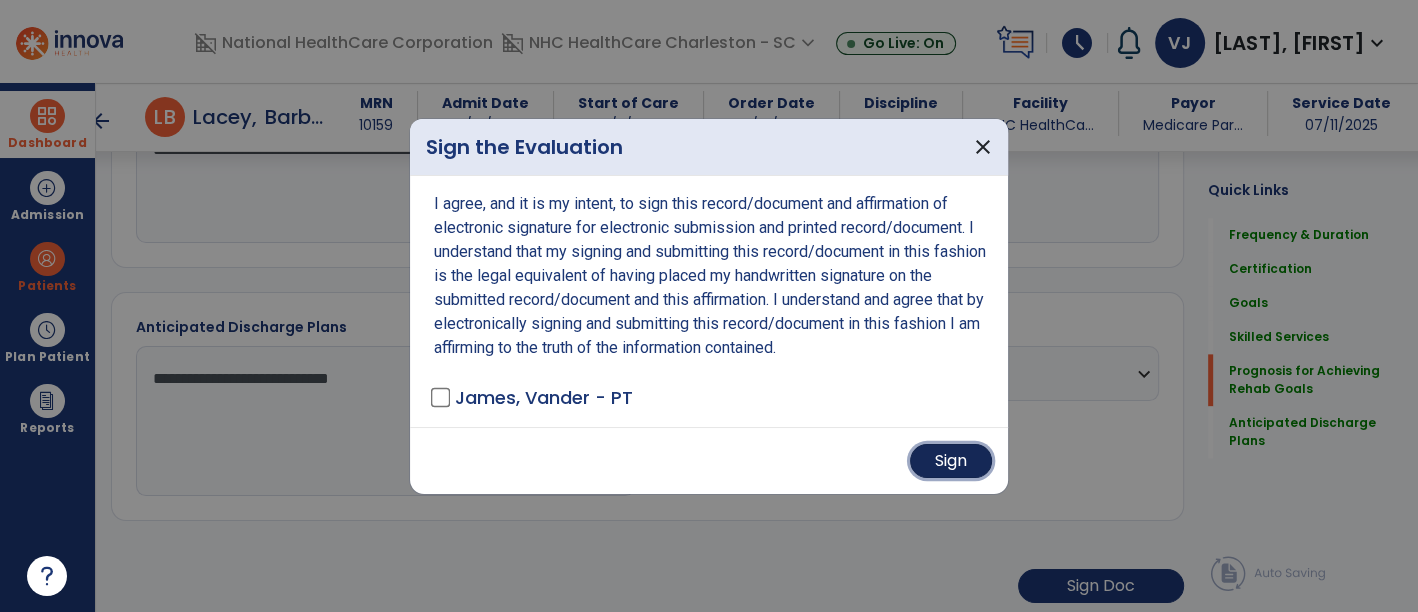 click on "Sign" at bounding box center (951, 461) 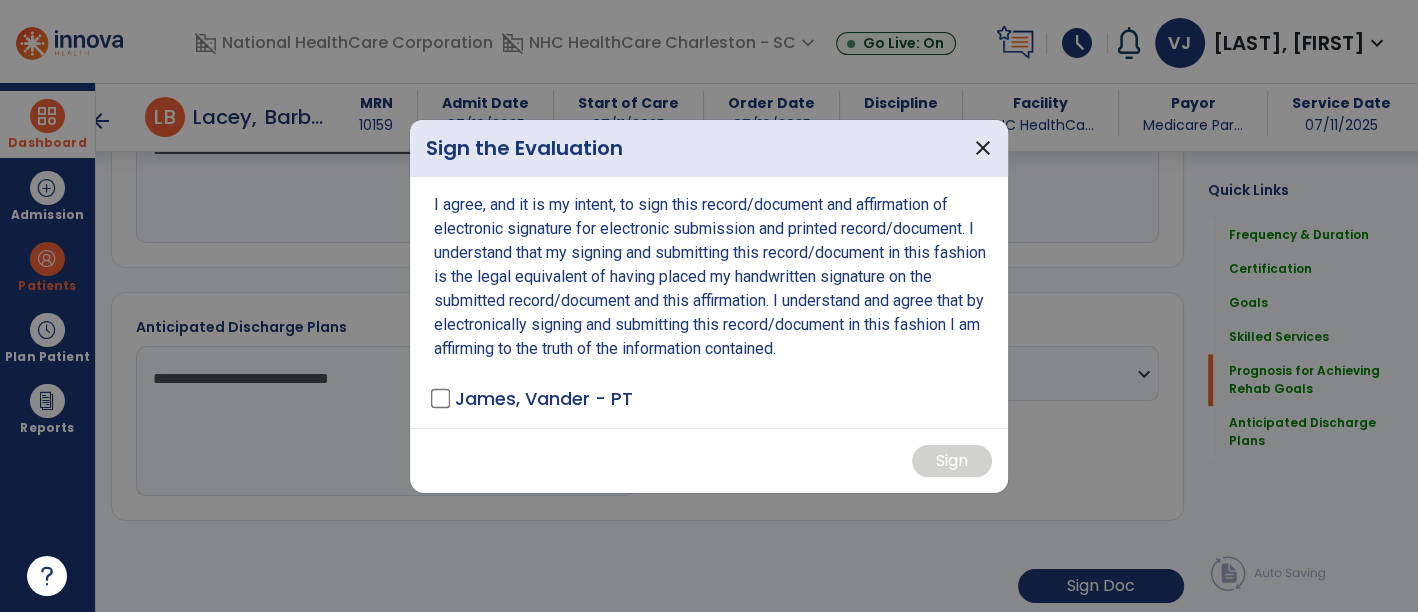 scroll, scrollTop: 2120, scrollLeft: 0, axis: vertical 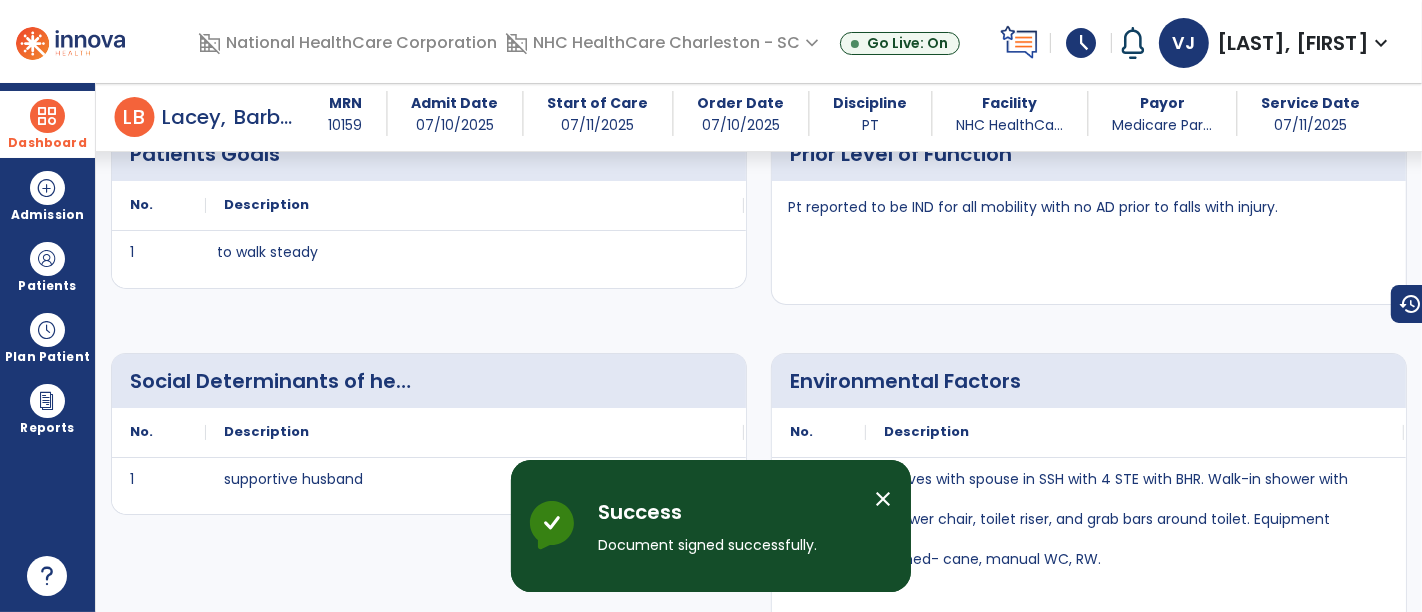 click at bounding box center (47, 116) 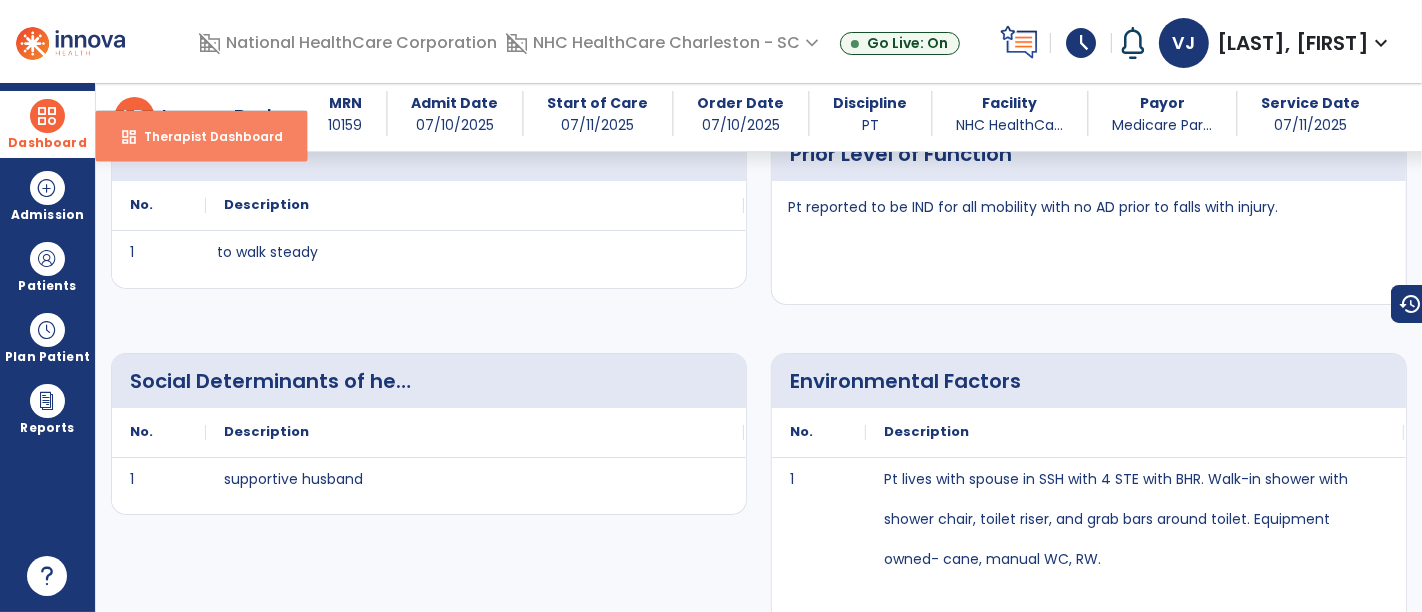 click on "Therapist Dashboard" at bounding box center [205, 136] 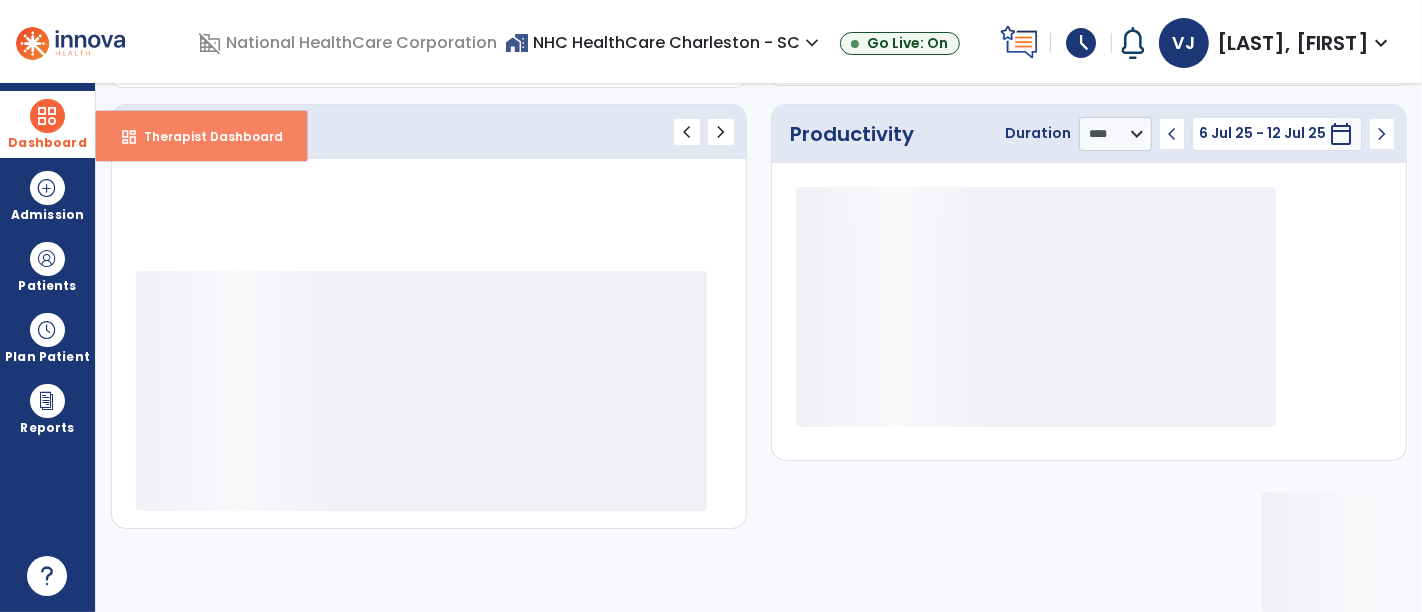 scroll, scrollTop: 261, scrollLeft: 0, axis: vertical 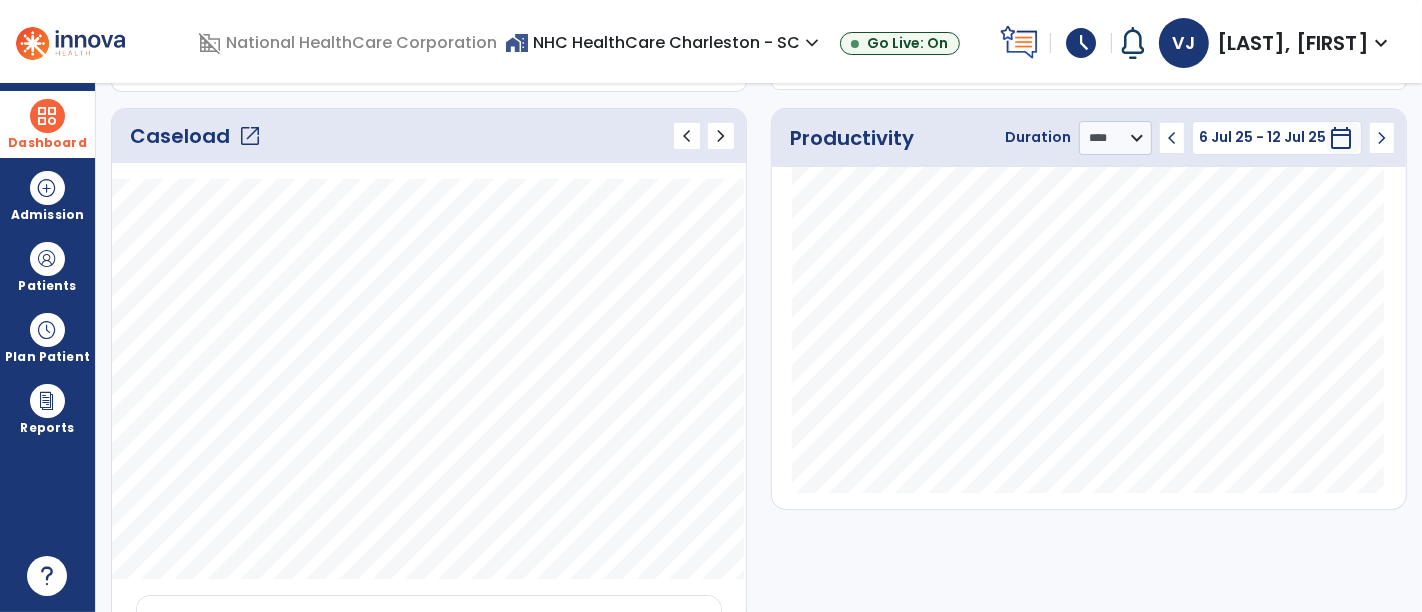 click on "open_in_new" 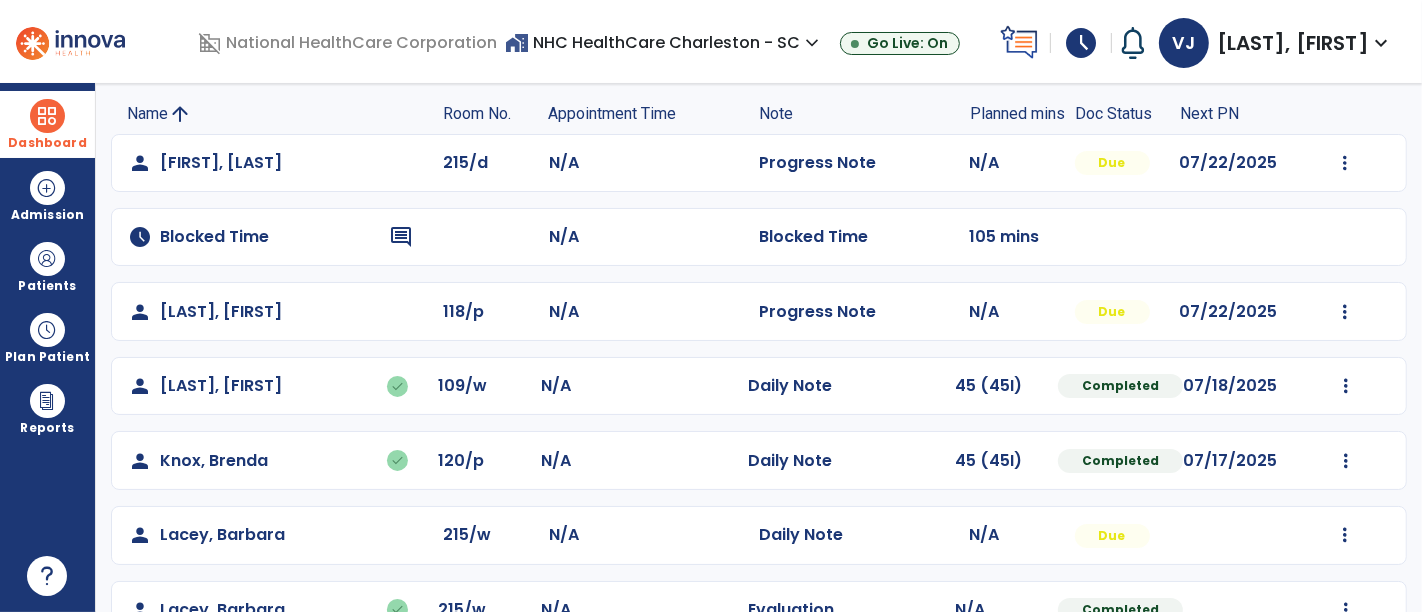 scroll, scrollTop: 160, scrollLeft: 0, axis: vertical 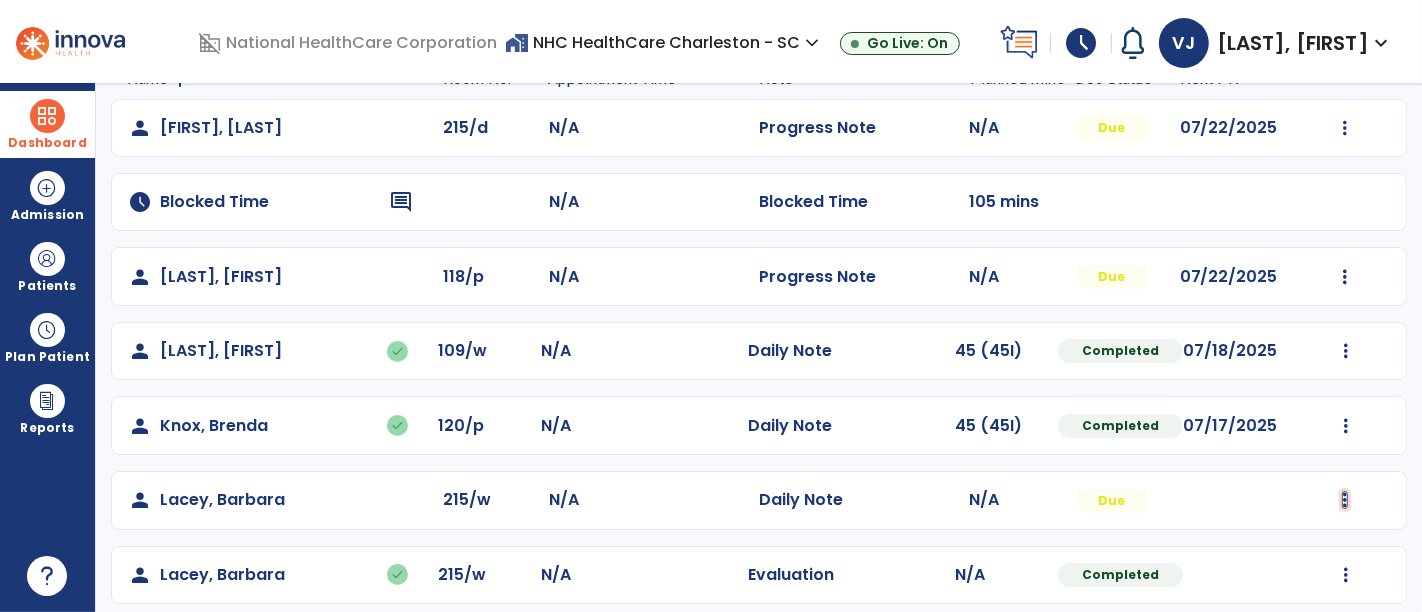 click at bounding box center (1345, 128) 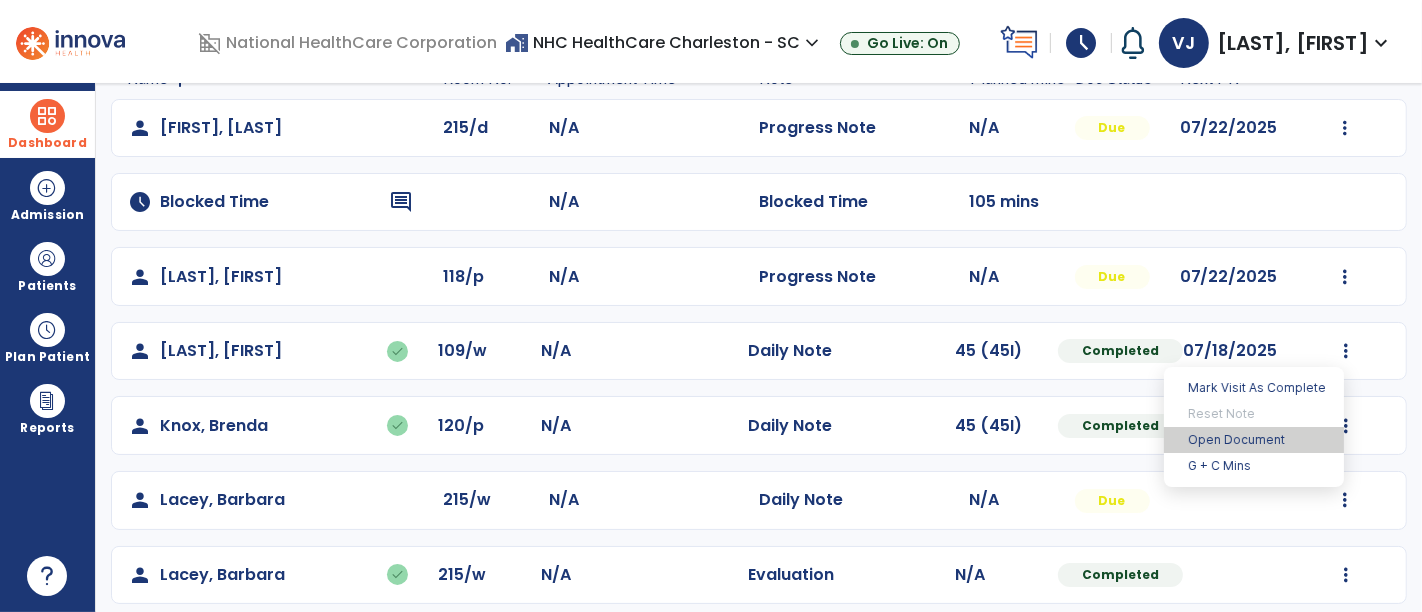click on "Open Document" at bounding box center [1254, 440] 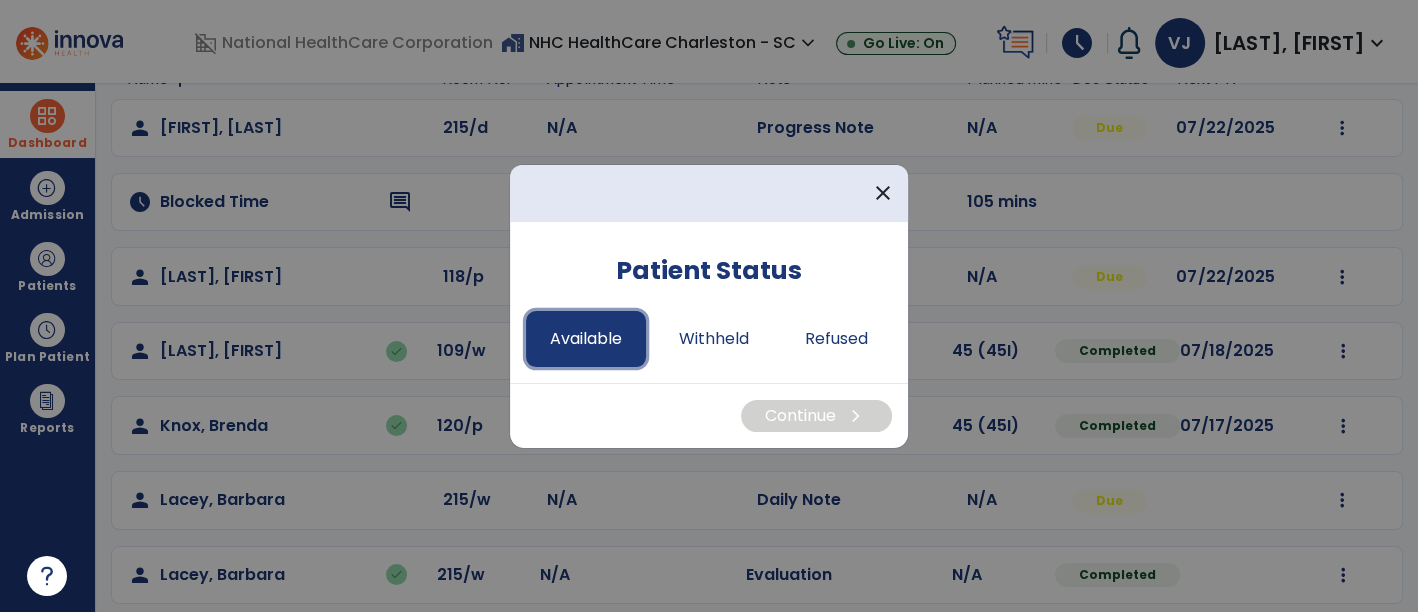 click on "Available" at bounding box center [586, 339] 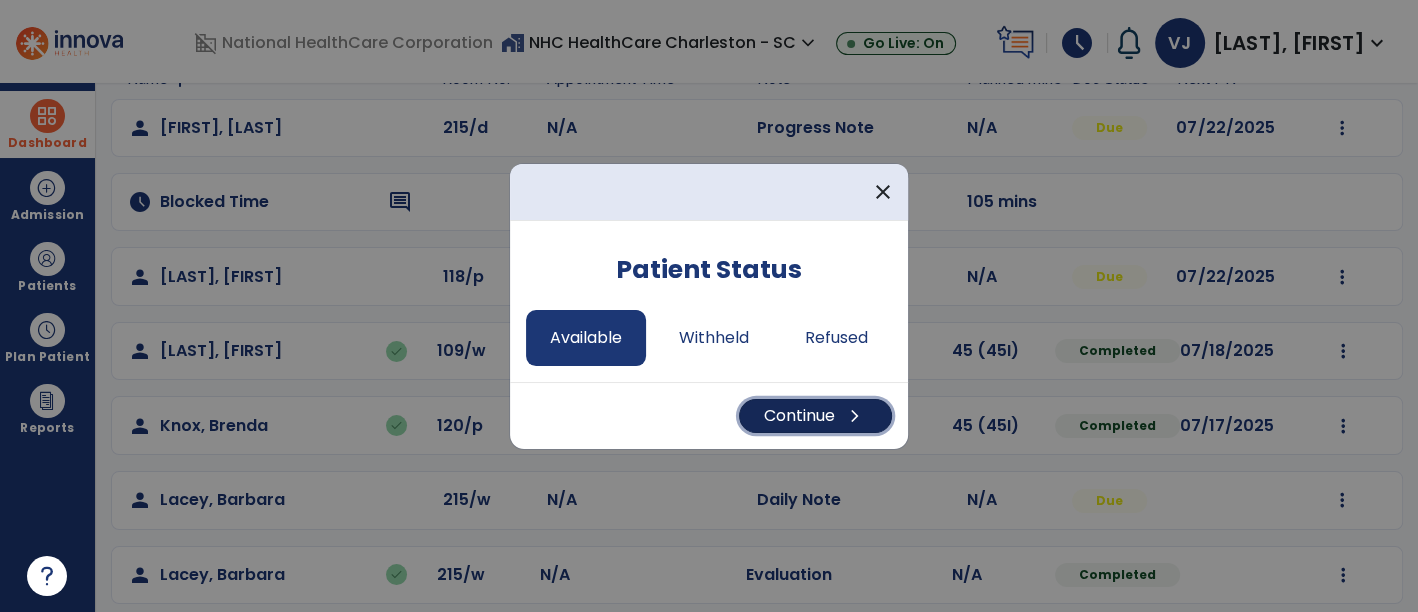 click on "Continue   chevron_right" at bounding box center [815, 416] 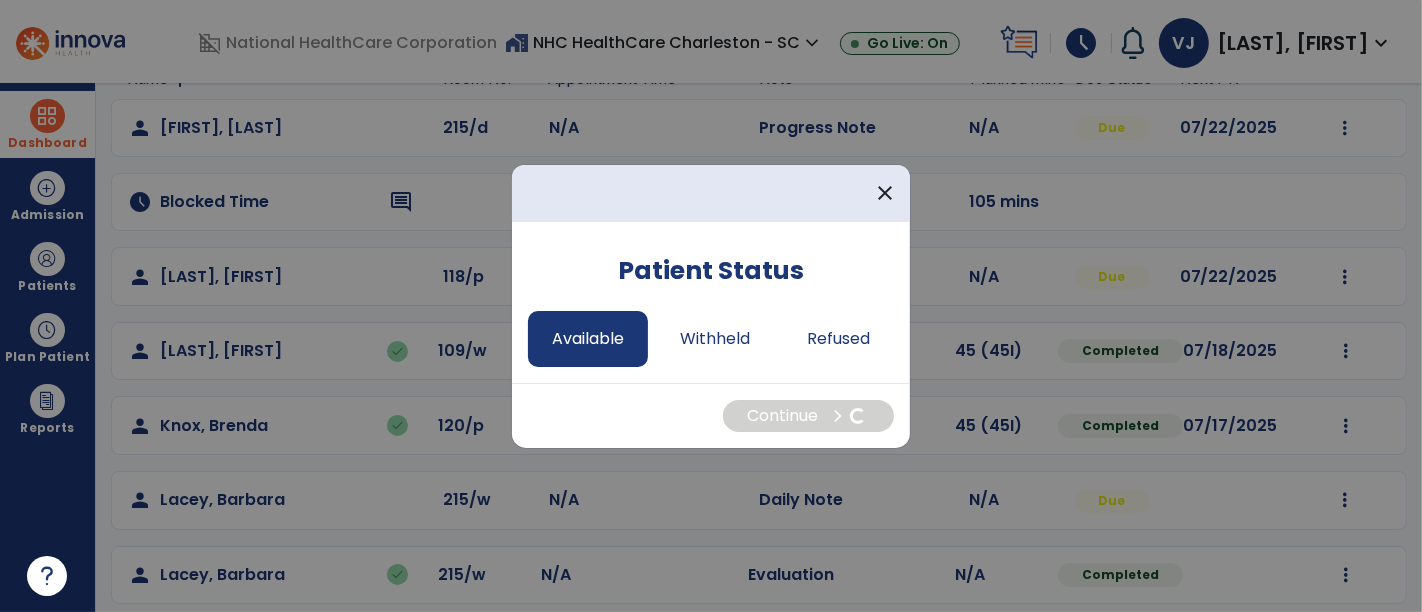 select on "*" 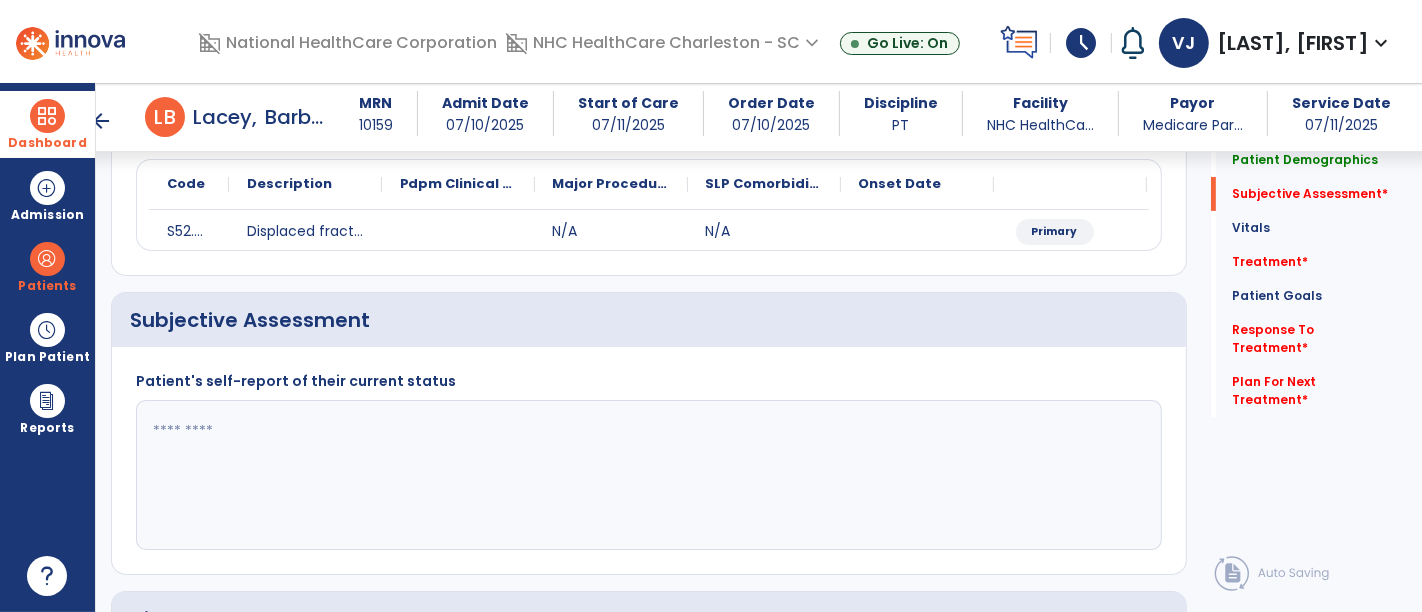 scroll, scrollTop: 271, scrollLeft: 0, axis: vertical 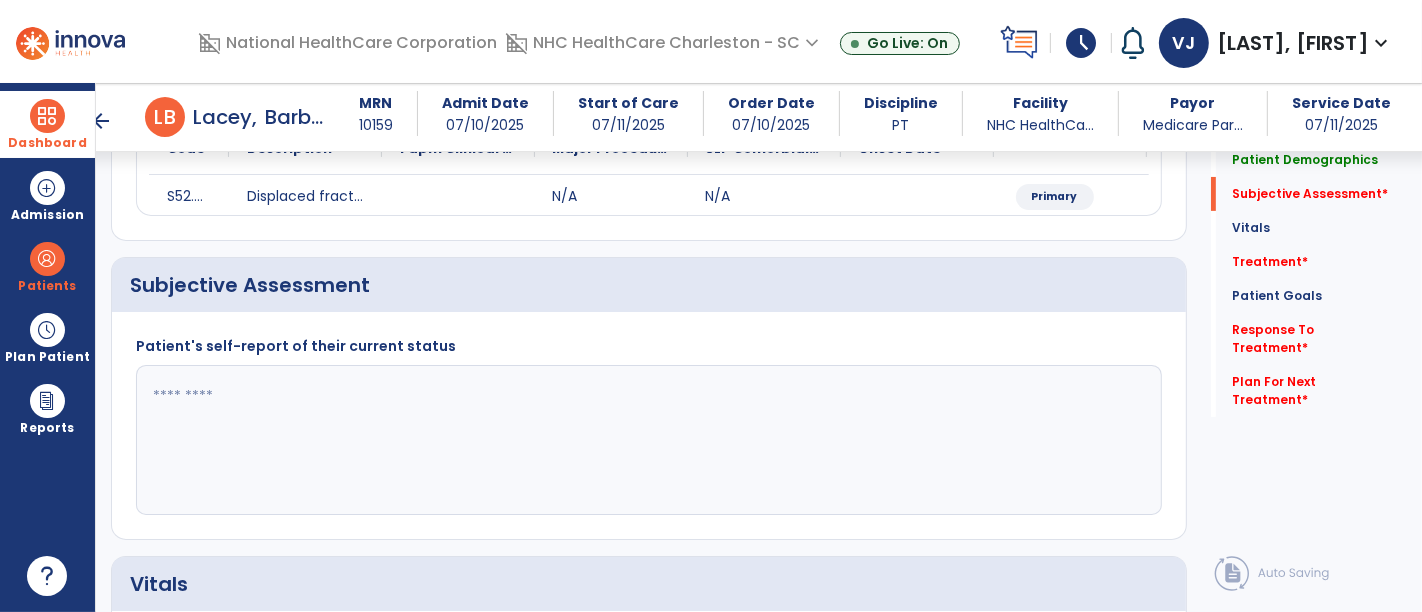 click 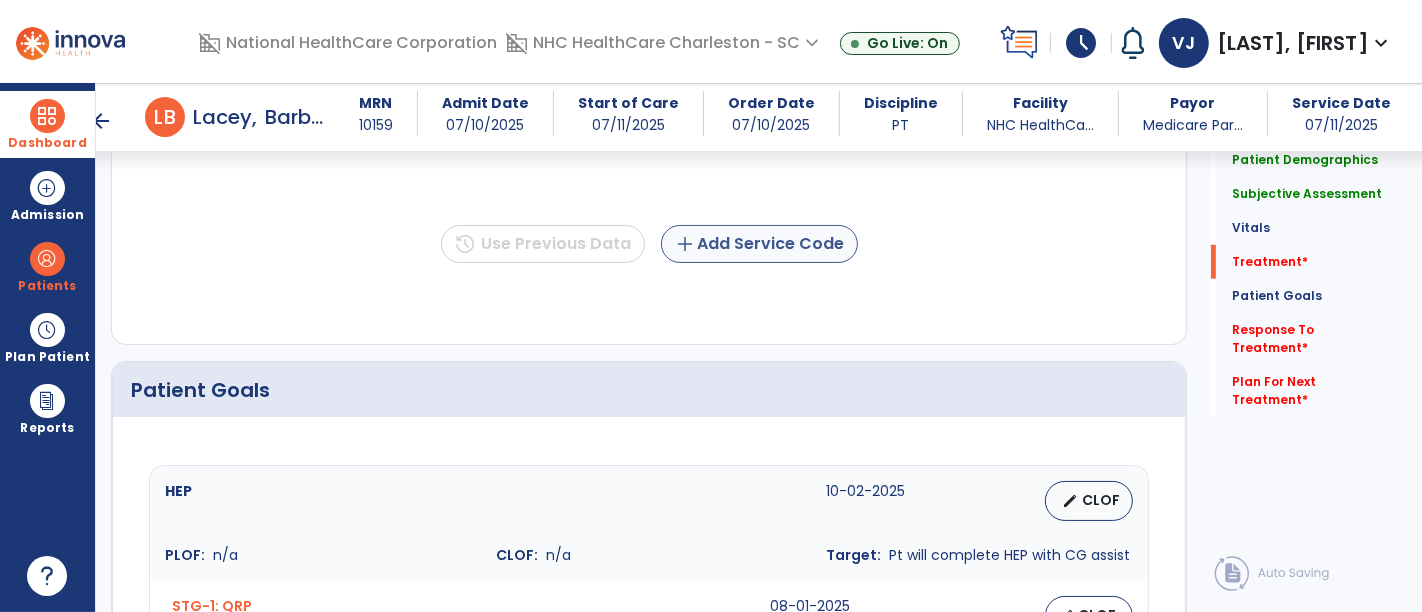 type on "**********" 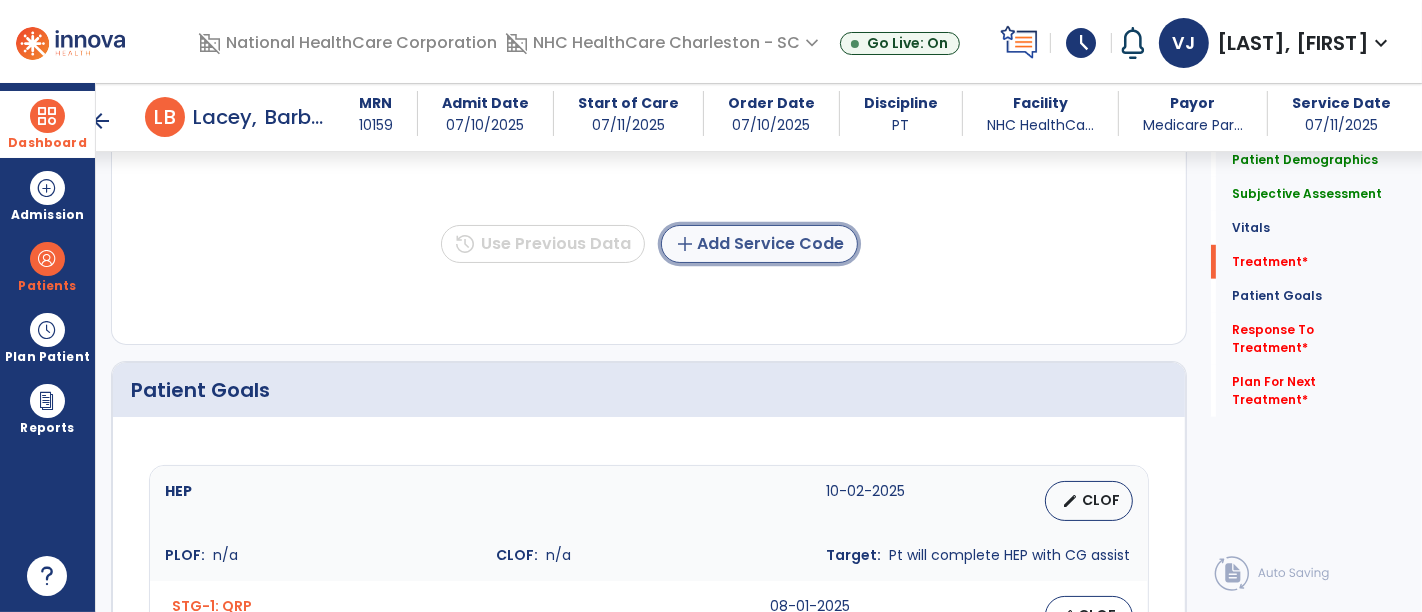 click on "add  Add Service Code" 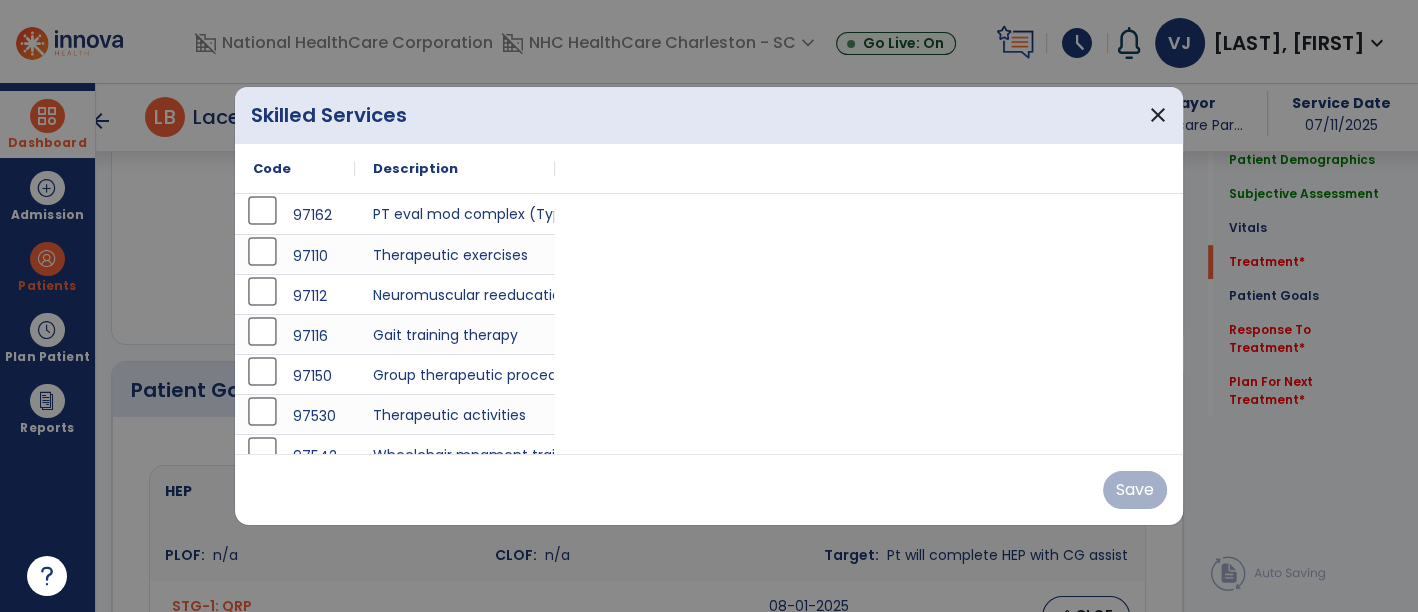 scroll, scrollTop: 1160, scrollLeft: 0, axis: vertical 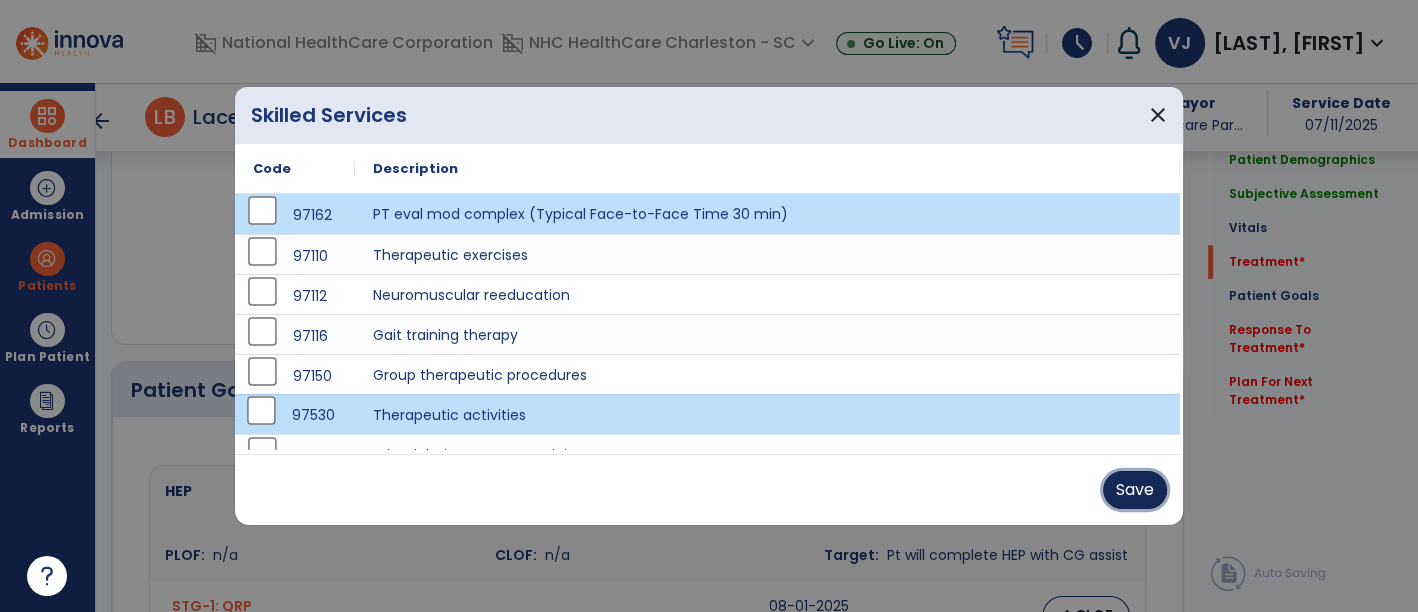 click on "Save" at bounding box center [1135, 490] 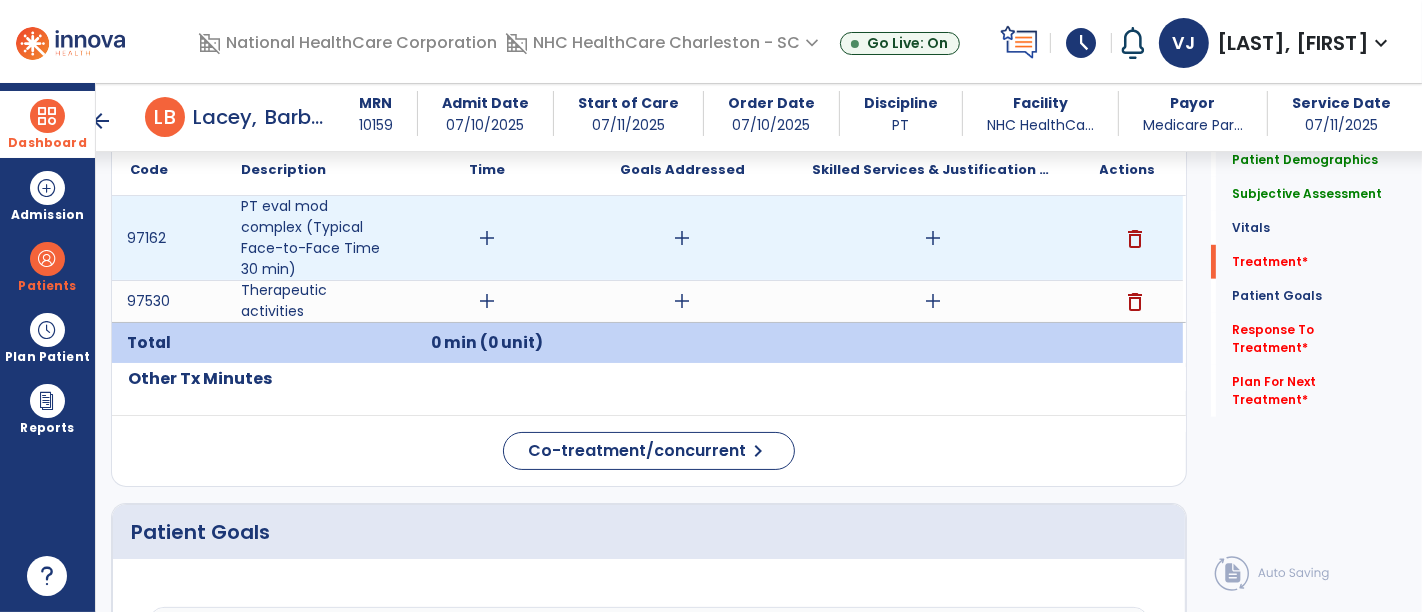 click on "add" at bounding box center (933, 238) 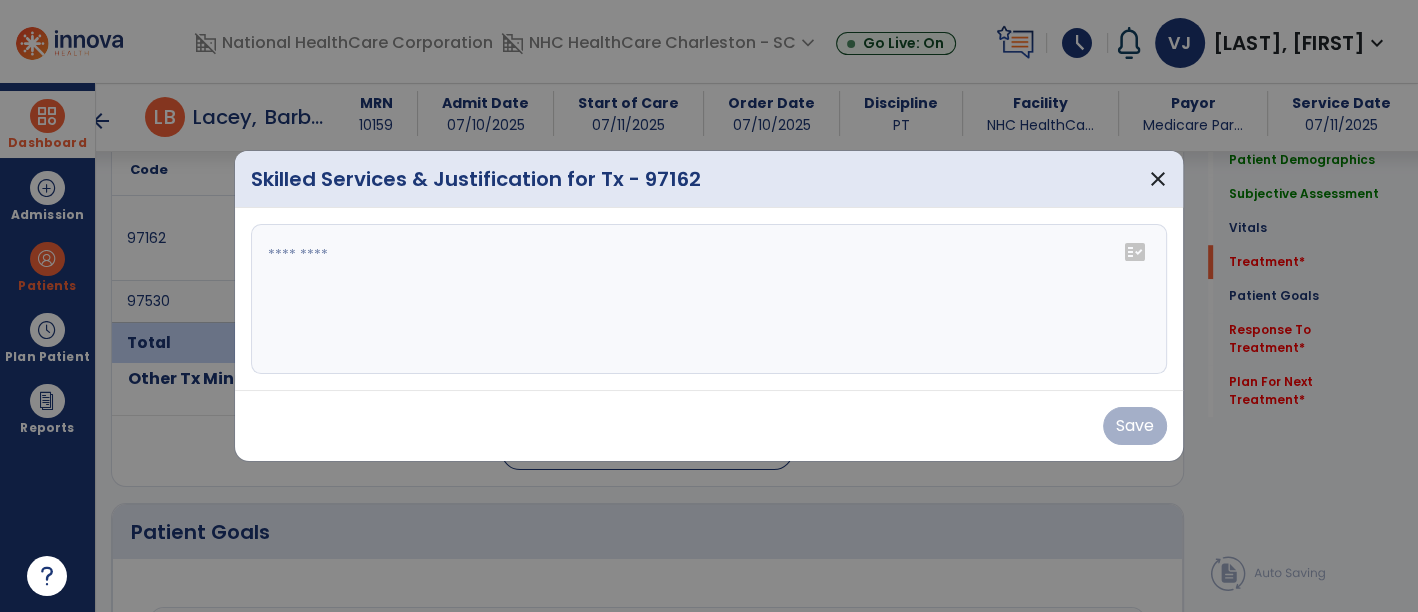 scroll, scrollTop: 1160, scrollLeft: 0, axis: vertical 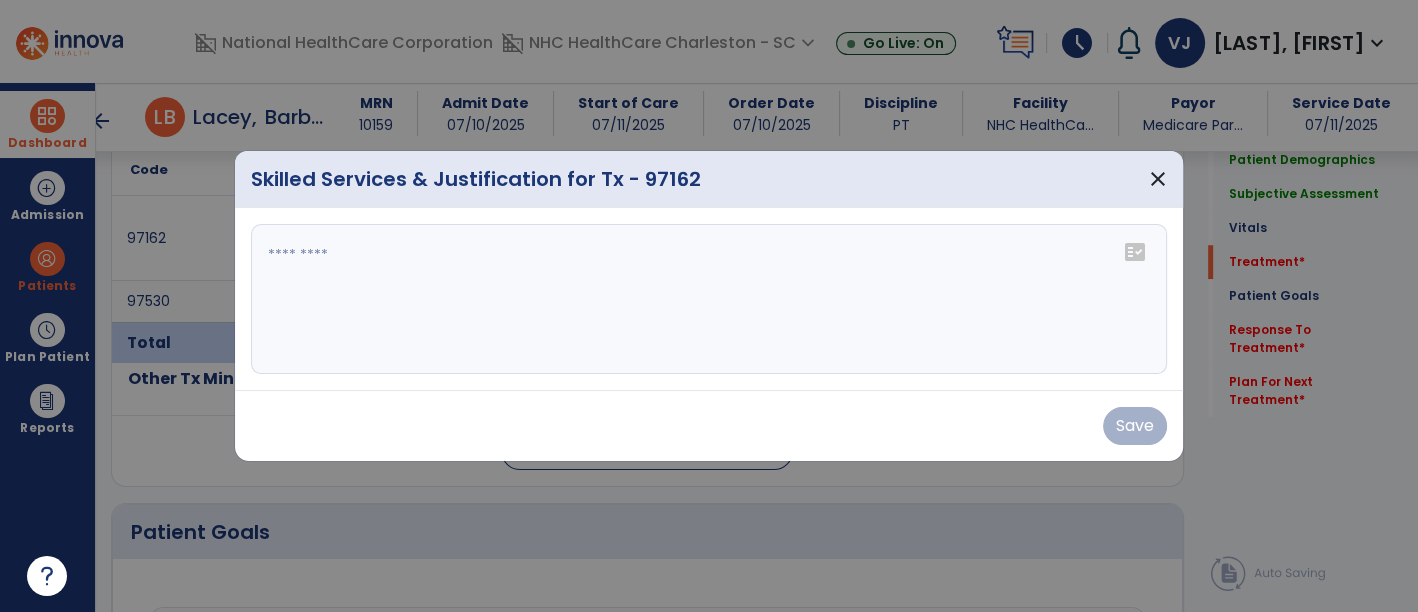 click at bounding box center [709, 299] 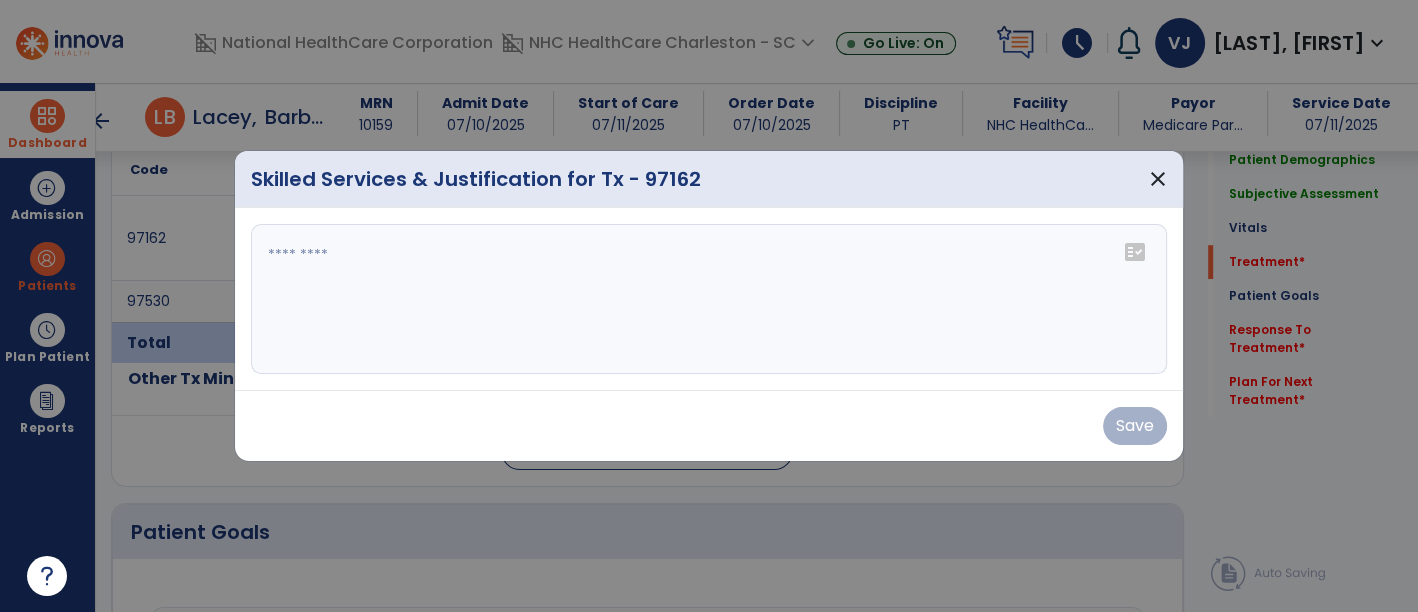 paste on "**********" 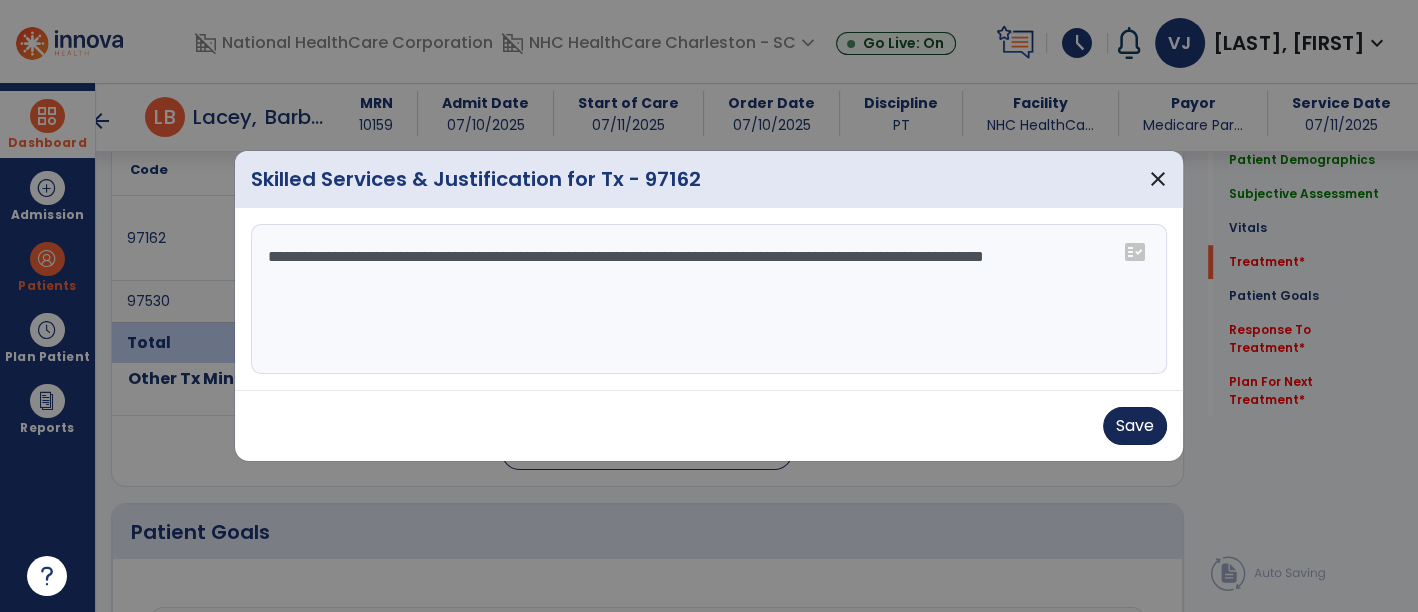type on "**********" 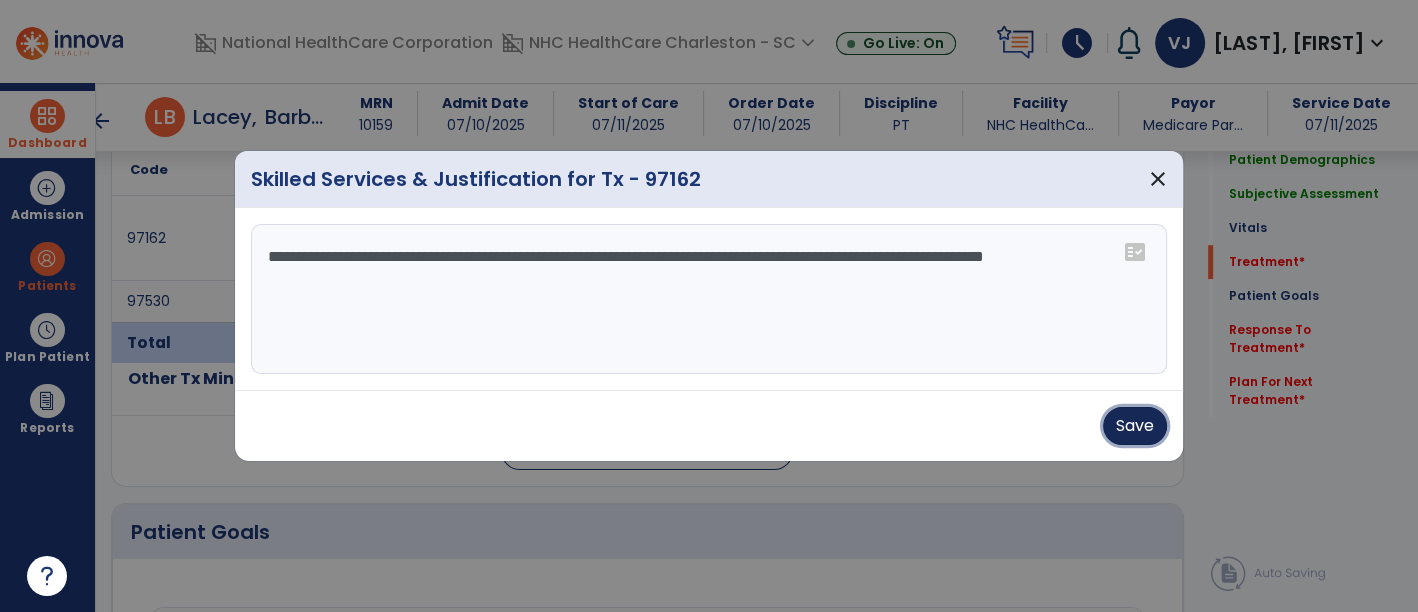 click on "Save" at bounding box center (1135, 426) 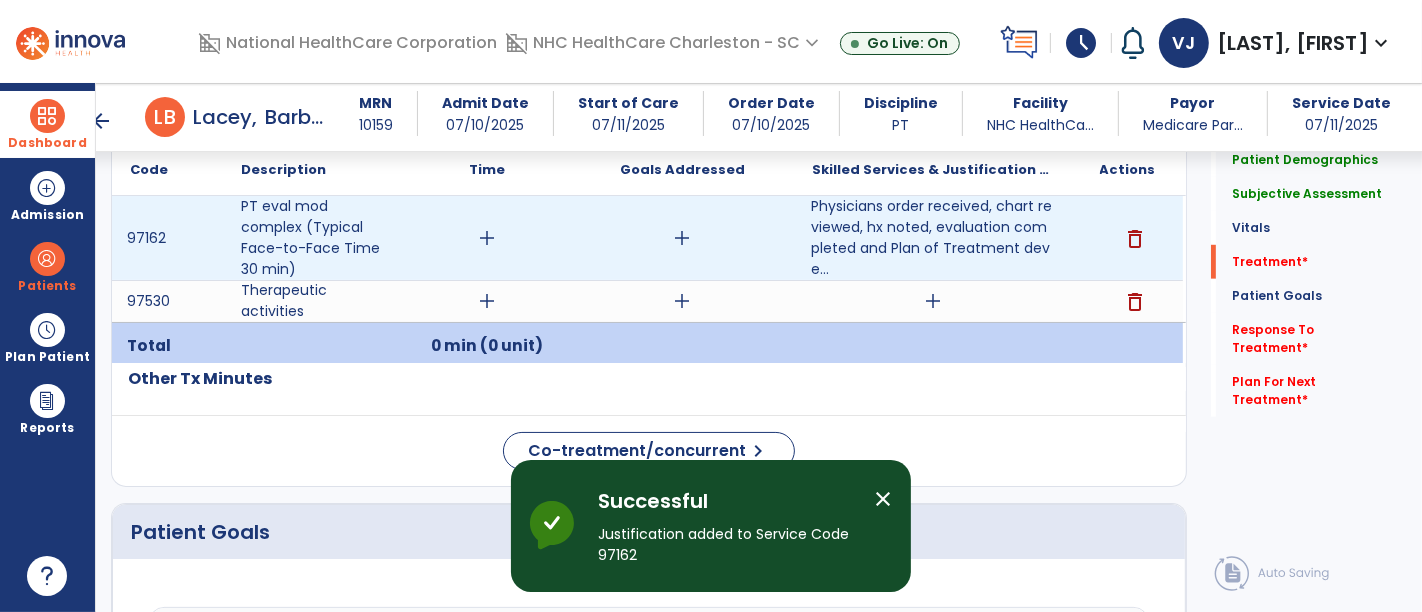 click on "add" at bounding box center [488, 238] 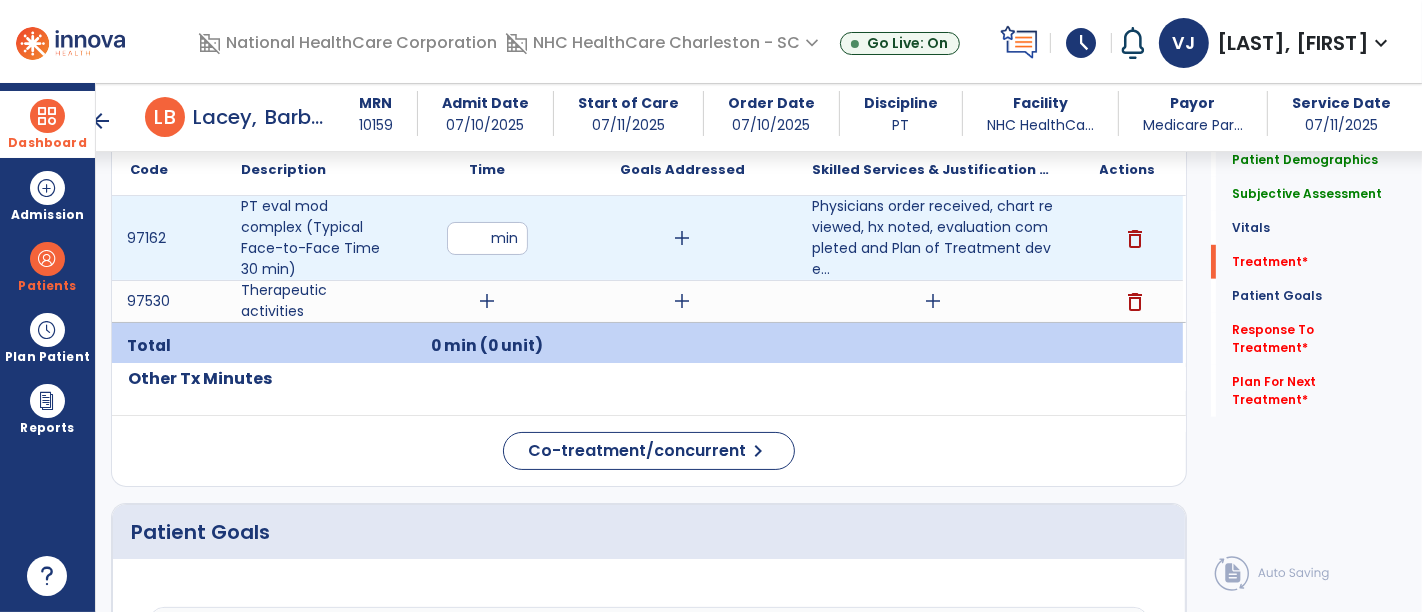 type on "**" 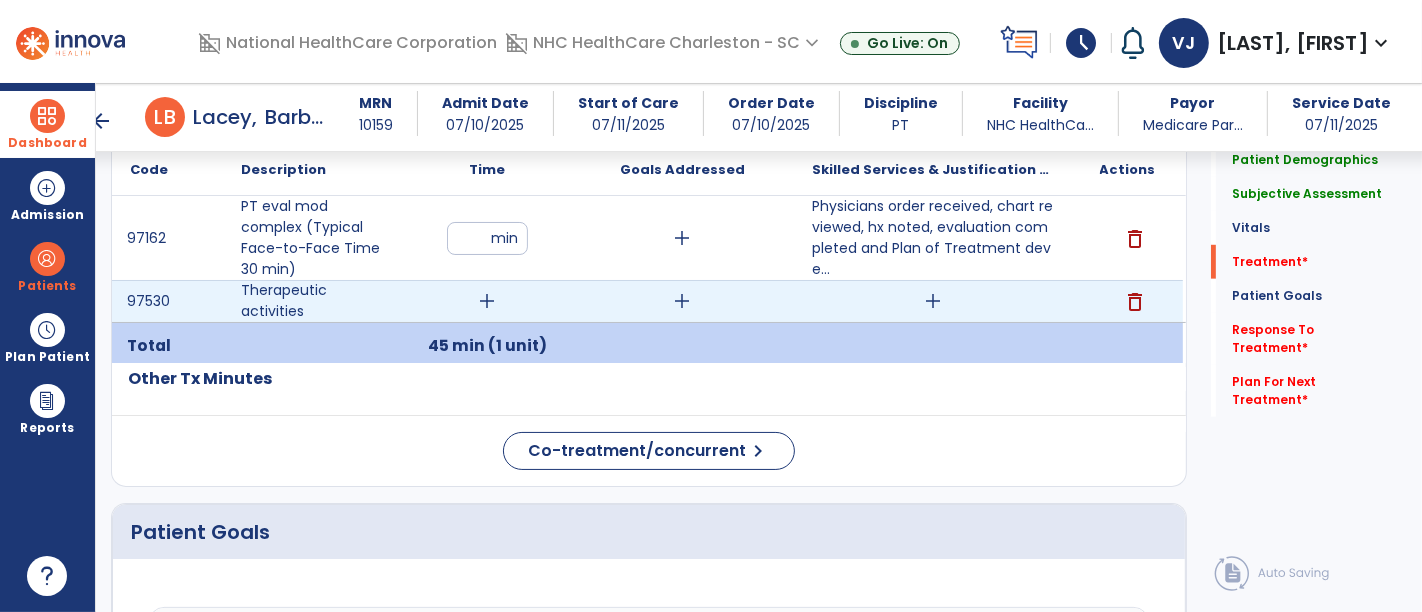 click on "add" at bounding box center [488, 301] 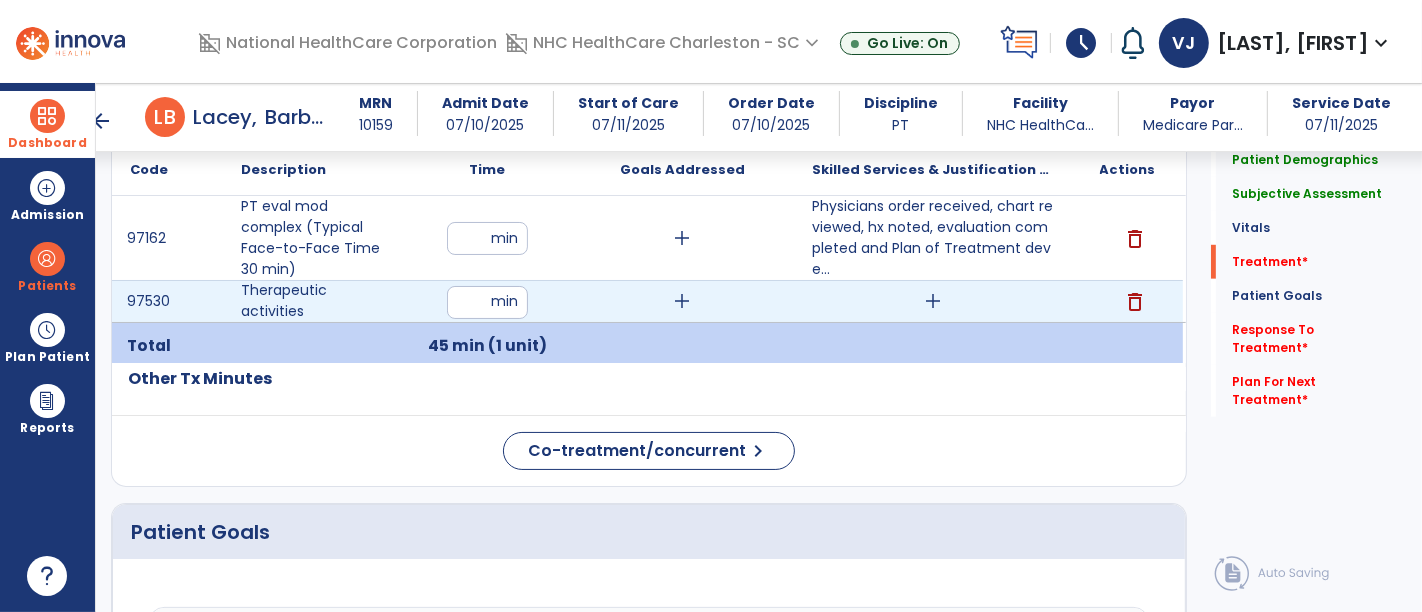 type on "**" 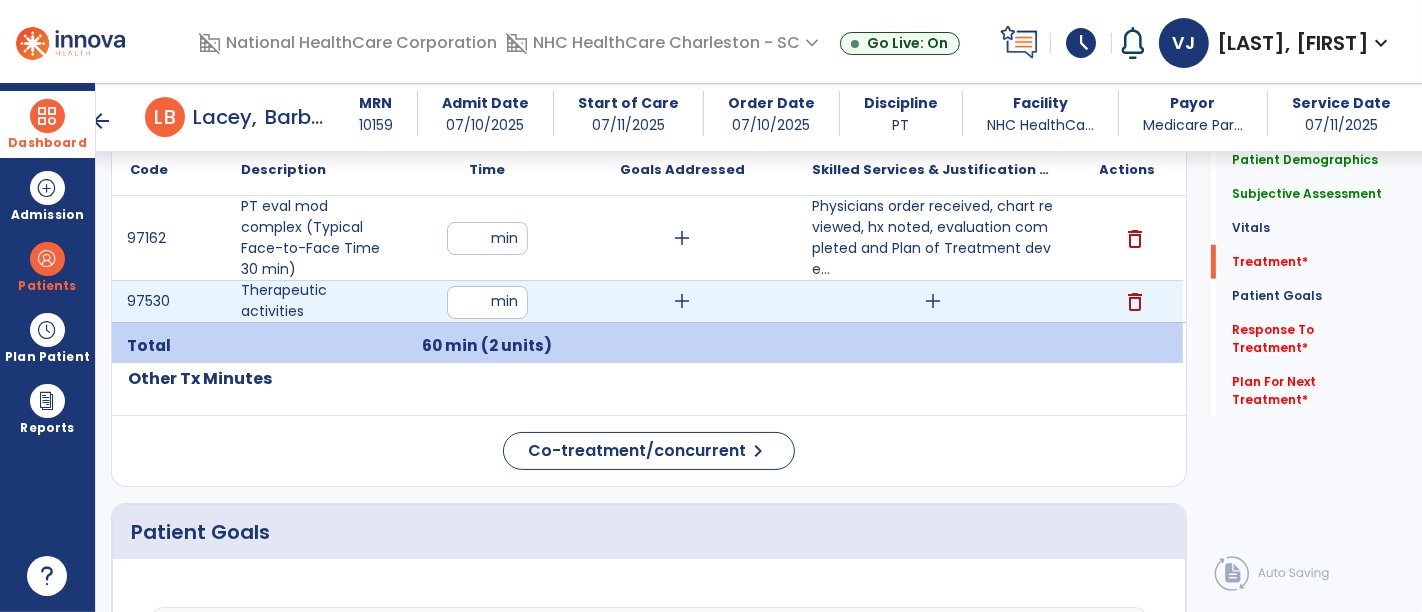 click on "add" at bounding box center [933, 301] 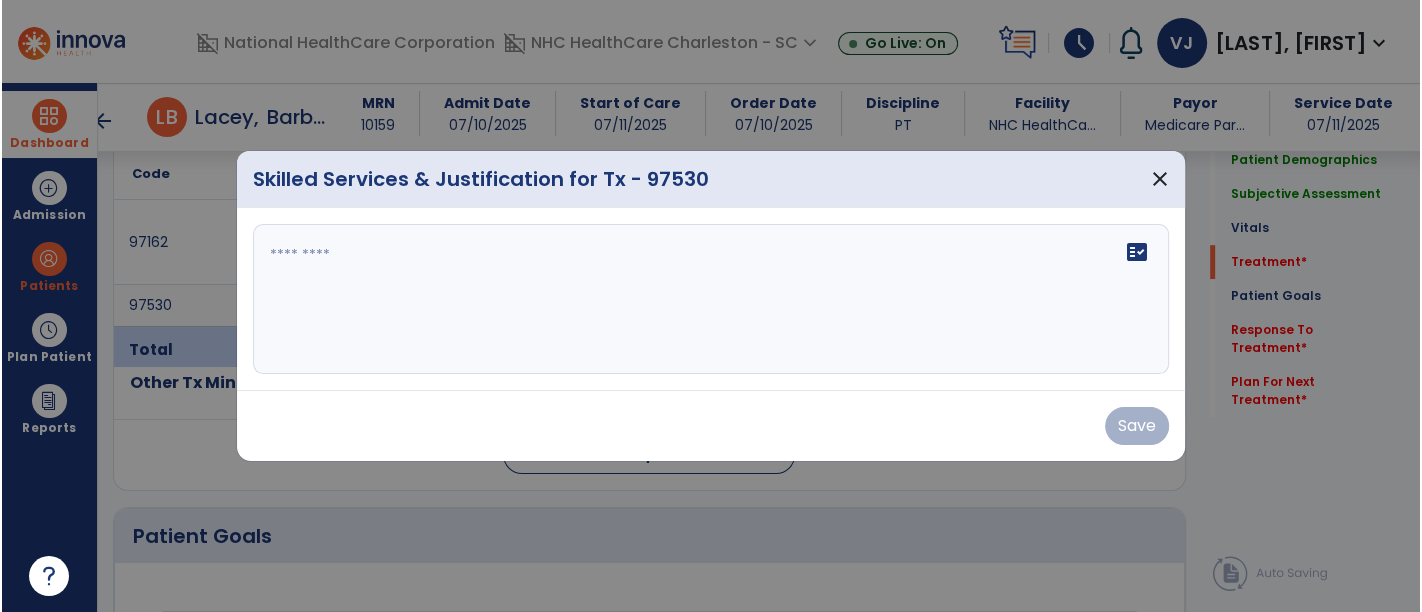 scroll, scrollTop: 1160, scrollLeft: 0, axis: vertical 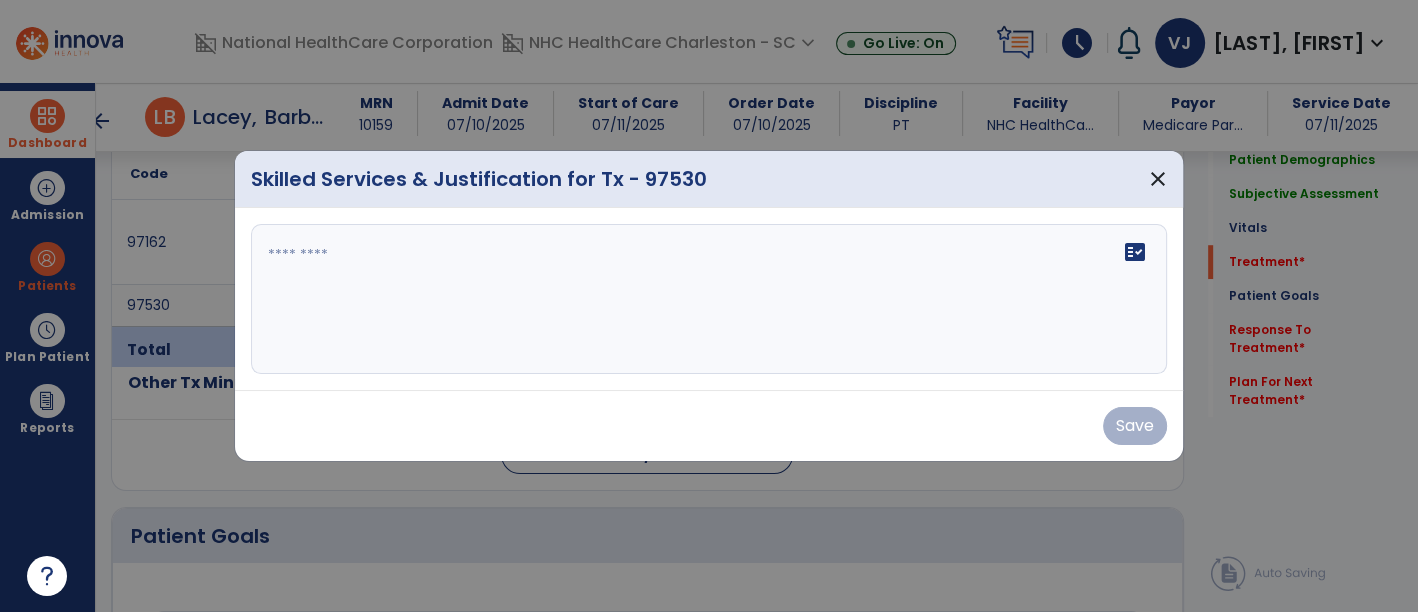 click on "fact_check" at bounding box center (709, 299) 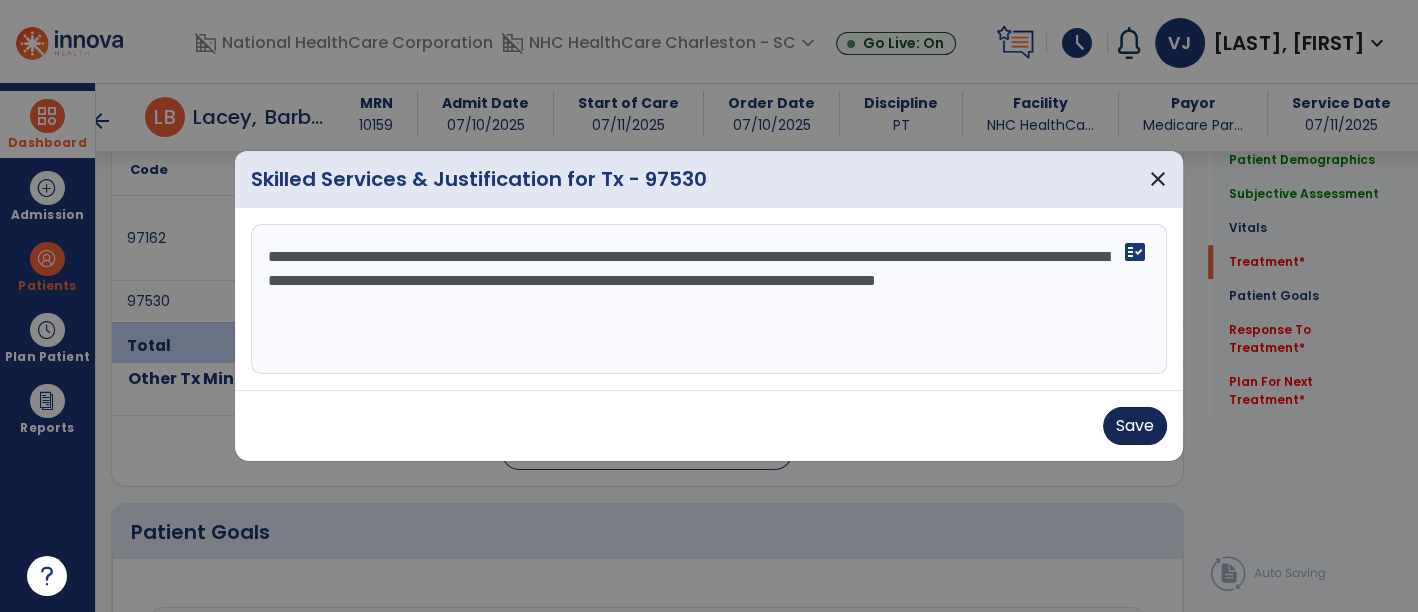 type on "**********" 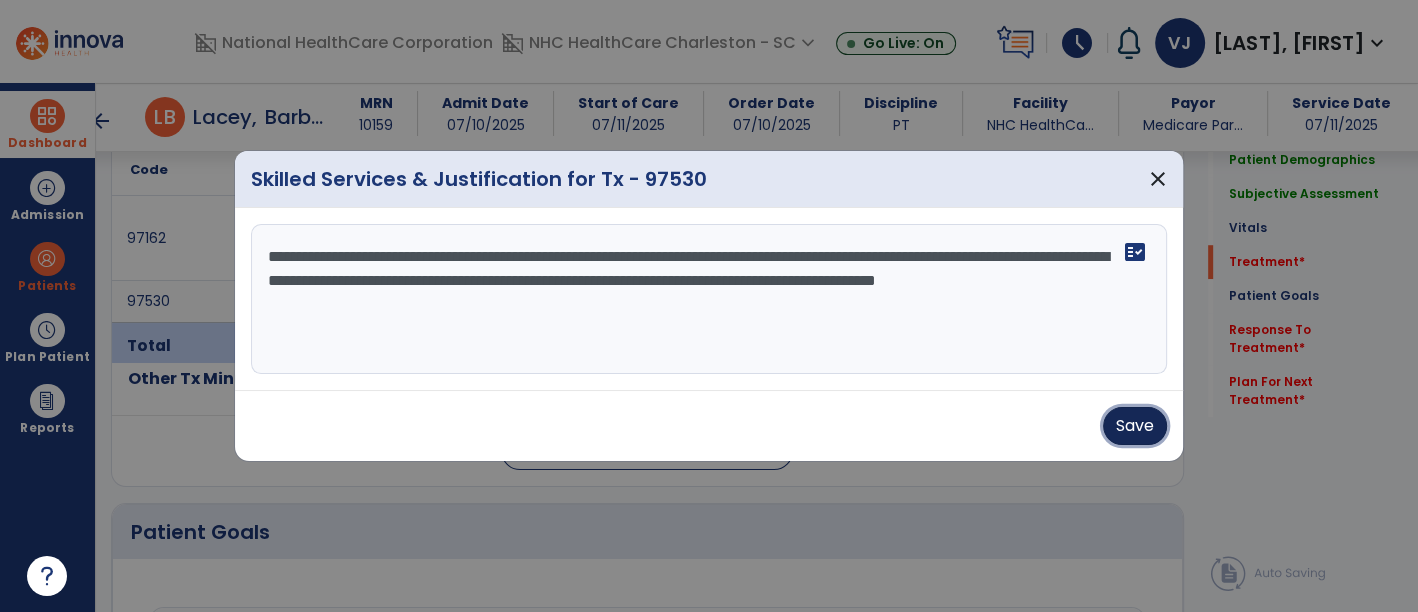 drag, startPoint x: 1126, startPoint y: 434, endPoint x: 1118, endPoint y: 426, distance: 11.313708 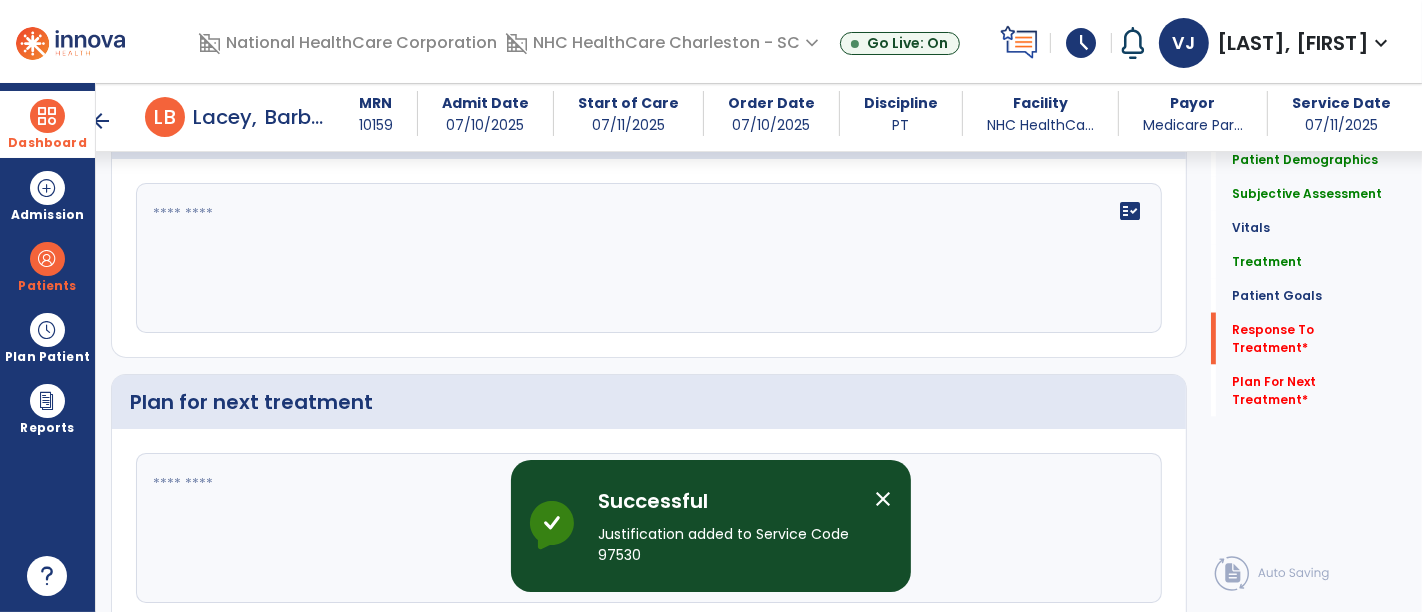 scroll, scrollTop: 2715, scrollLeft: 0, axis: vertical 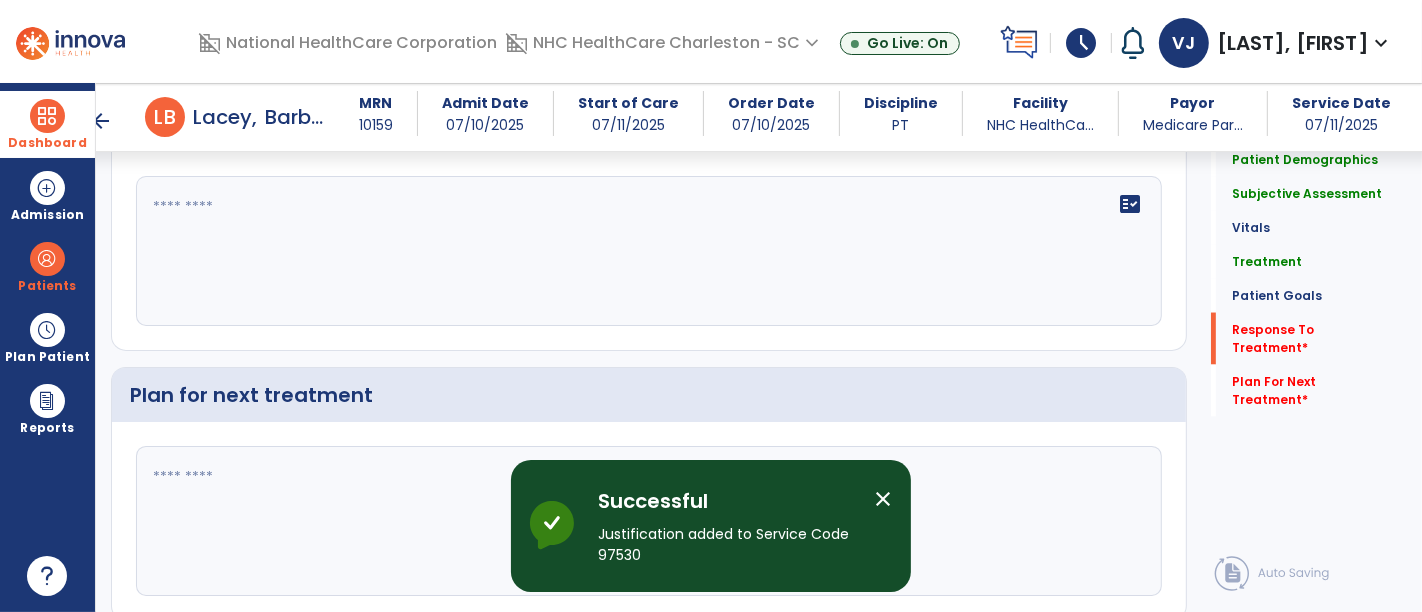 click on "fact_check" 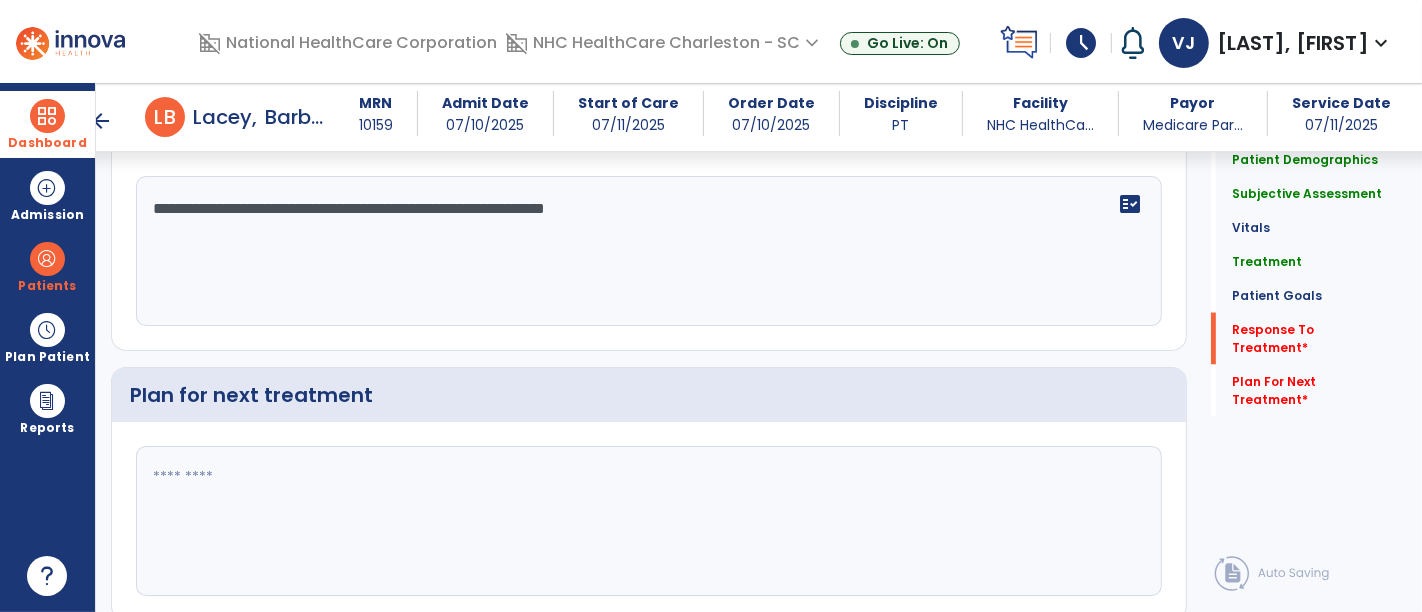 type on "**********" 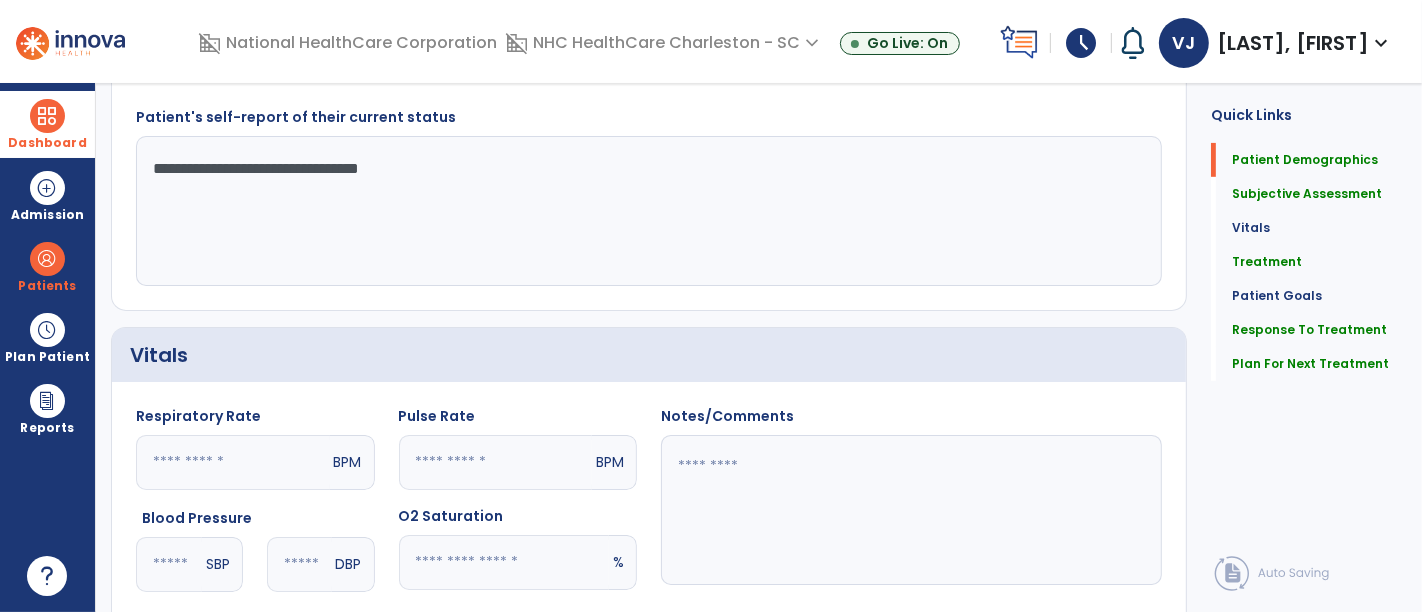 scroll, scrollTop: 0, scrollLeft: 0, axis: both 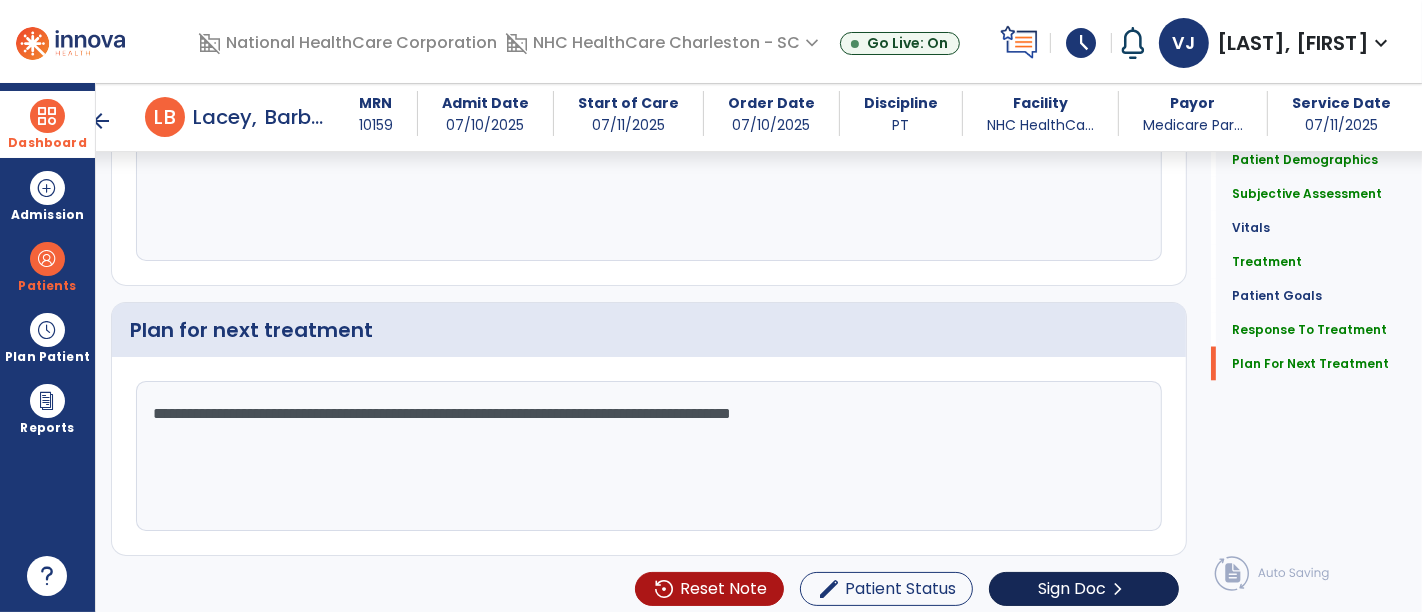 type on "**********" 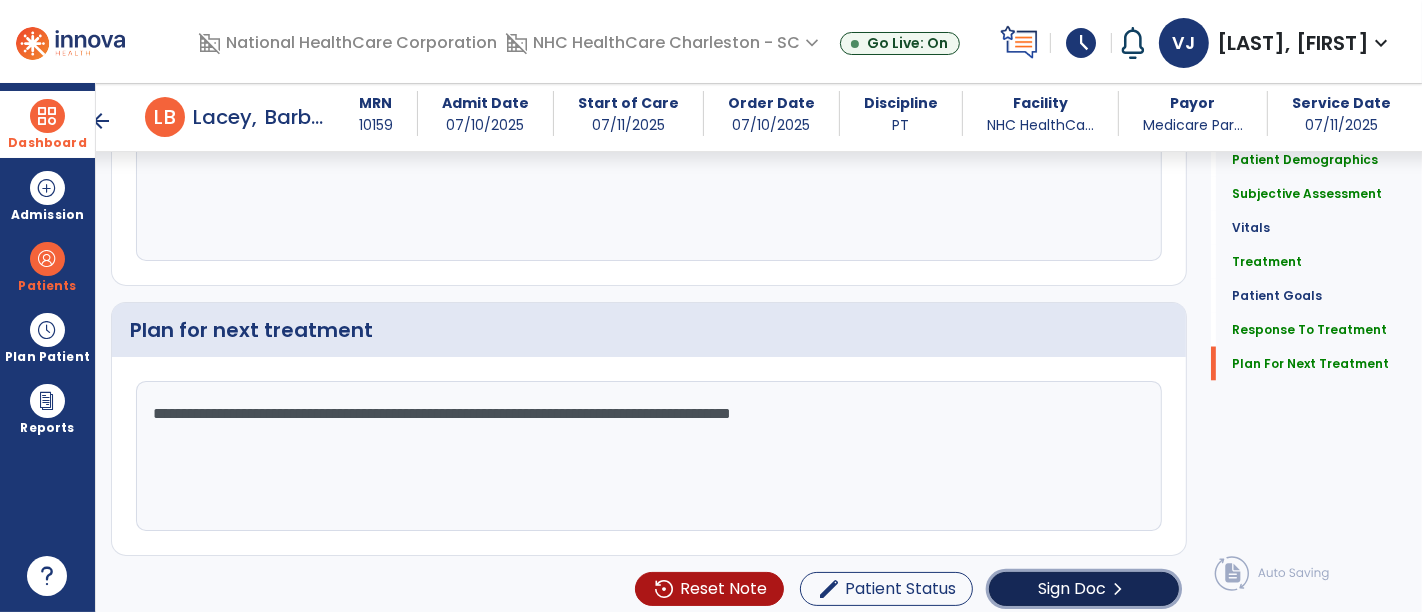 click on "Sign Doc" 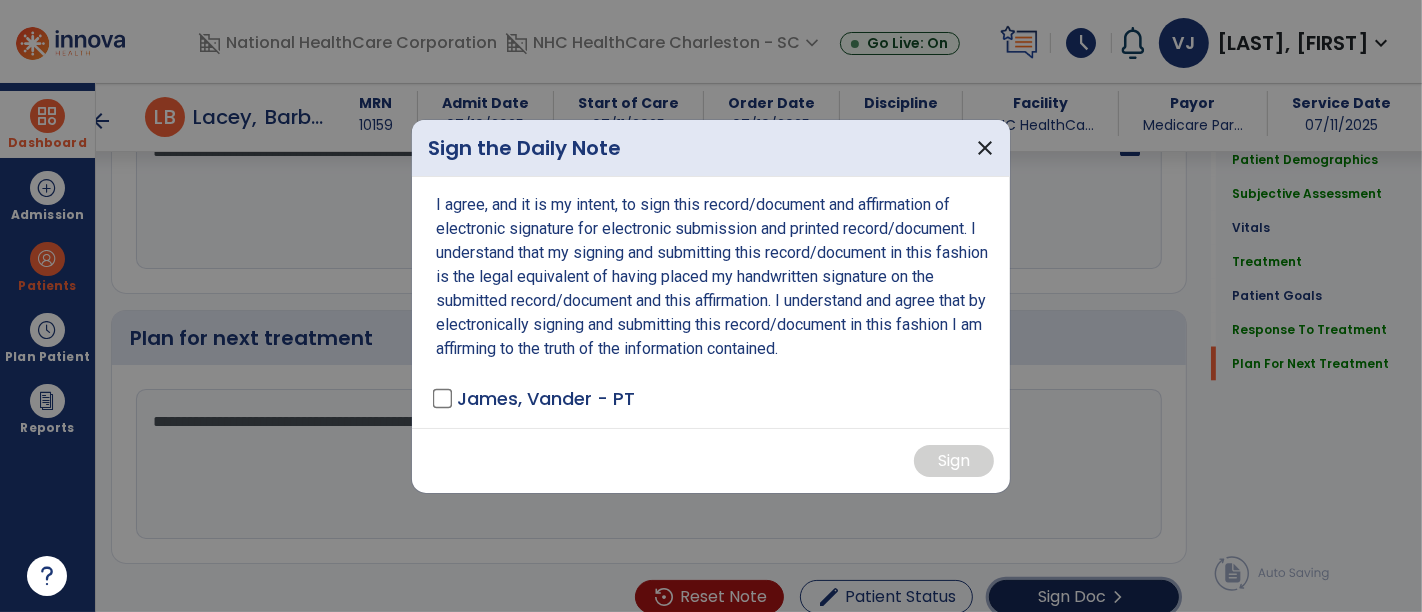 scroll, scrollTop: 2780, scrollLeft: 0, axis: vertical 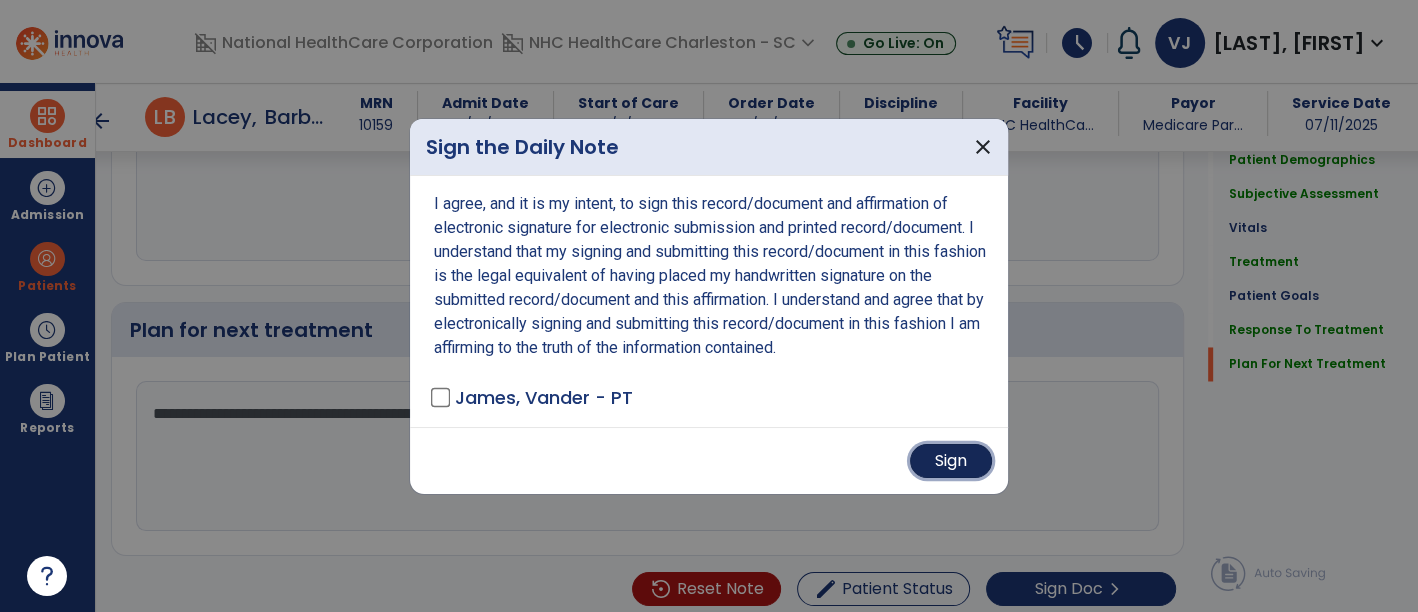 click on "Sign" at bounding box center [951, 461] 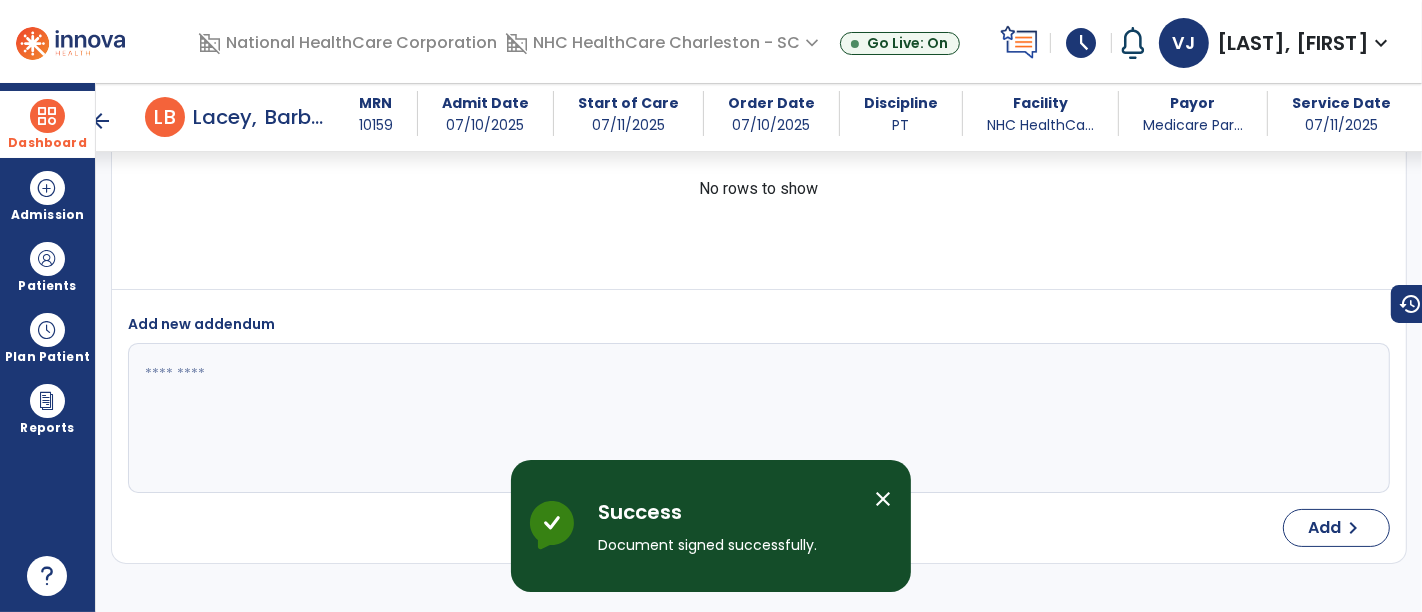 scroll, scrollTop: 3986, scrollLeft: 0, axis: vertical 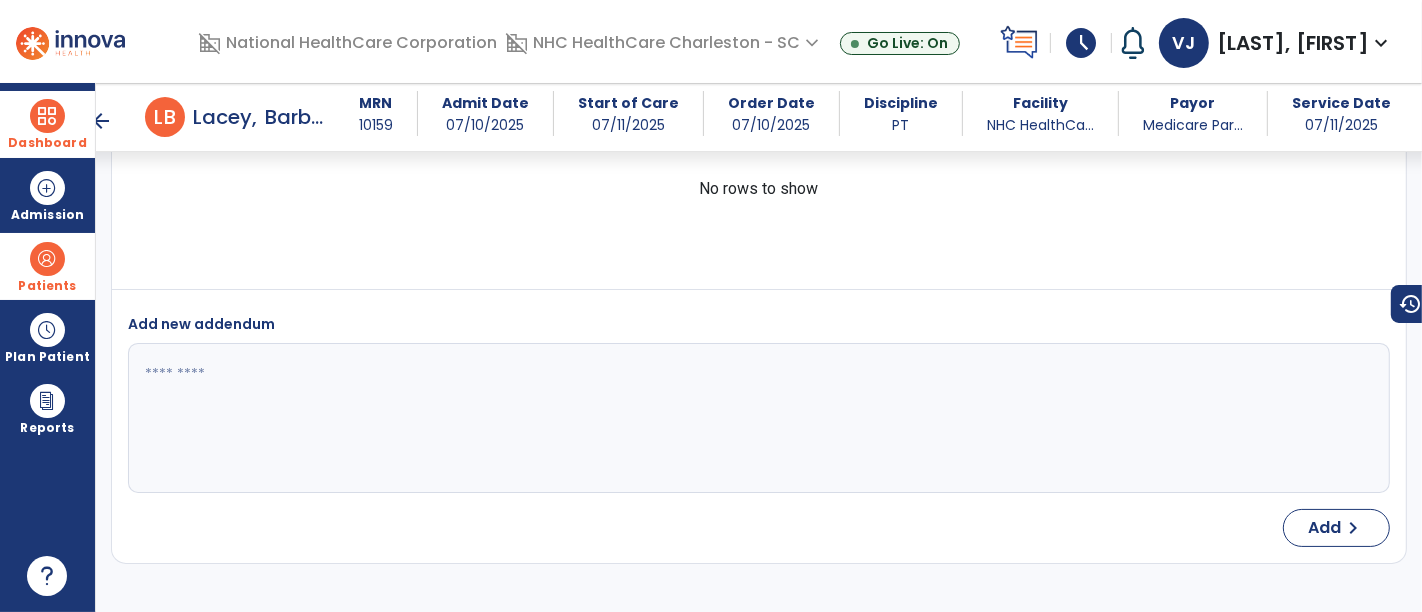 click at bounding box center (47, 259) 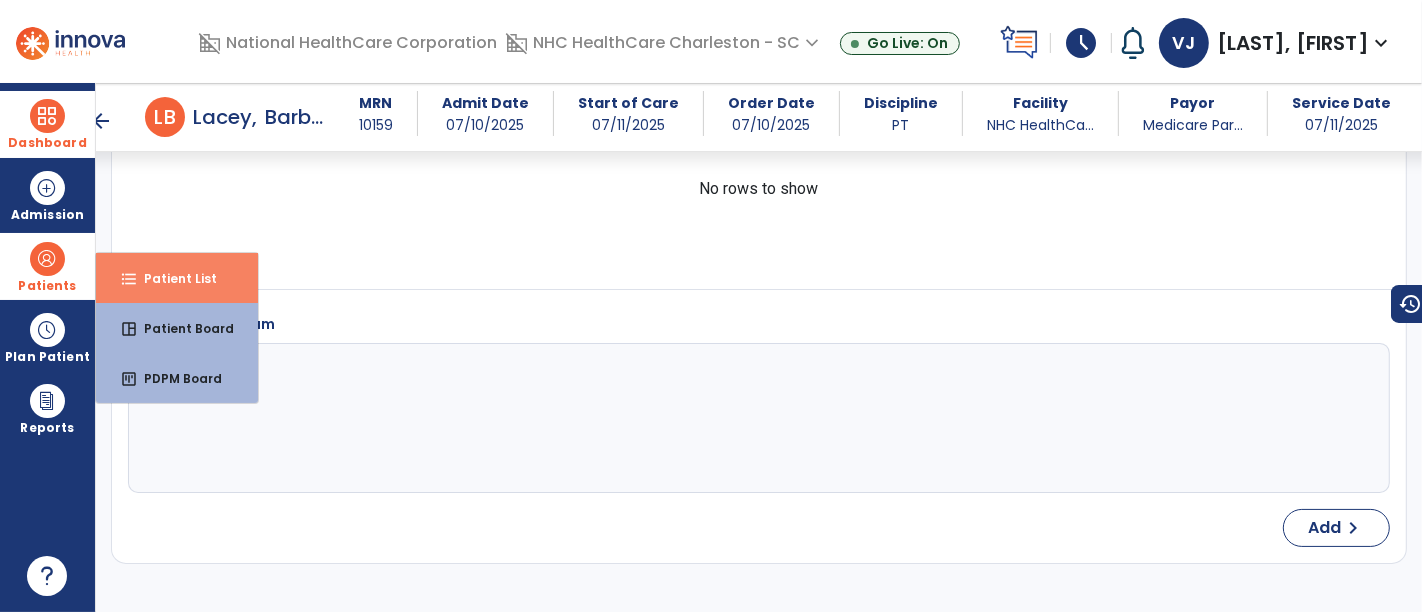 click on "Patient List" at bounding box center (172, 278) 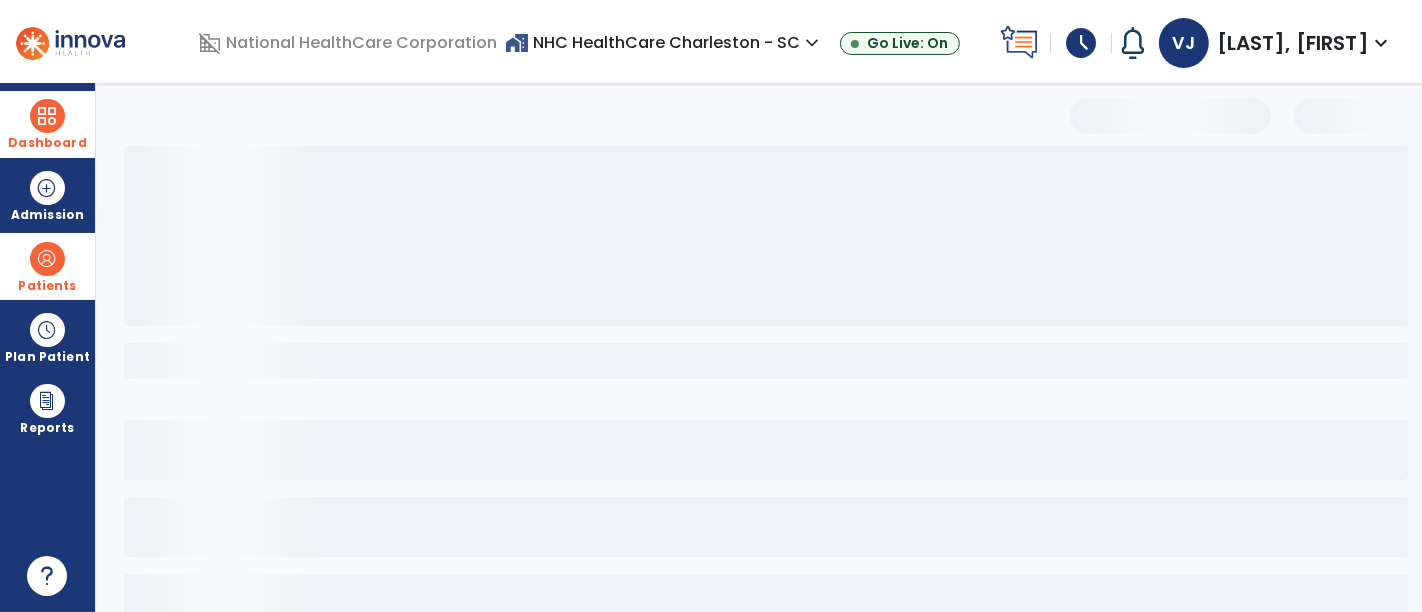scroll, scrollTop: 129, scrollLeft: 0, axis: vertical 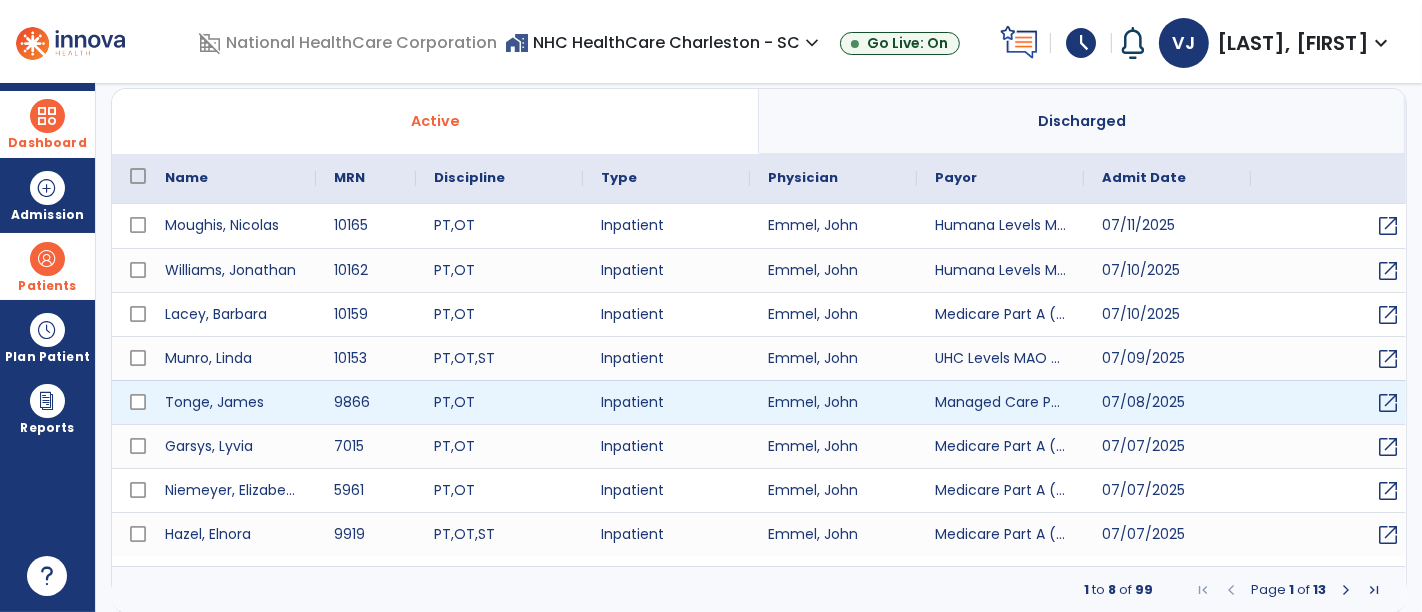 select on "***" 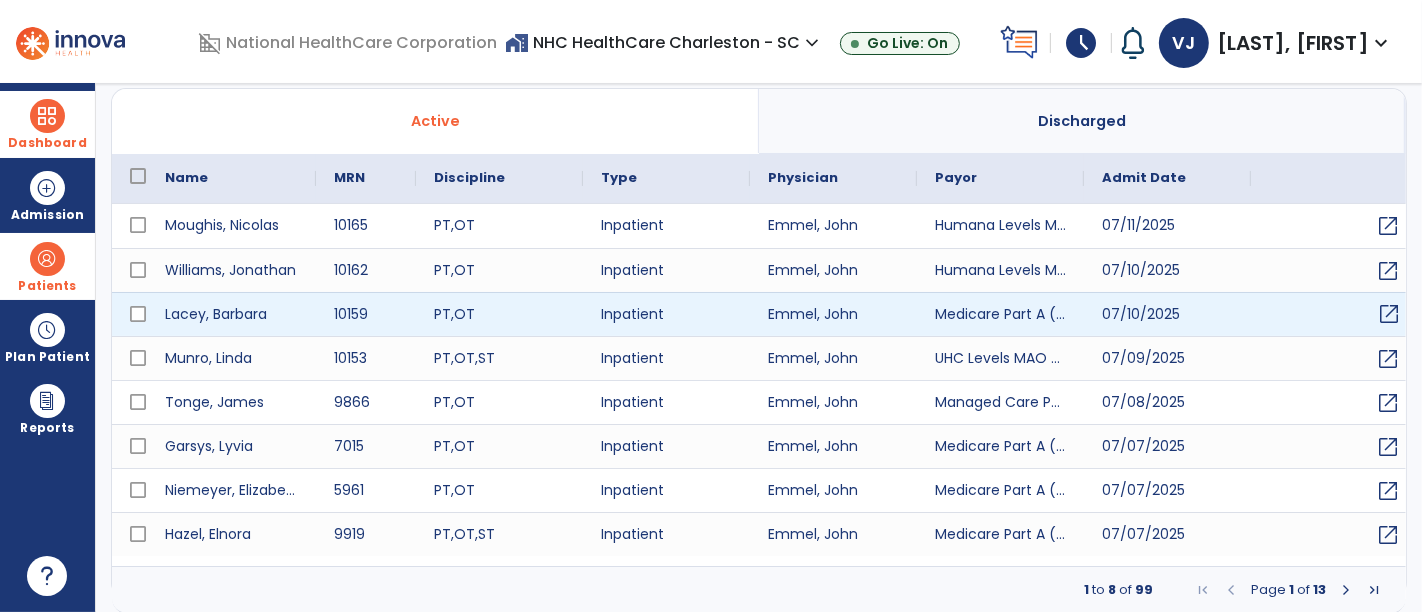 click on "open_in_new" at bounding box center [1389, 314] 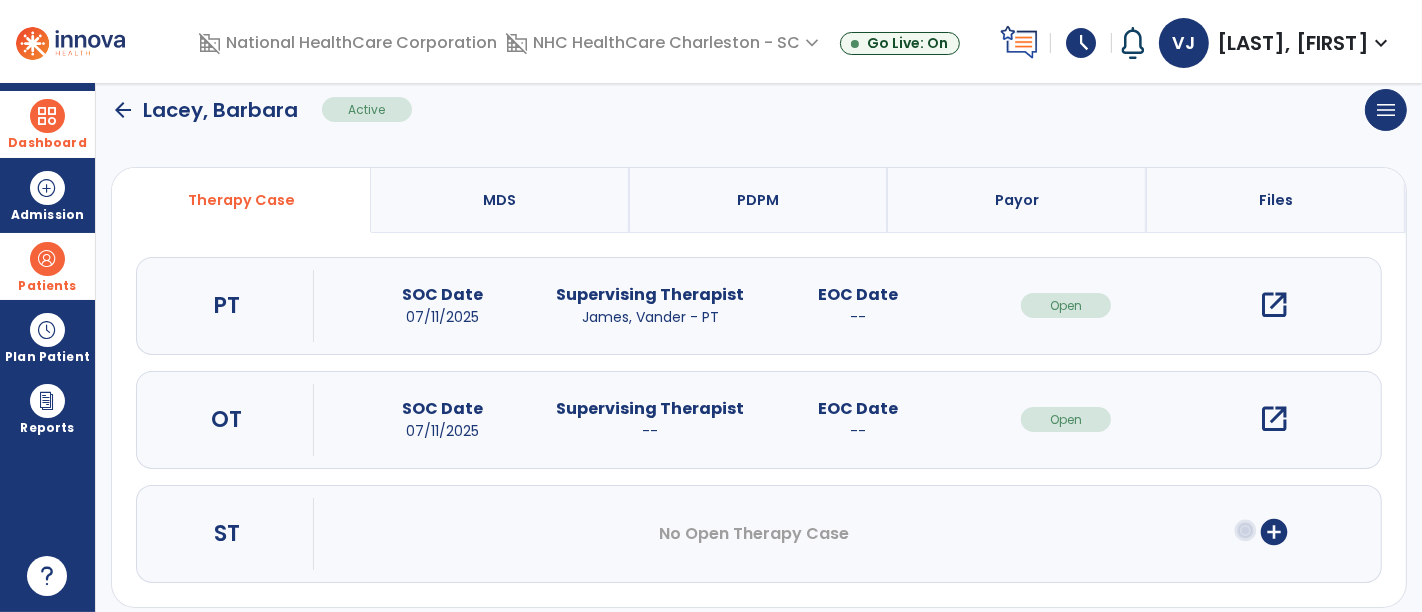 drag, startPoint x: 1254, startPoint y: 303, endPoint x: 1263, endPoint y: 310, distance: 11.401754 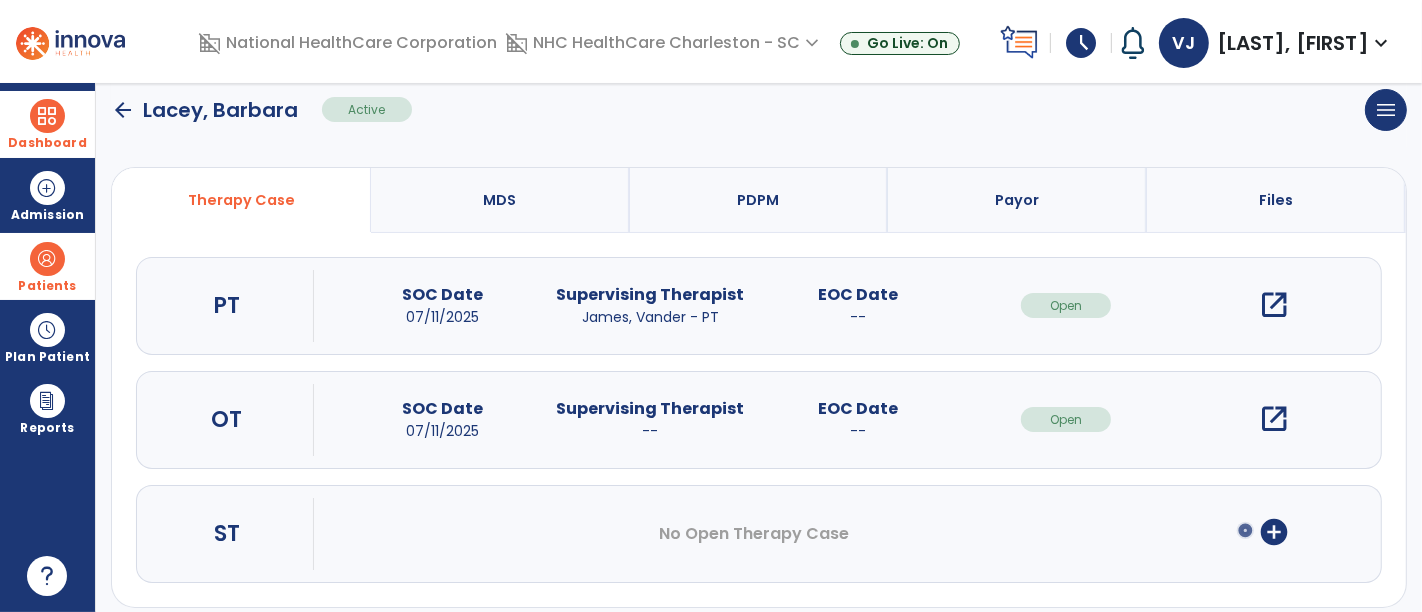 click on "open_in_new" at bounding box center (1274, 305) 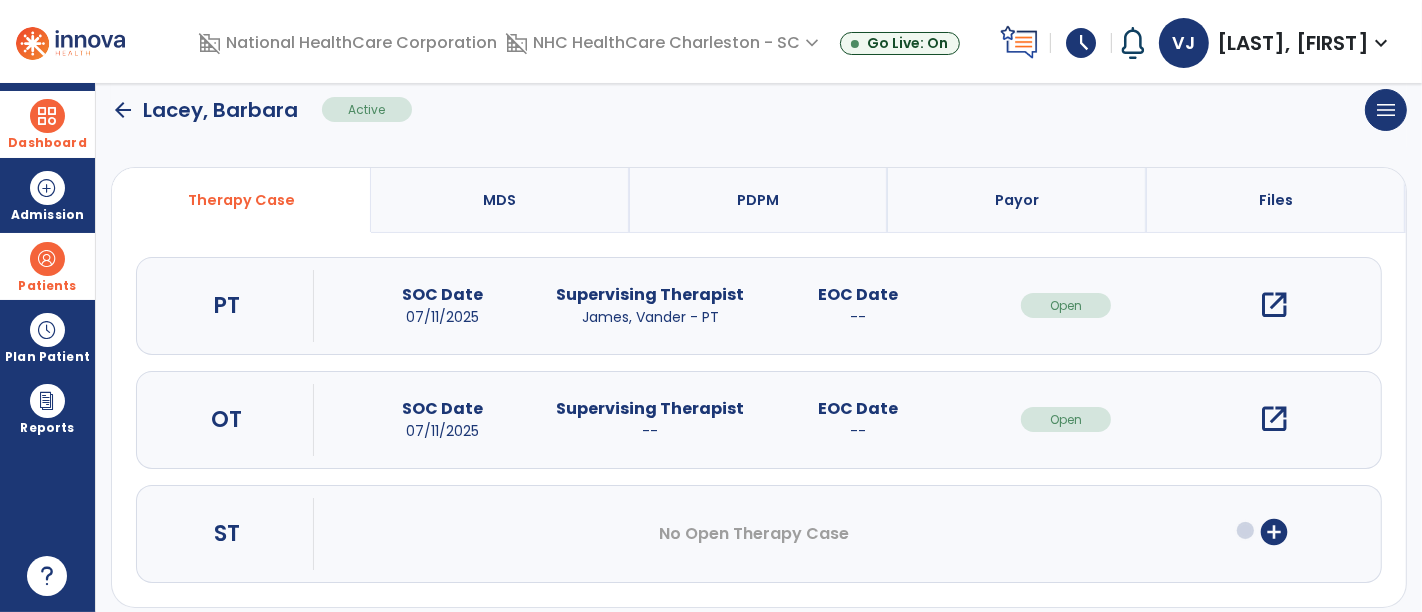 click on "open_in_new" at bounding box center [1274, 305] 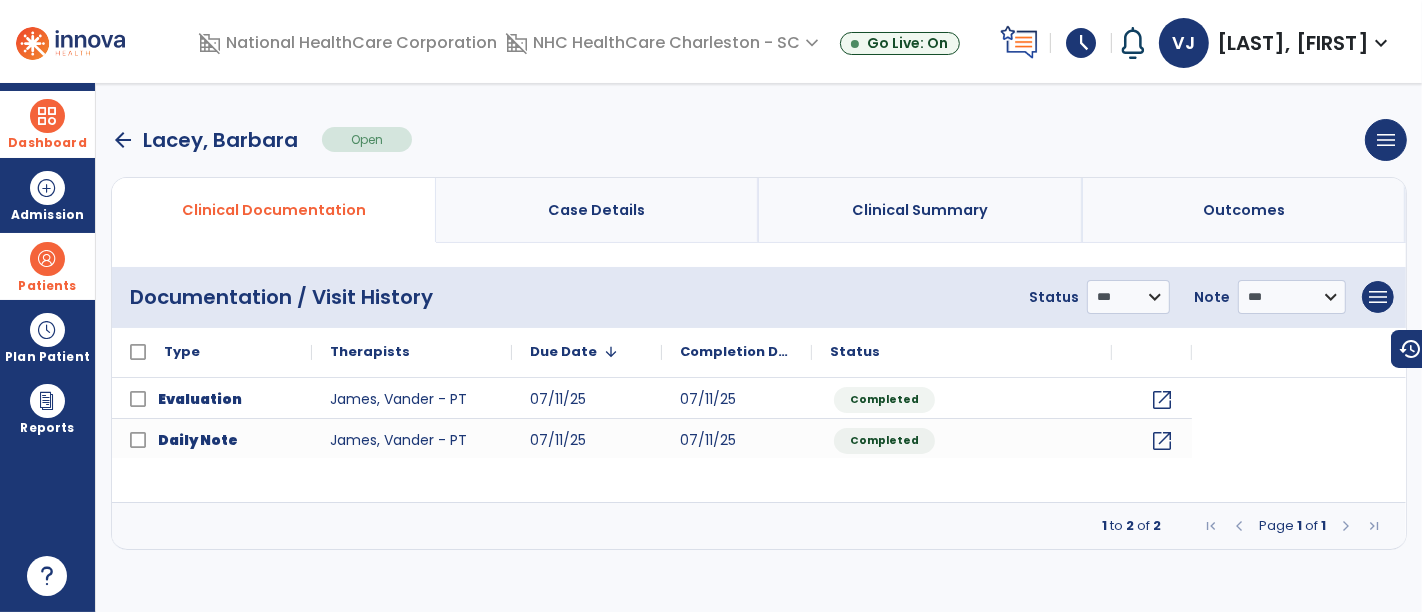 scroll, scrollTop: 0, scrollLeft: 0, axis: both 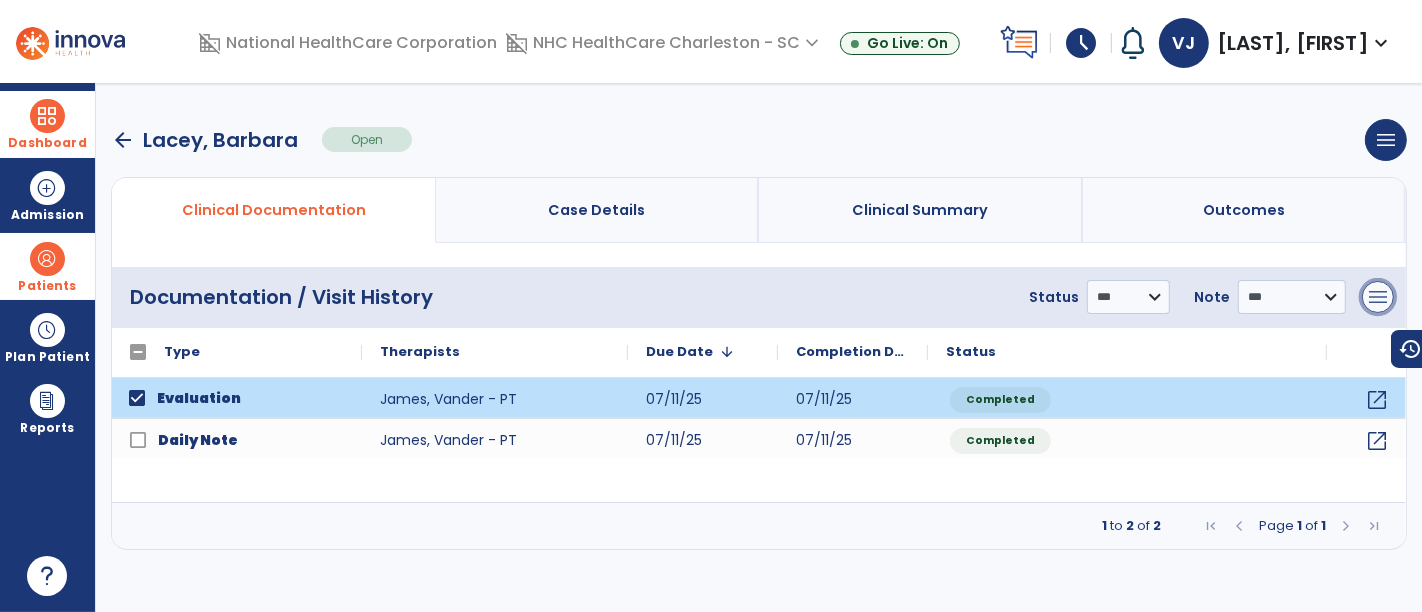 click on "menu" at bounding box center [1378, 297] 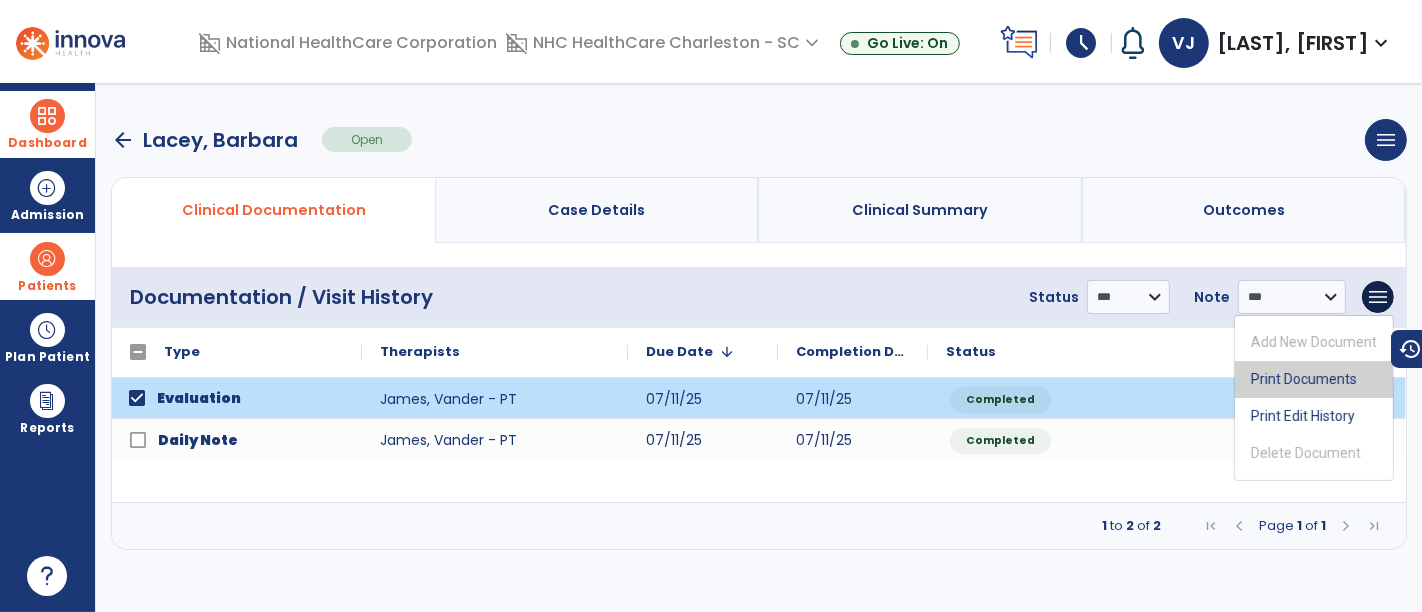 click on "Print Documents" at bounding box center (1314, 379) 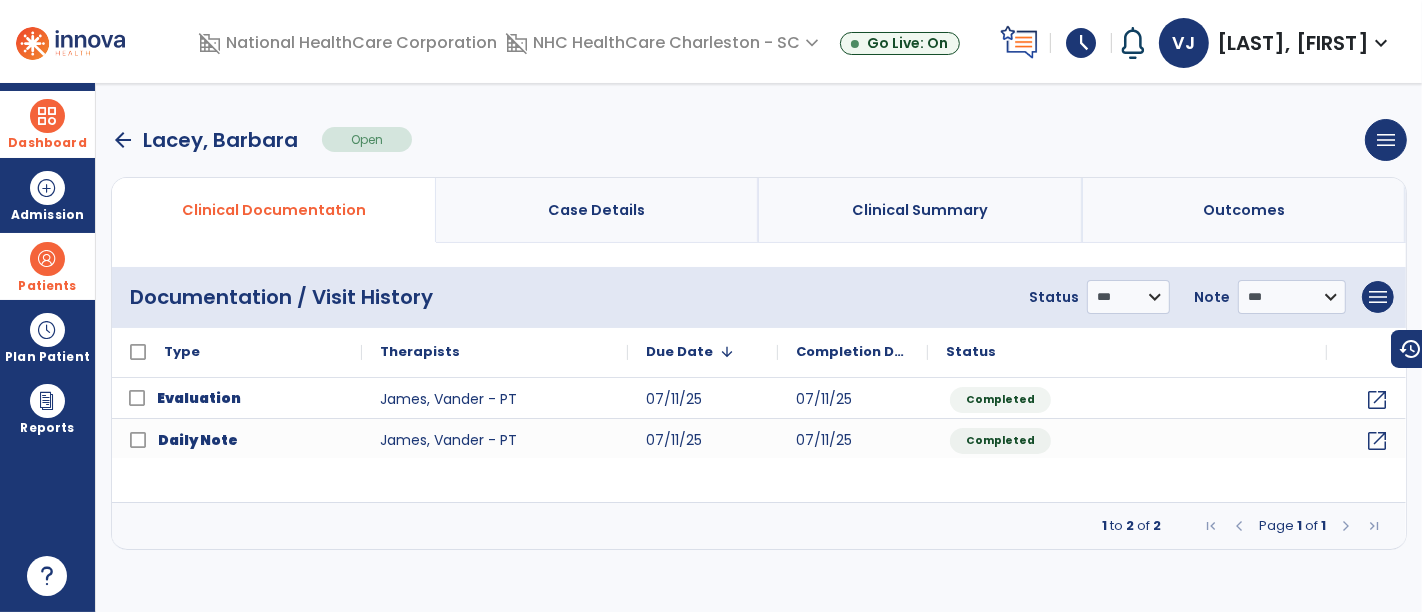 click at bounding box center [47, 116] 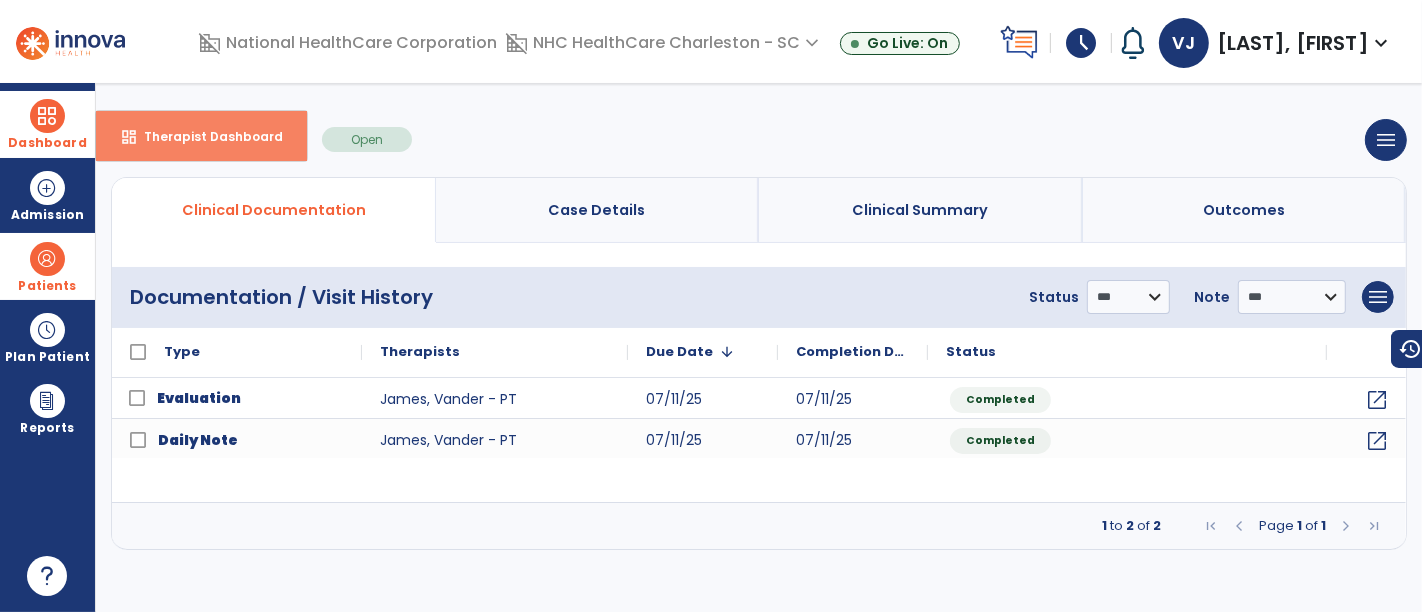 click on "Therapist Dashboard" at bounding box center [205, 136] 